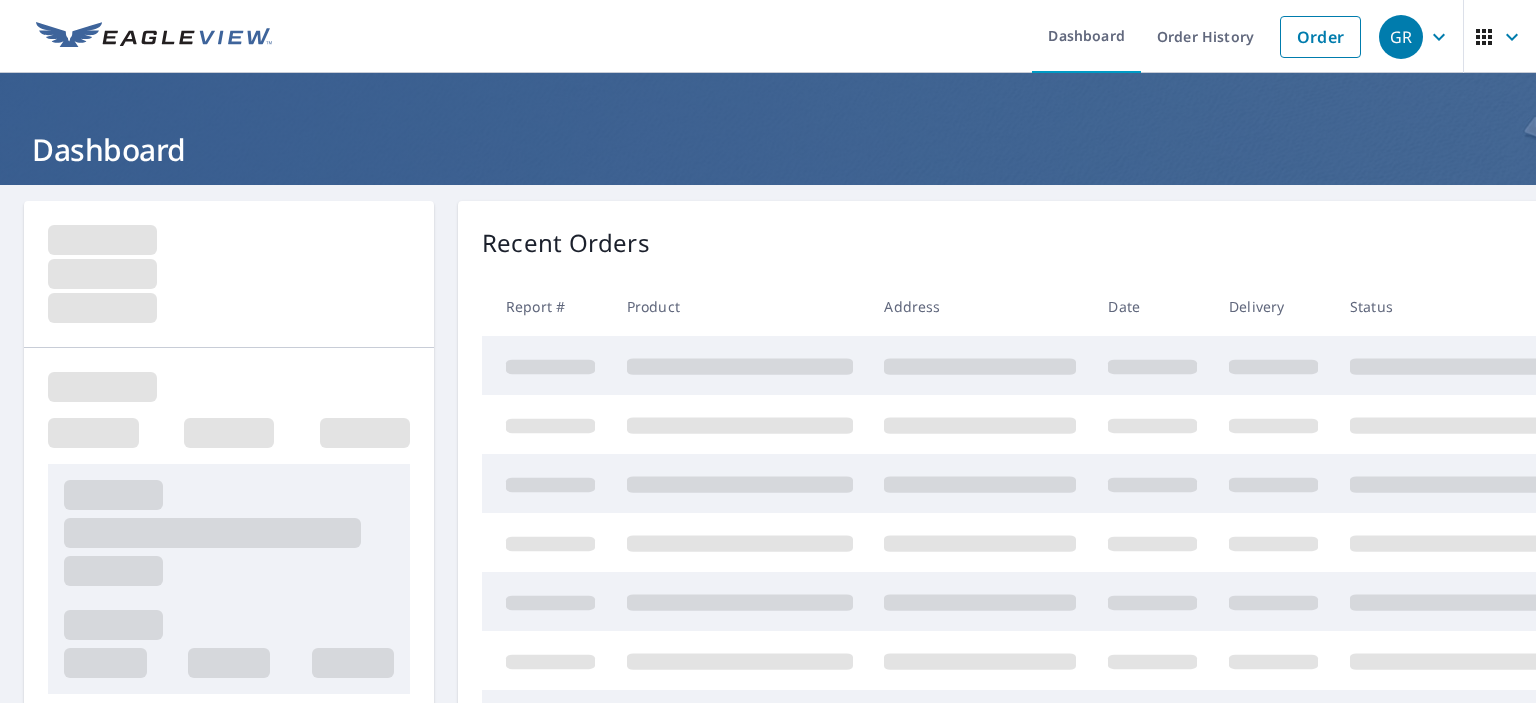 scroll, scrollTop: 0, scrollLeft: 0, axis: both 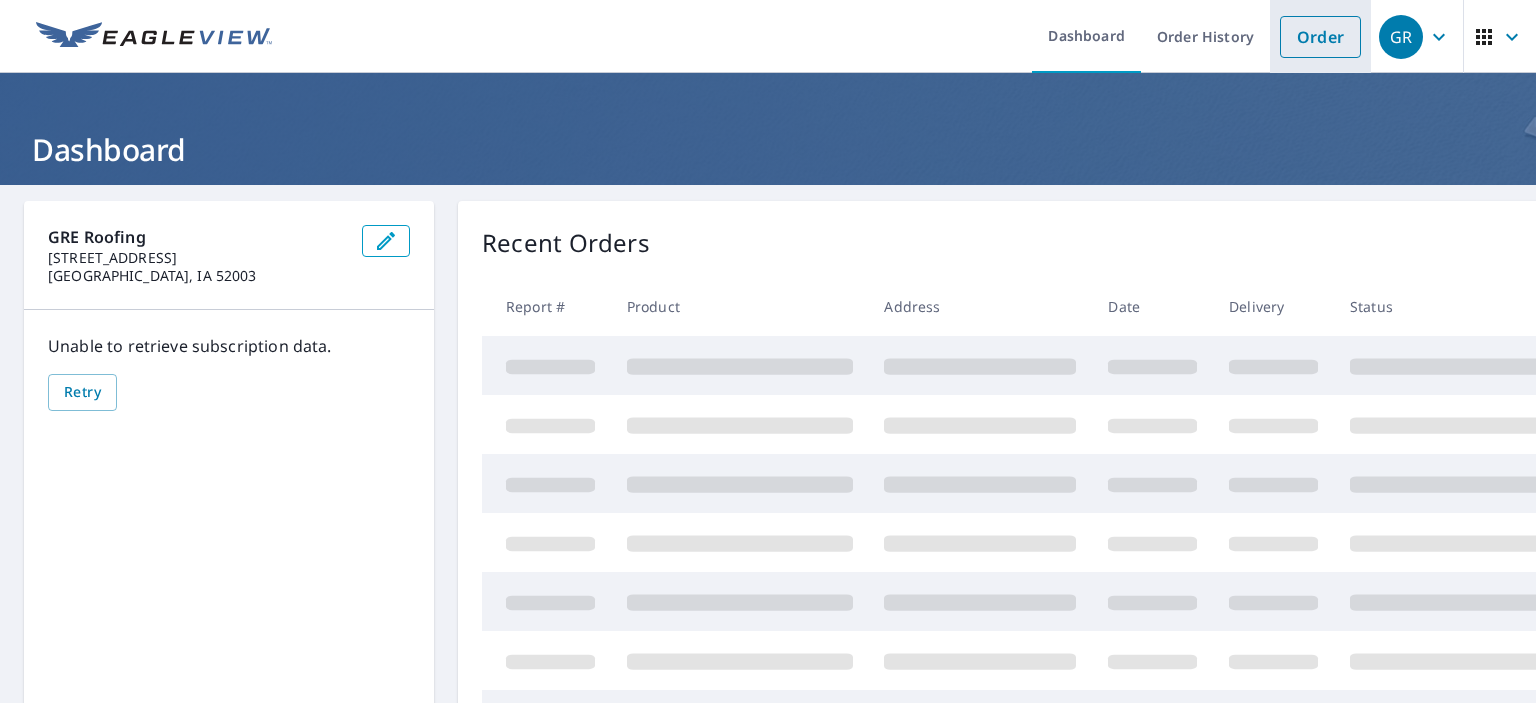 click on "Order" at bounding box center [1320, 37] 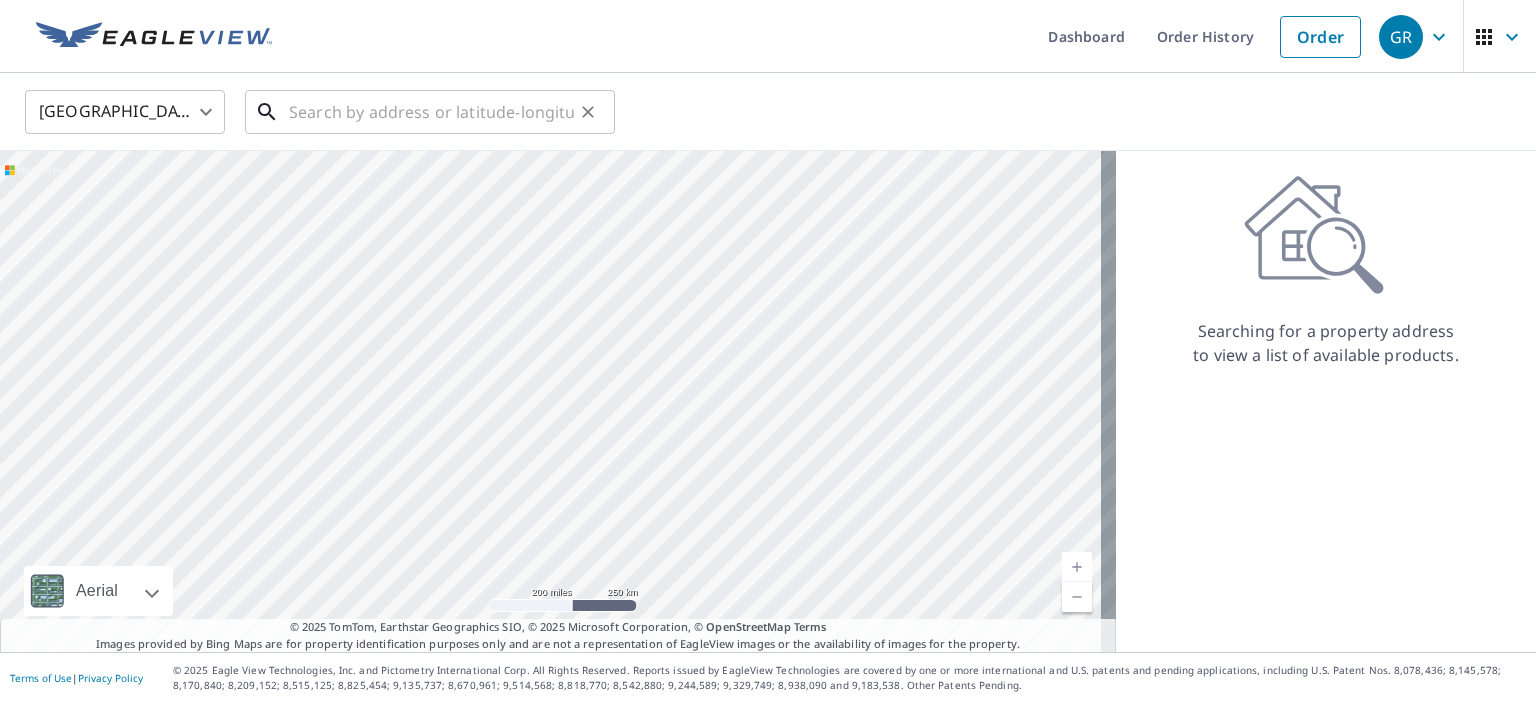 click at bounding box center (431, 112) 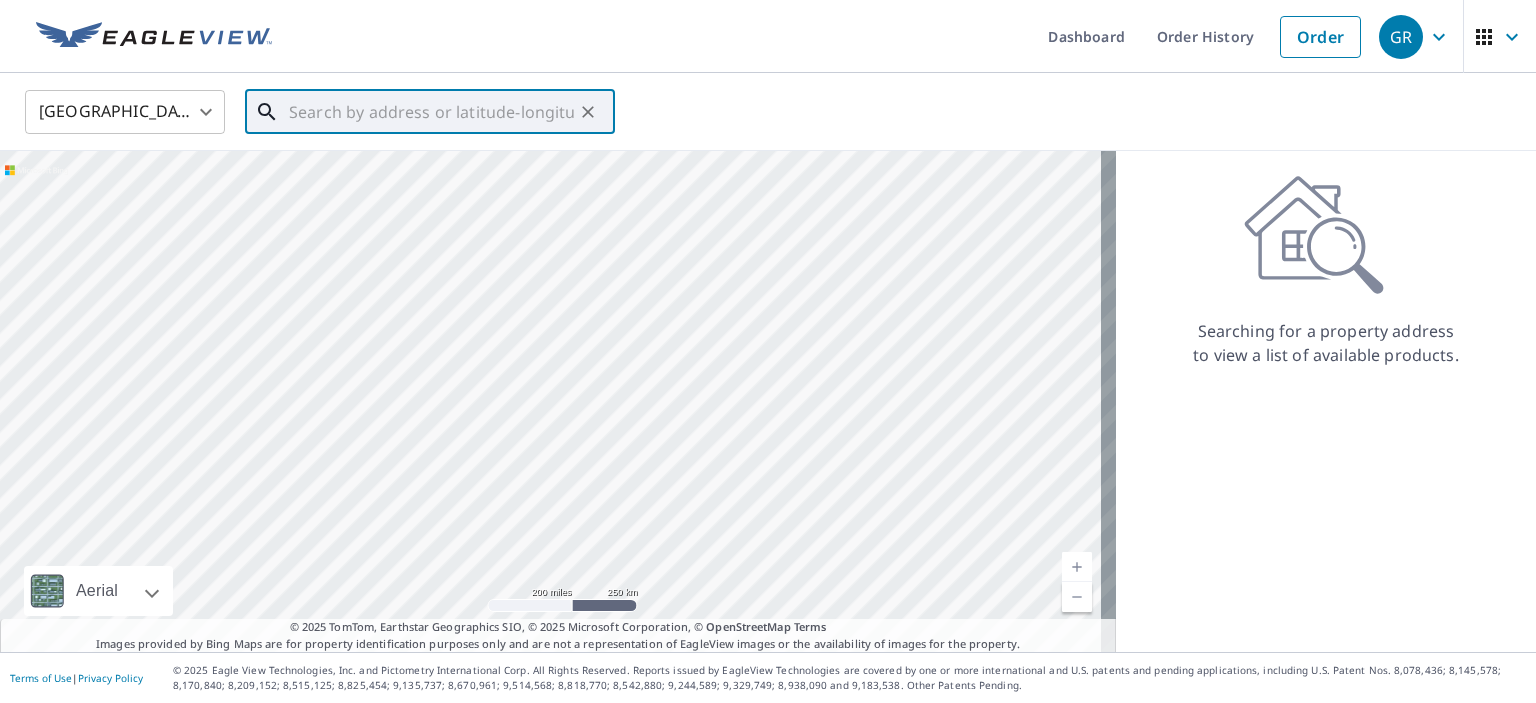 paste on "[STREET_ADDRESS]" 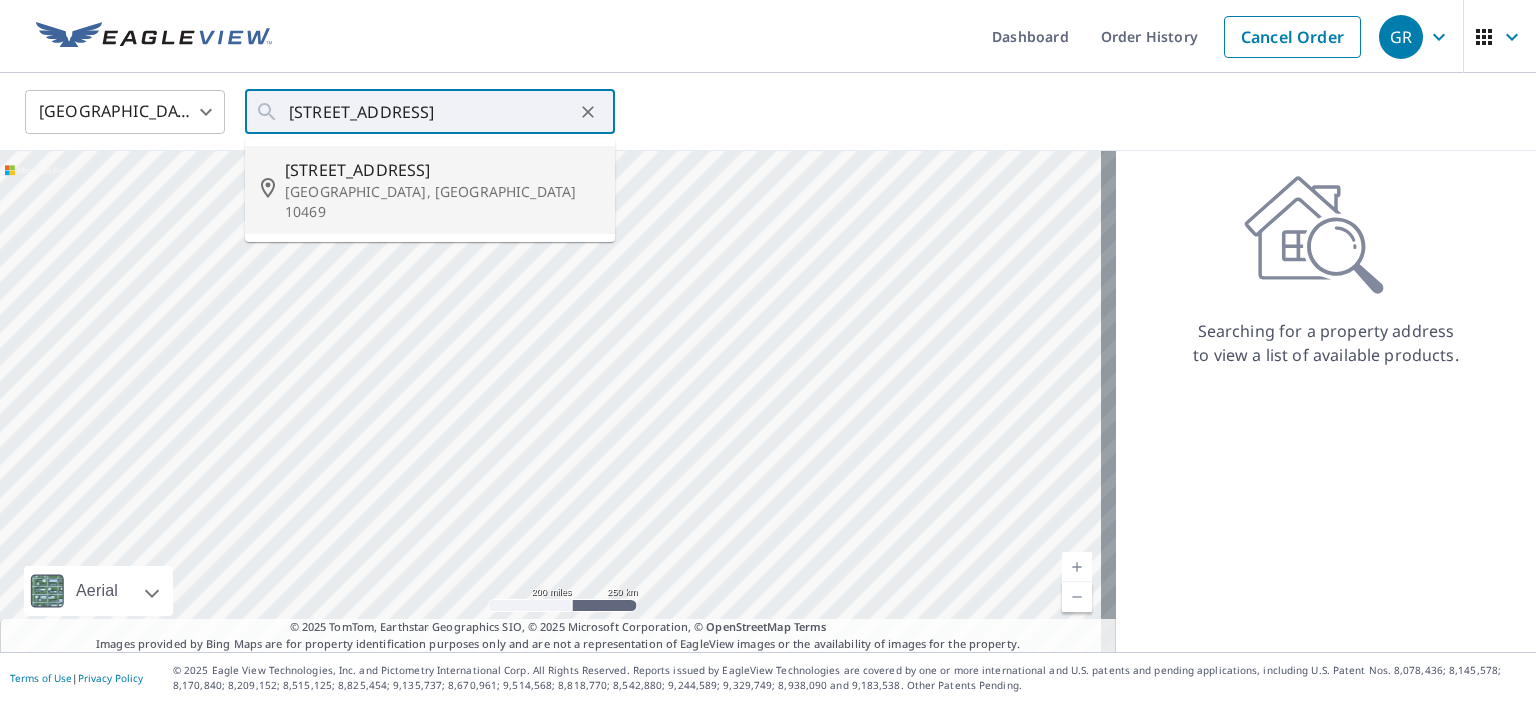 type on "[STREET_ADDRESS]" 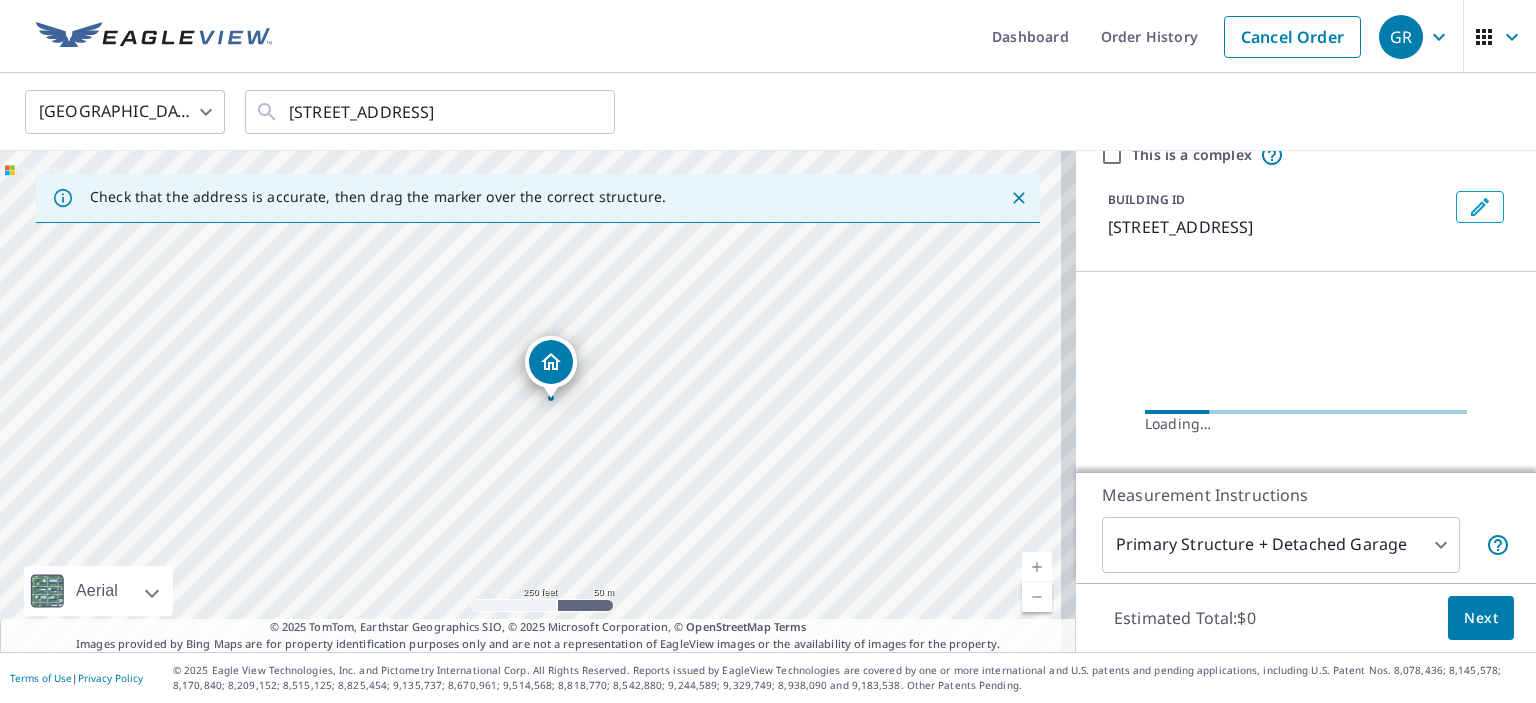 scroll, scrollTop: 87, scrollLeft: 0, axis: vertical 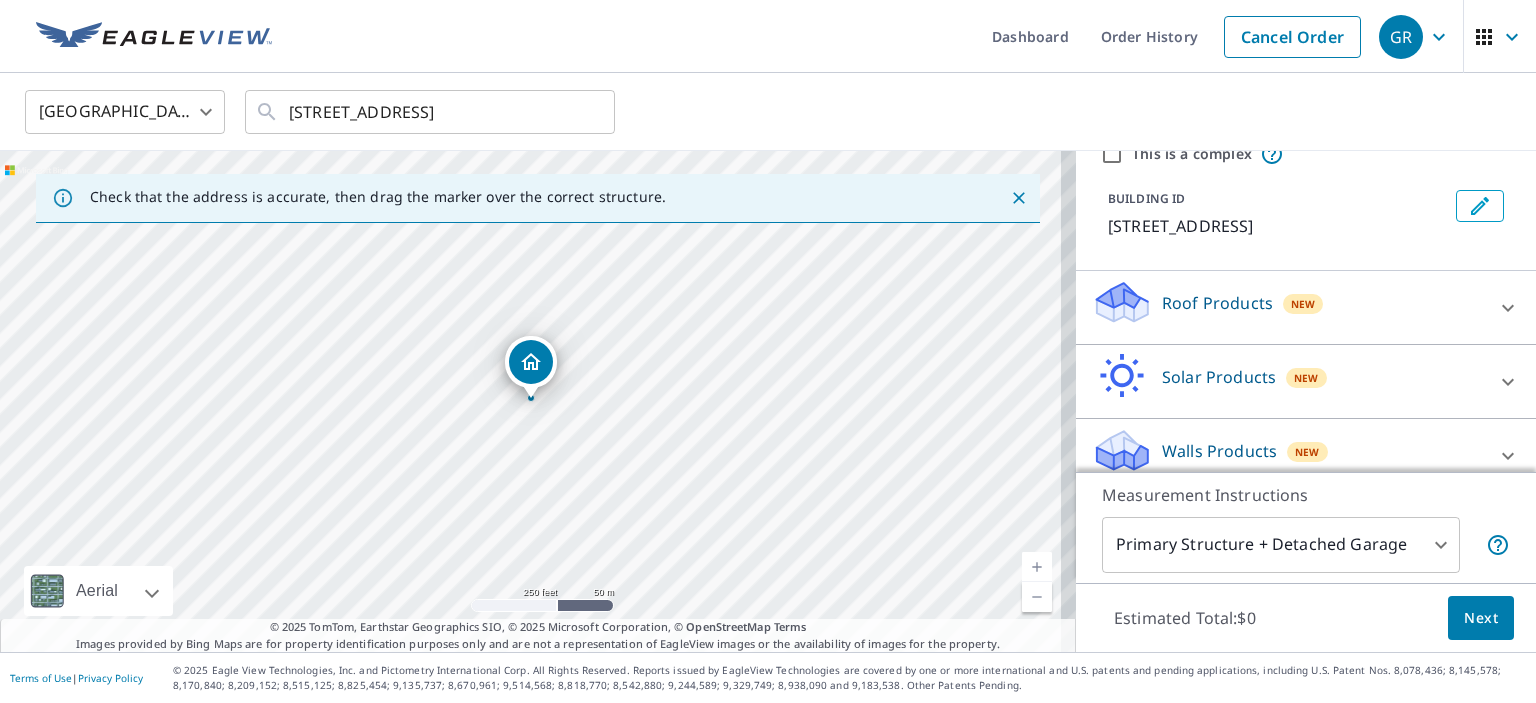 click on "Roof Products" at bounding box center [1217, 303] 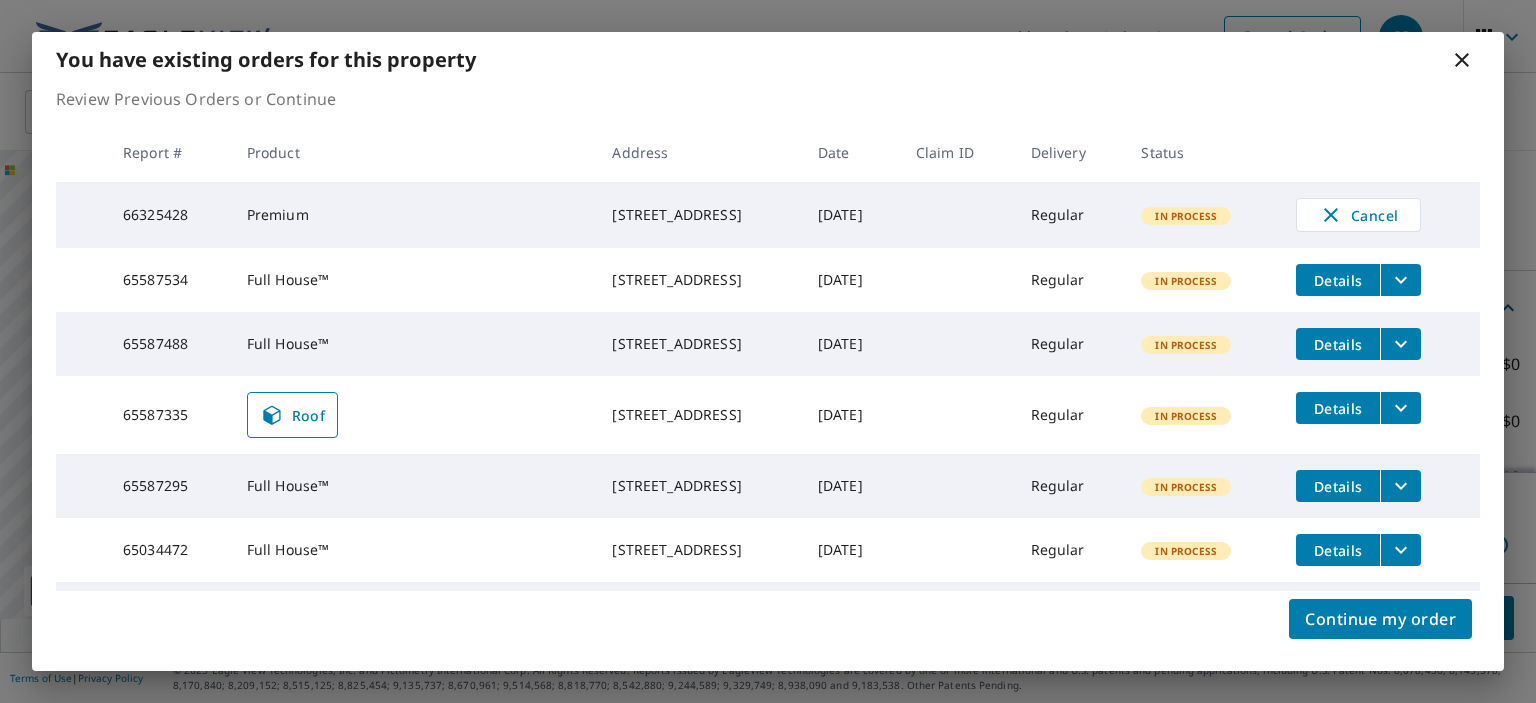 click 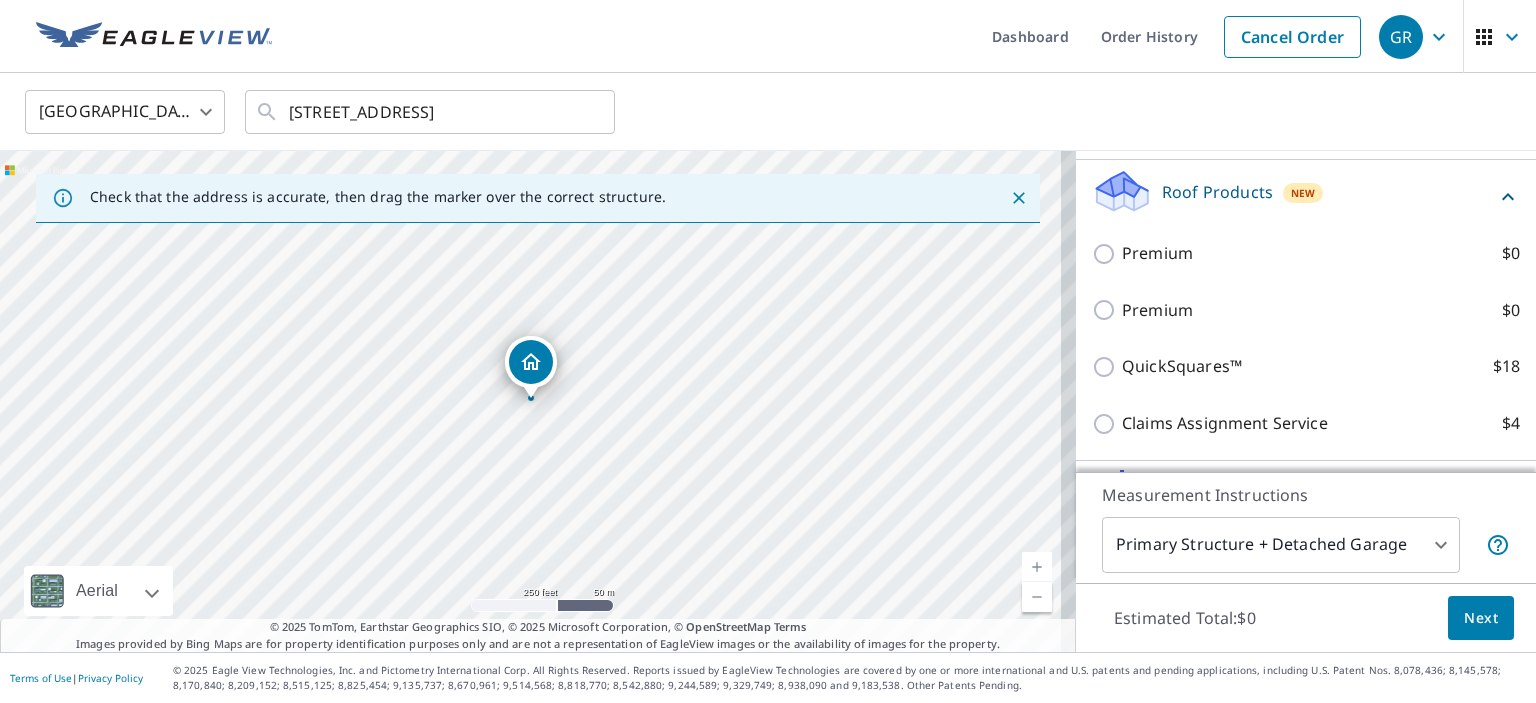 scroll, scrollTop: 0, scrollLeft: 0, axis: both 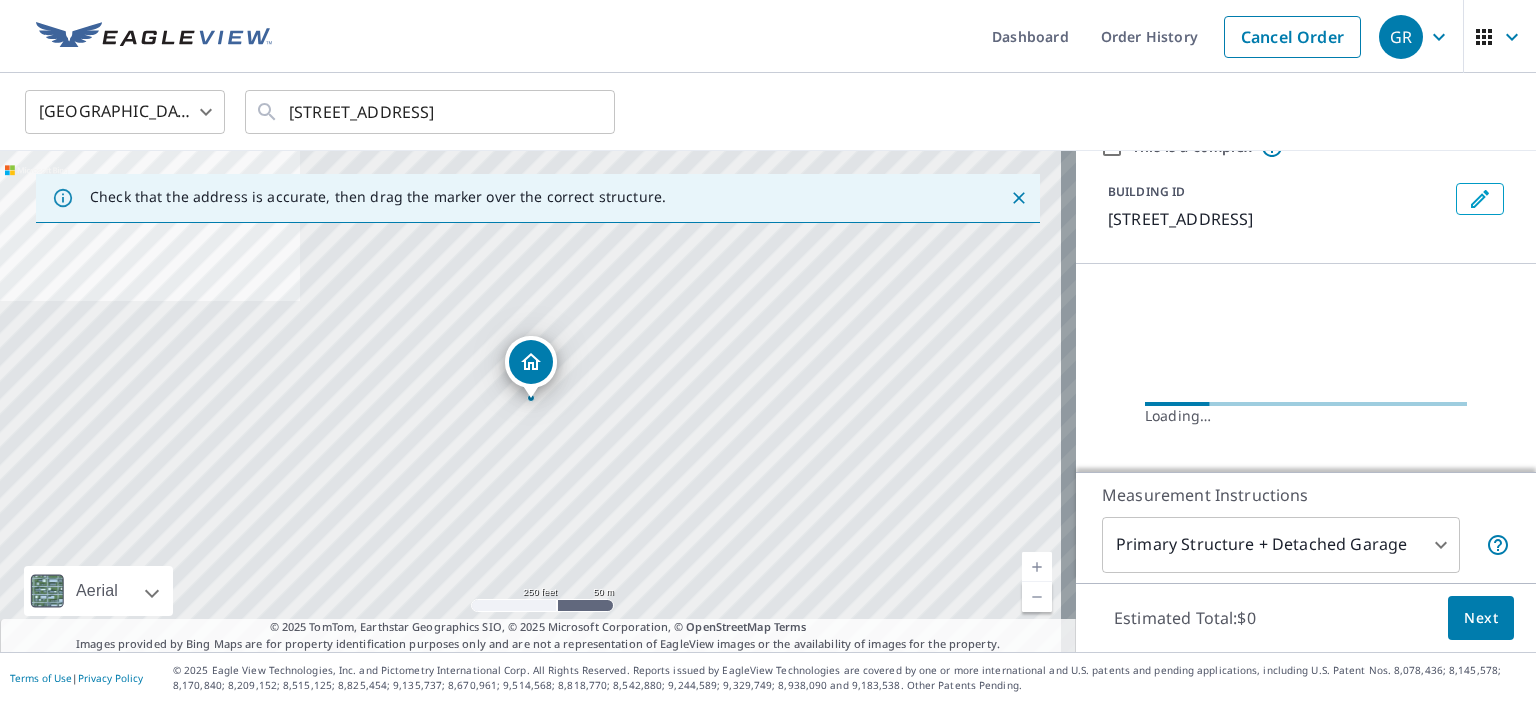 click on "Loading…" at bounding box center (1306, 414) 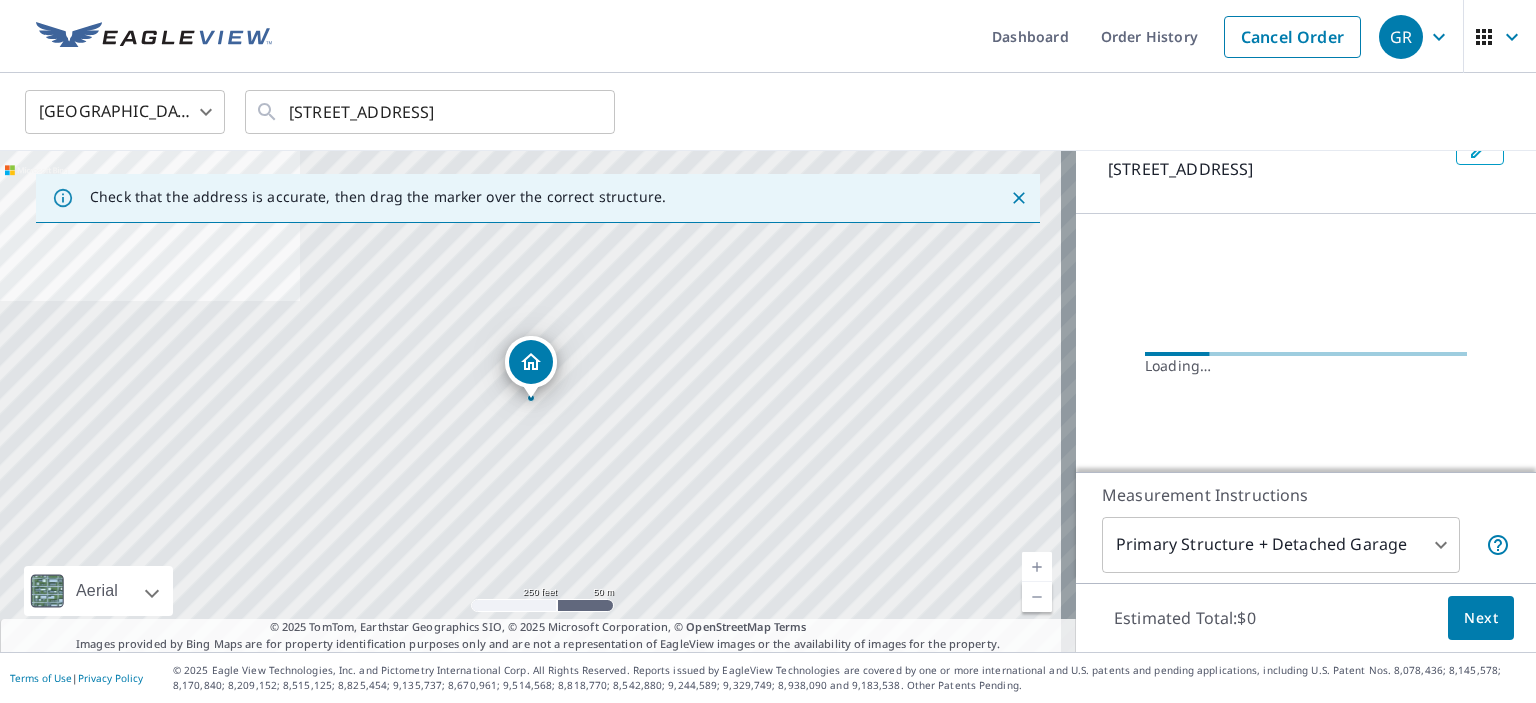 scroll, scrollTop: 147, scrollLeft: 0, axis: vertical 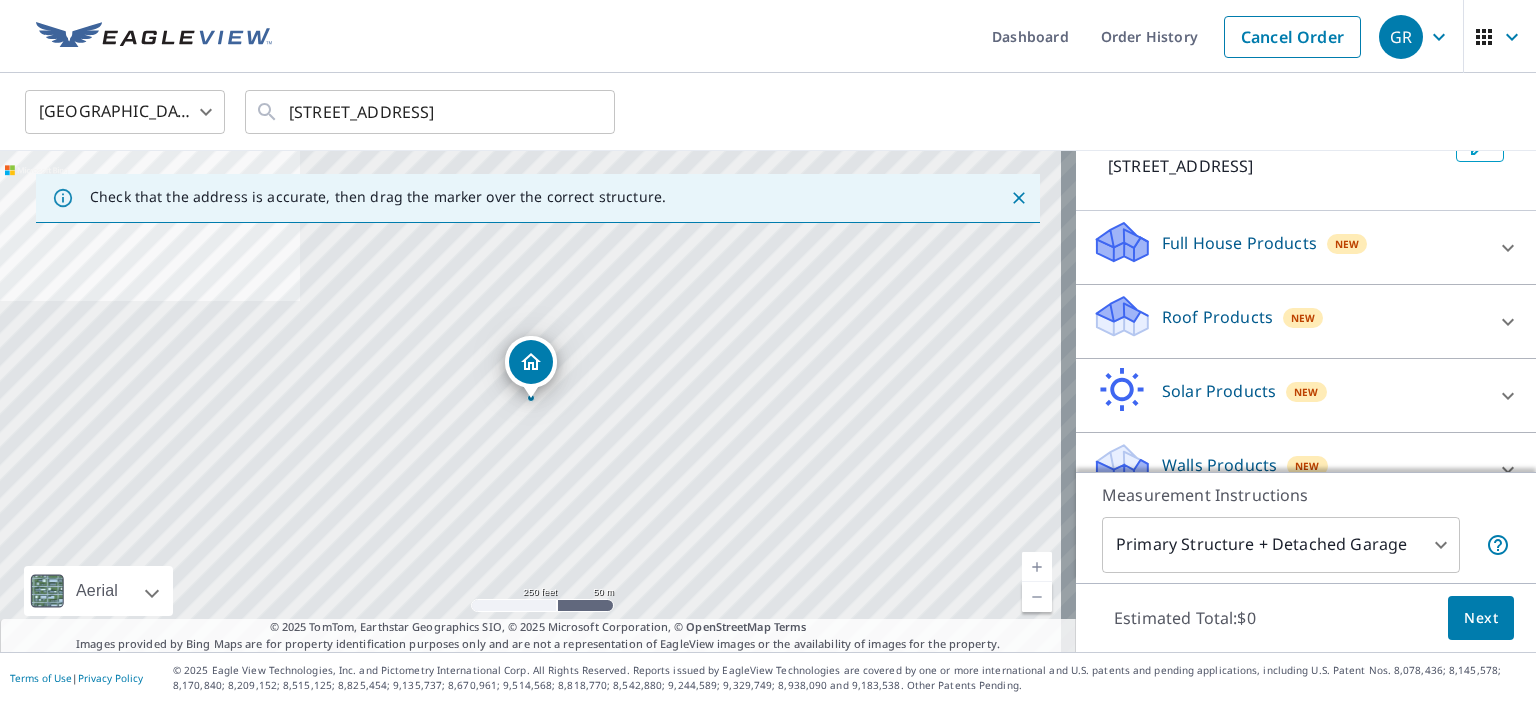 click on "Full House Products New" at bounding box center [1288, 247] 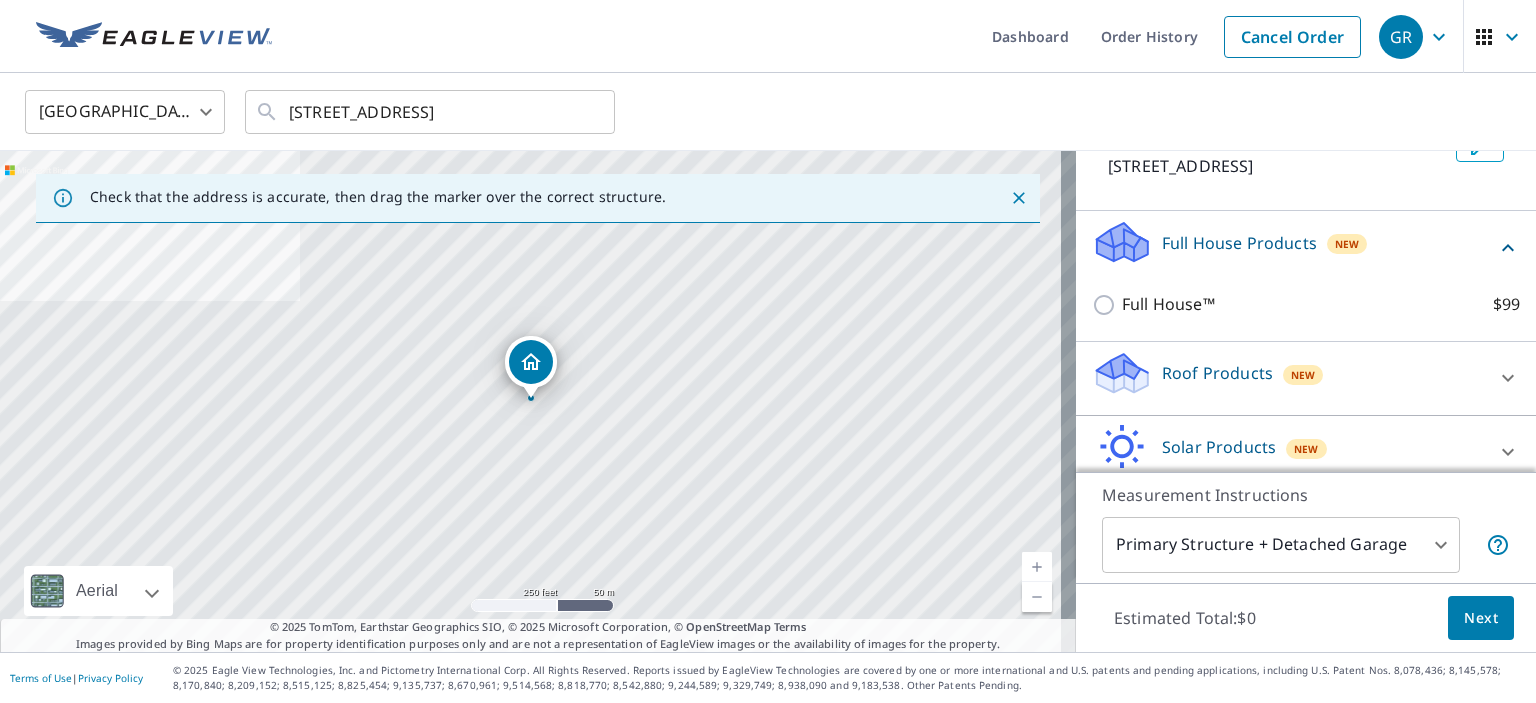 scroll, scrollTop: 179, scrollLeft: 0, axis: vertical 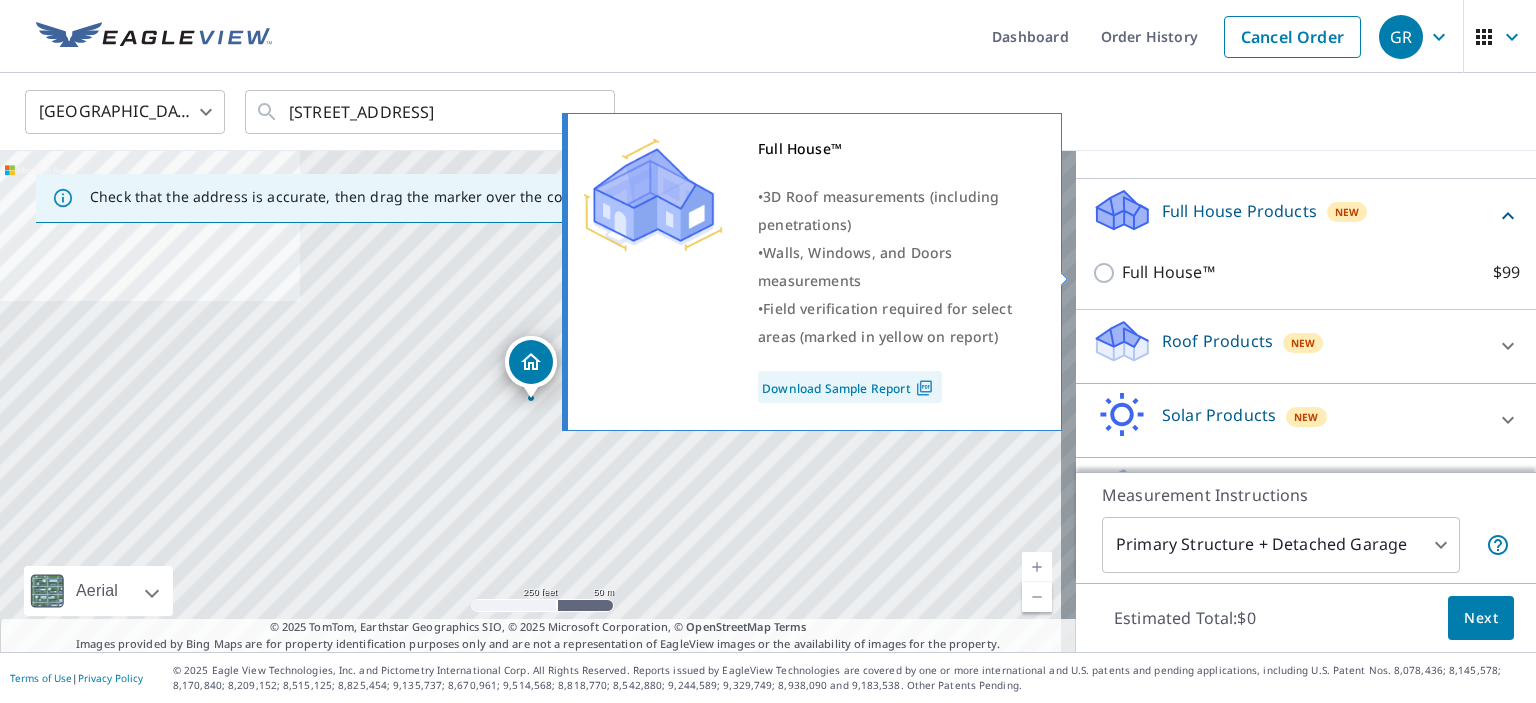 click on "Full House™" at bounding box center (1168, 272) 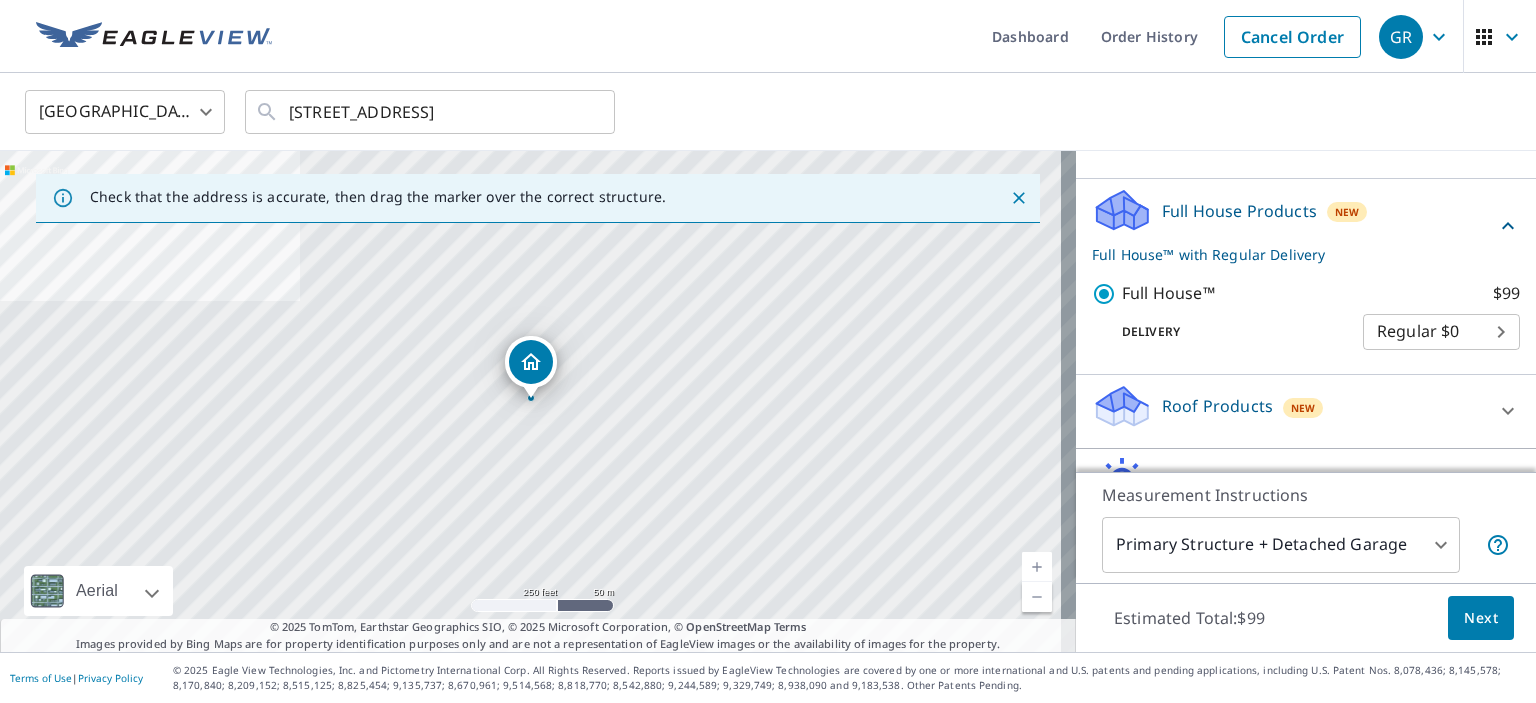 click on "Next" at bounding box center [1481, 618] 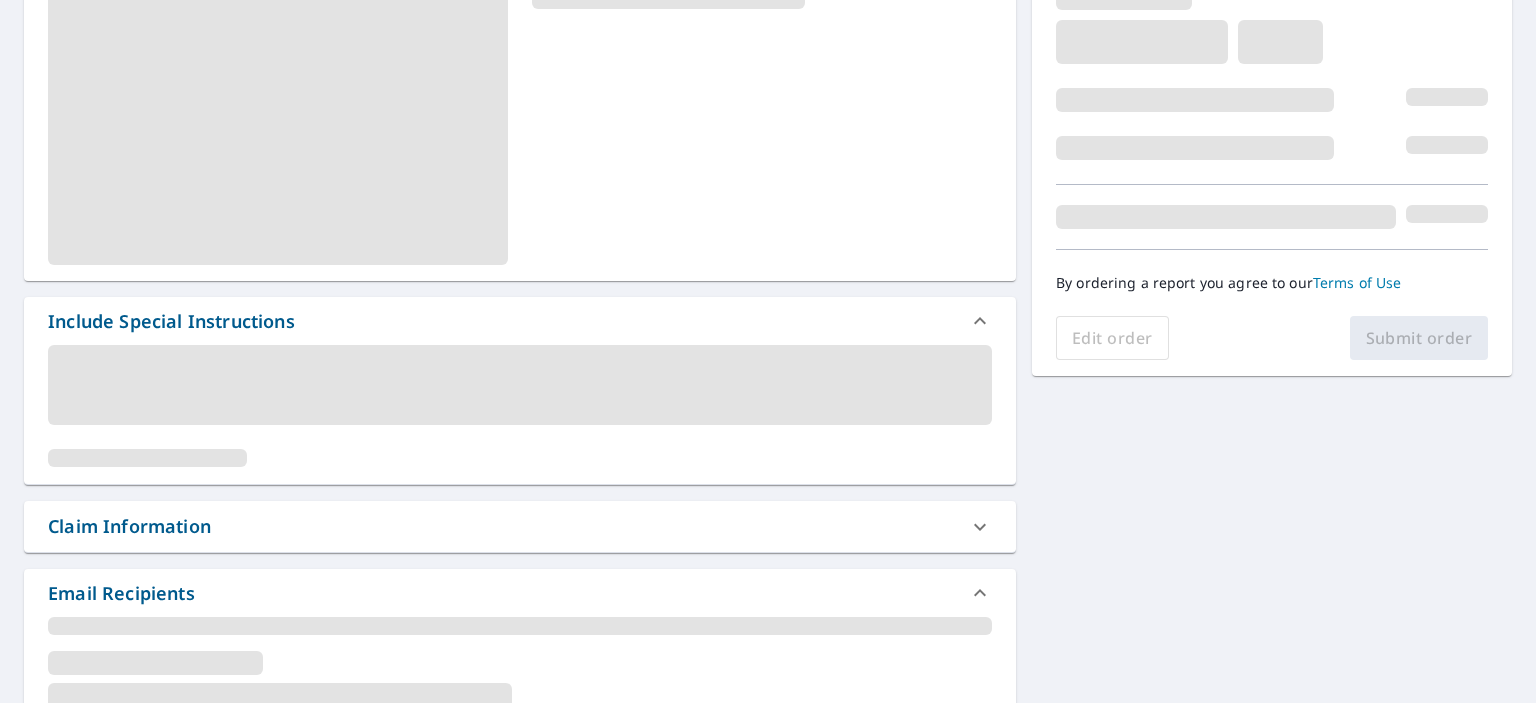 scroll, scrollTop: 358, scrollLeft: 0, axis: vertical 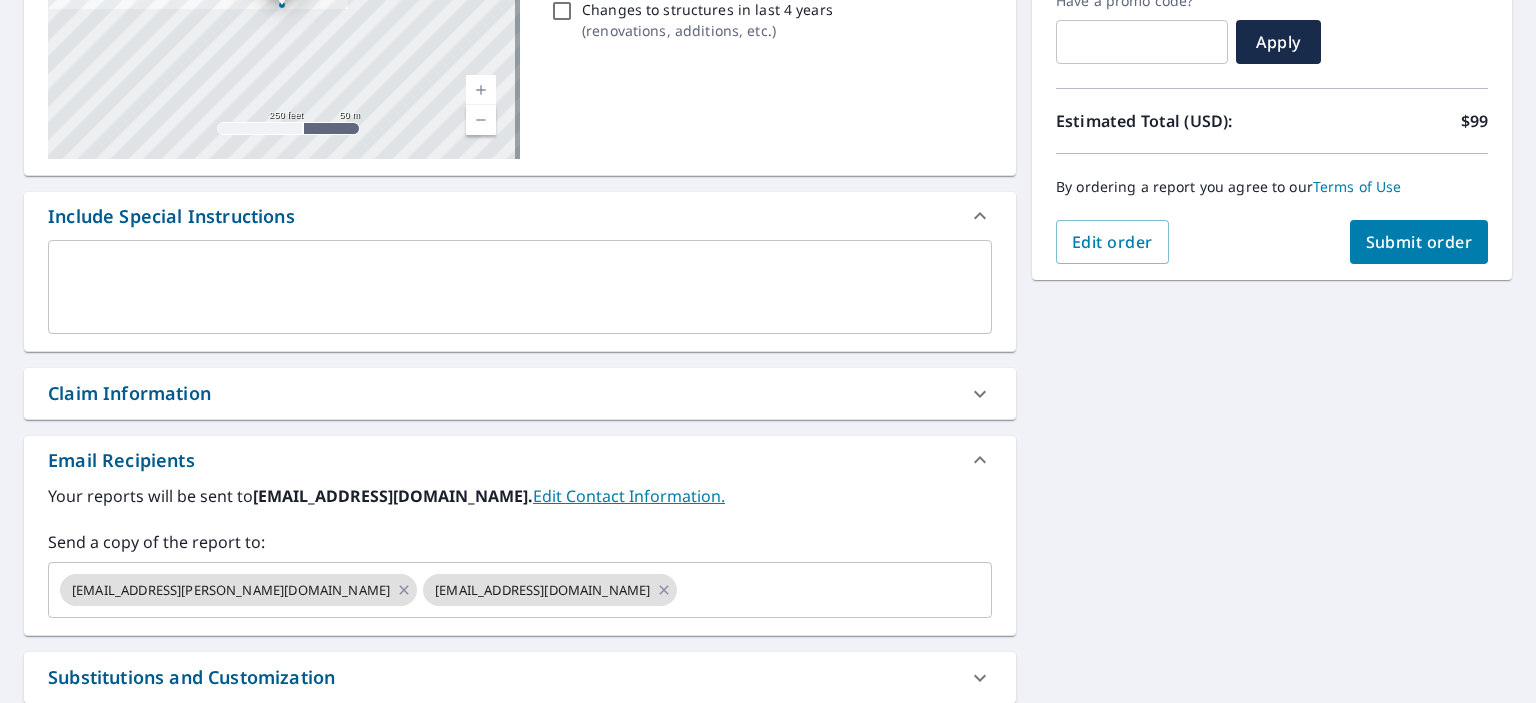 click at bounding box center (520, 287) 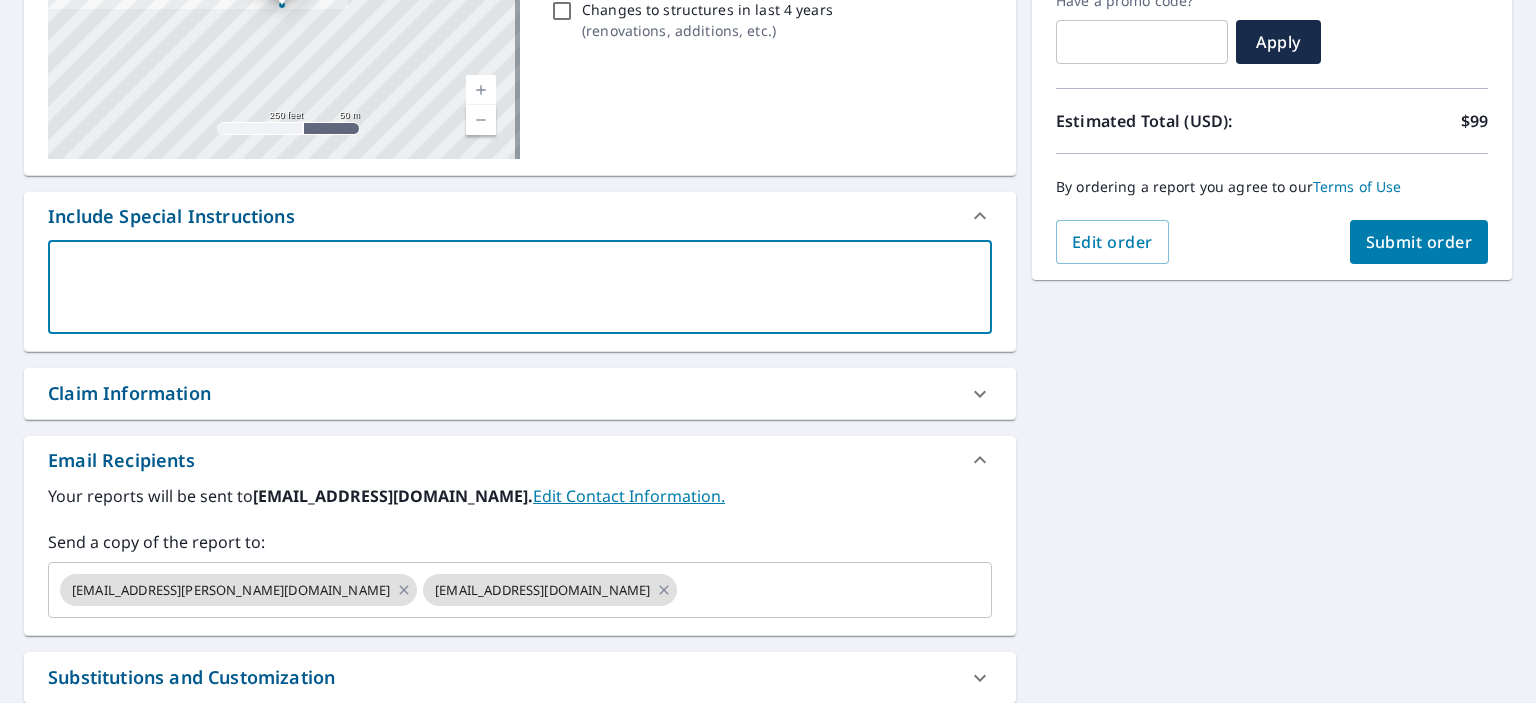 type on "t" 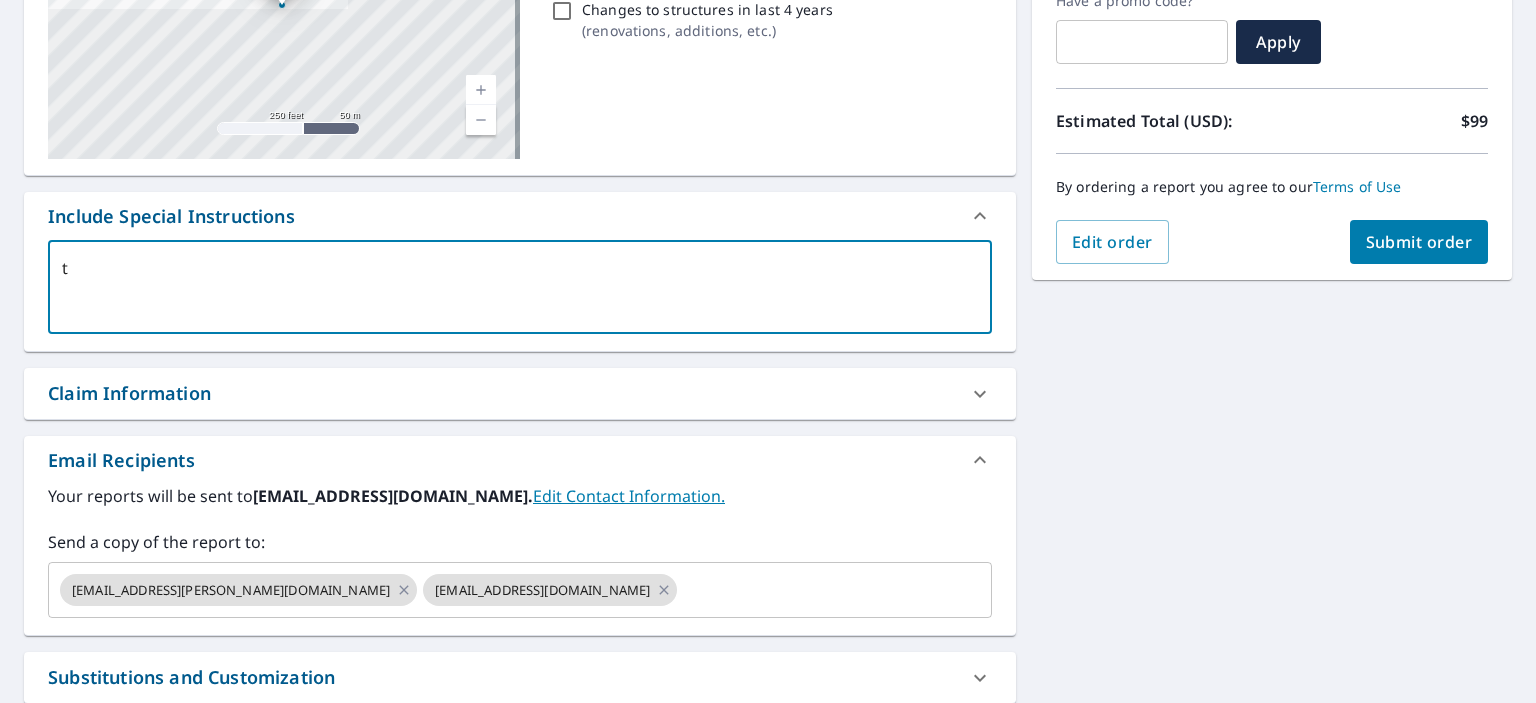 type on "te" 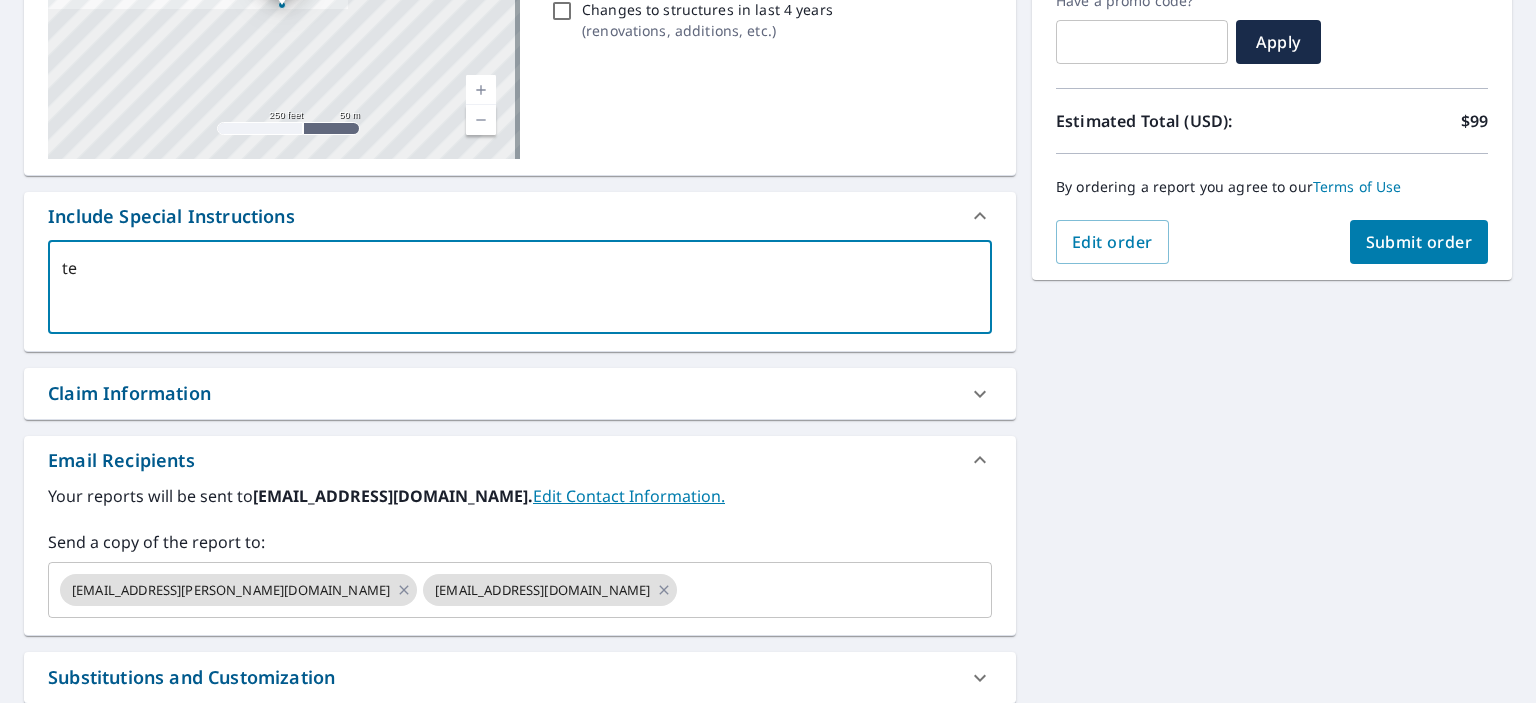 type on "tes" 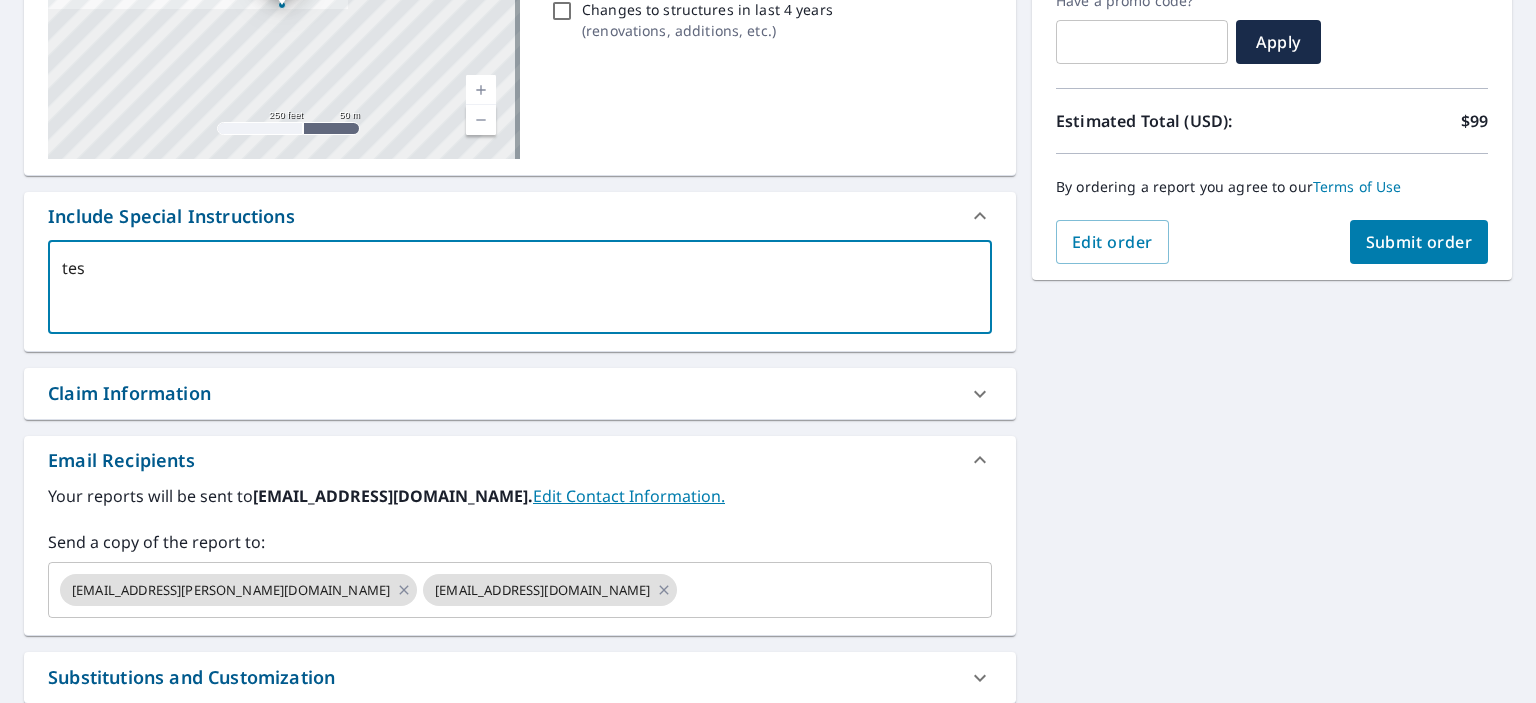 type on "test" 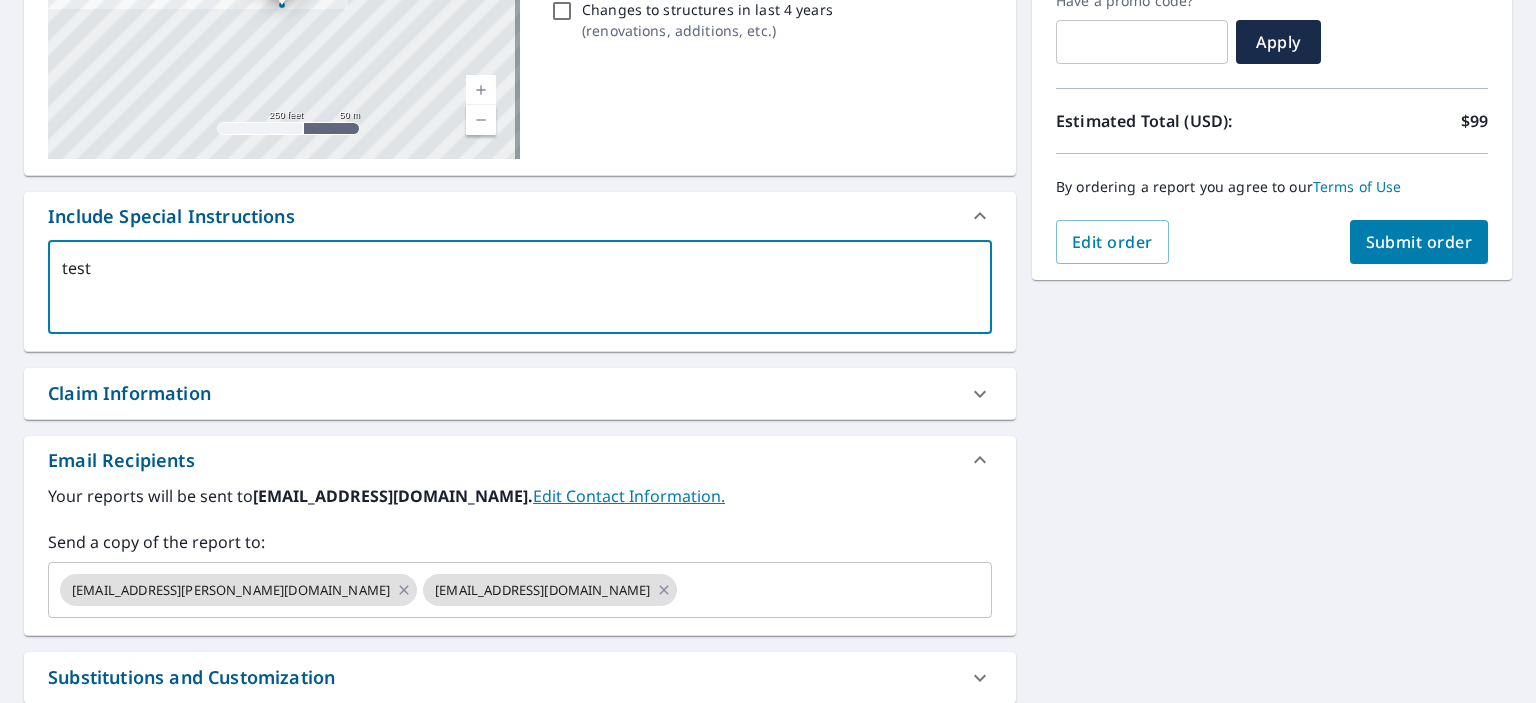 type on "test" 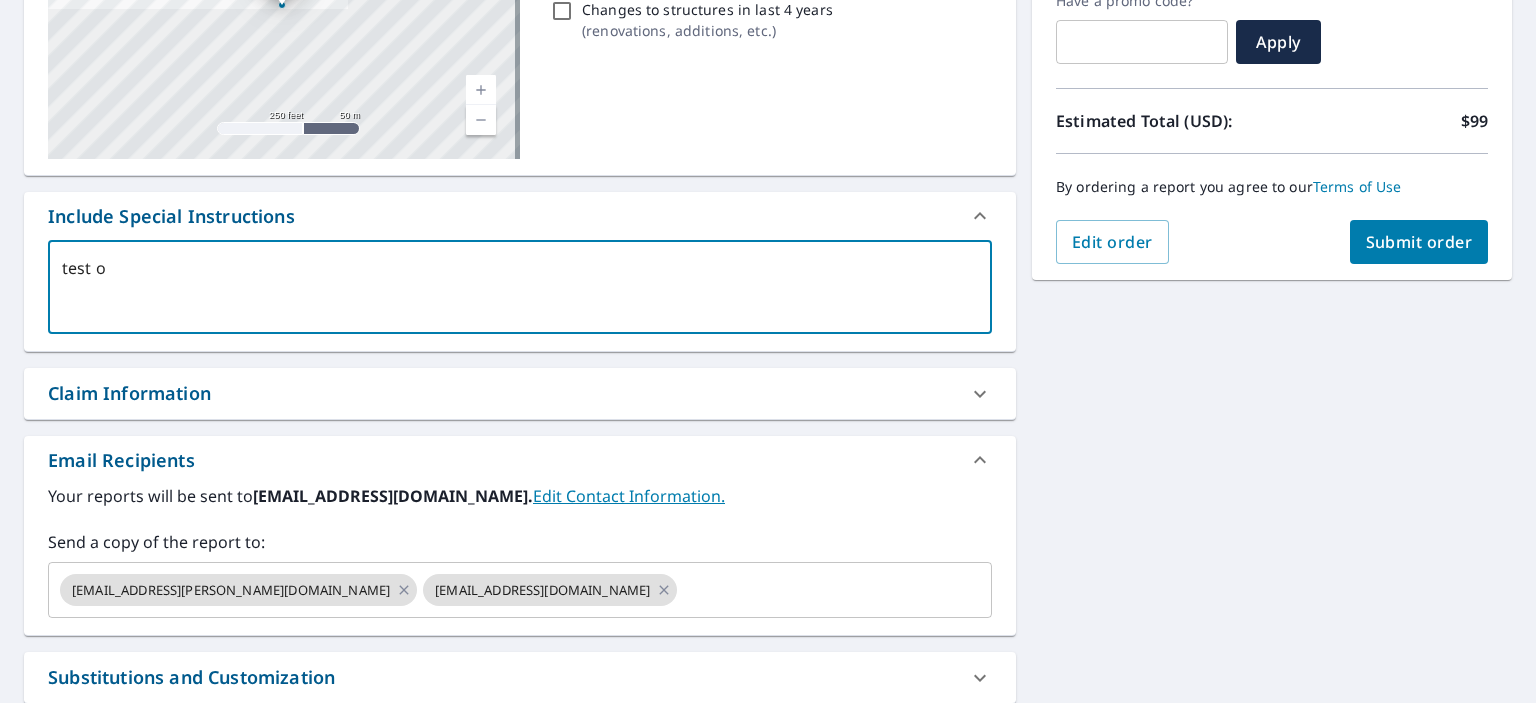 type on "test or" 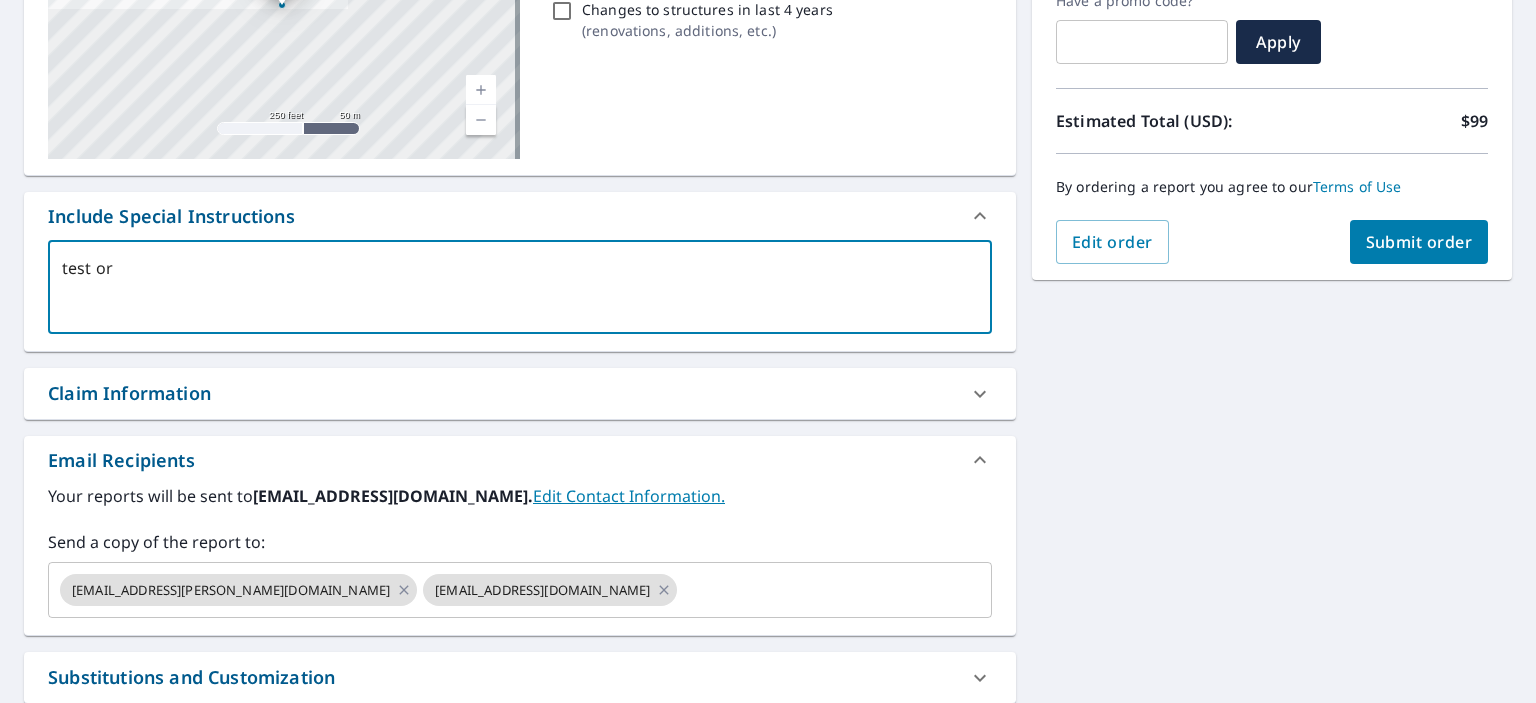 type on "test ord" 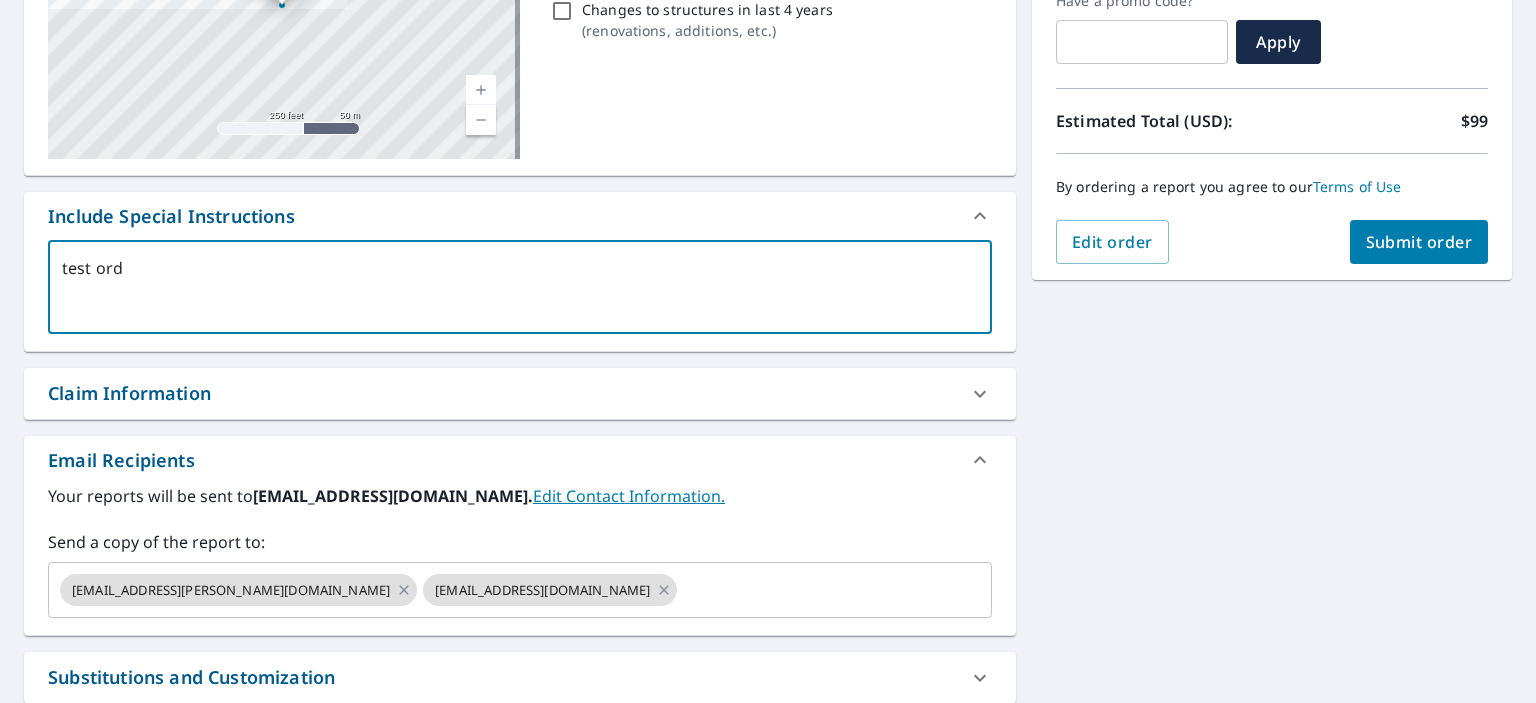 type on "test orde" 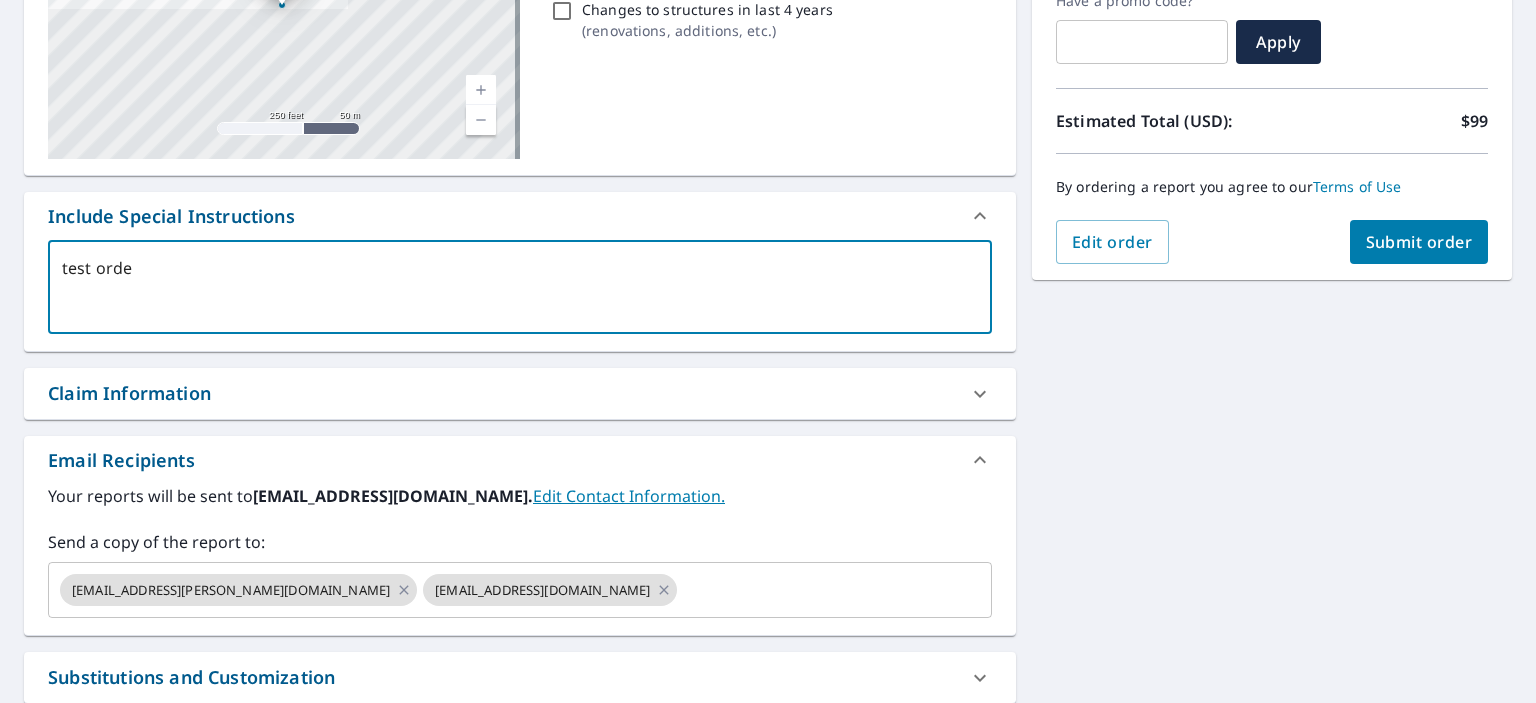 type on "test order" 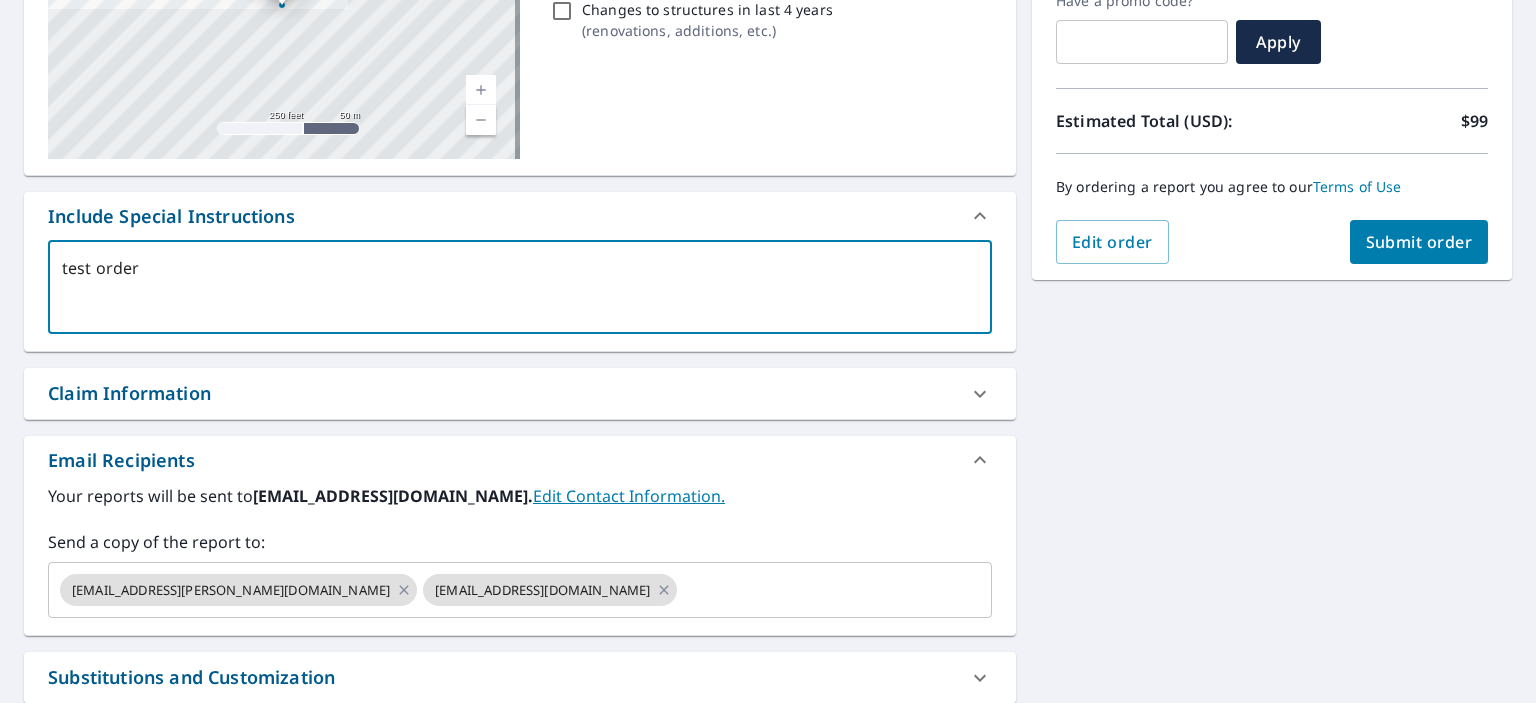 type on "test order" 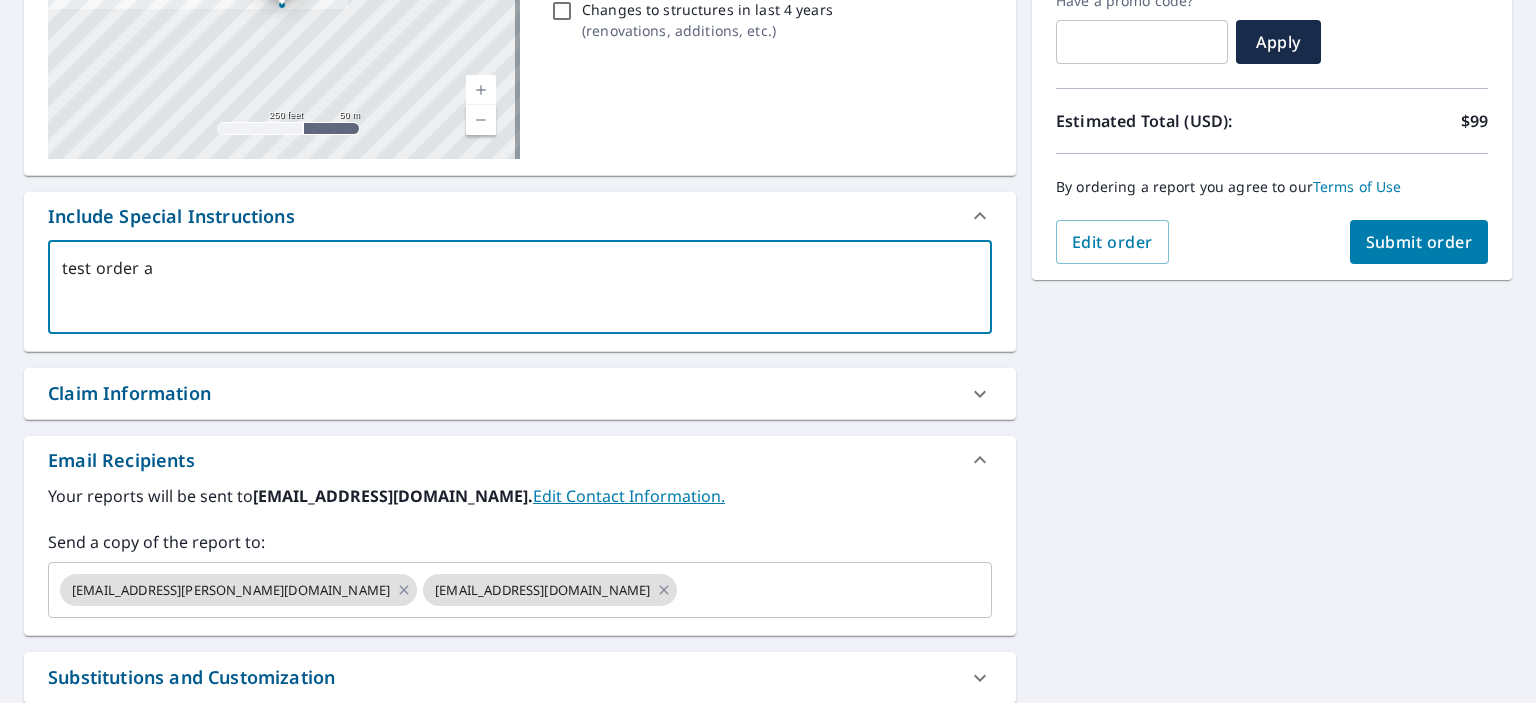 type on "test order as" 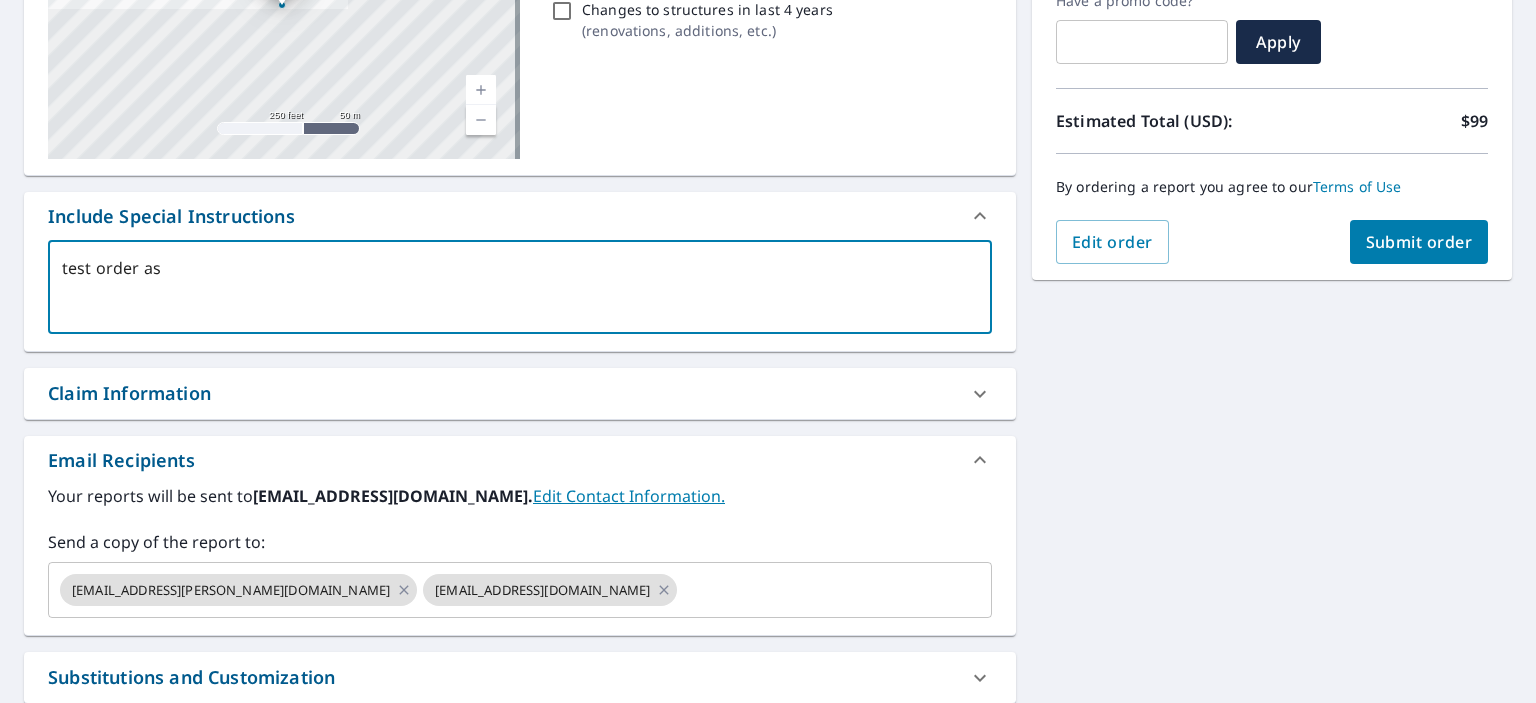 type on "test order ass" 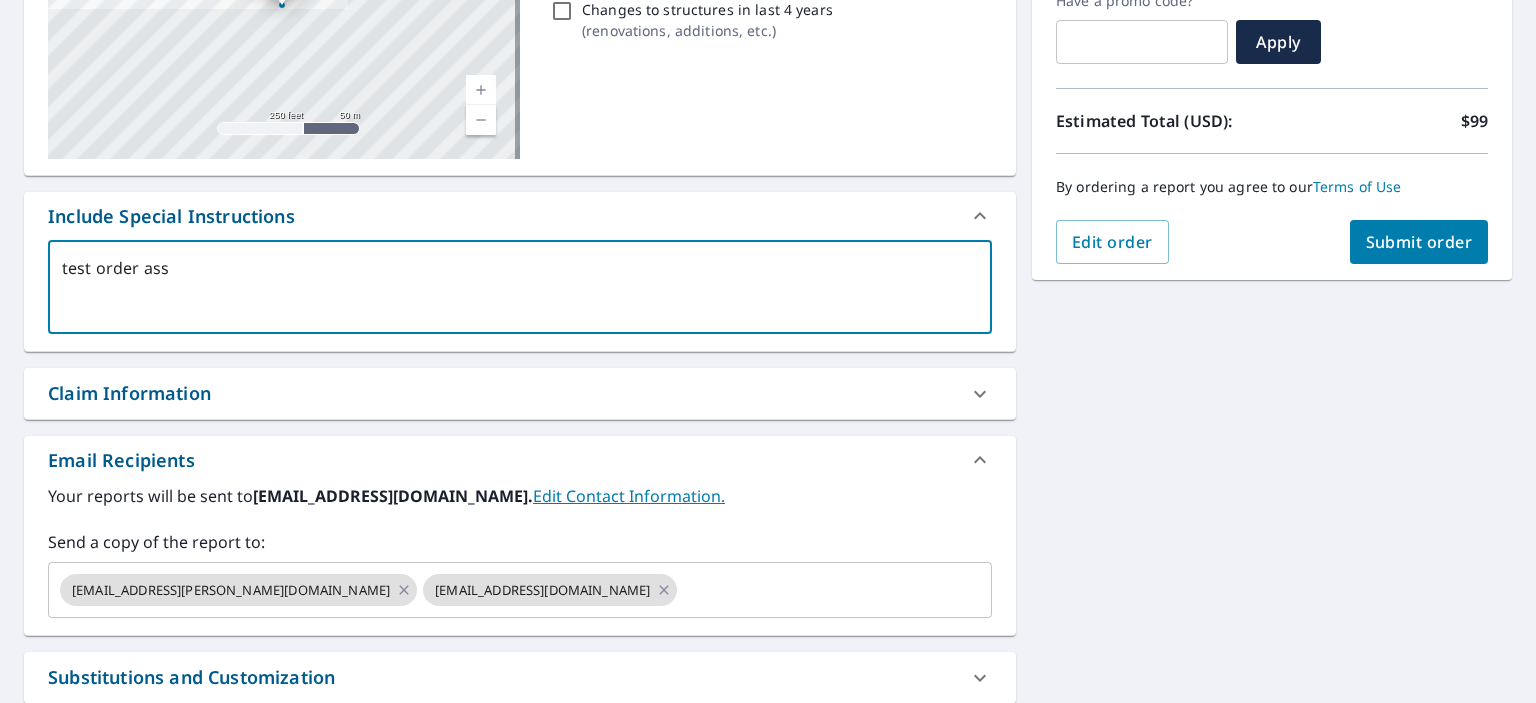 type on "test order assi" 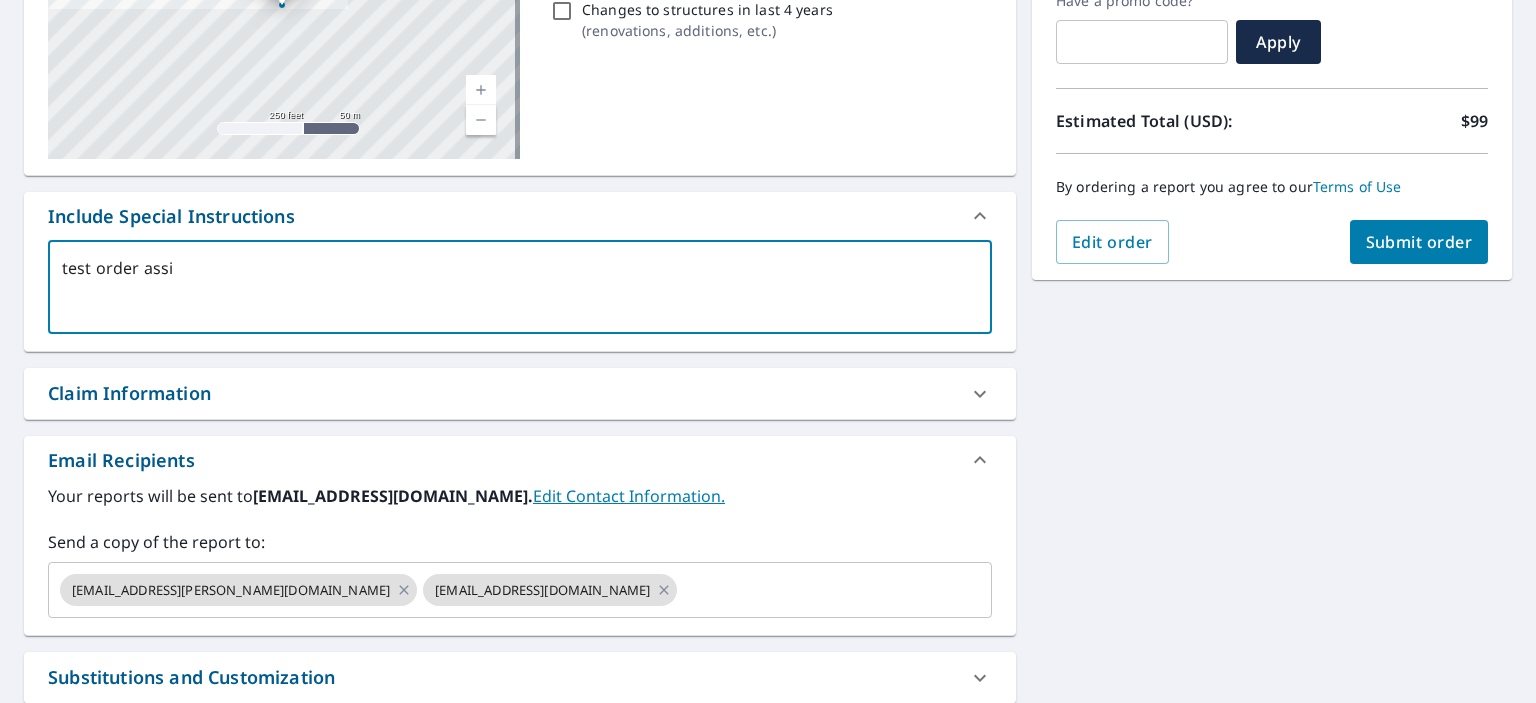 type on "test order assig" 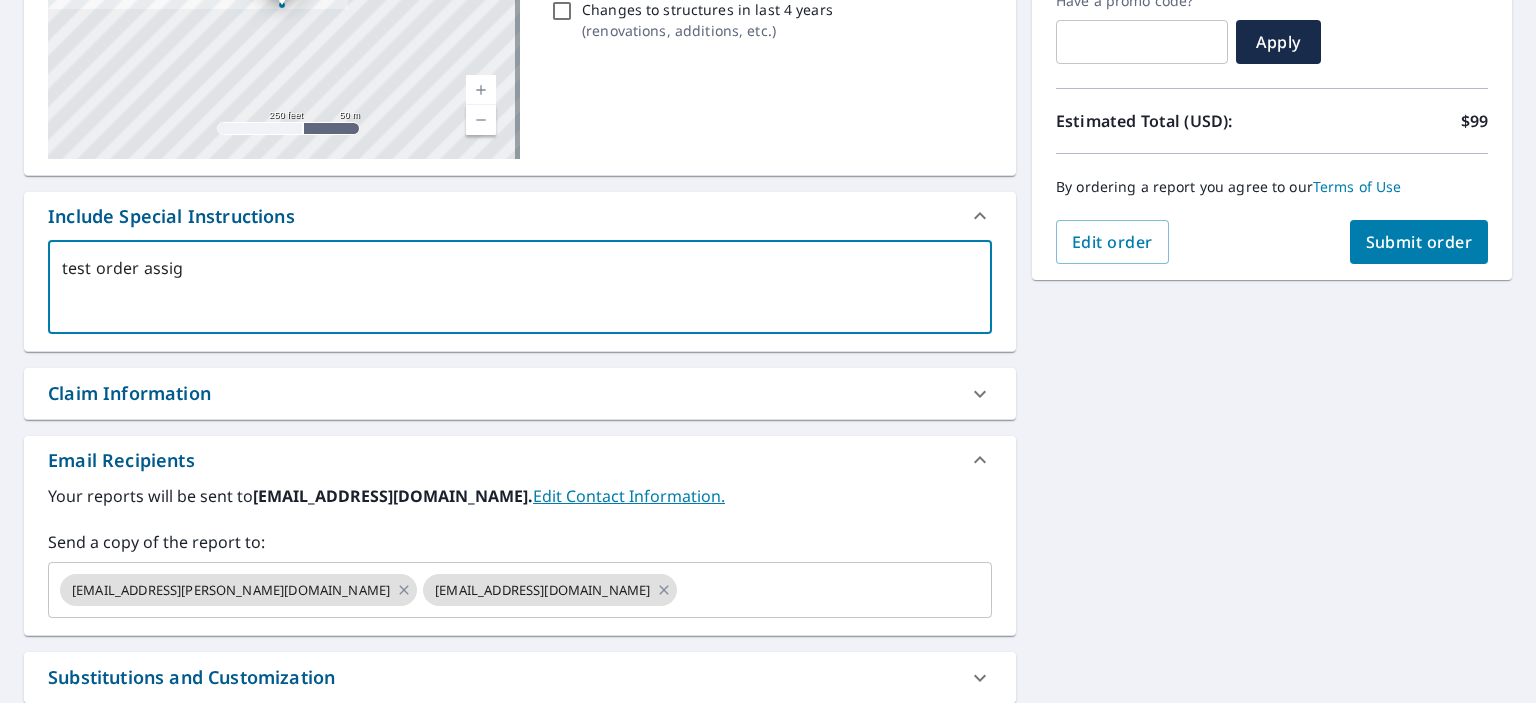 type on "test order assign" 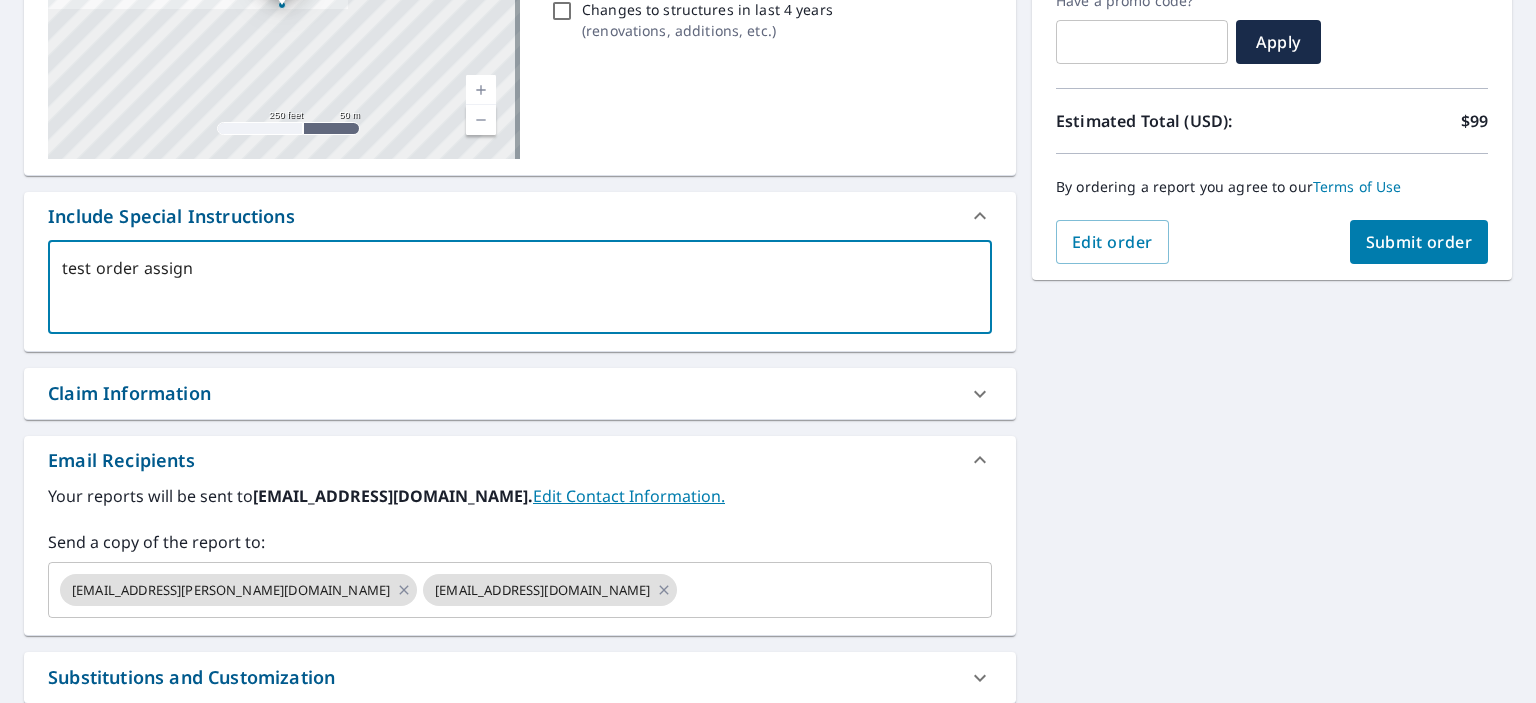 type on "test order assign" 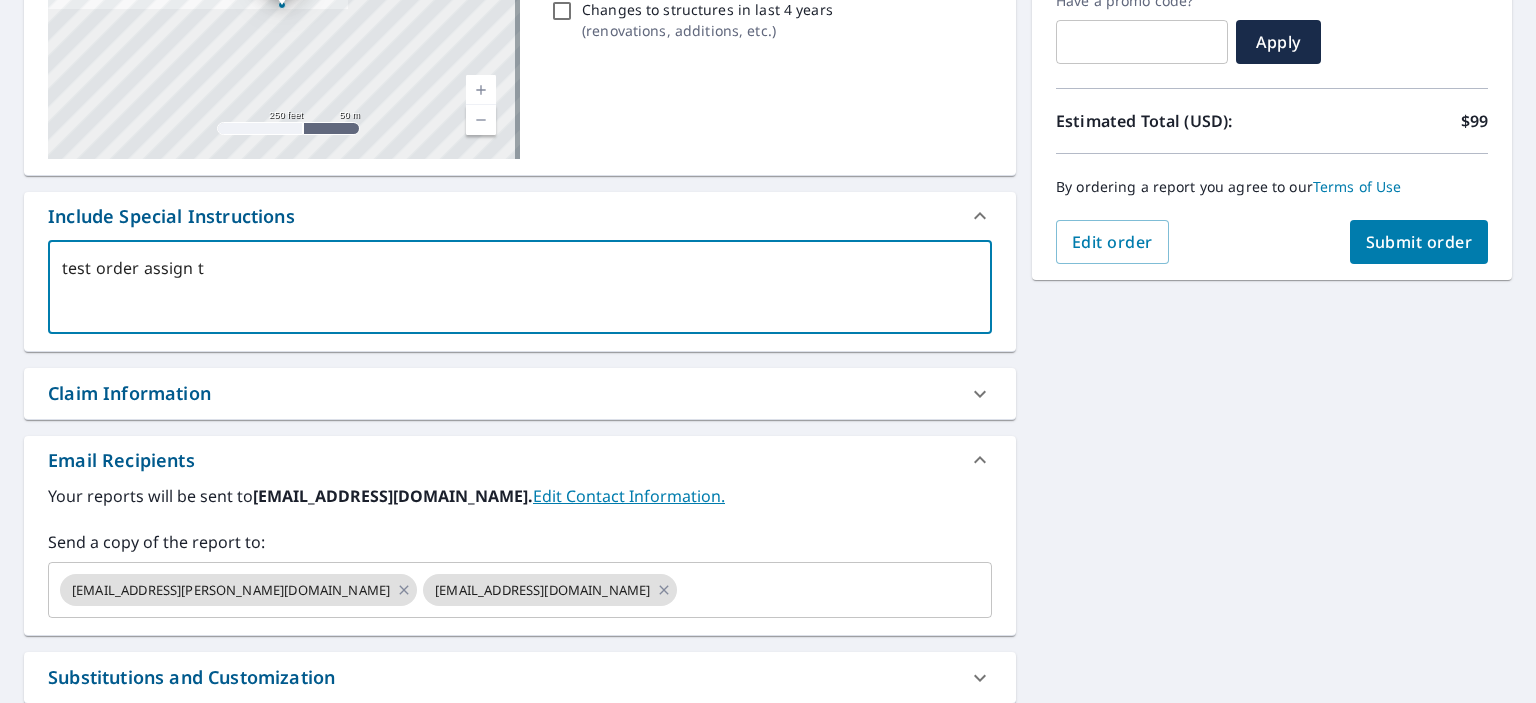 type on "test order assign to" 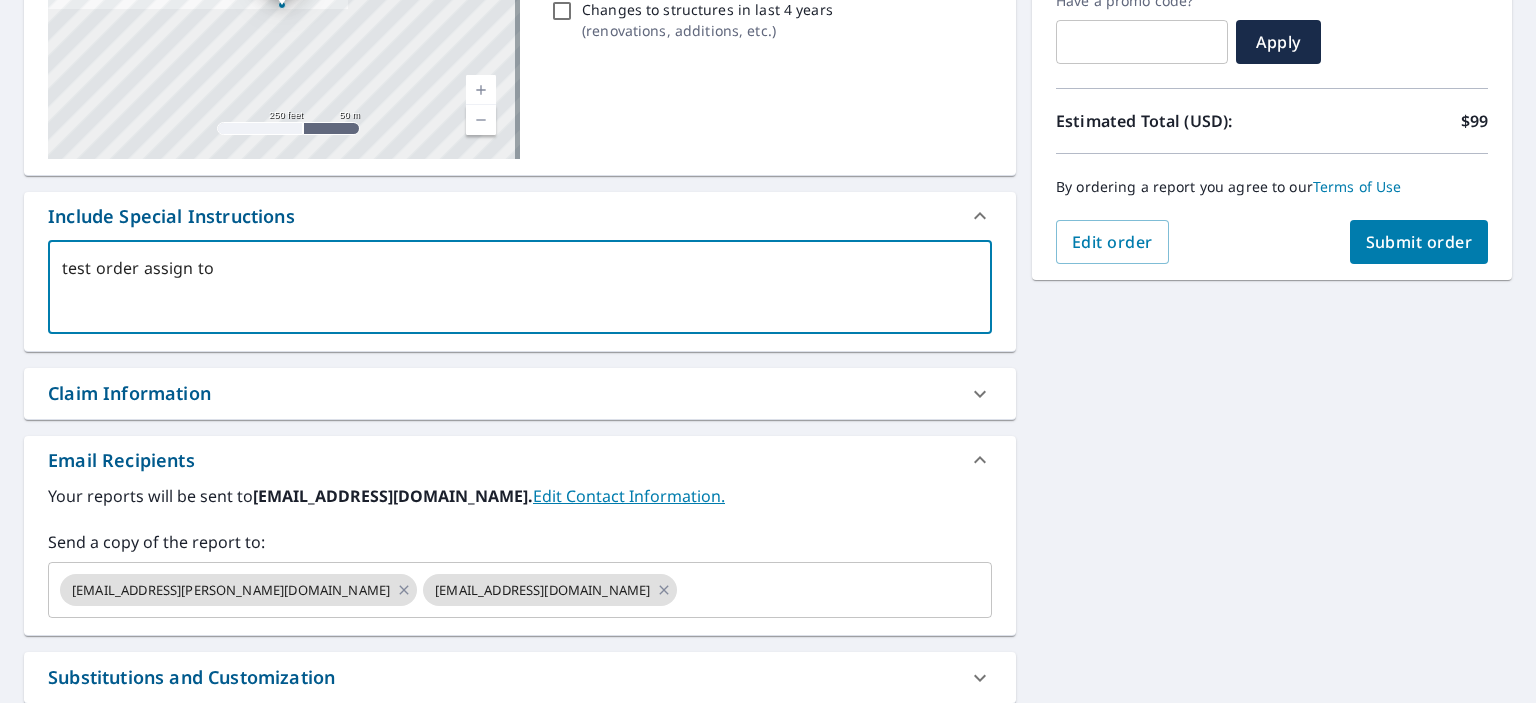 type on "test order assign to" 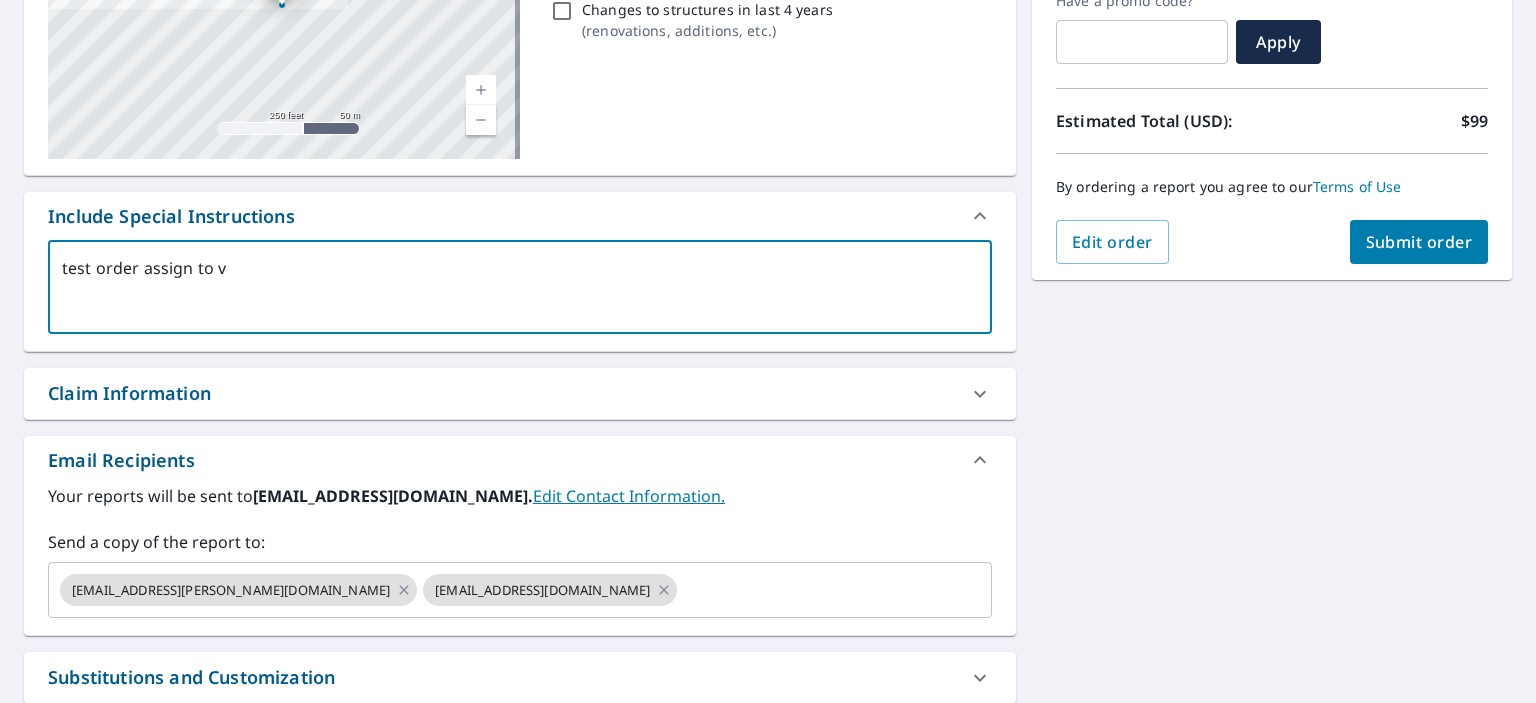 type on "test order assign to va" 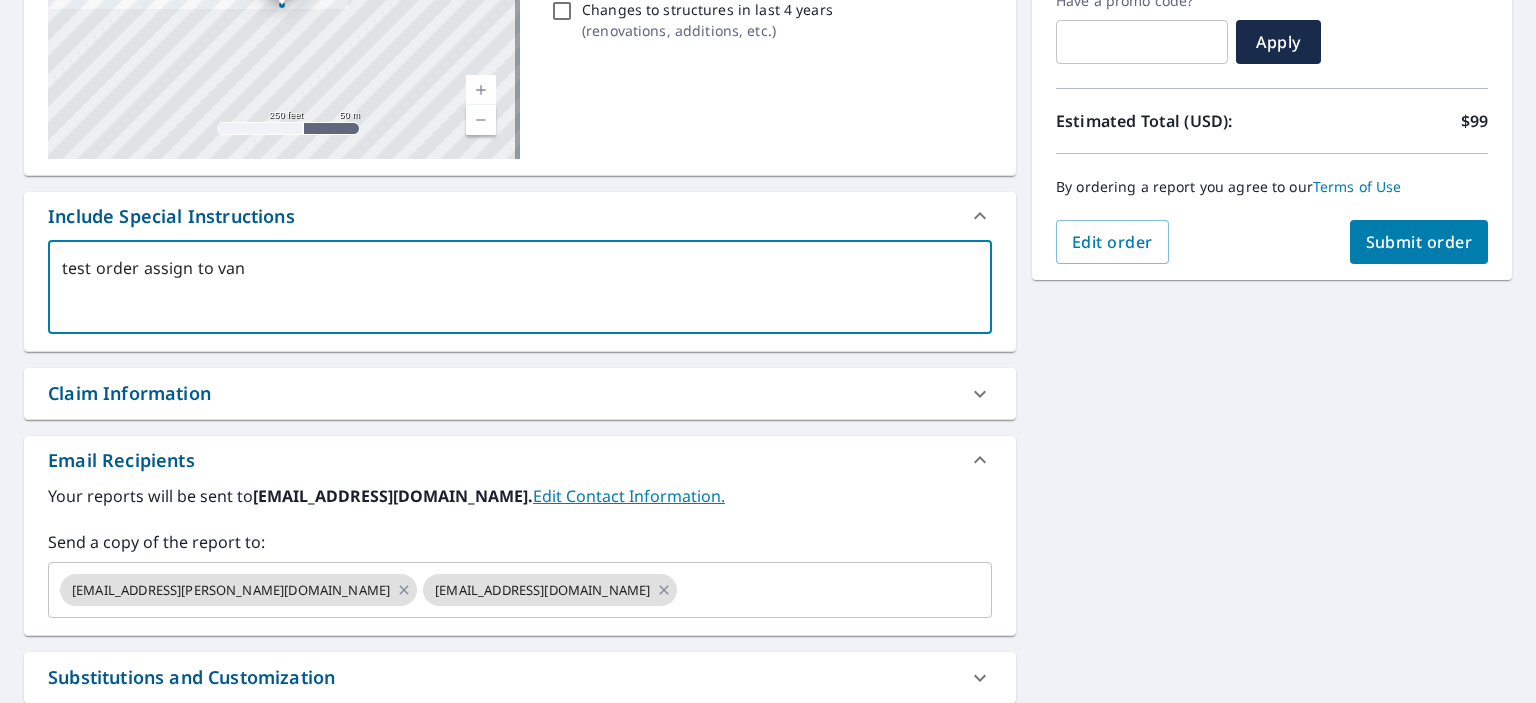 type on "test order assign to vand" 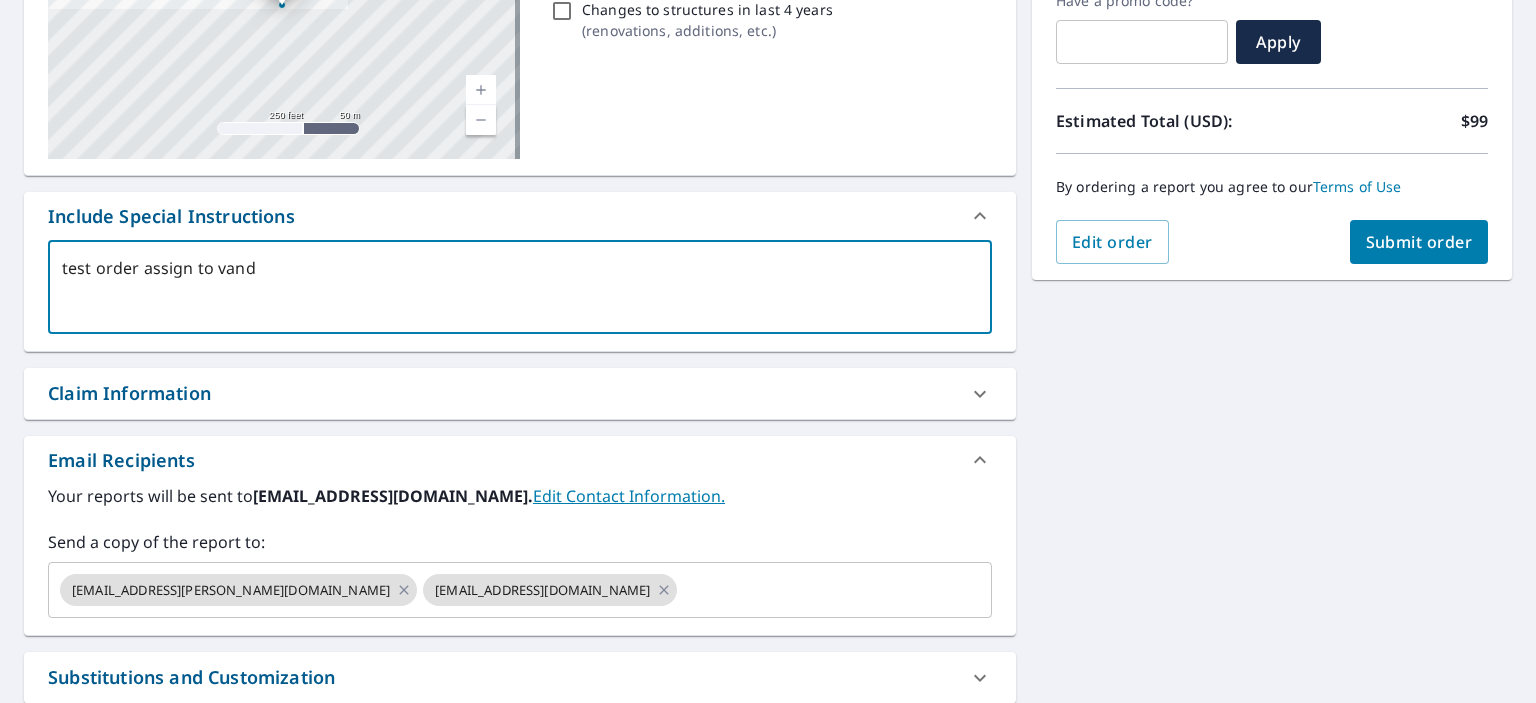 type on "test order assign to vanda" 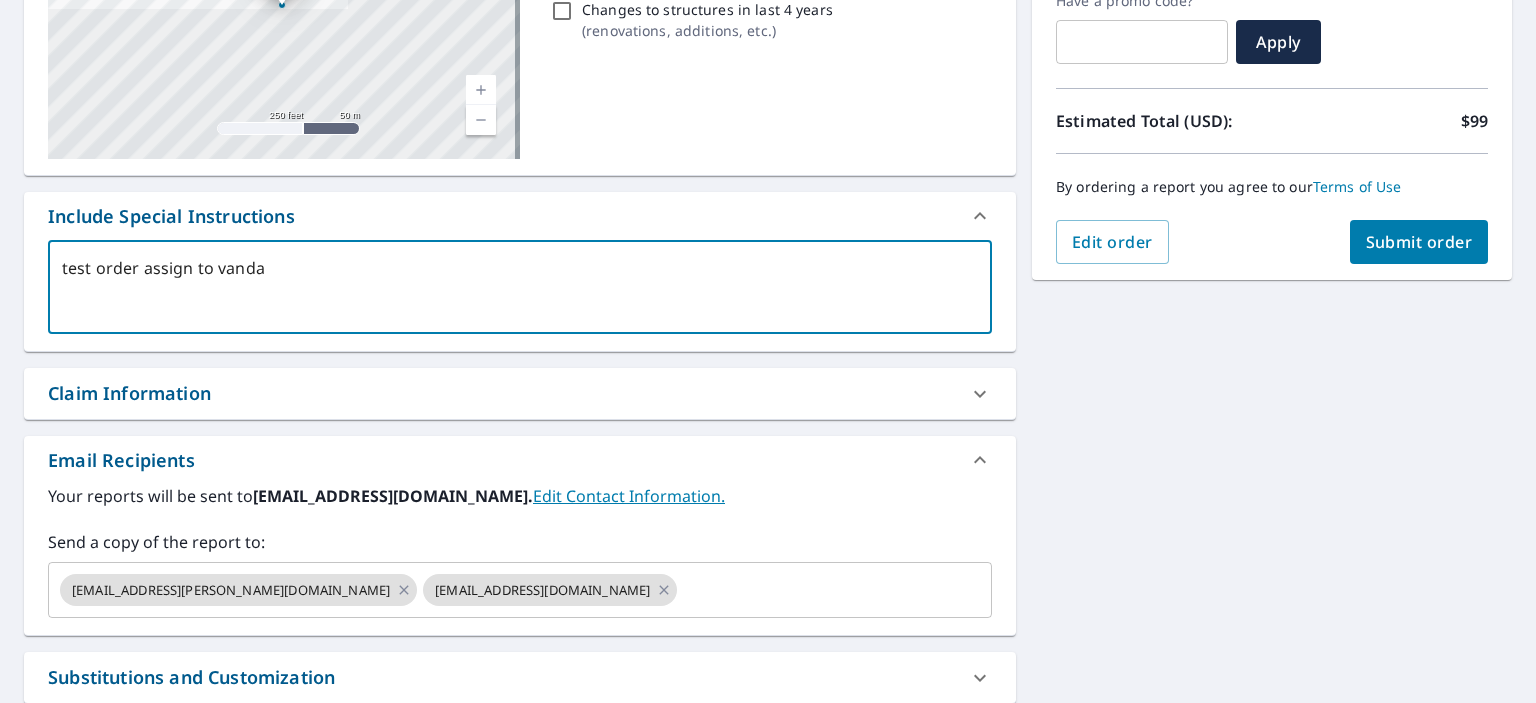 type on "test order assign to vandan" 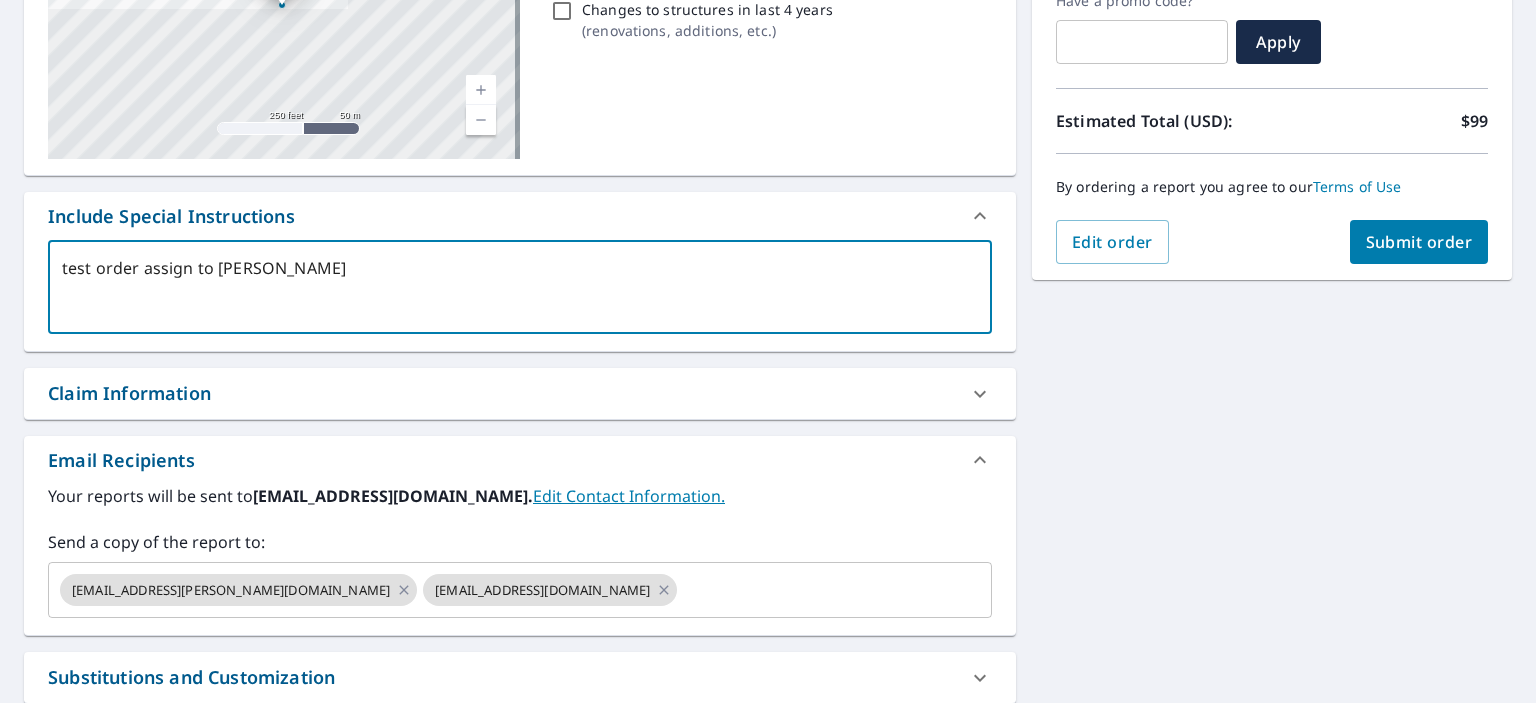 type on "test order assign to vandan." 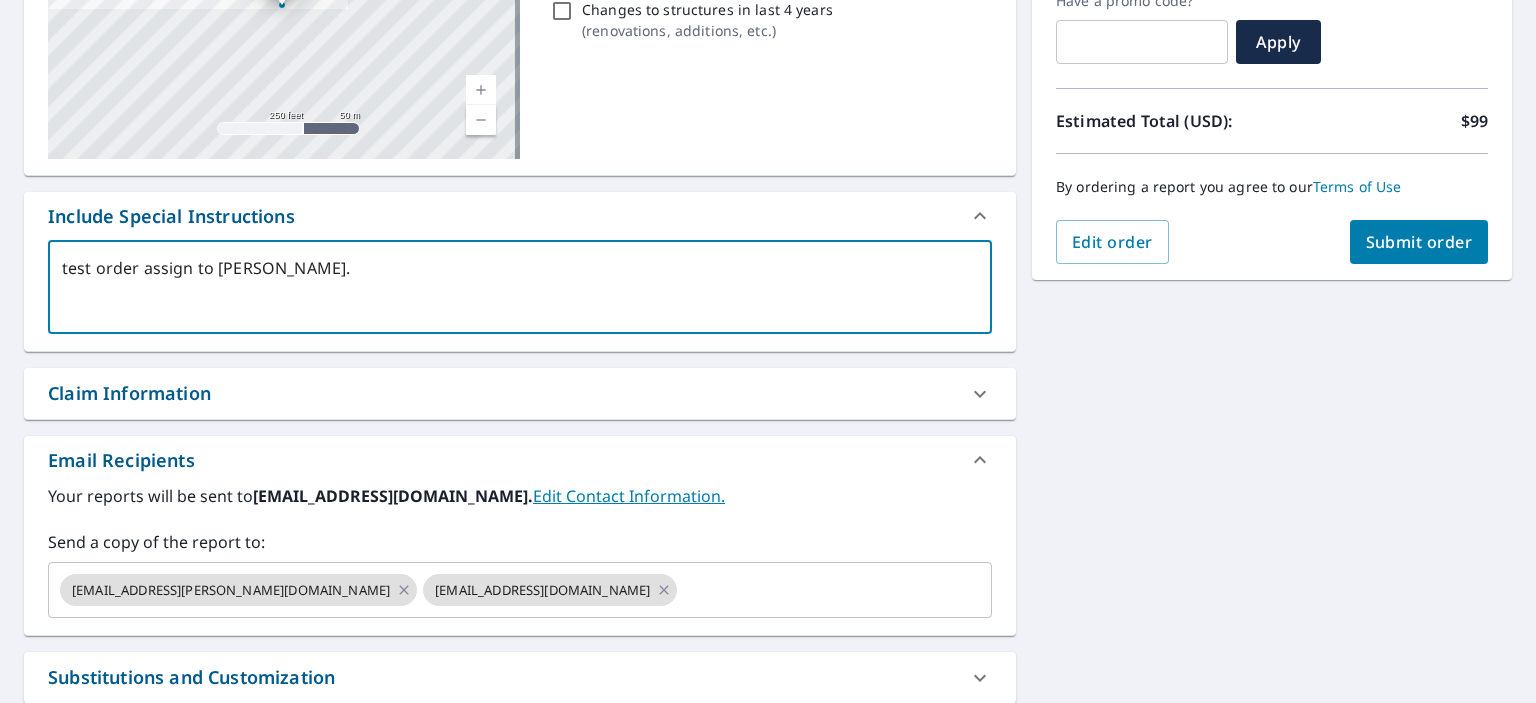 type on "test order assign to vandan.y" 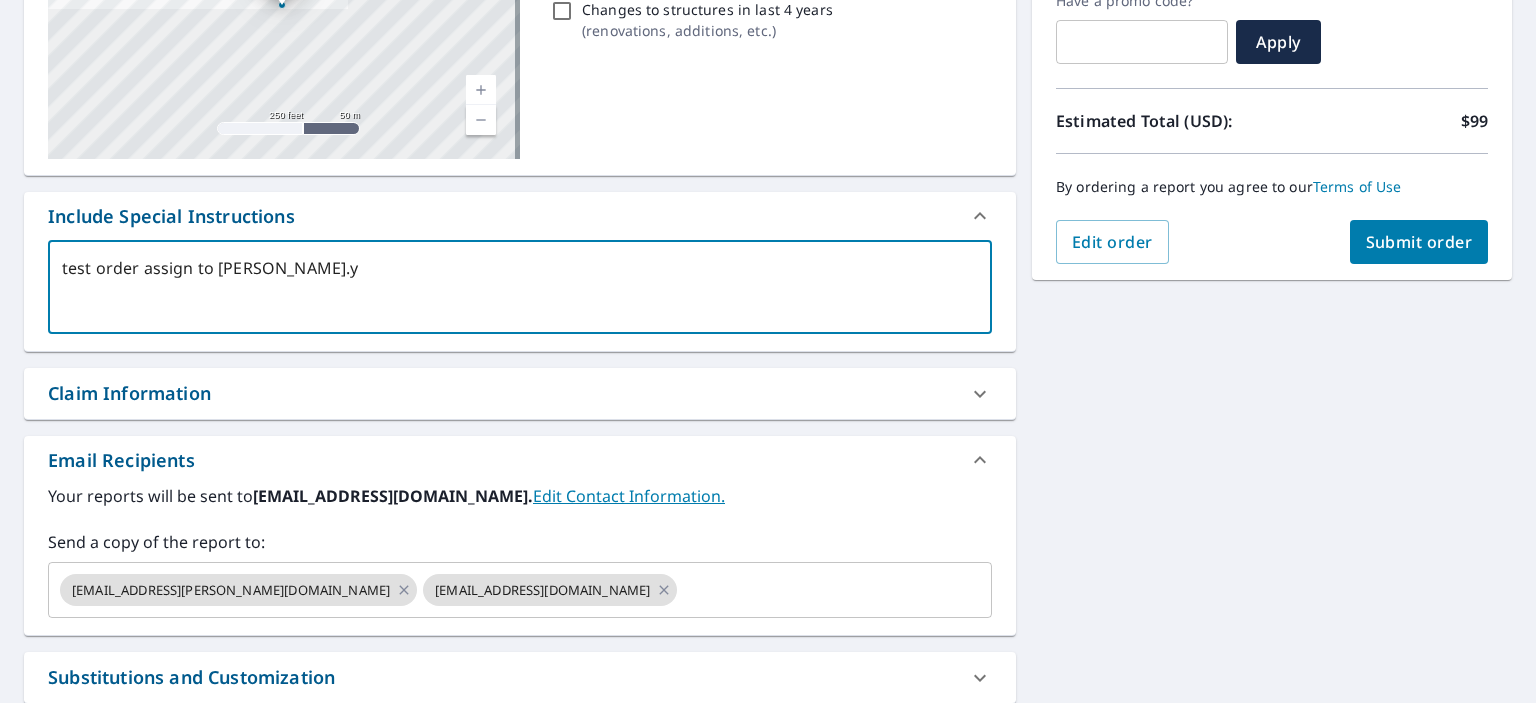 type on "test order assign to vandan.ya" 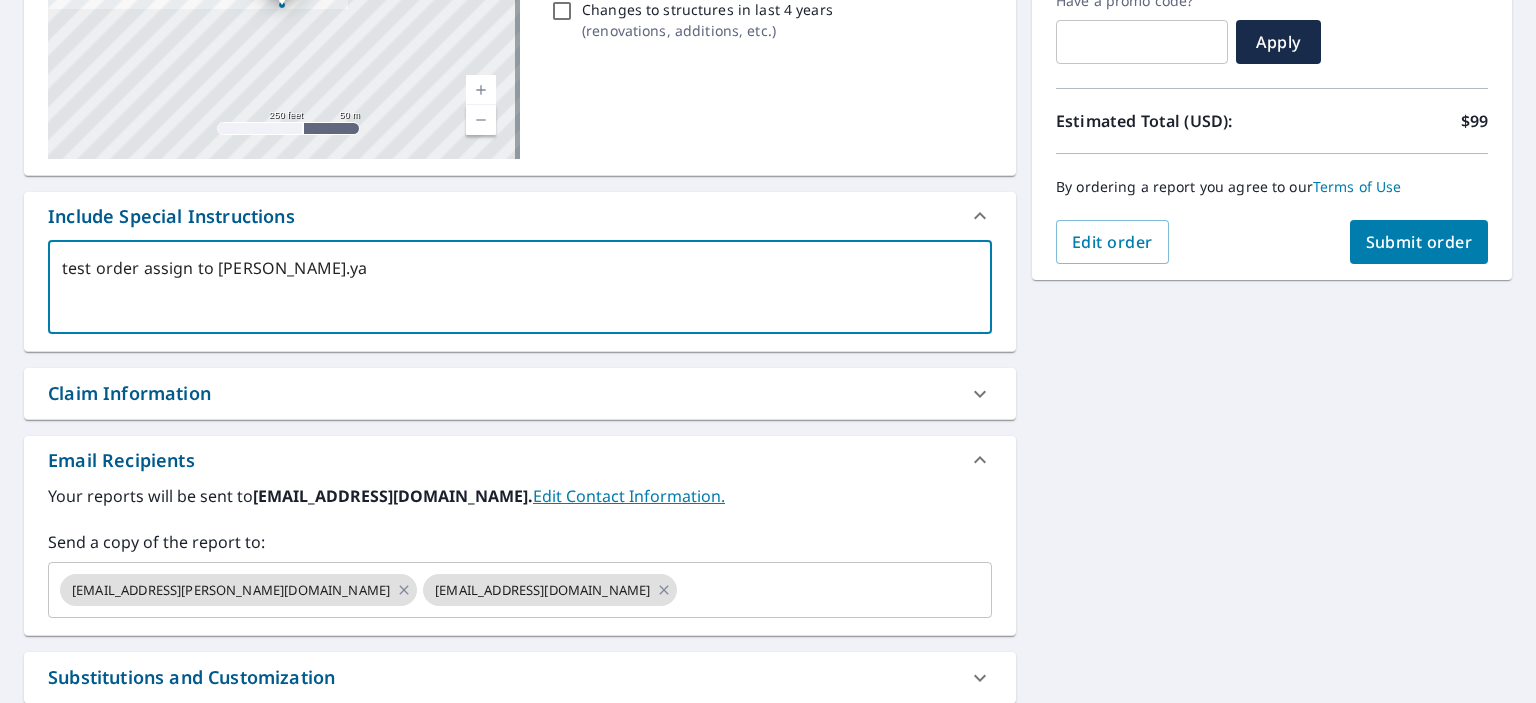 type on "test order assign to vandan.yad" 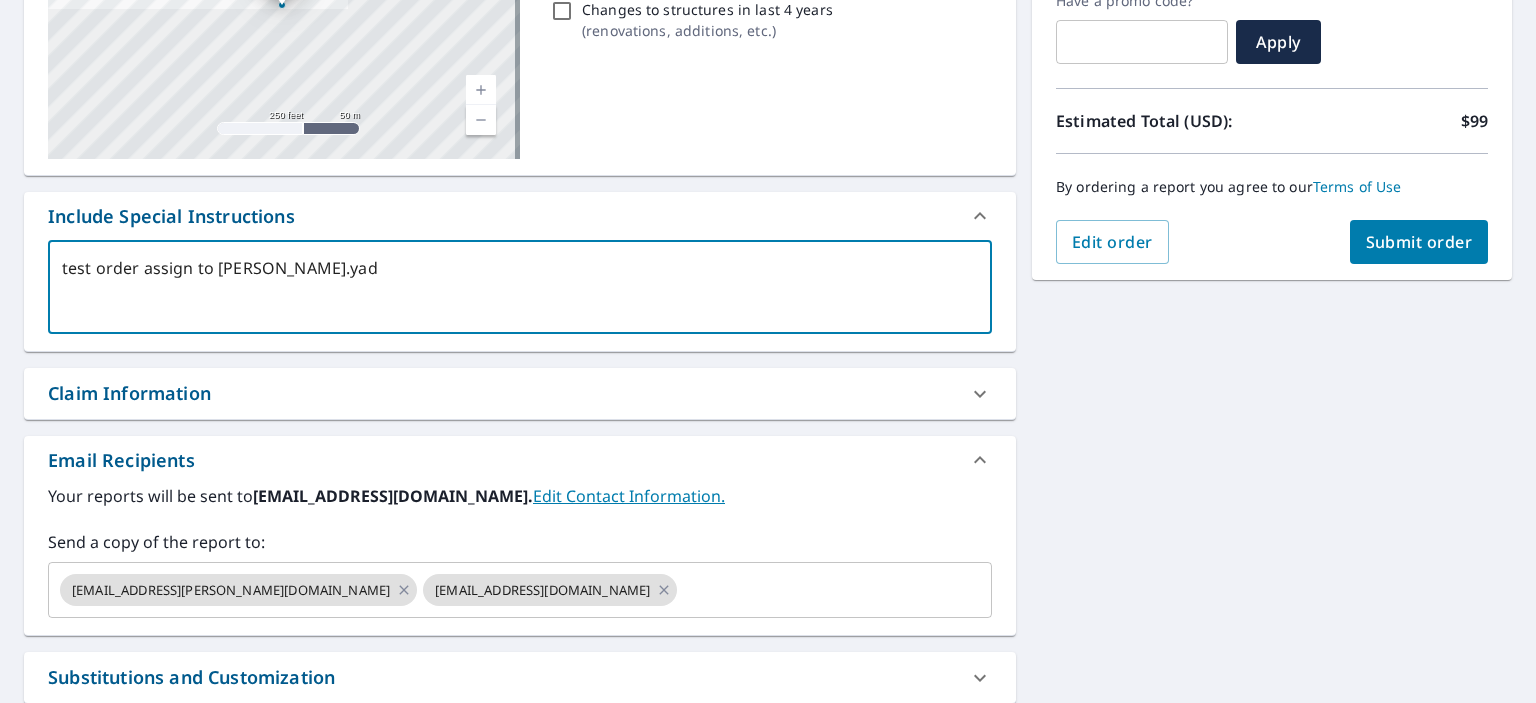 type on "test order assign to vandan.yada" 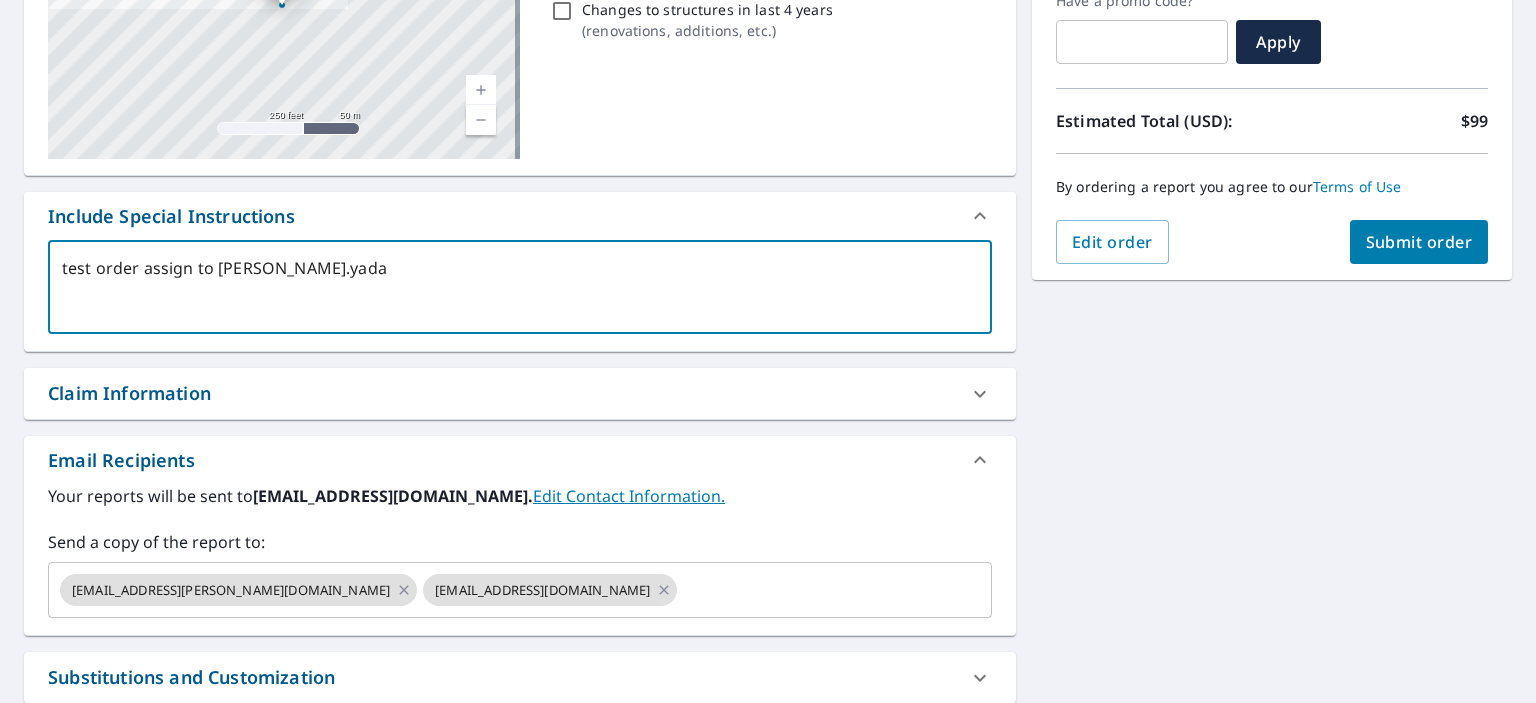 type on "test order assign to vandan.yadav" 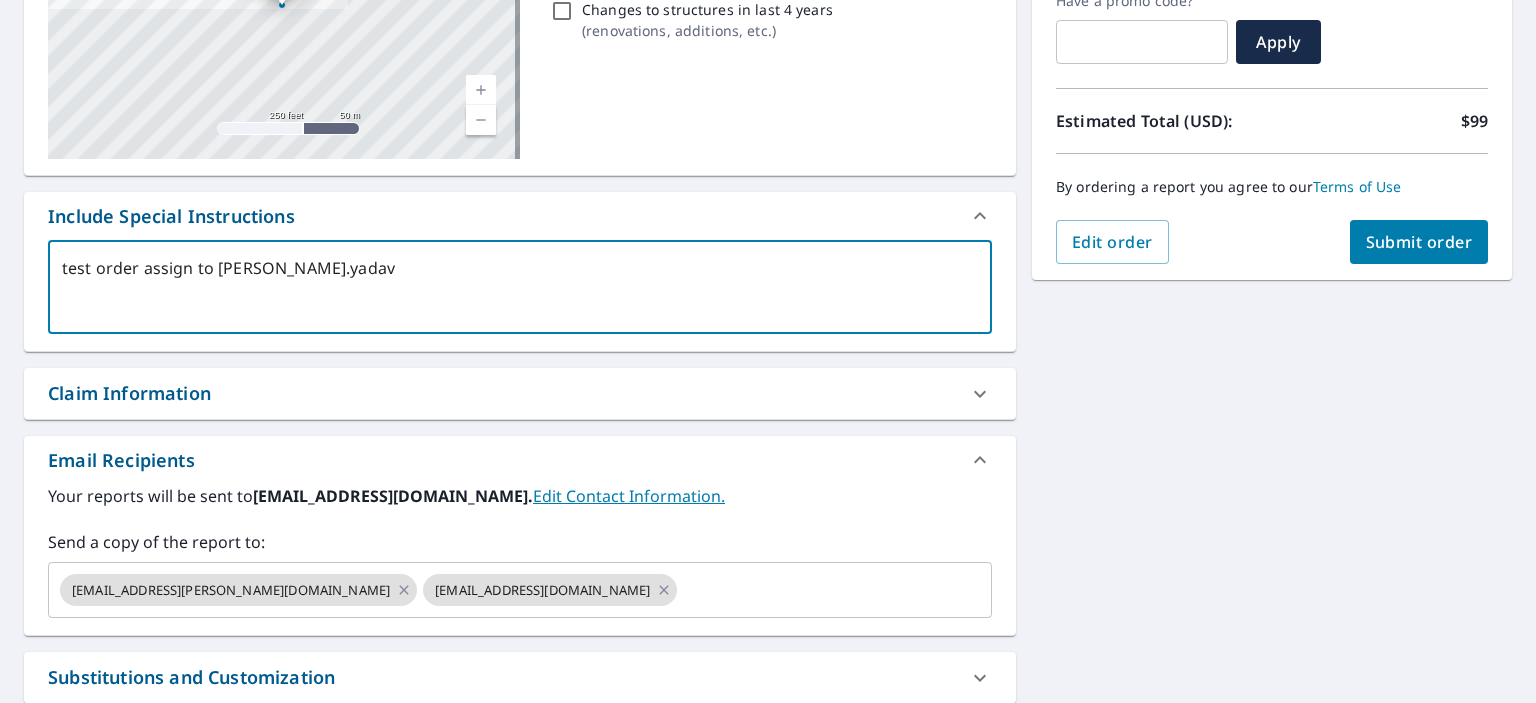 type on "test order assign to vandan.yadav" 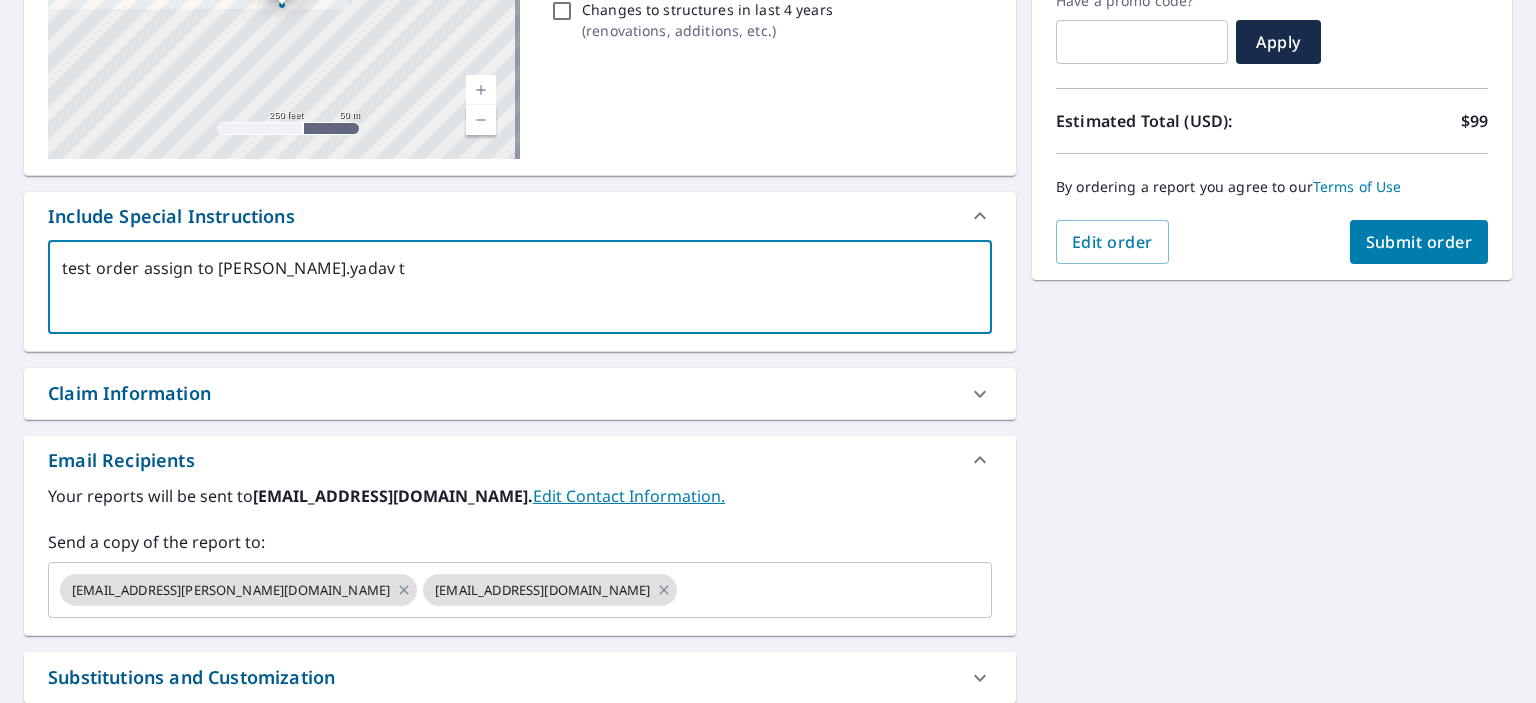 type on "test order assign to vandan.yadav te" 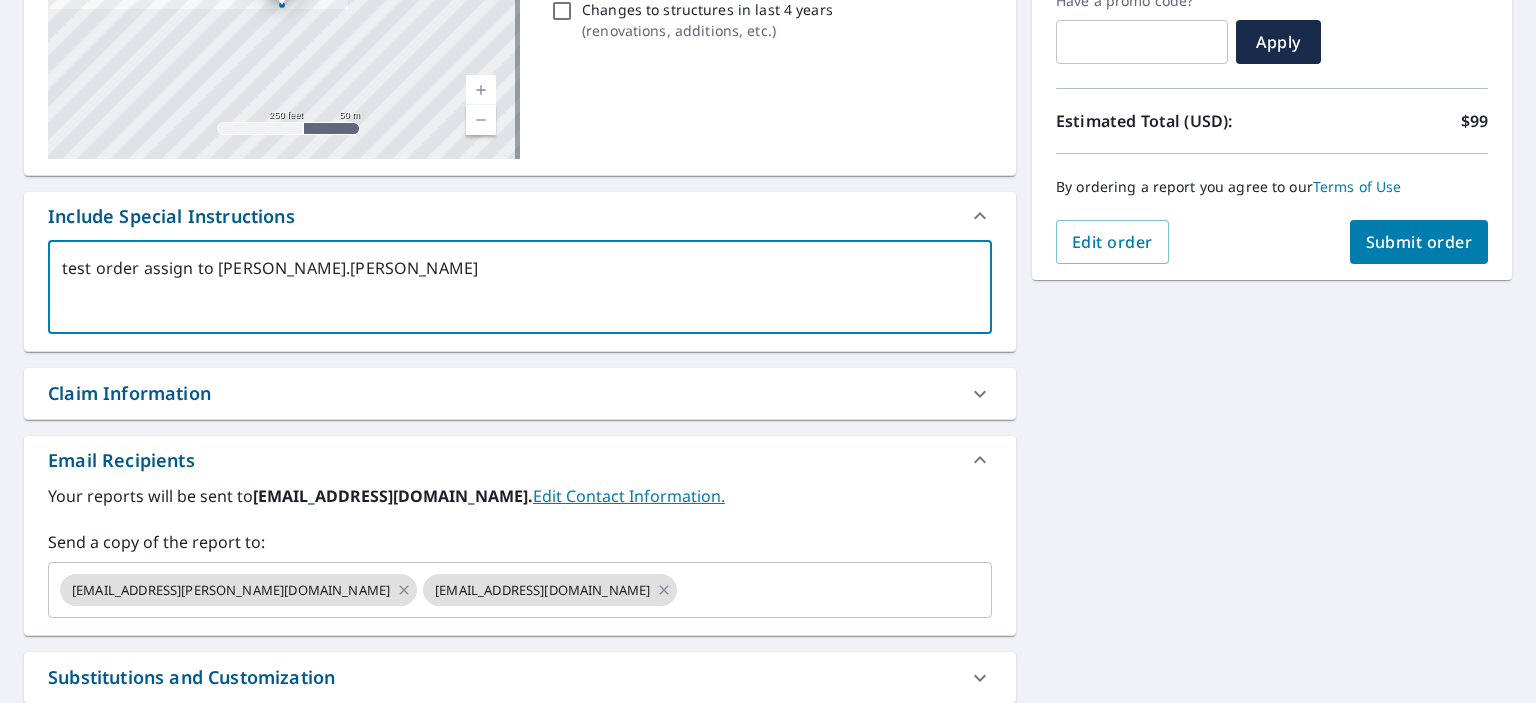 type on "test order assign to vandan.yadav tec" 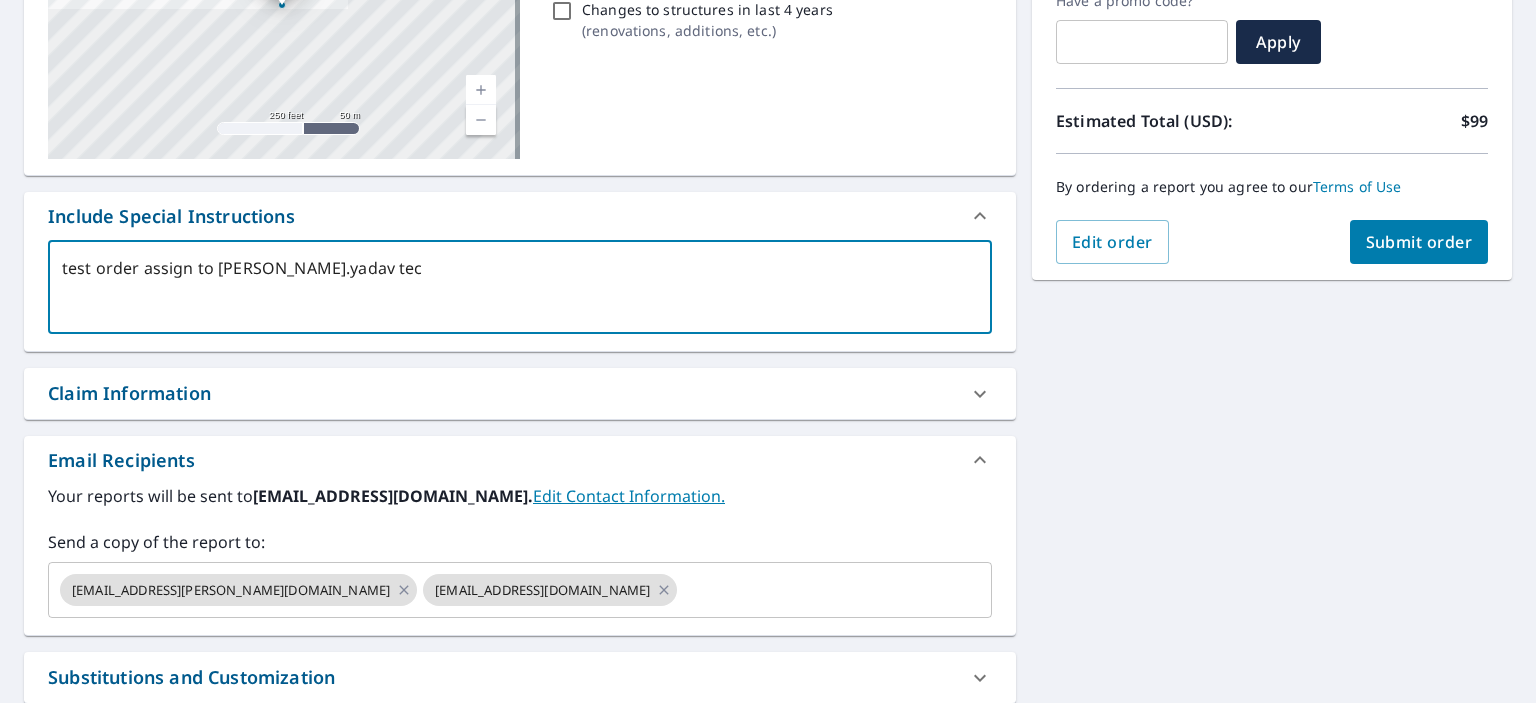 type on "test order assign to vandan.yadav tech" 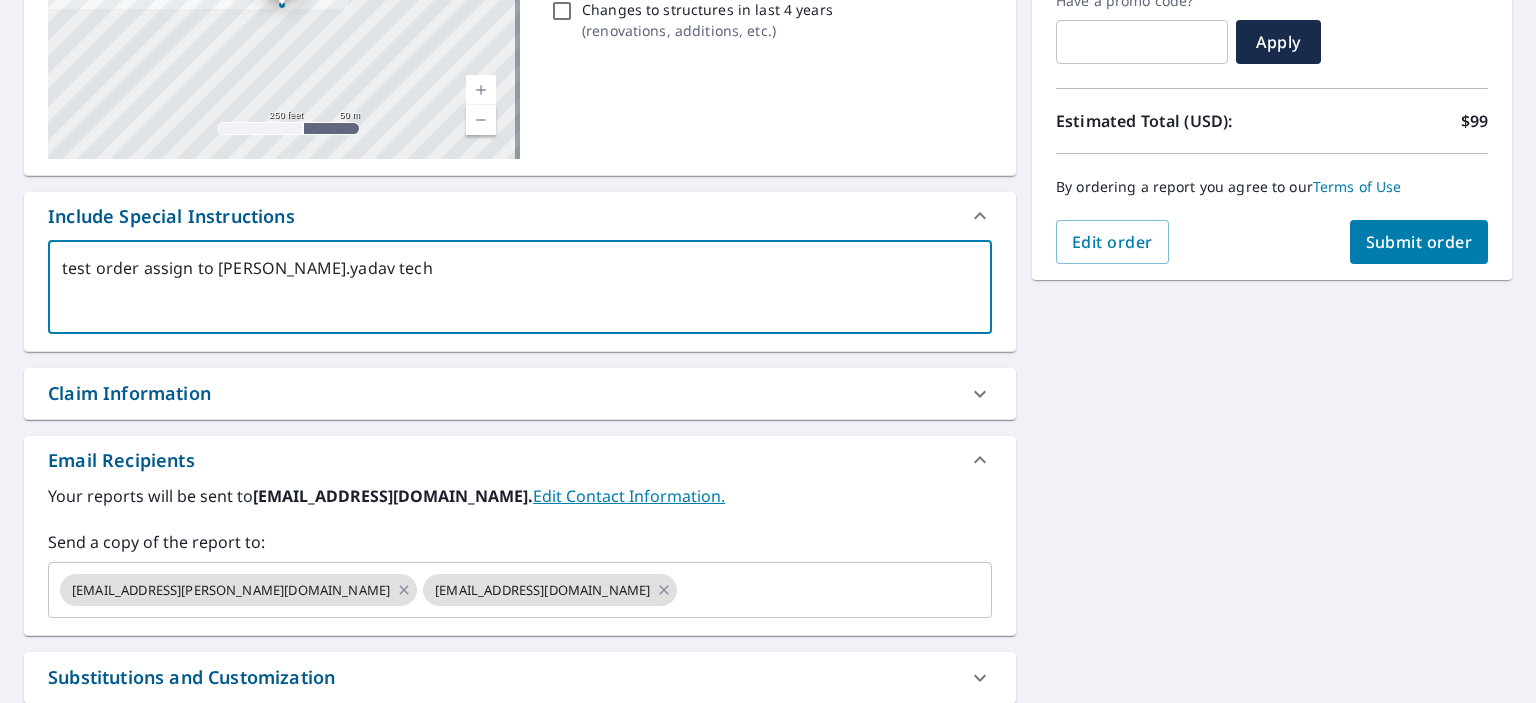 type on "test order assign to vandan.yadav tech." 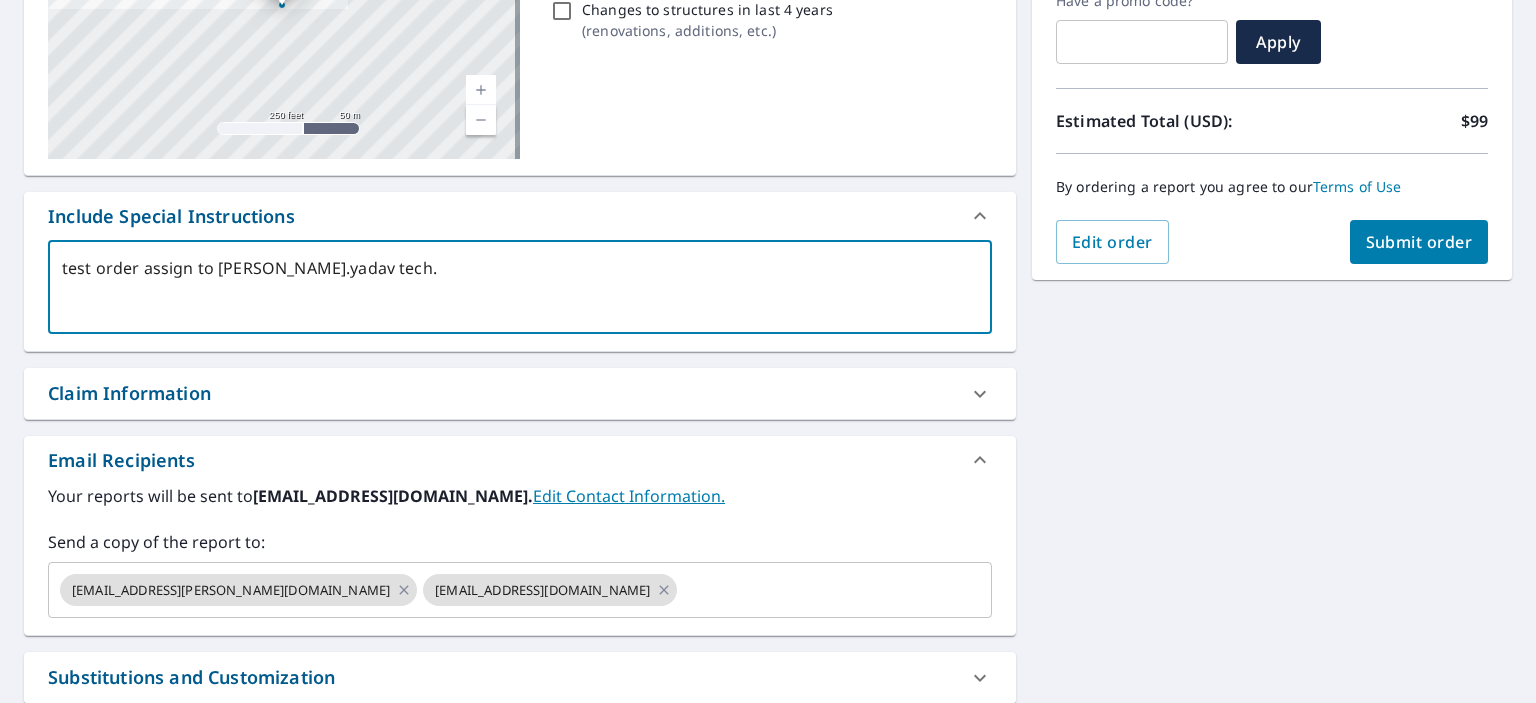 type on "test order assign to vandan.yadav tech." 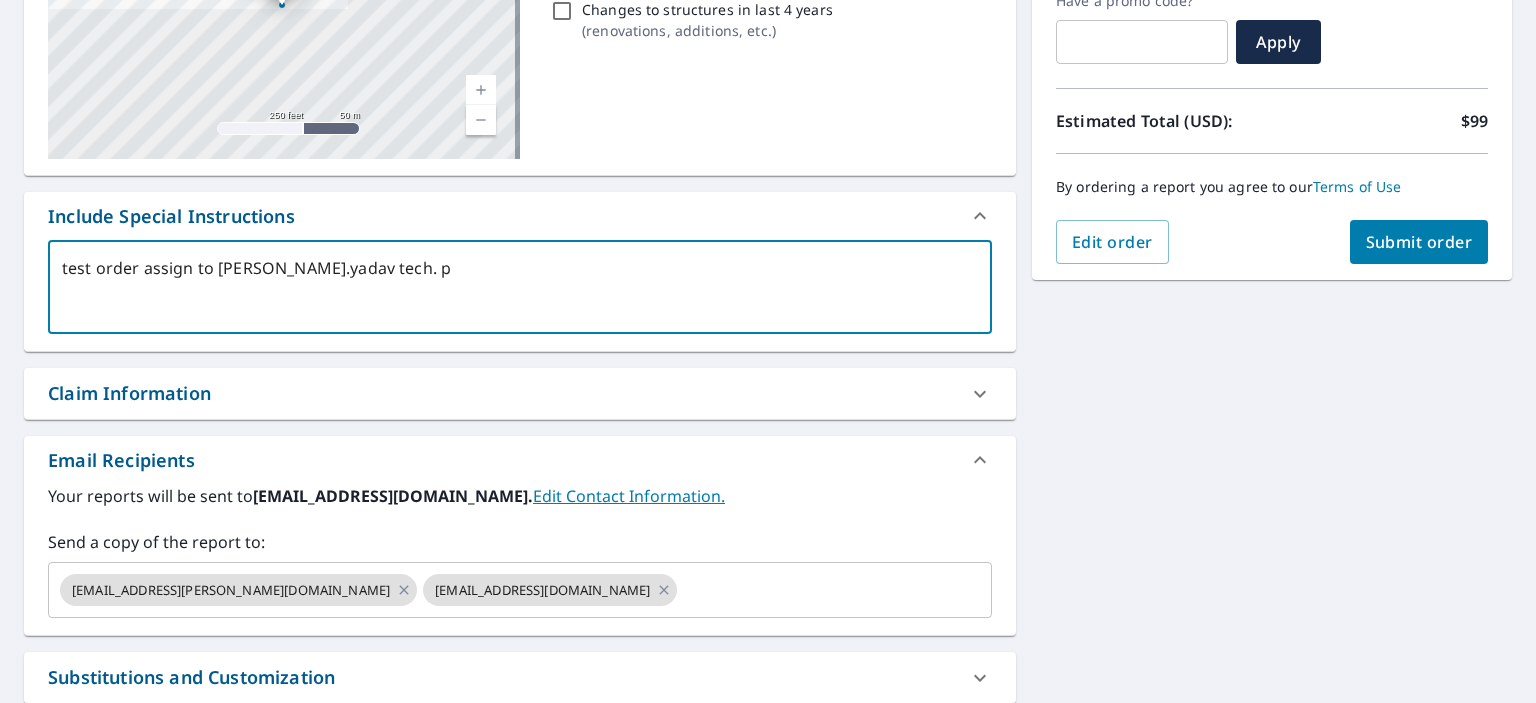 type on "test order assign to vandan.yadav tech. pl" 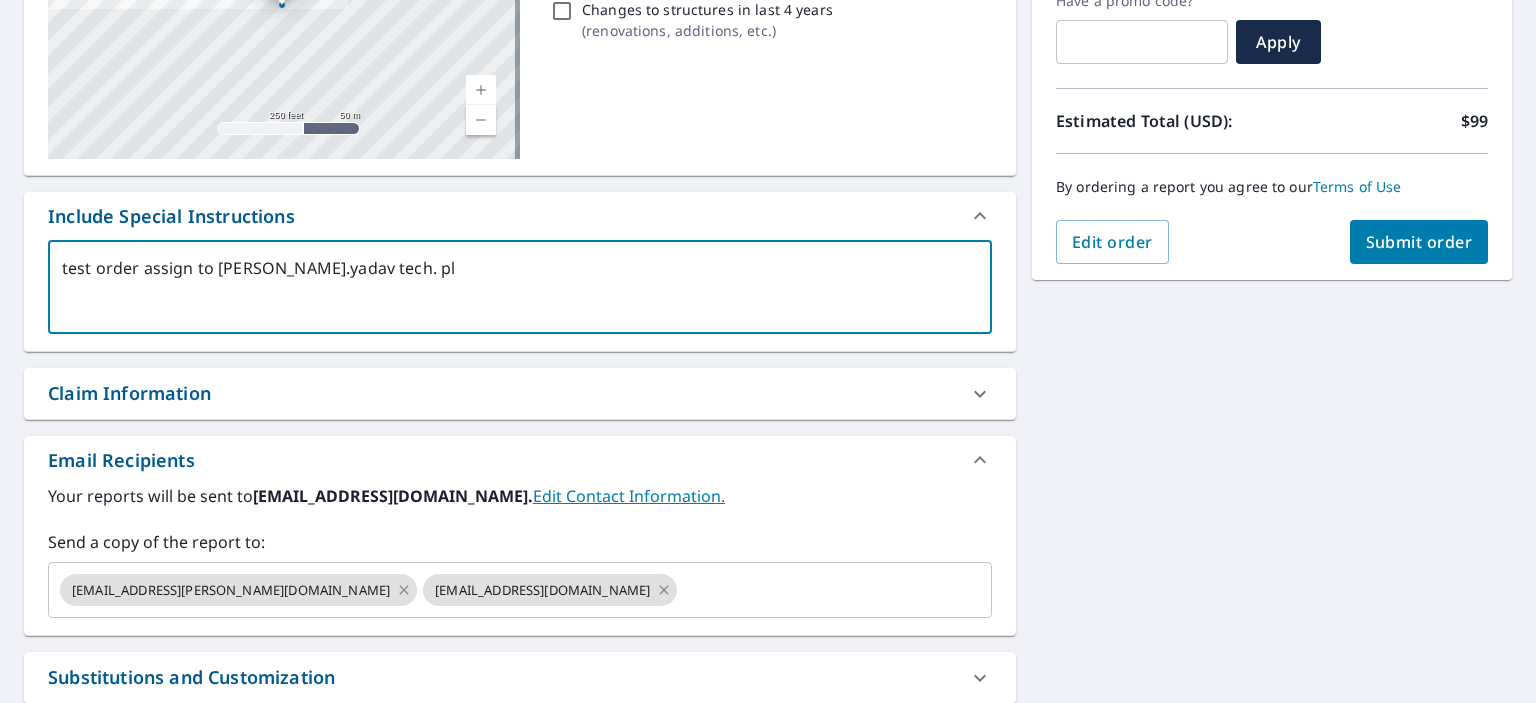 type on "test order assign to vandan.yadav tech. ple" 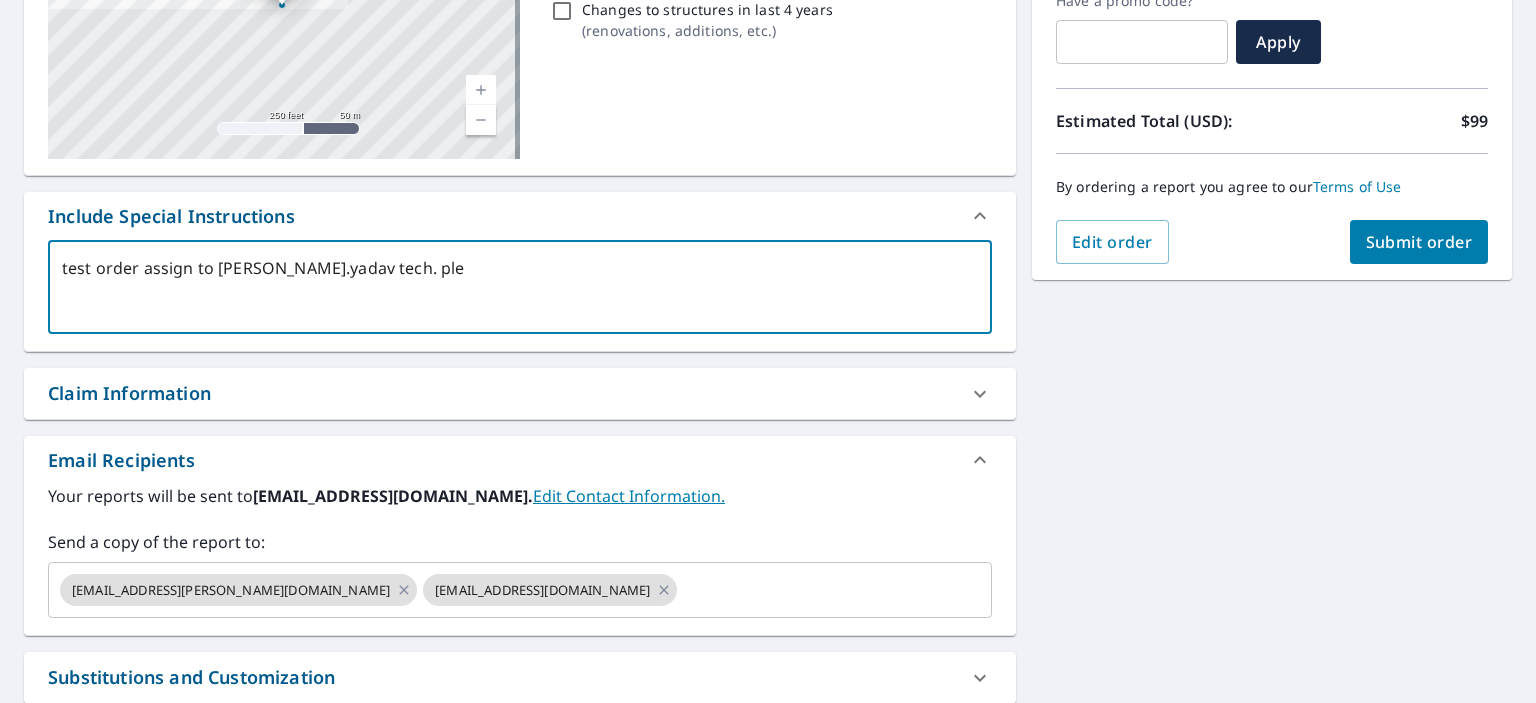type on "x" 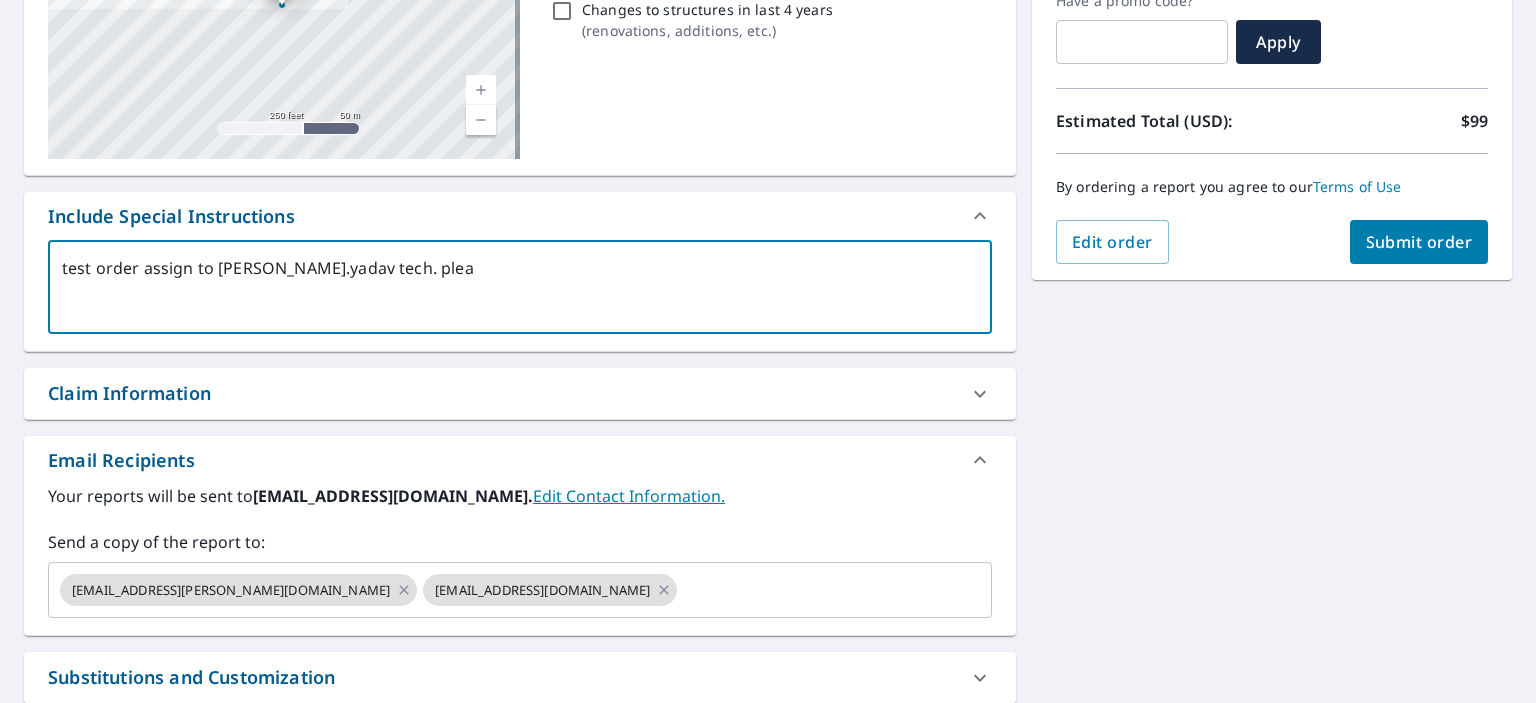 type on "test order assign to vandan.yadav tech. pleas" 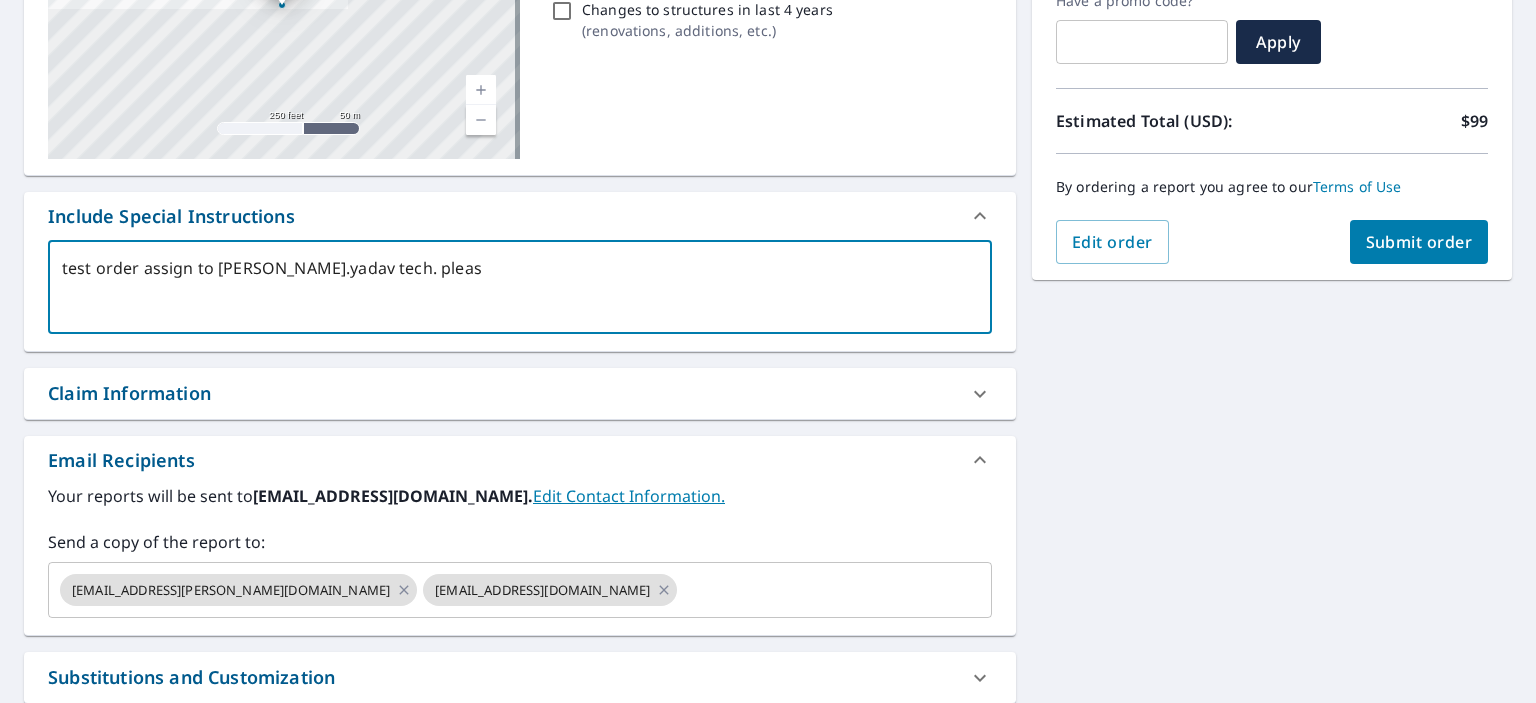 type on "test order assign to vandan.yadav tech. please" 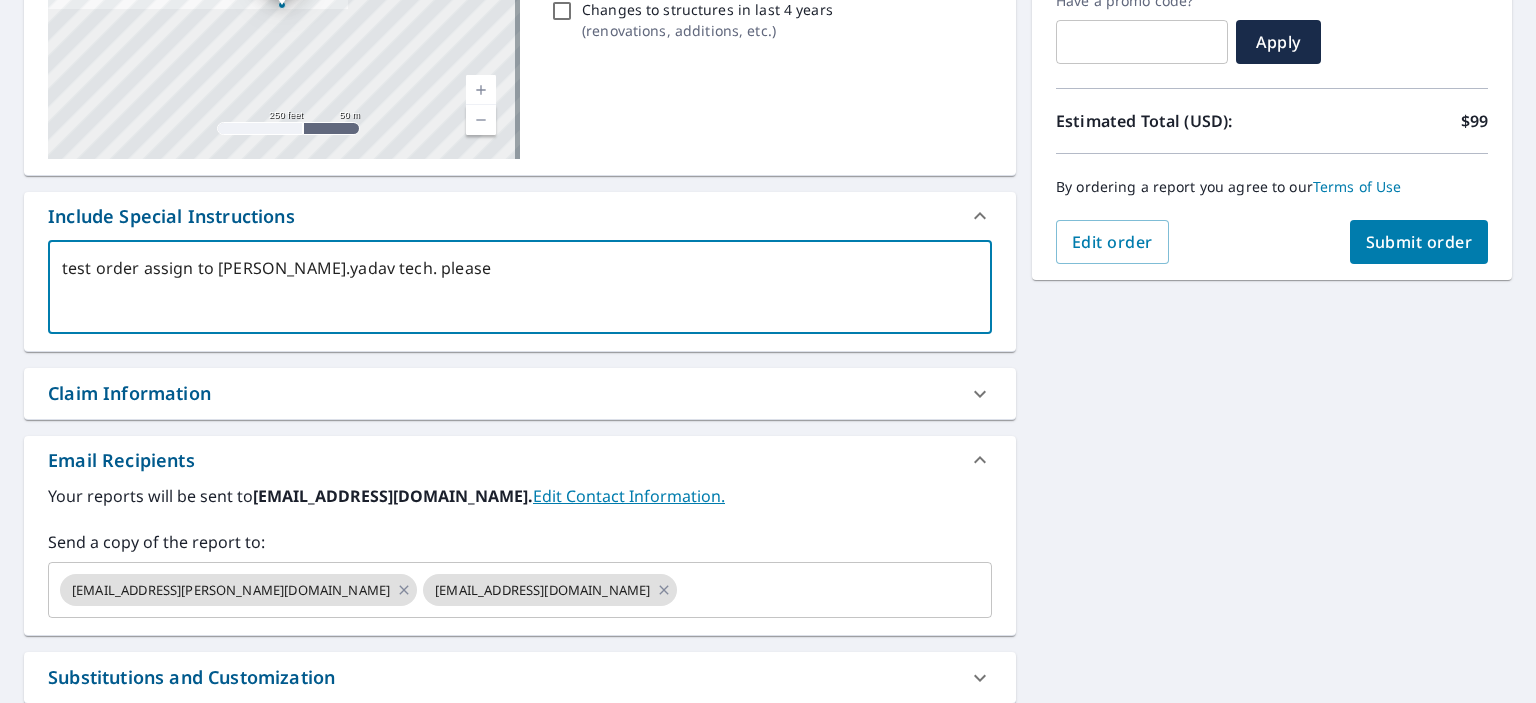 type on "test order assign to vandan.yadav tech. please" 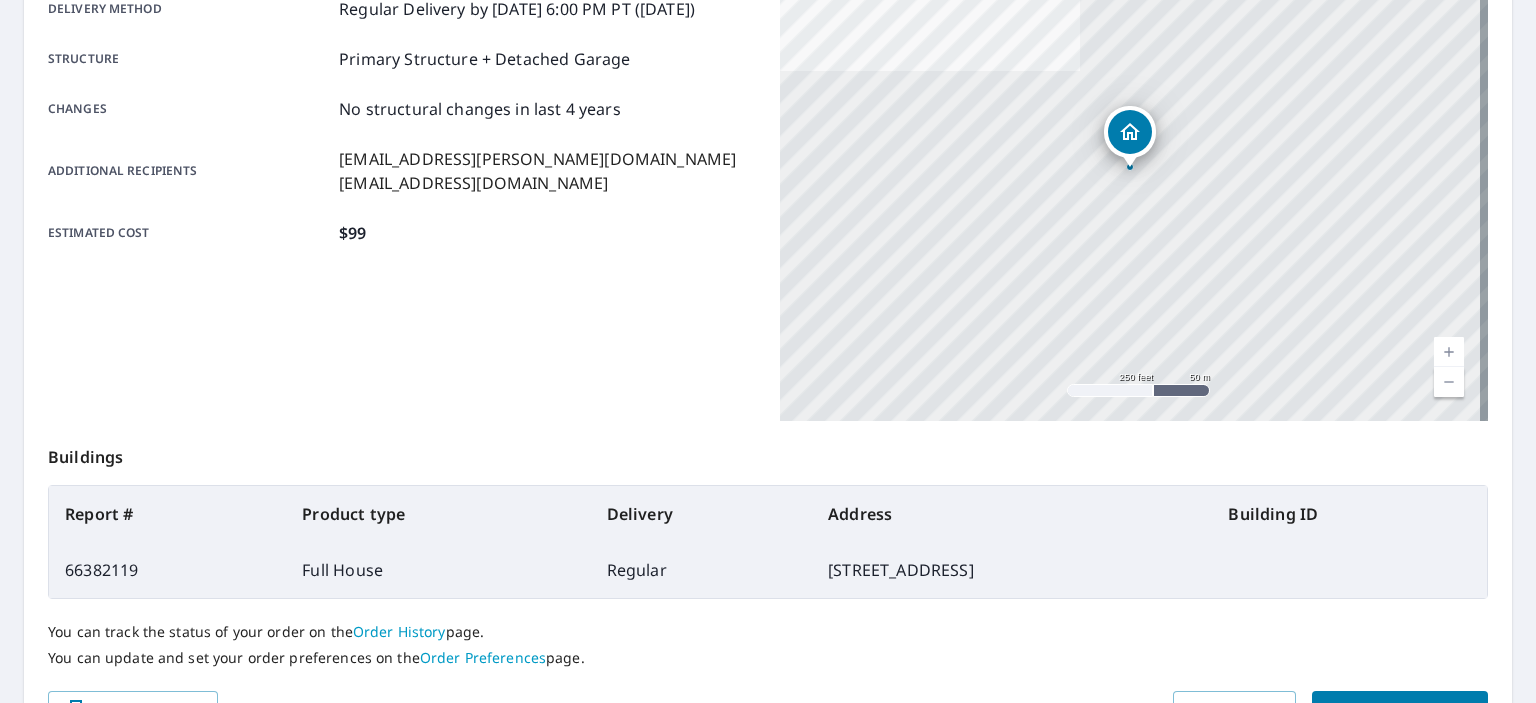 click on "66382119" at bounding box center (167, 570) 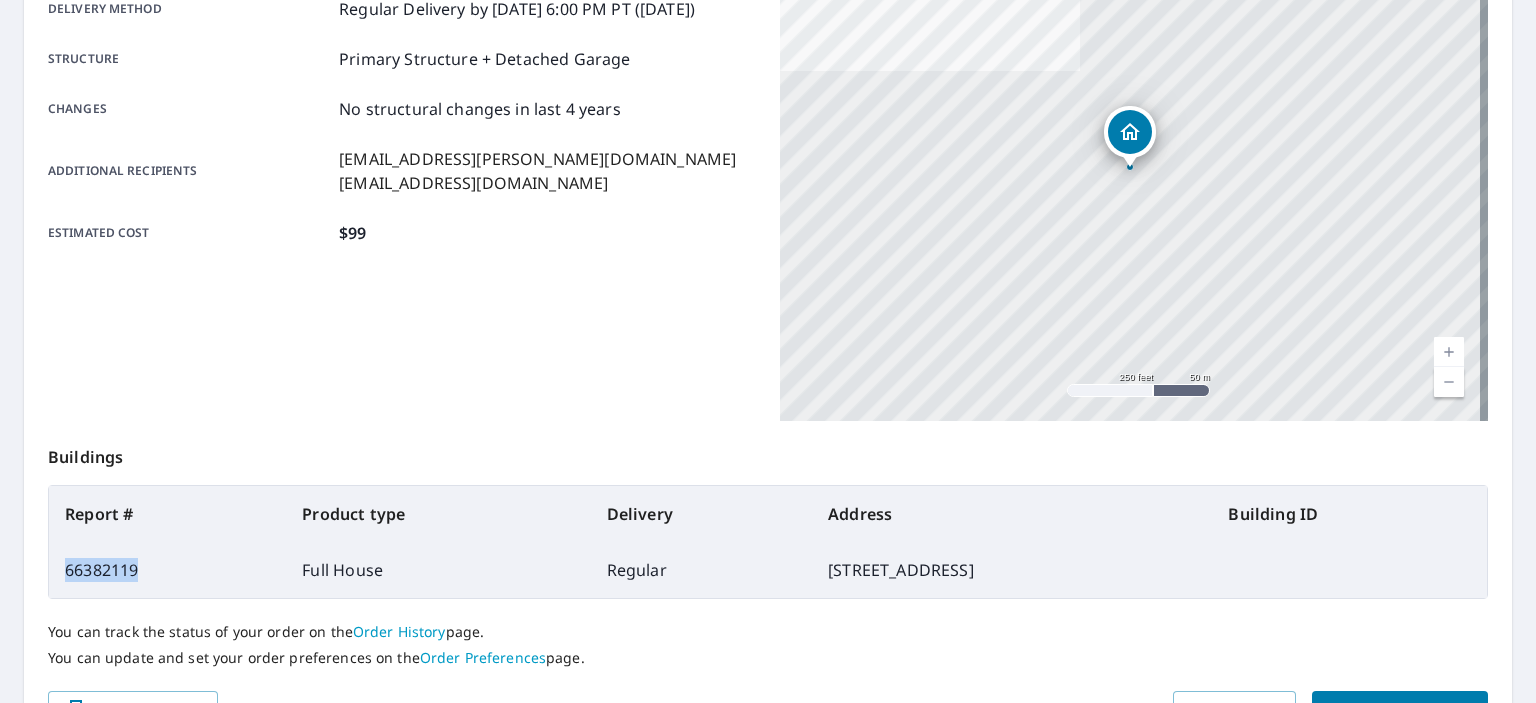click on "66382119" at bounding box center [167, 570] 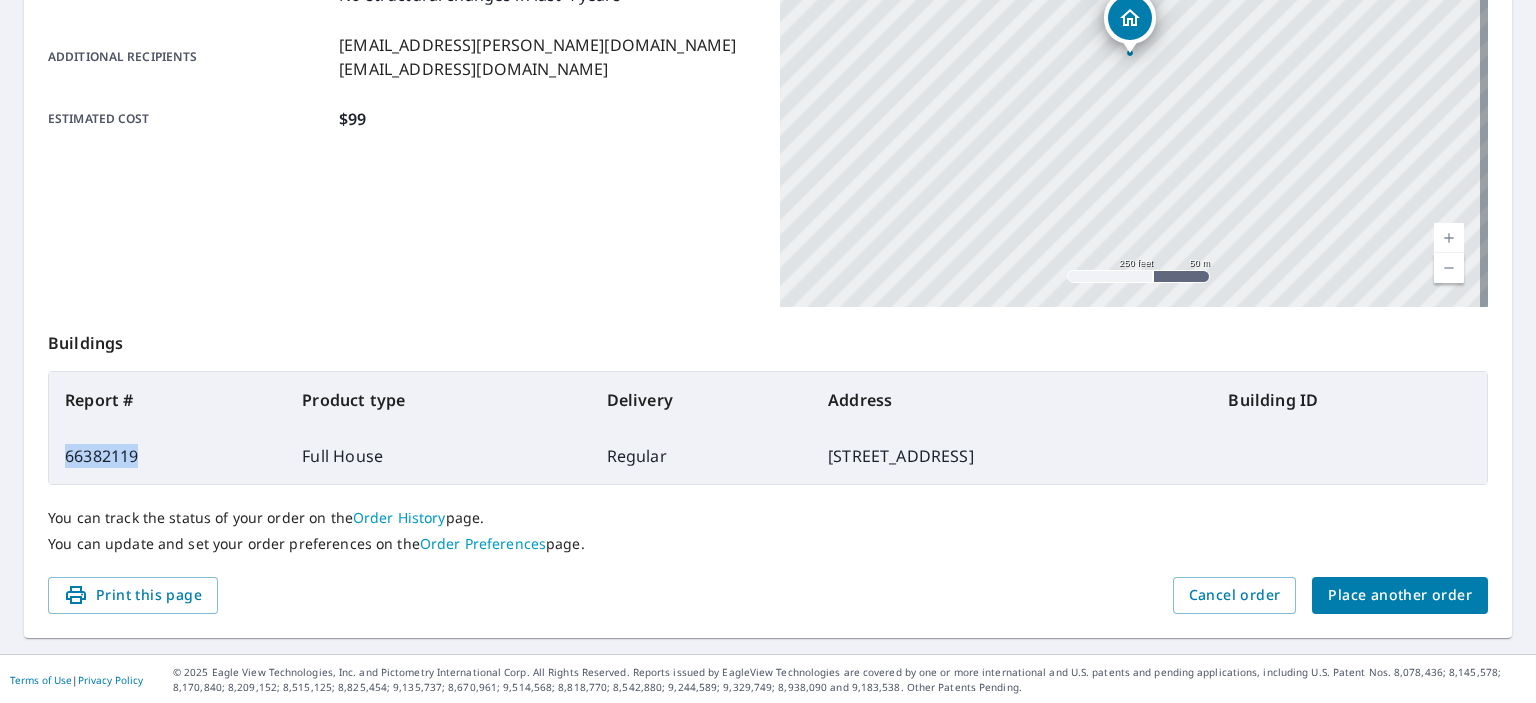click on "Order History" at bounding box center (399, 517) 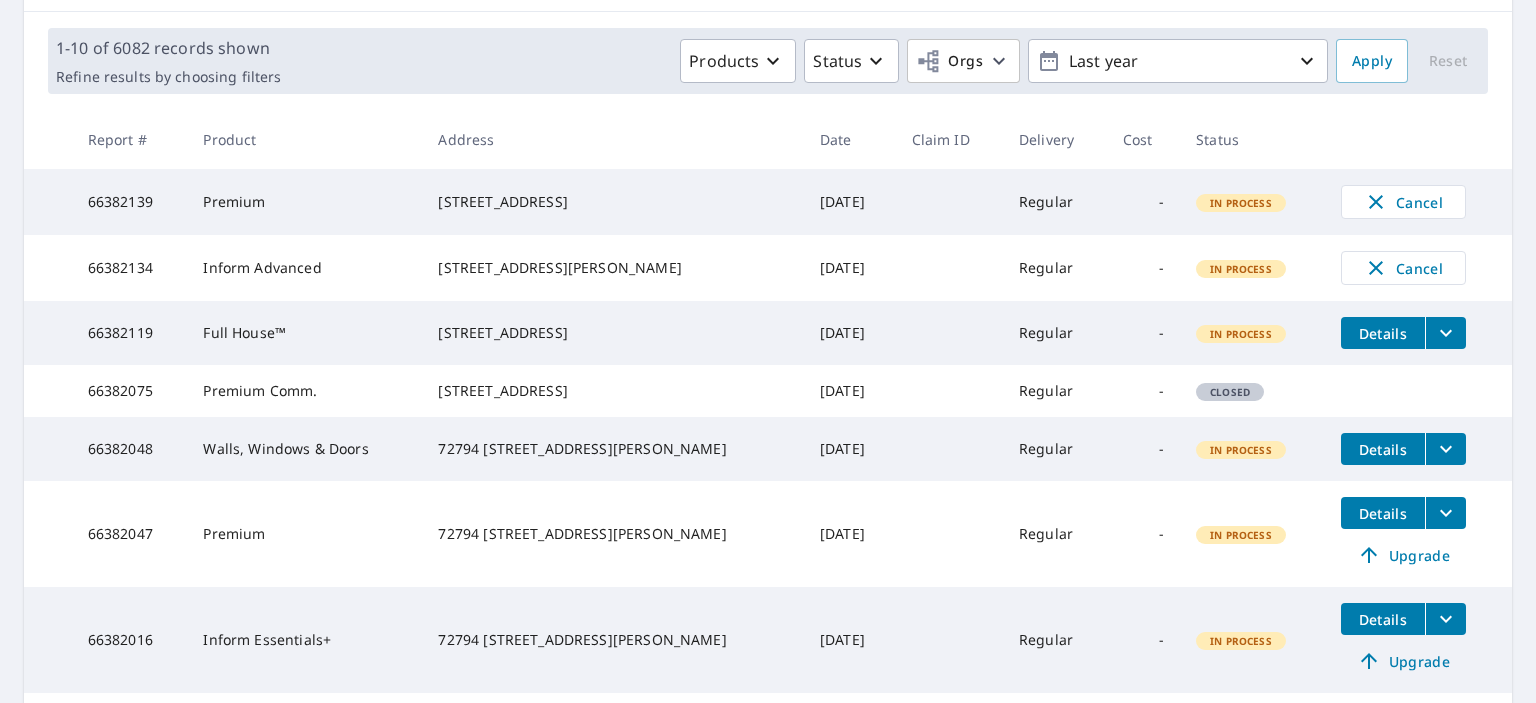 scroll, scrollTop: 299, scrollLeft: 0, axis: vertical 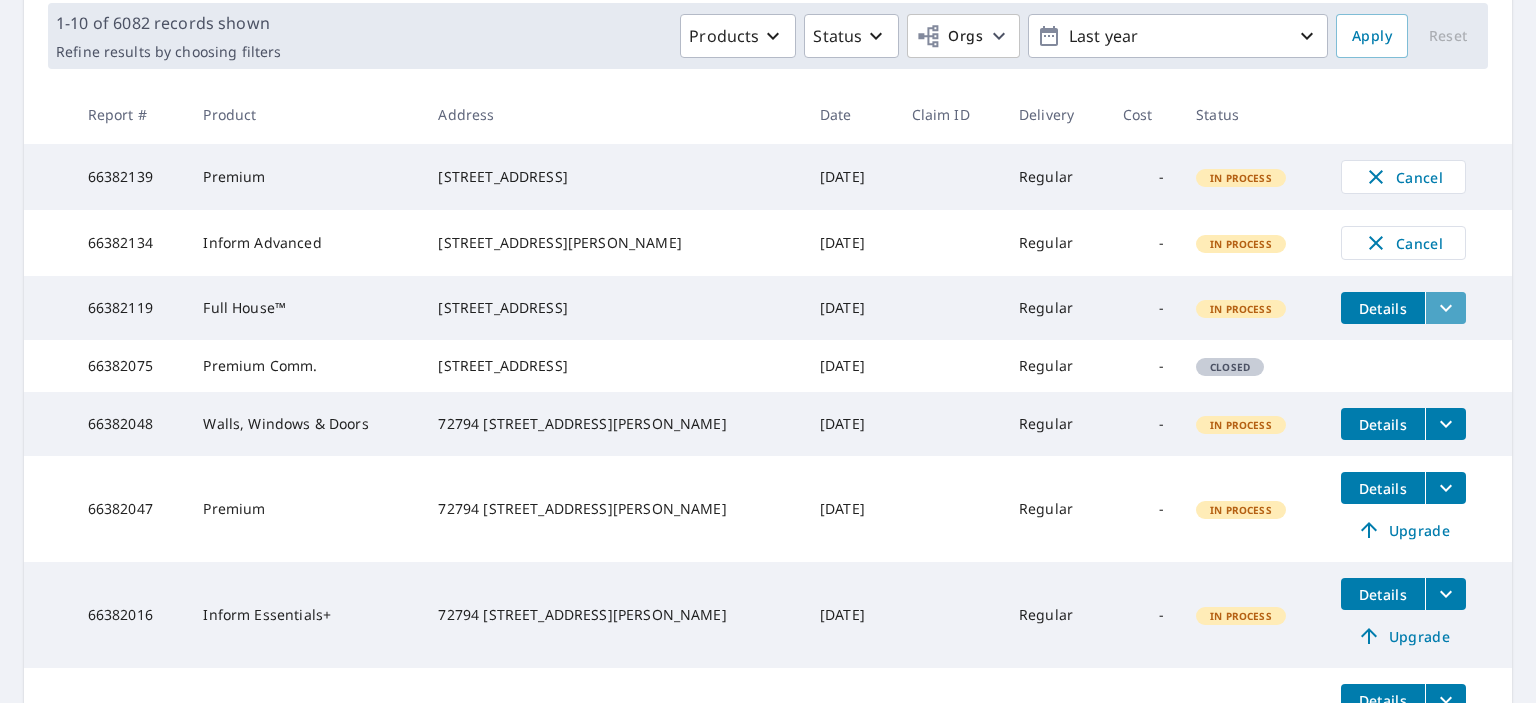 click 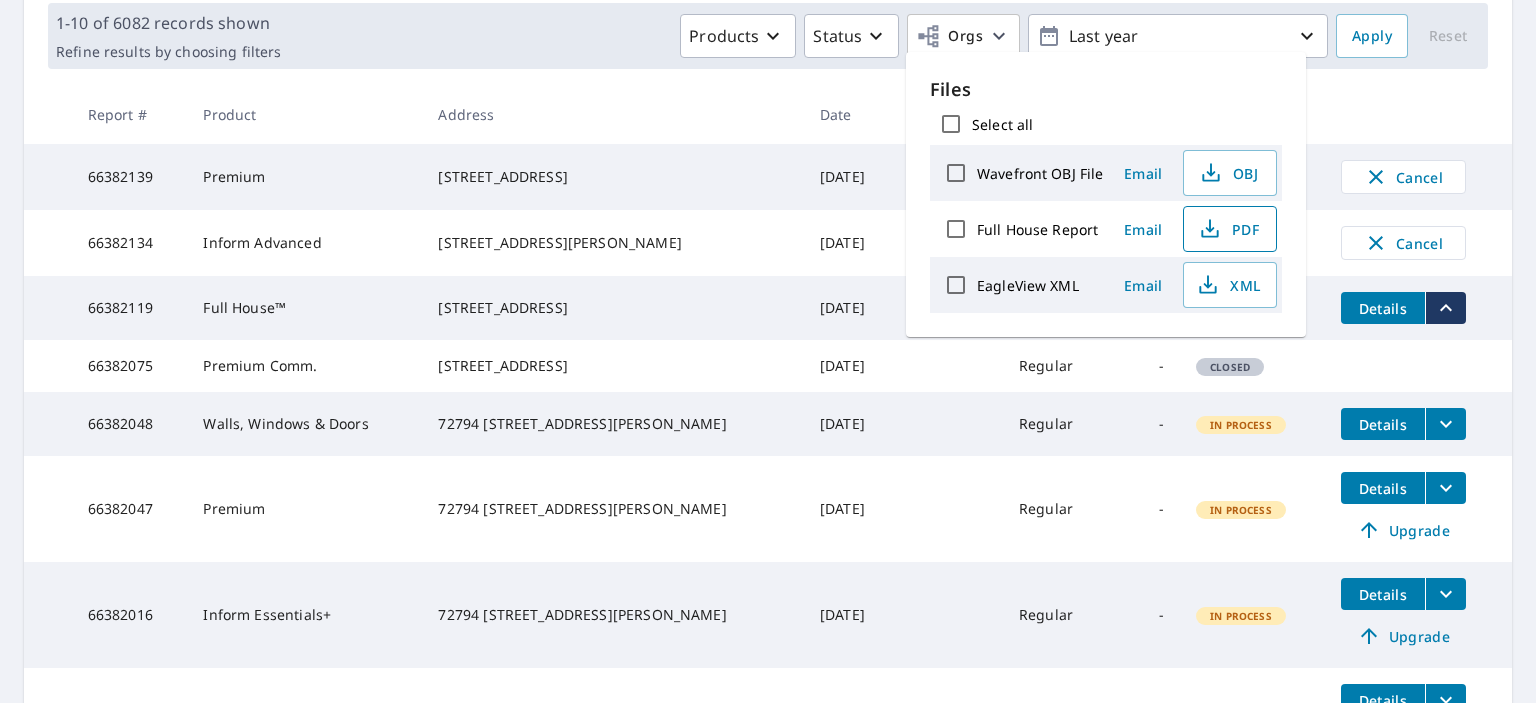 click on "PDF" at bounding box center [1228, 229] 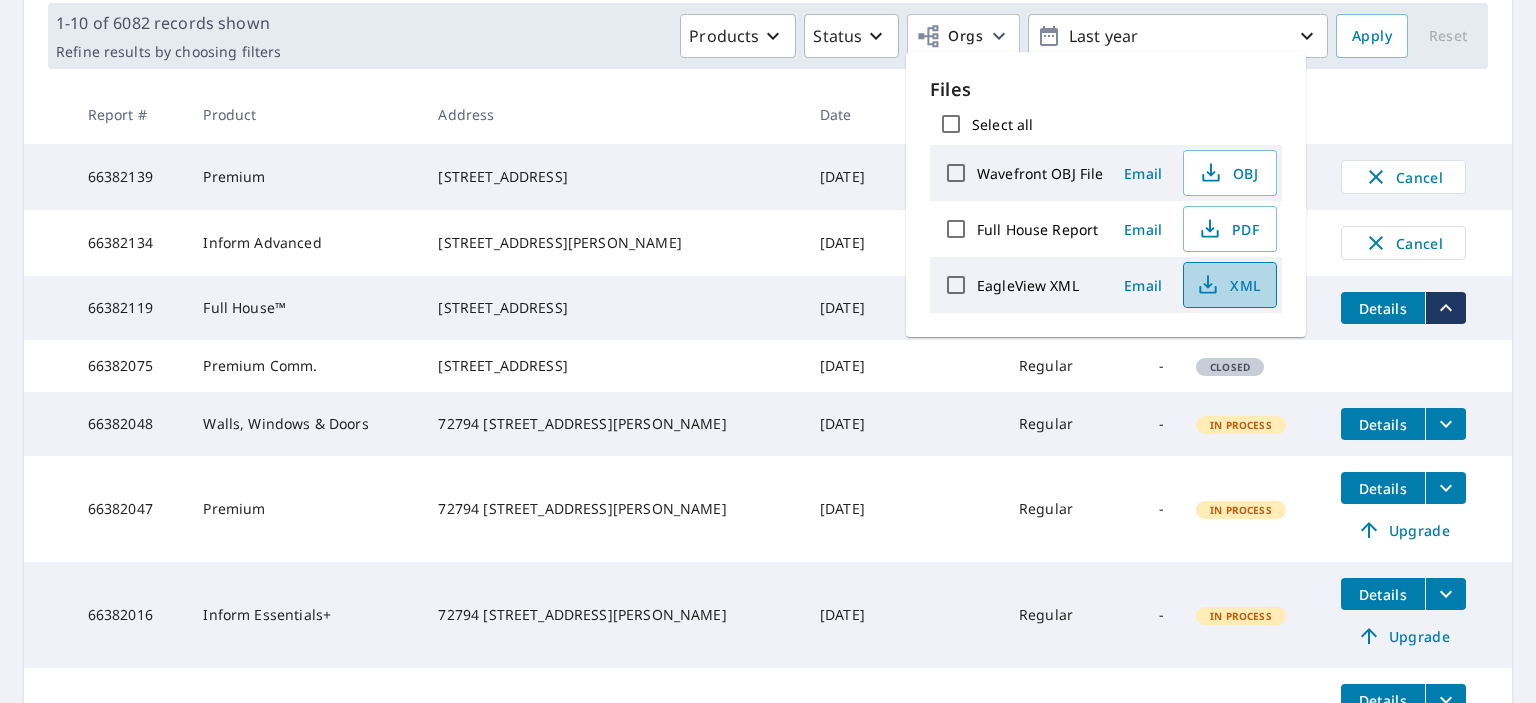 click on "XML" at bounding box center [1228, 285] 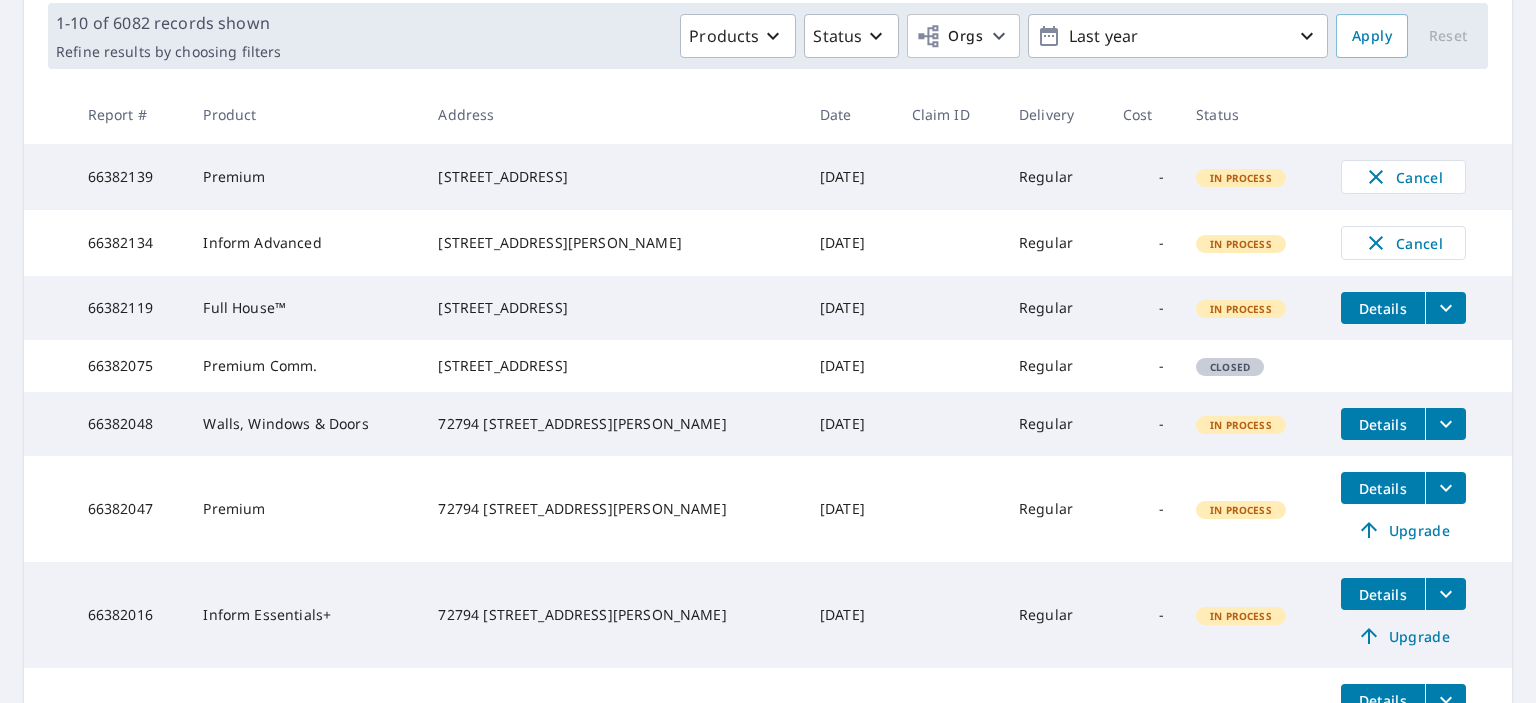click on "66382119" at bounding box center [130, 308] 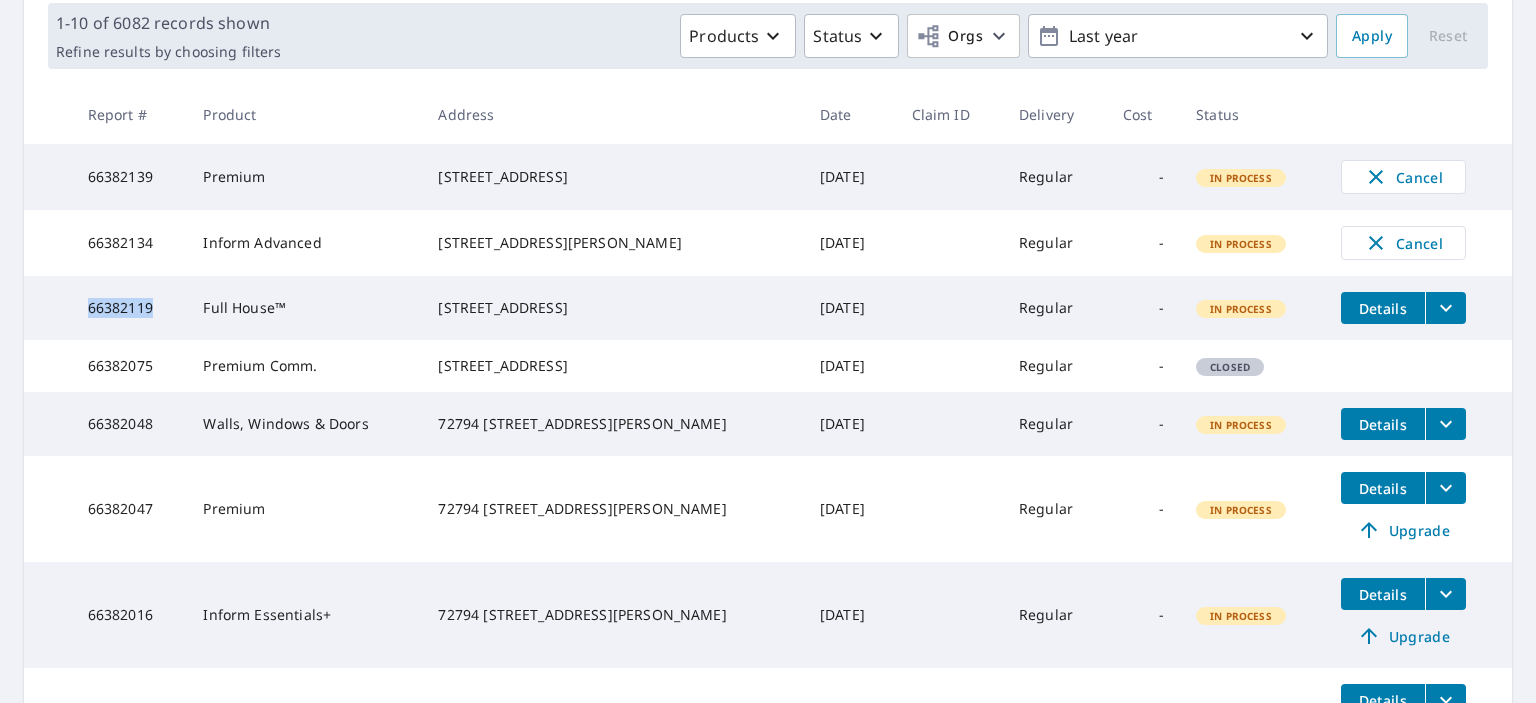 click on "66382119" at bounding box center [130, 308] 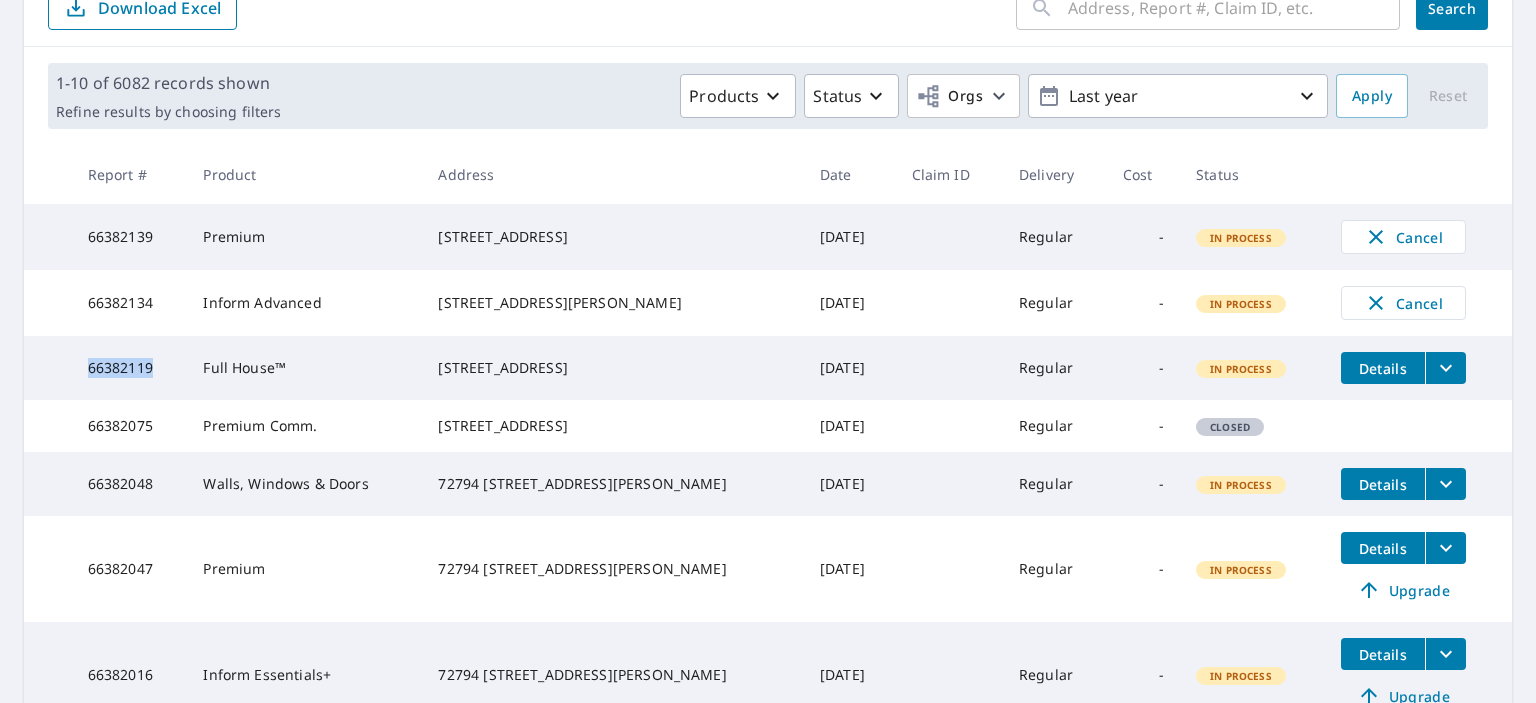 click on "Search" 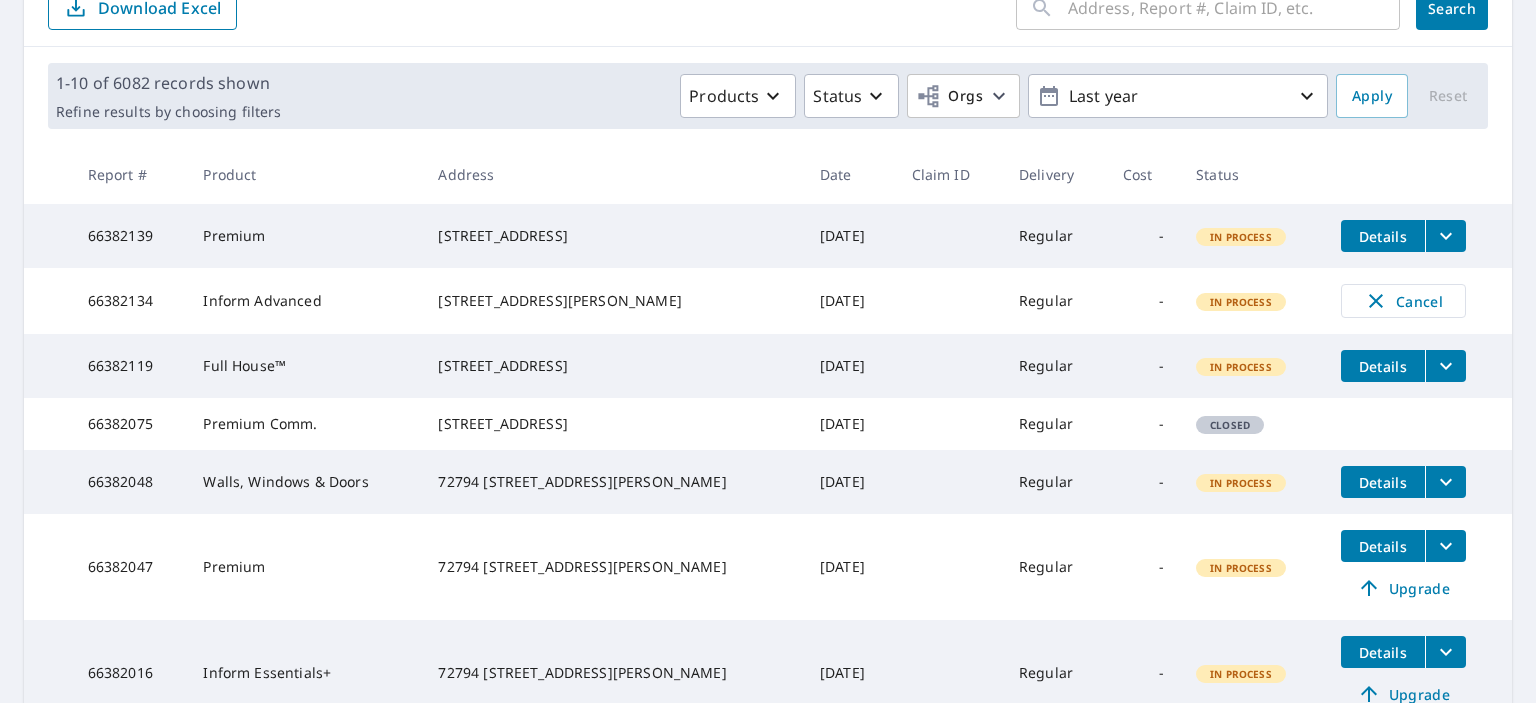 scroll, scrollTop: 0, scrollLeft: 0, axis: both 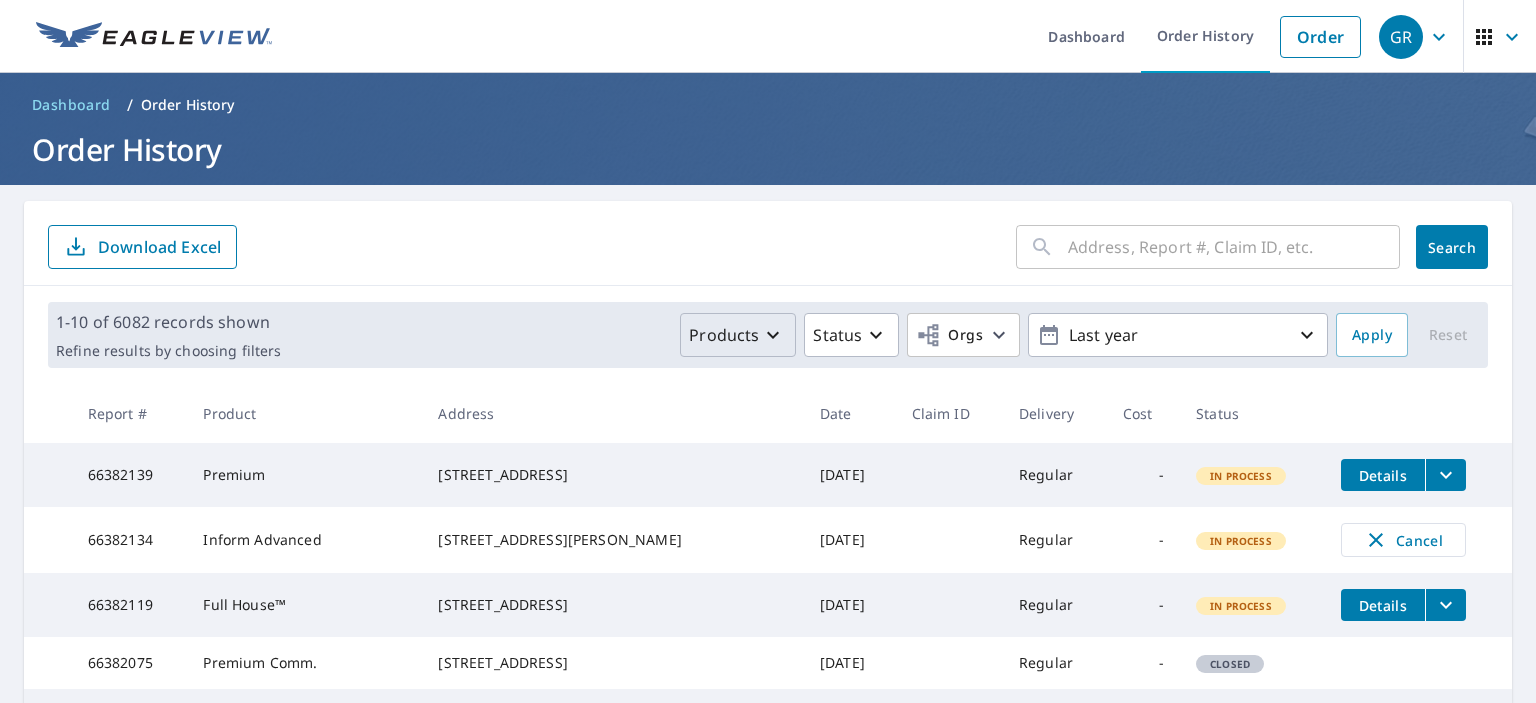 click 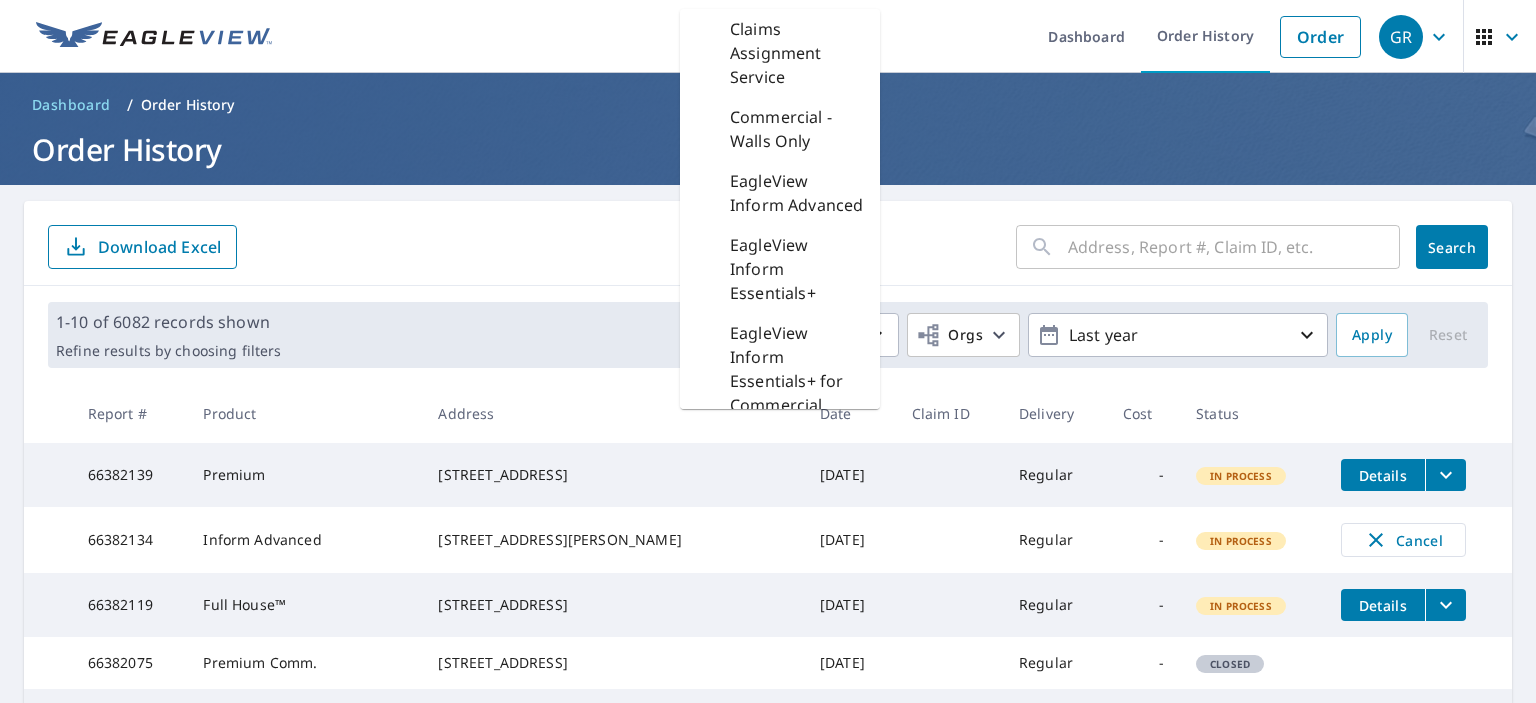 type 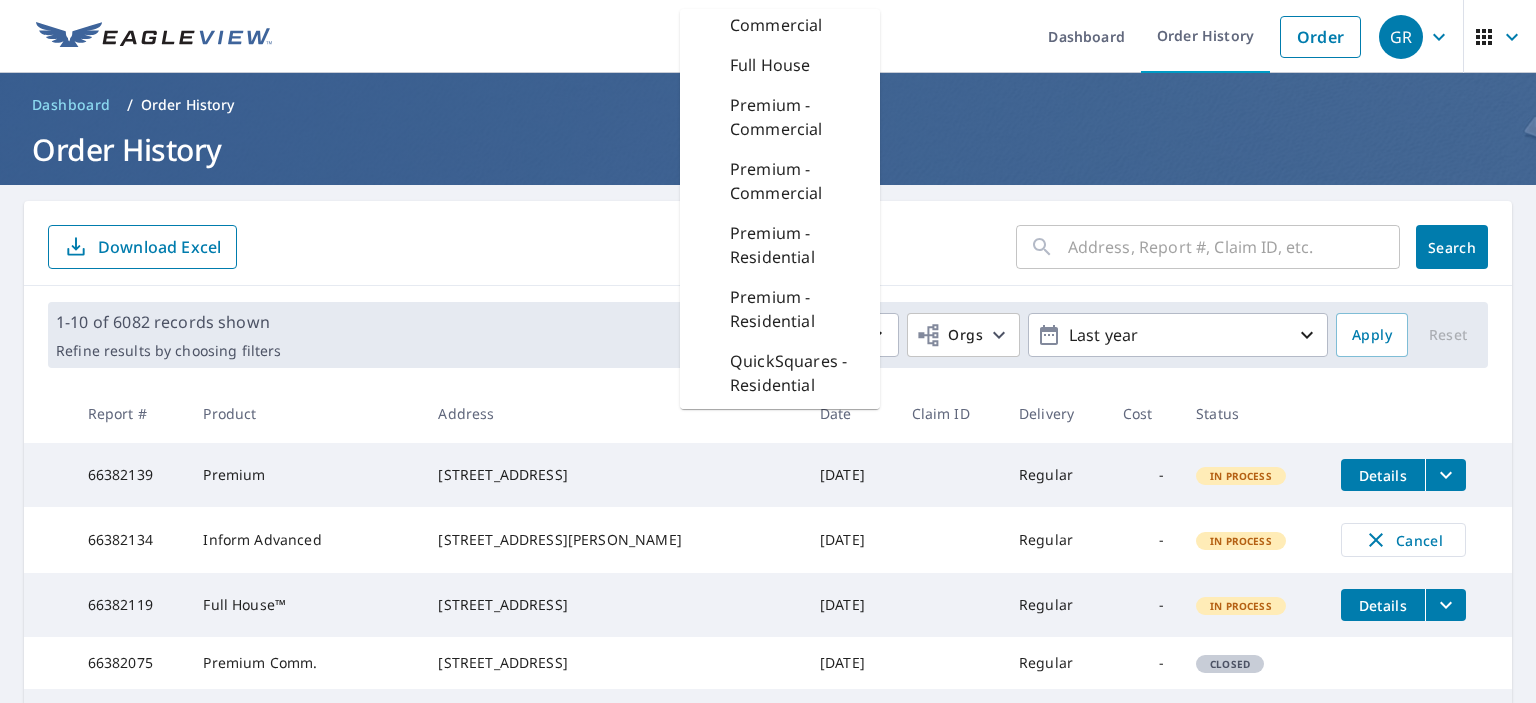 scroll, scrollTop: 374, scrollLeft: 0, axis: vertical 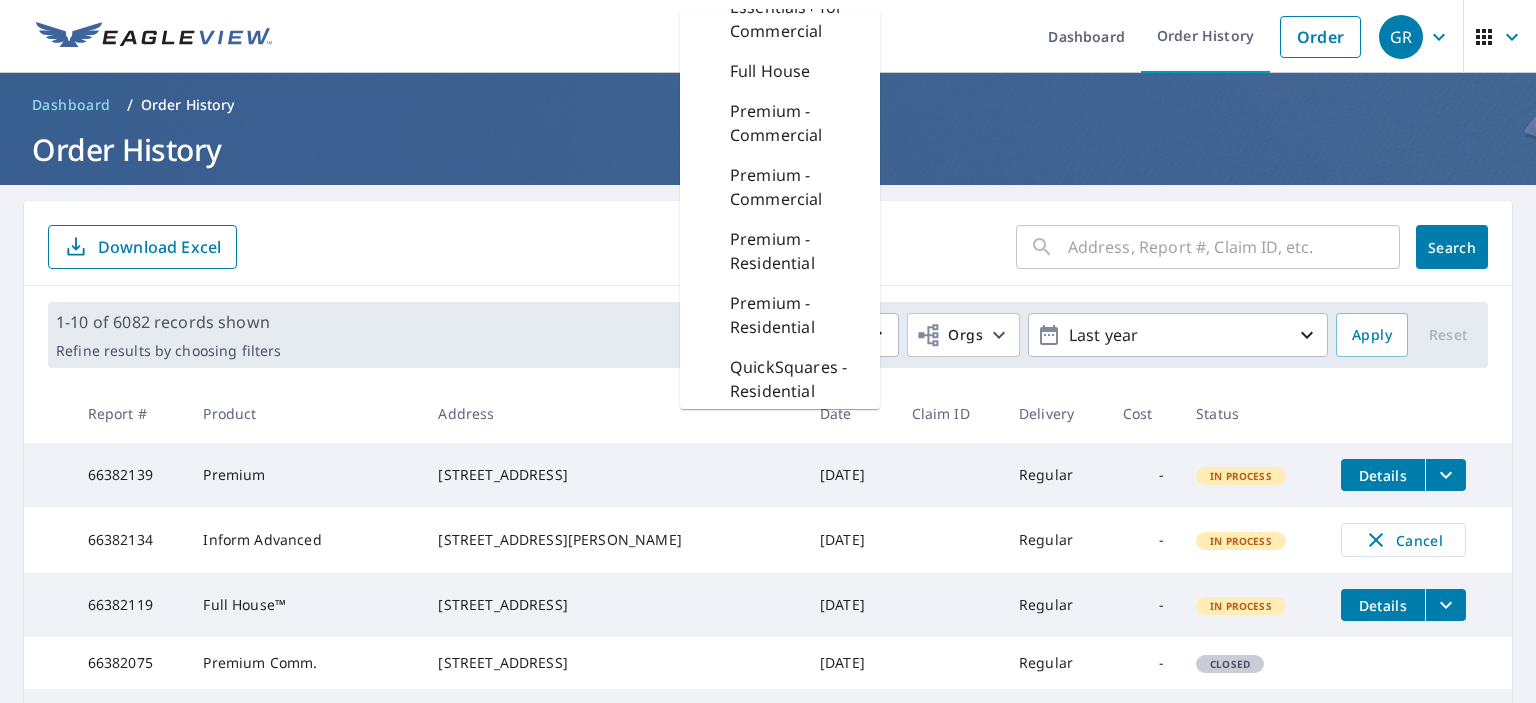 click on "Full House" at bounding box center [770, 71] 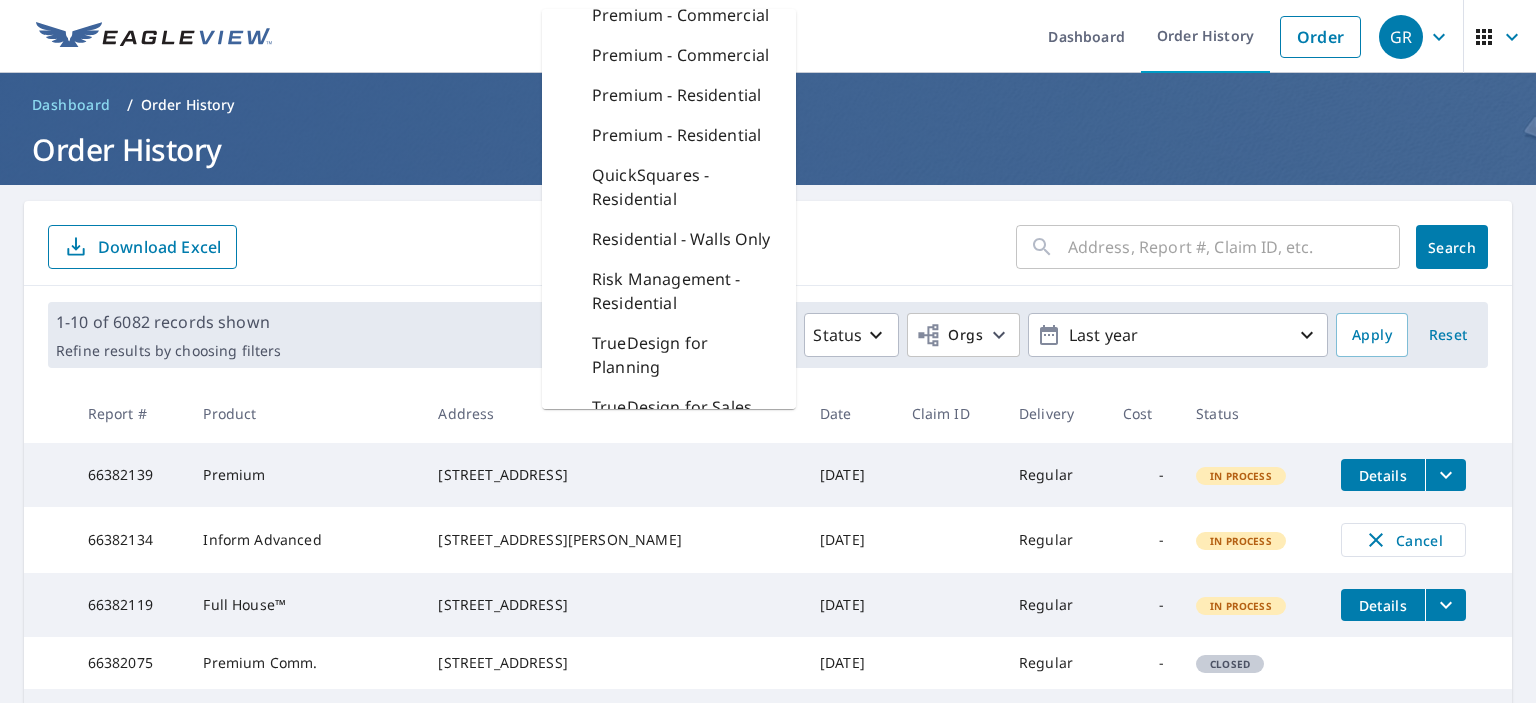 scroll, scrollTop: 302, scrollLeft: 0, axis: vertical 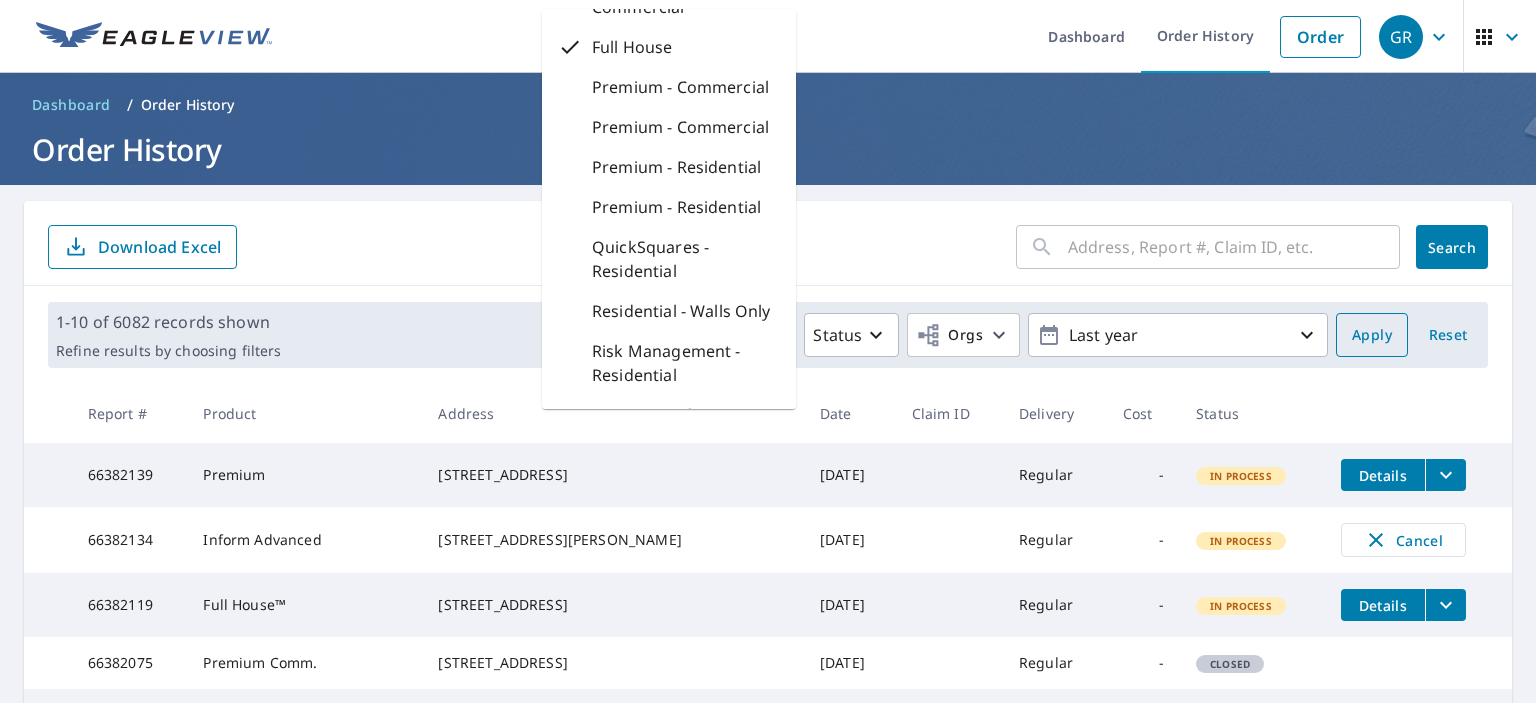 click on "Apply" at bounding box center [1372, 335] 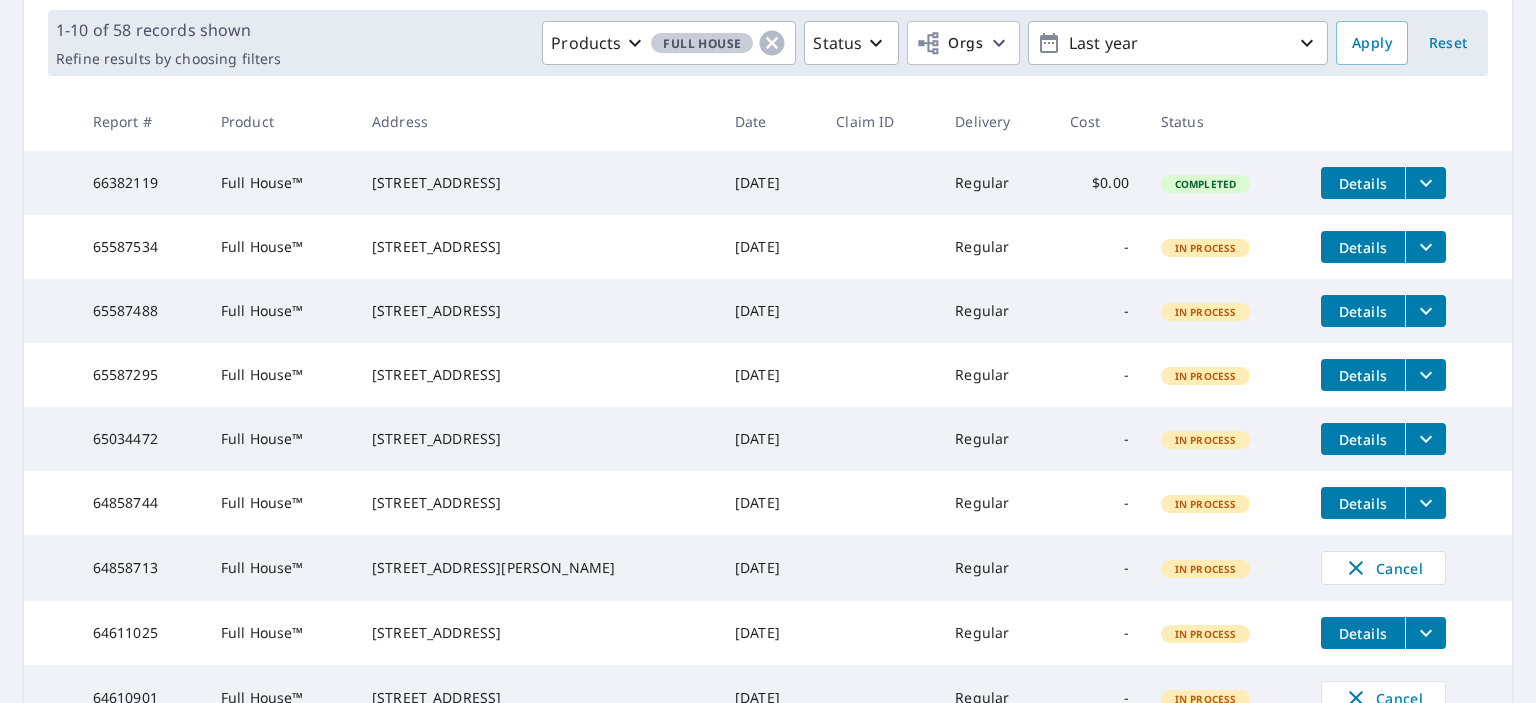 scroll, scrollTop: 292, scrollLeft: 0, axis: vertical 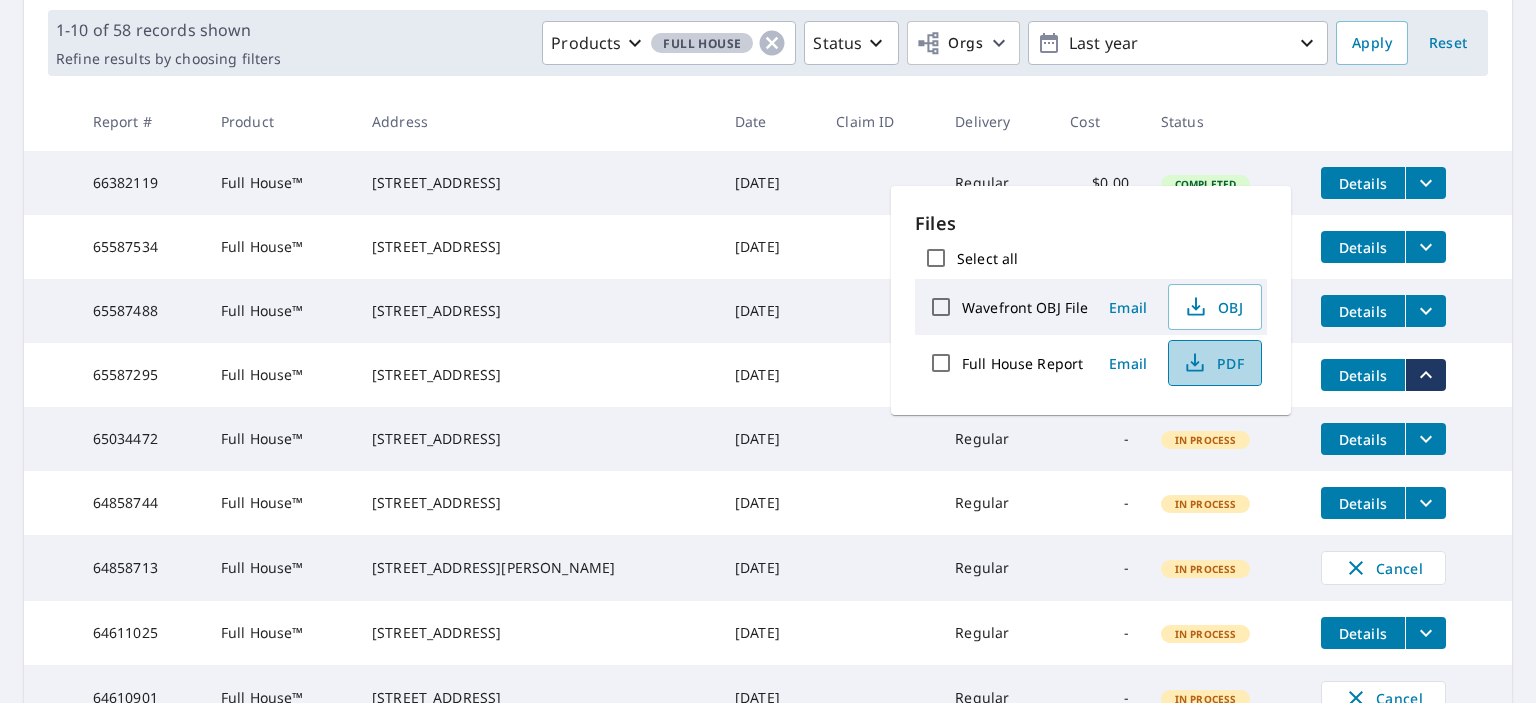 click on "PDF" at bounding box center [1213, 363] 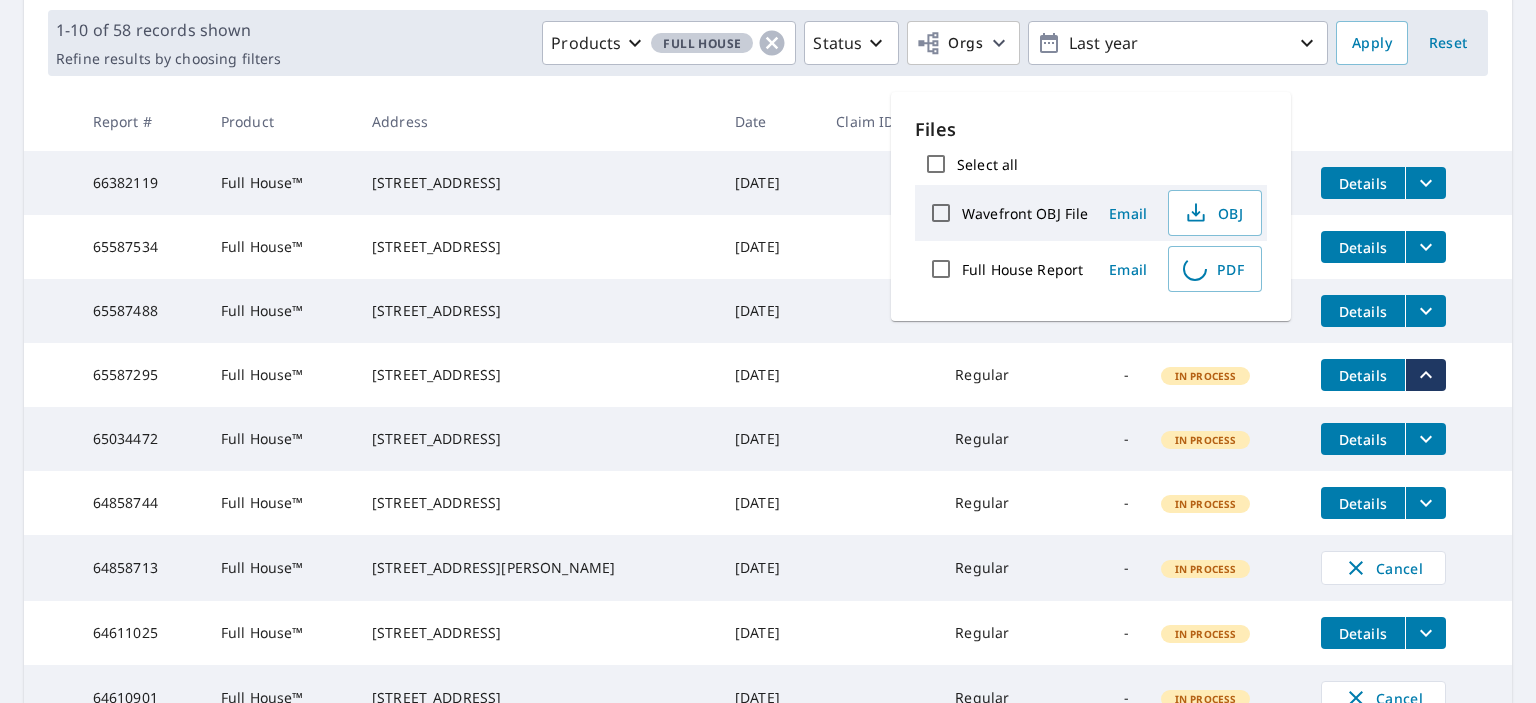 scroll, scrollTop: 418, scrollLeft: 0, axis: vertical 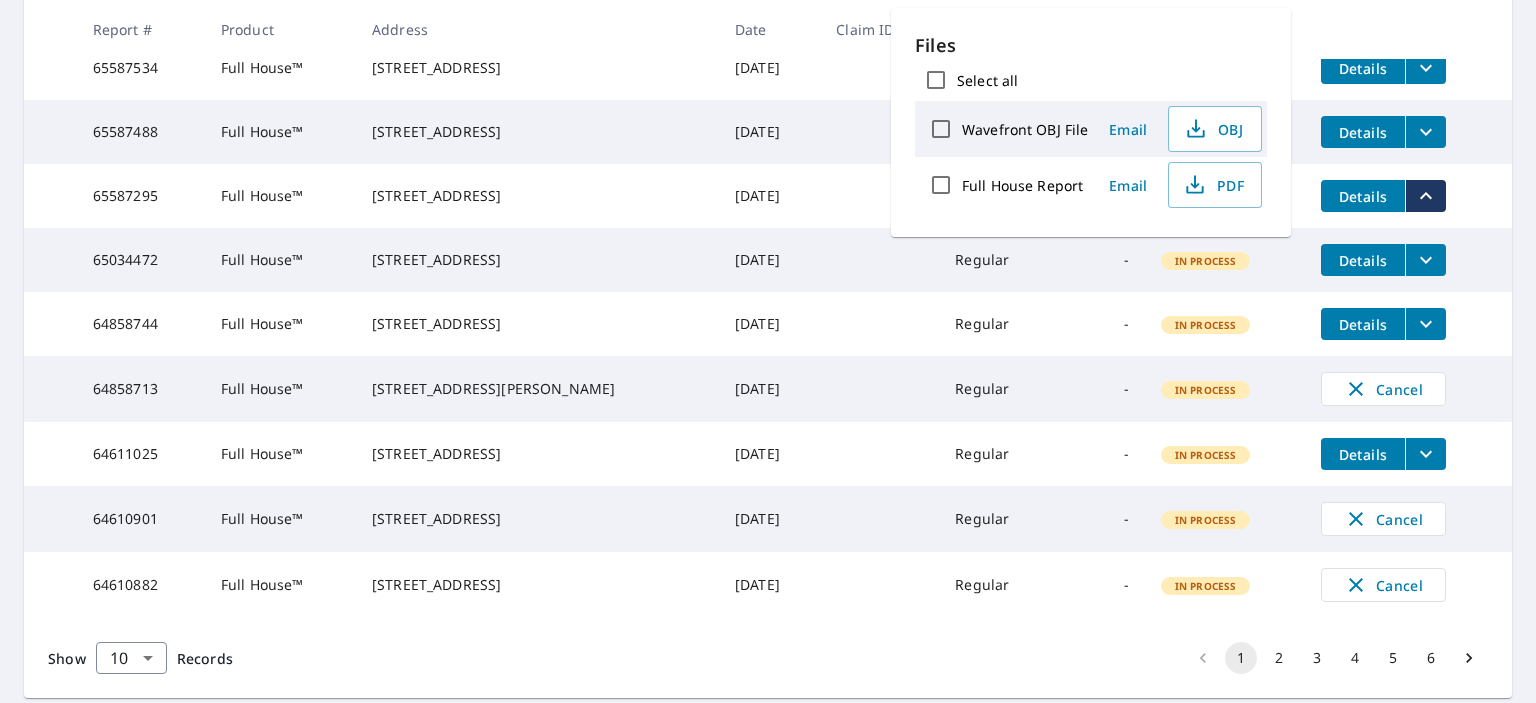 click 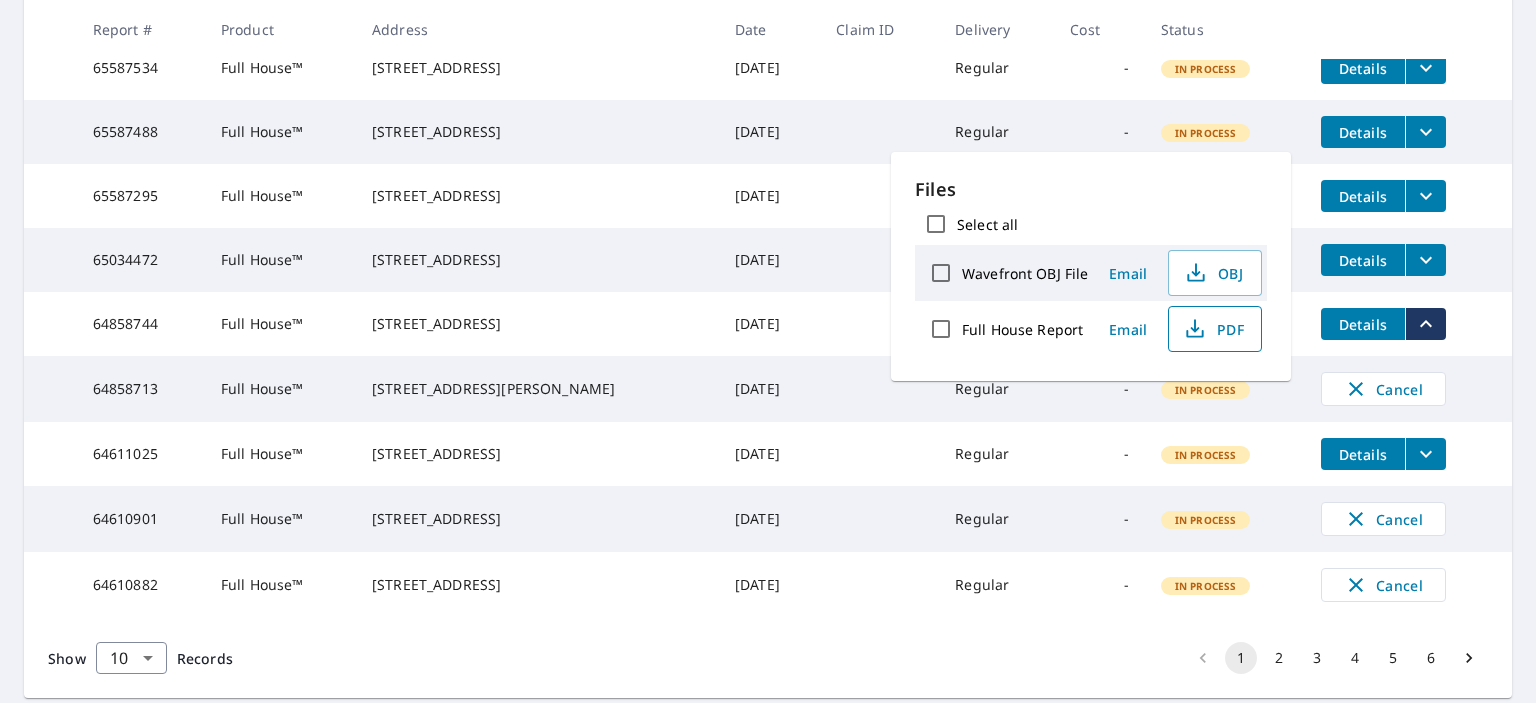 click on "PDF" at bounding box center (1213, 329) 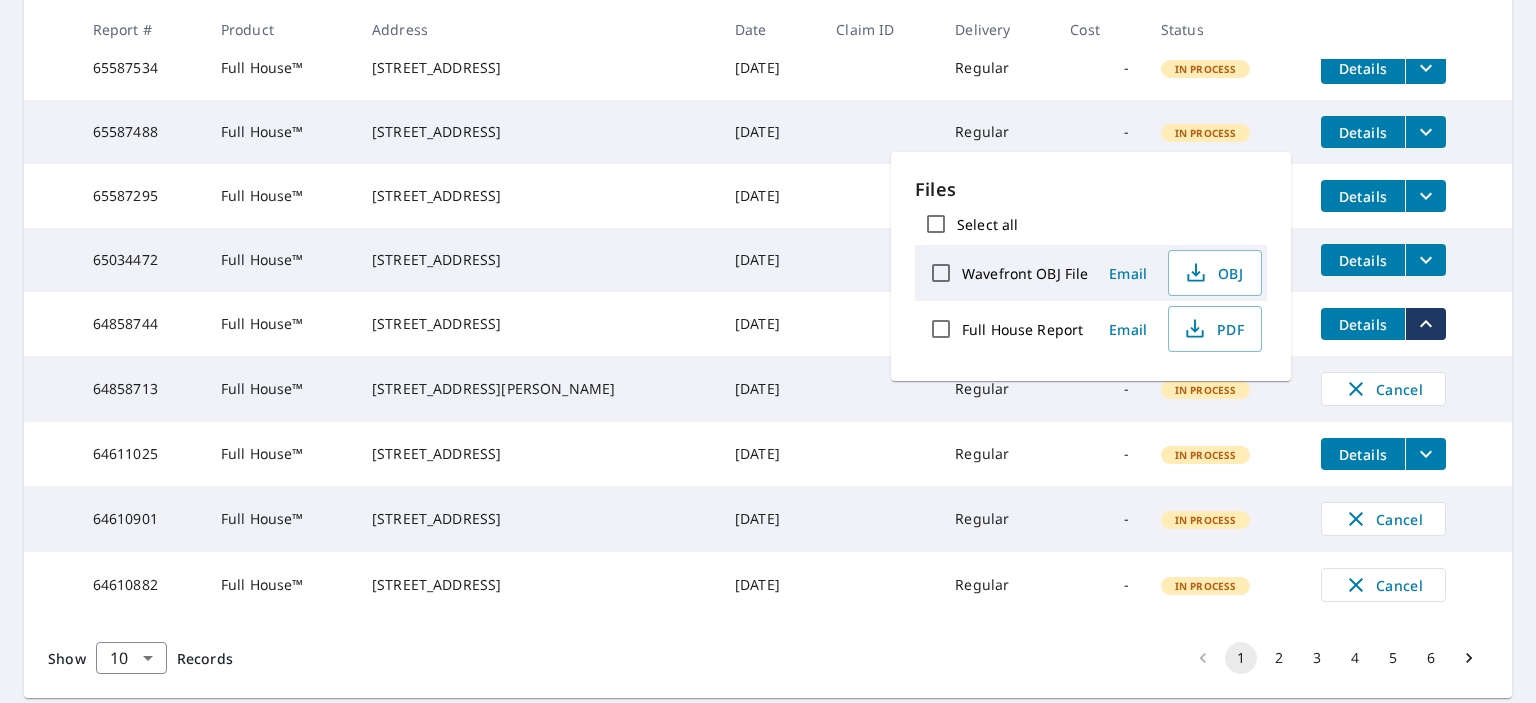 scroll, scrollTop: 0, scrollLeft: 0, axis: both 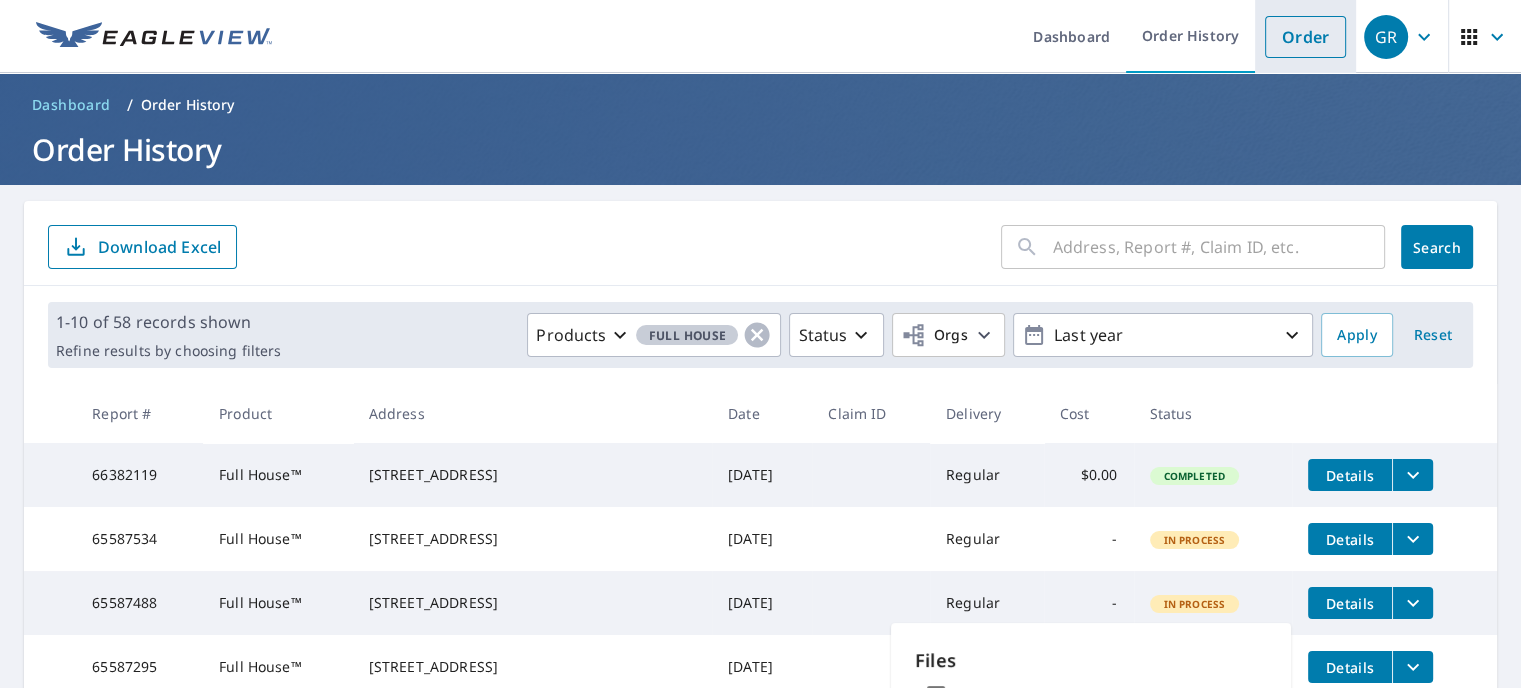 click on "Order" at bounding box center [1305, 37] 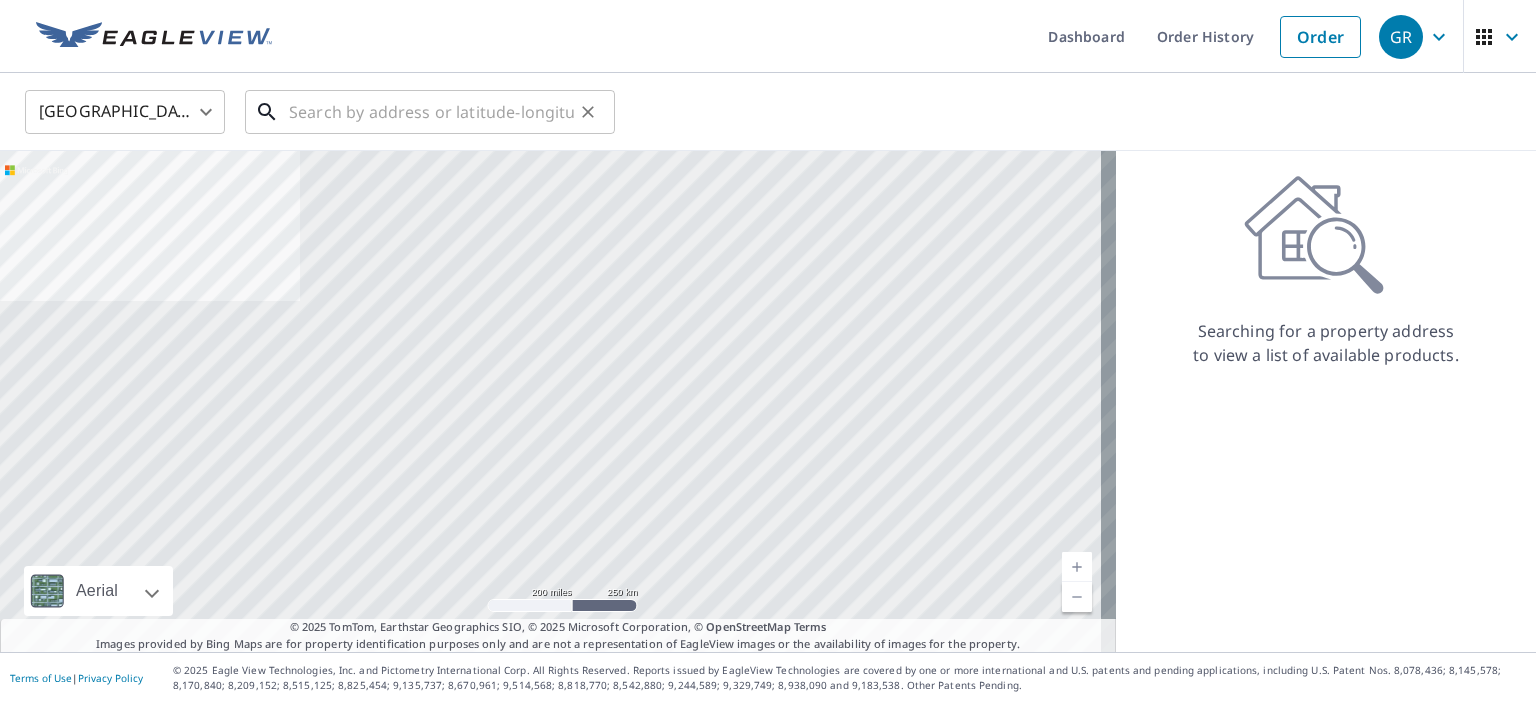 click at bounding box center [431, 112] 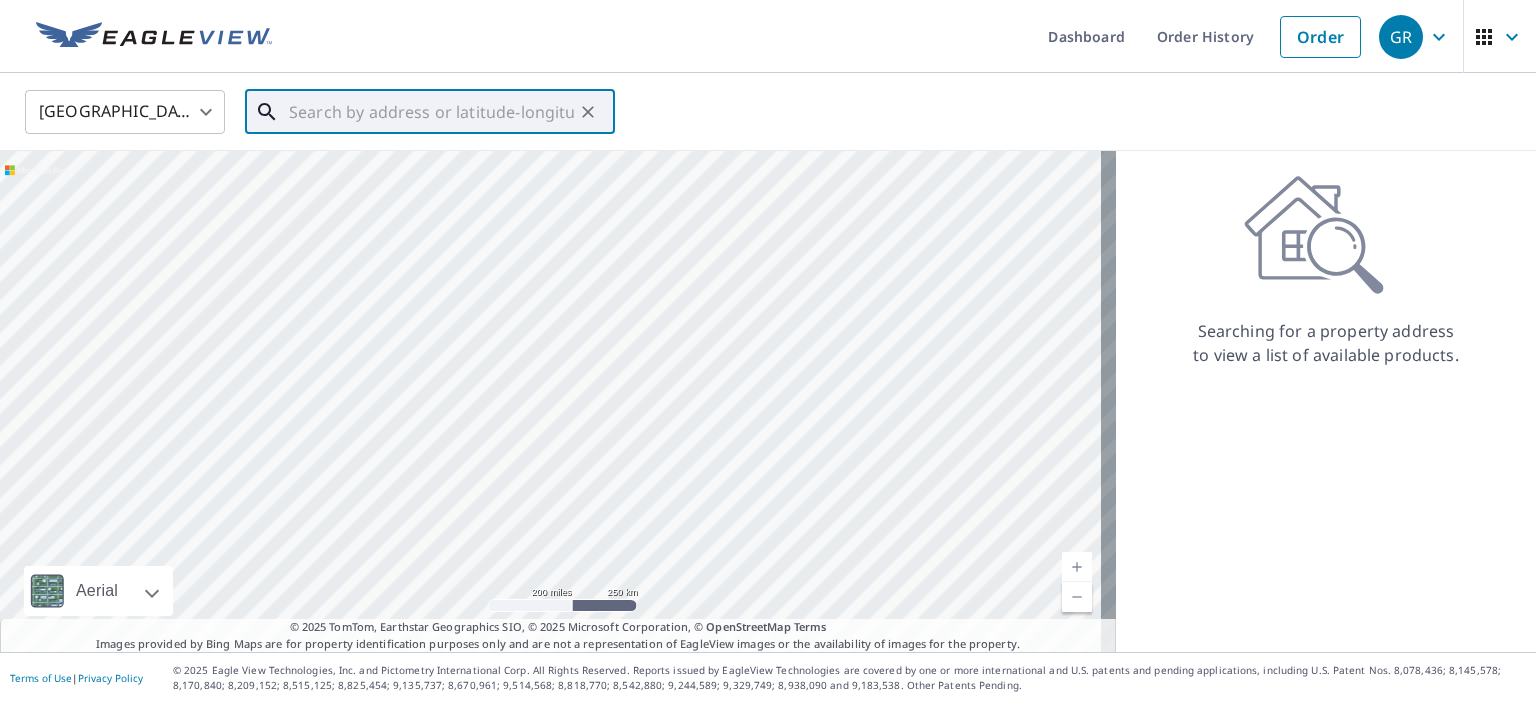 paste on "2904 Pueblo Alto, Santa Fe, NM 87507" 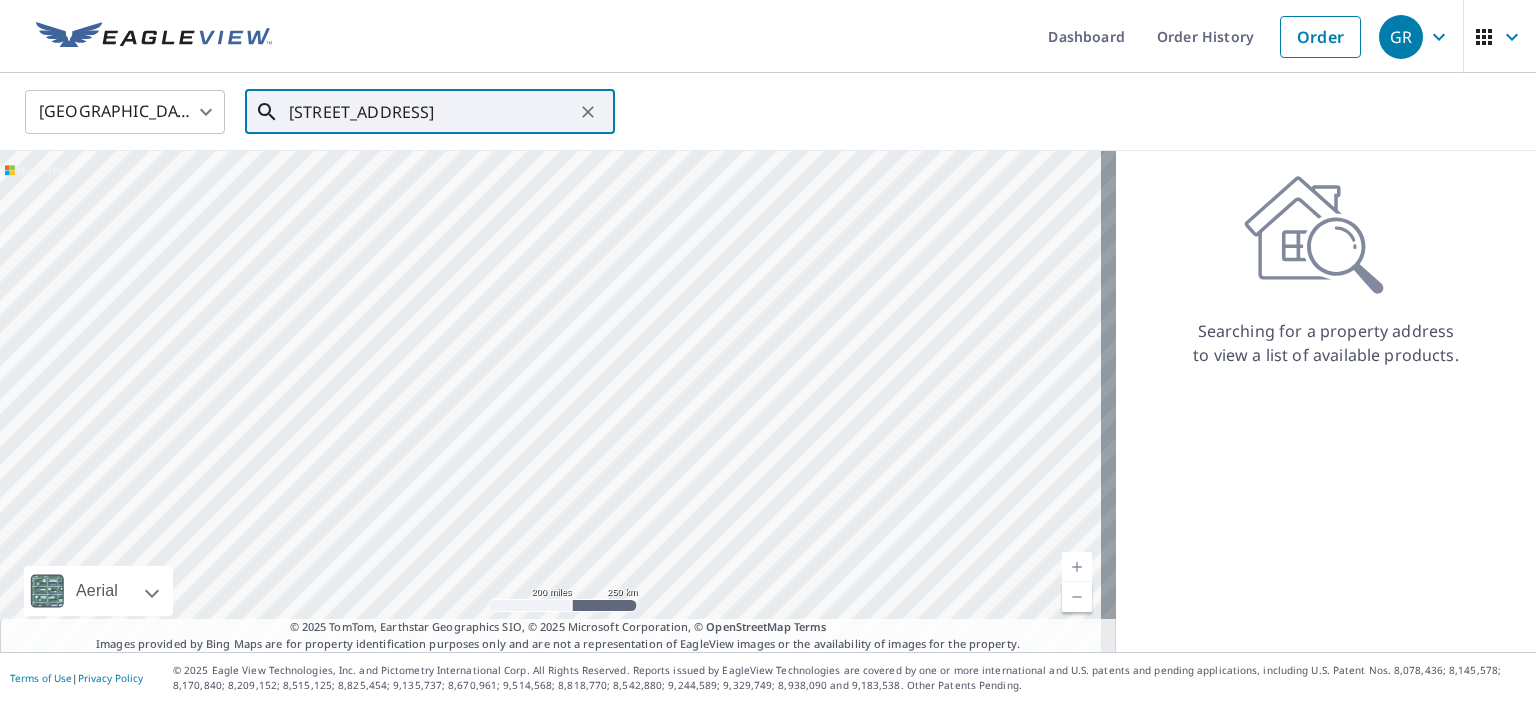 scroll, scrollTop: 0, scrollLeft: 4, axis: horizontal 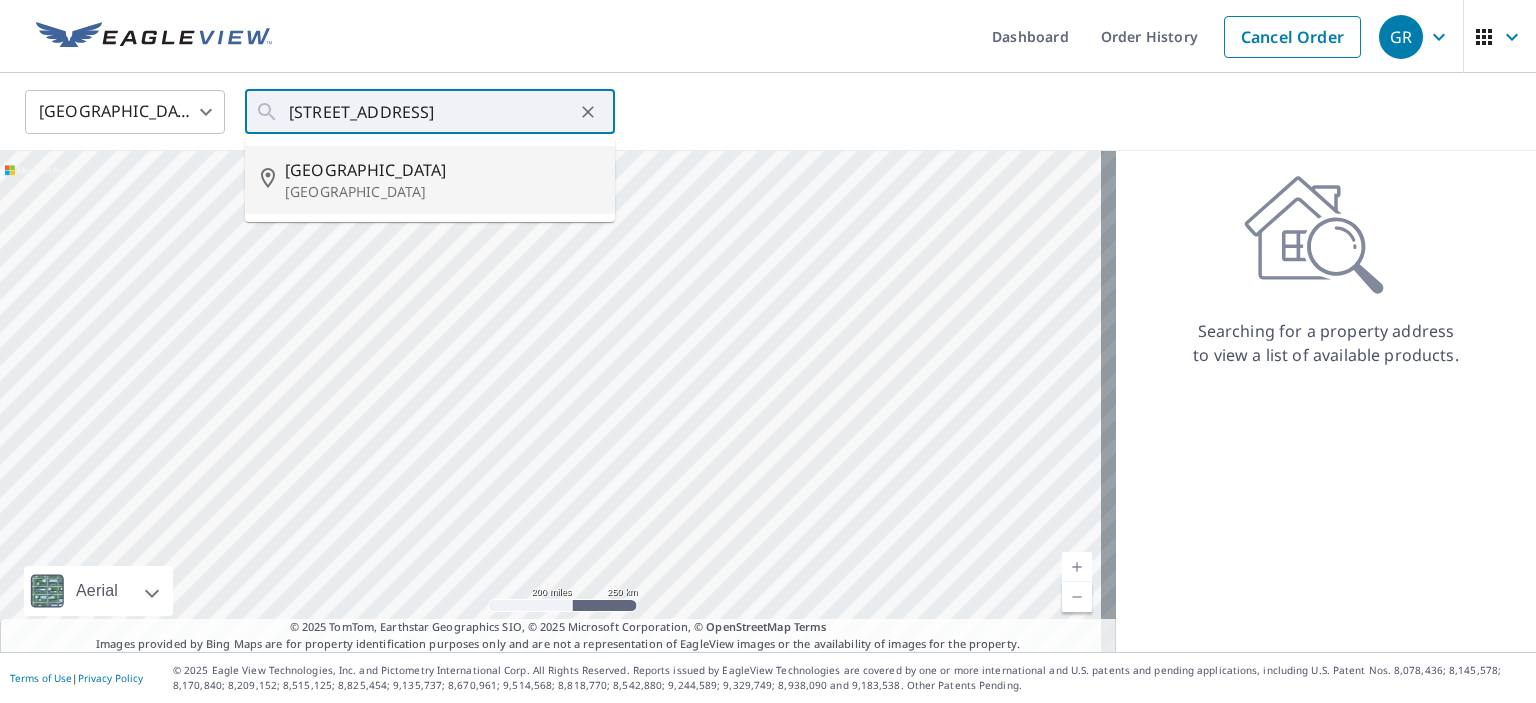 type on "2904 Pueblo Alto Santa Fe, NM 87507" 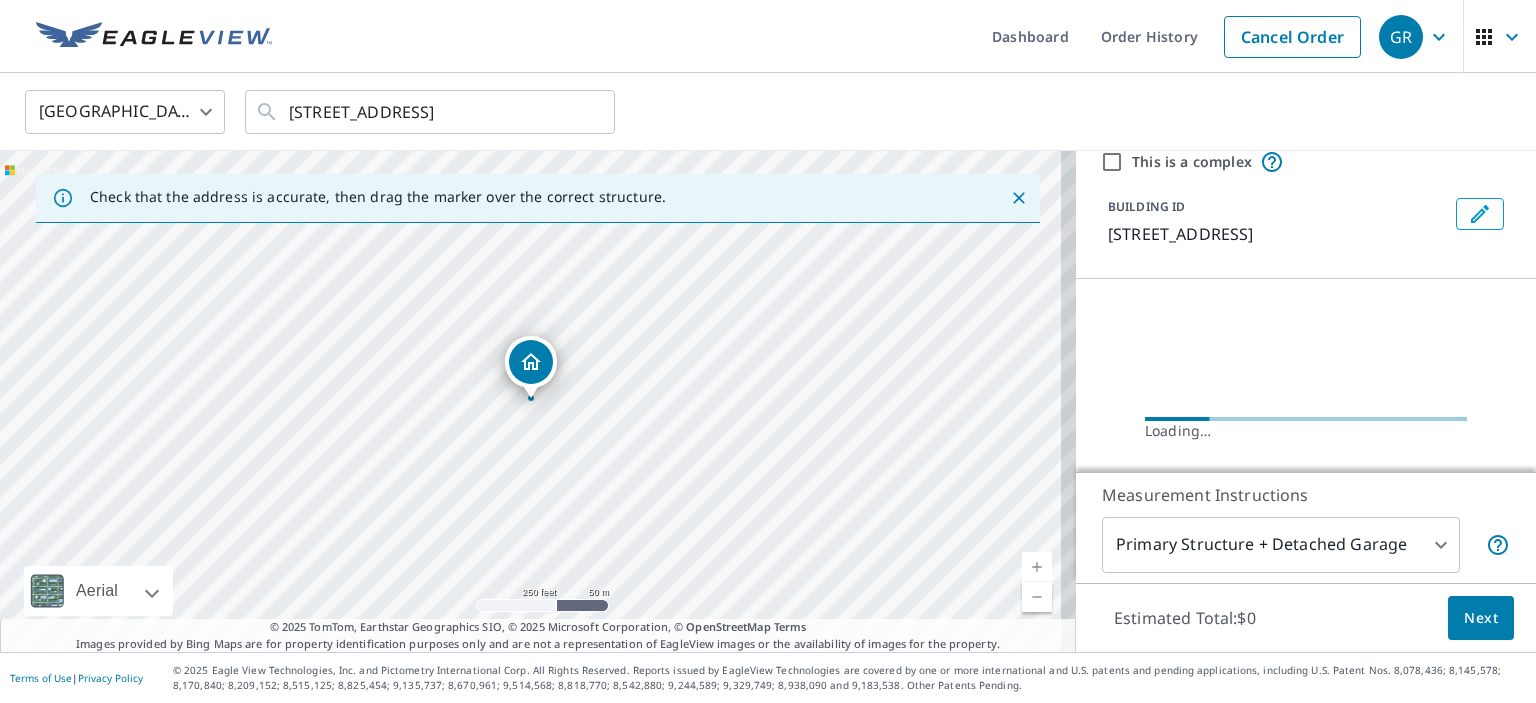 scroll, scrollTop: 100, scrollLeft: 0, axis: vertical 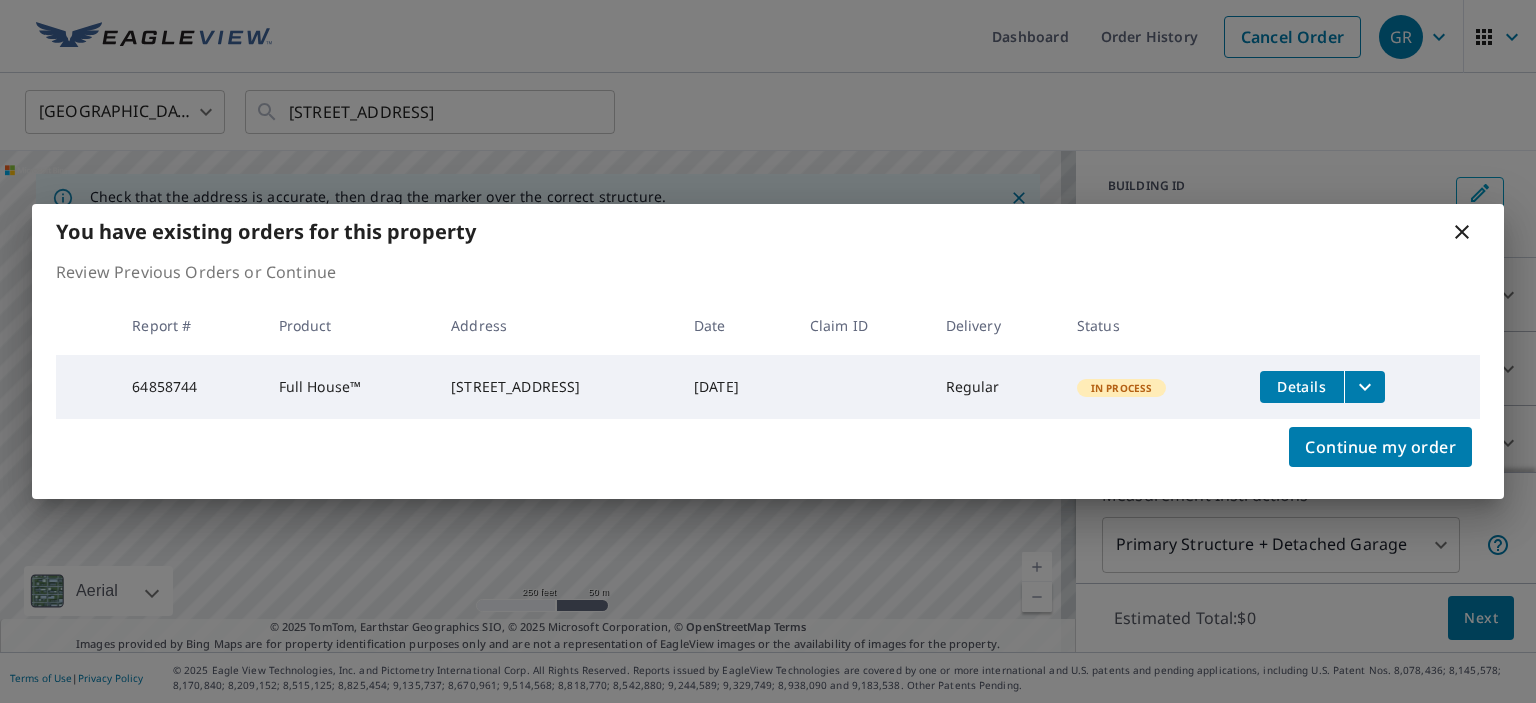 click 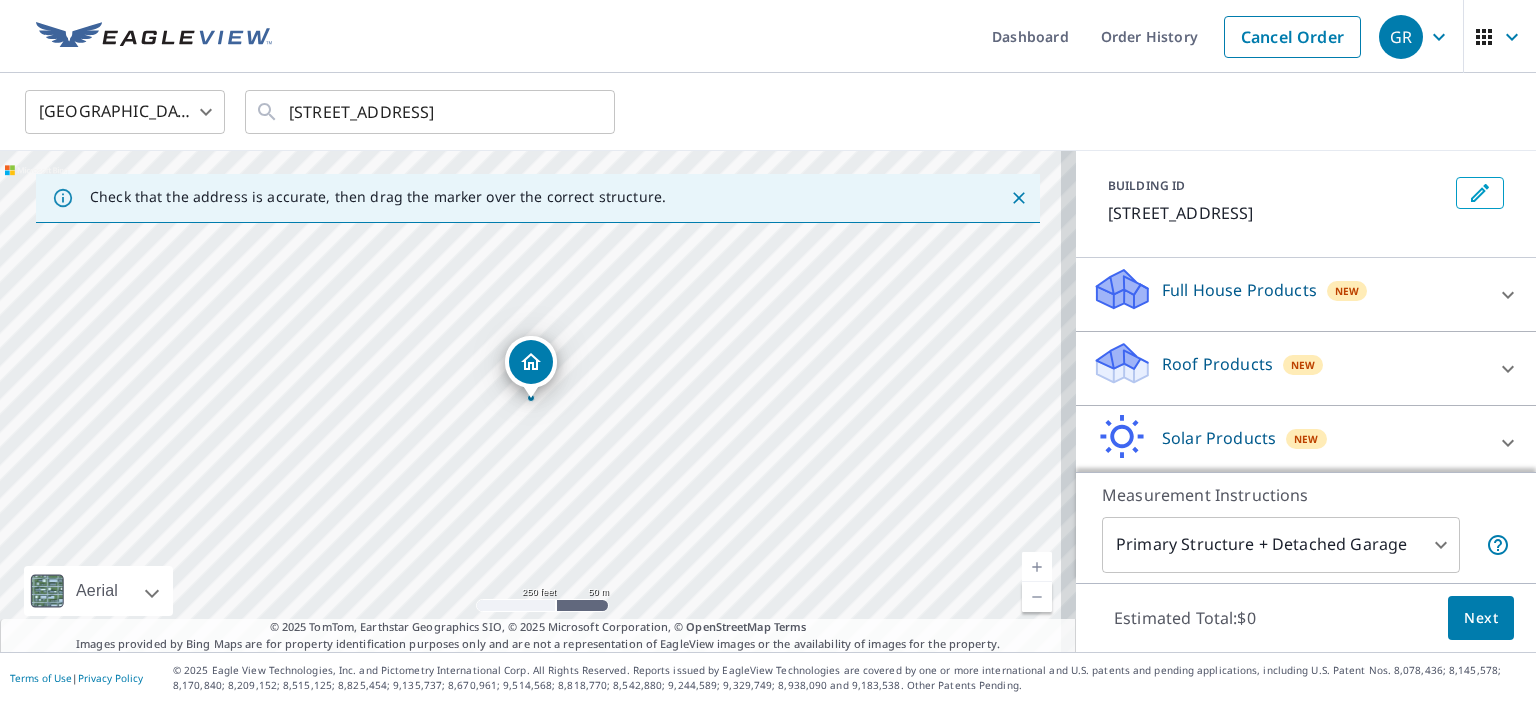 scroll, scrollTop: 139, scrollLeft: 0, axis: vertical 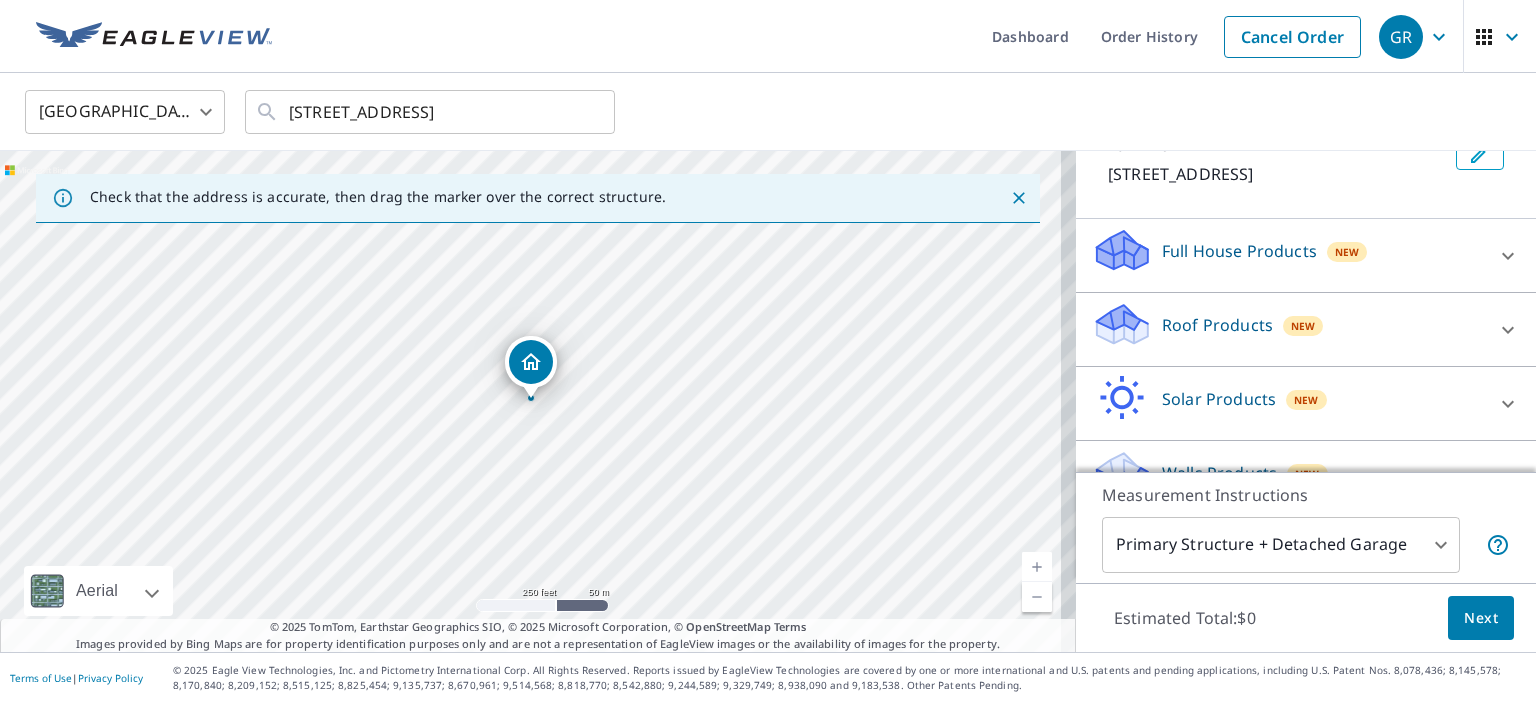 click on "Roof Products" at bounding box center [1217, 325] 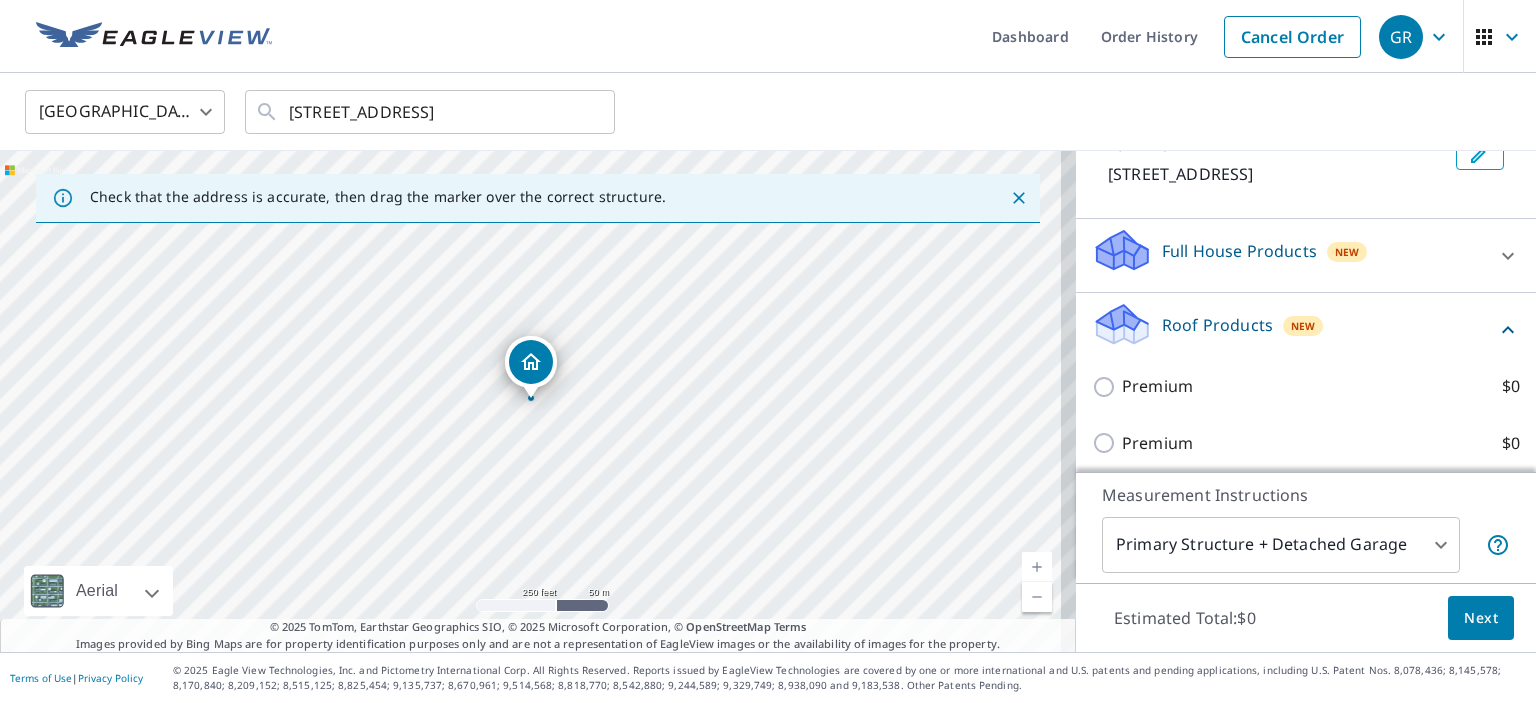 click on "Full House Products New" at bounding box center (1288, 255) 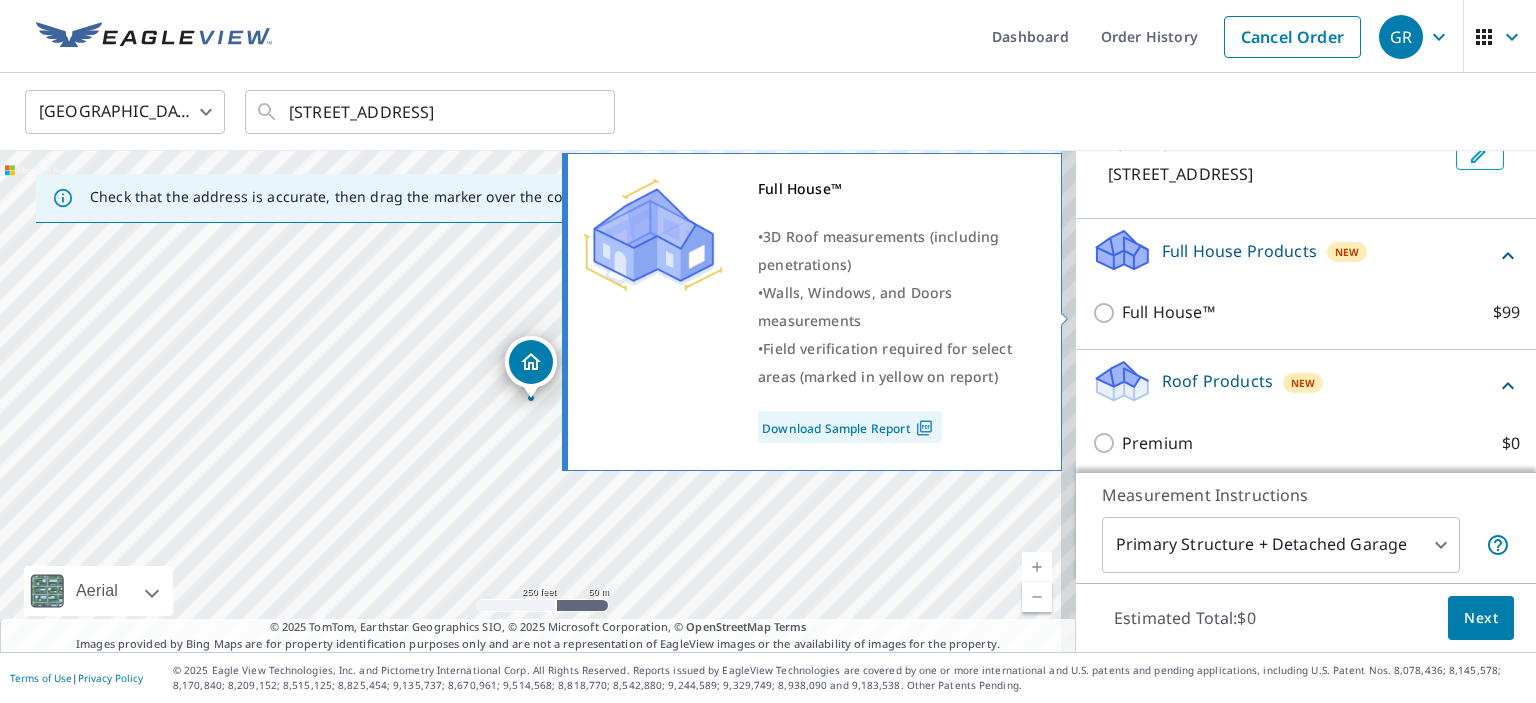 click on "Full House™" at bounding box center (1168, 312) 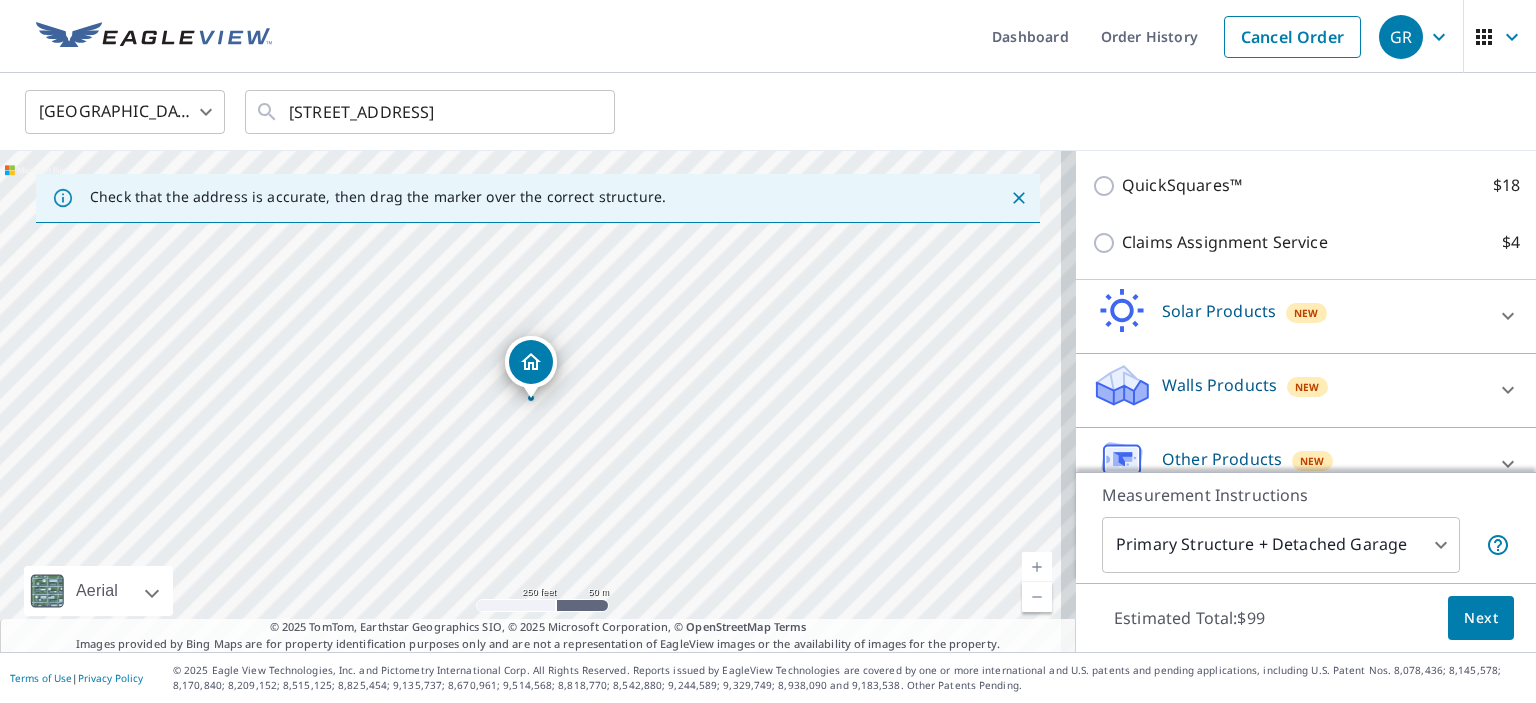 scroll, scrollTop: 601, scrollLeft: 0, axis: vertical 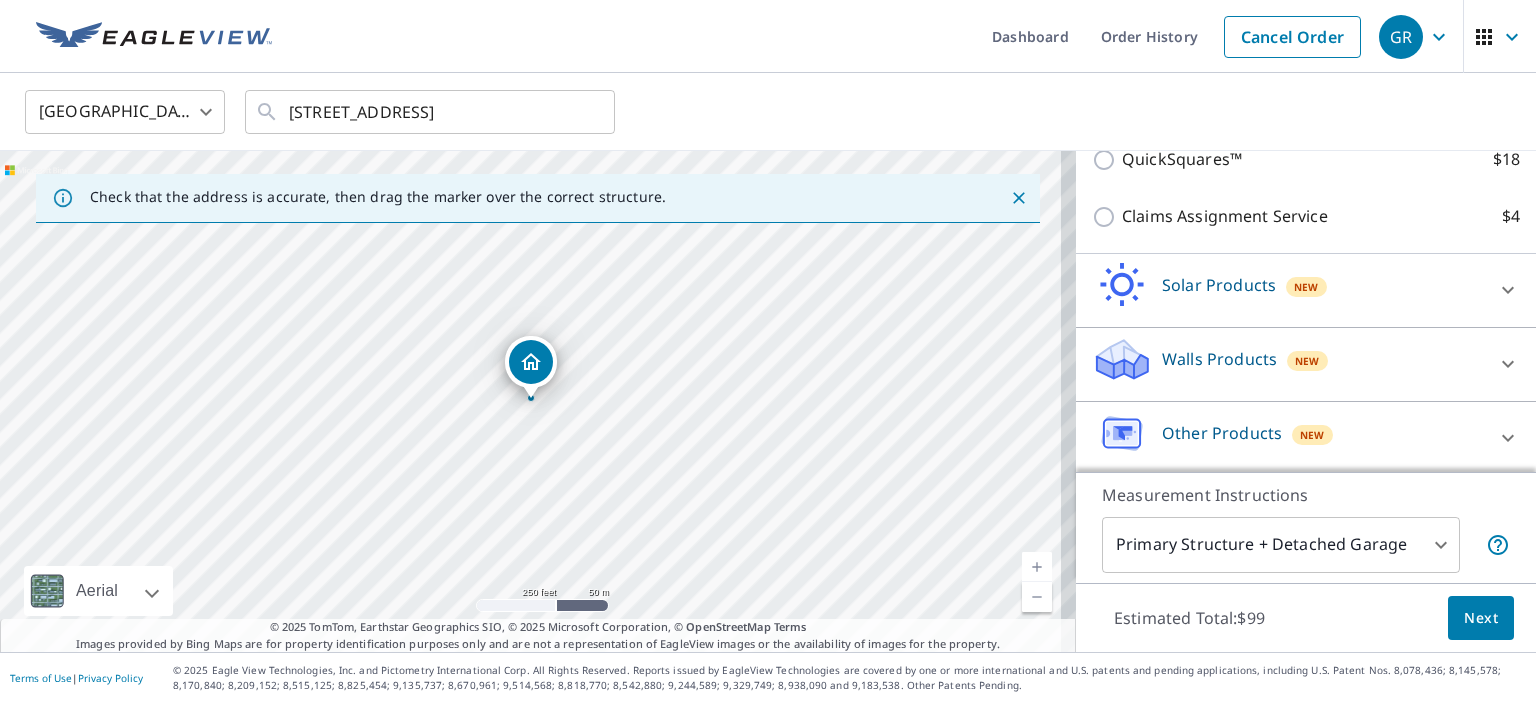 click on "GR GR
Dashboard Order History Cancel Order GR United States US ​ 2904 Pueblo Alto Santa Fe, NM 87507 ​ Check that the address is accurate, then drag the marker over the correct structure. 2904 Pueblo Alto Santa Fe, NM 87507 Aerial Road A standard road map Aerial A detailed look from above Labels Labels 250 feet 50 m © 2025 TomTom, © Vexcel Imaging, © 2025 Microsoft Corporation,  © OpenStreetMap Terms © 2025 TomTom, Earthstar Geographics SIO, © 2025 Microsoft Corporation, ©   OpenStreetMap   Terms Images provided by Bing Maps are for property identification purposes only and are not a representation of EagleView images or the availability of images for the property. PROPERTY TYPE Residential Commercial This is a complex BUILDING ID 2904 Pueblo Alto, Santa Fe, NM, 87507 Full House Products New Full House™ with Regular Delivery Full House™ $99 Delivery Regular $0 8 ​ Roof Products New Premium $0 Premium $0 QuickSquares™ $18 Claims Assignment Service $4 Solar Products New $0 $75 $30" at bounding box center (768, 351) 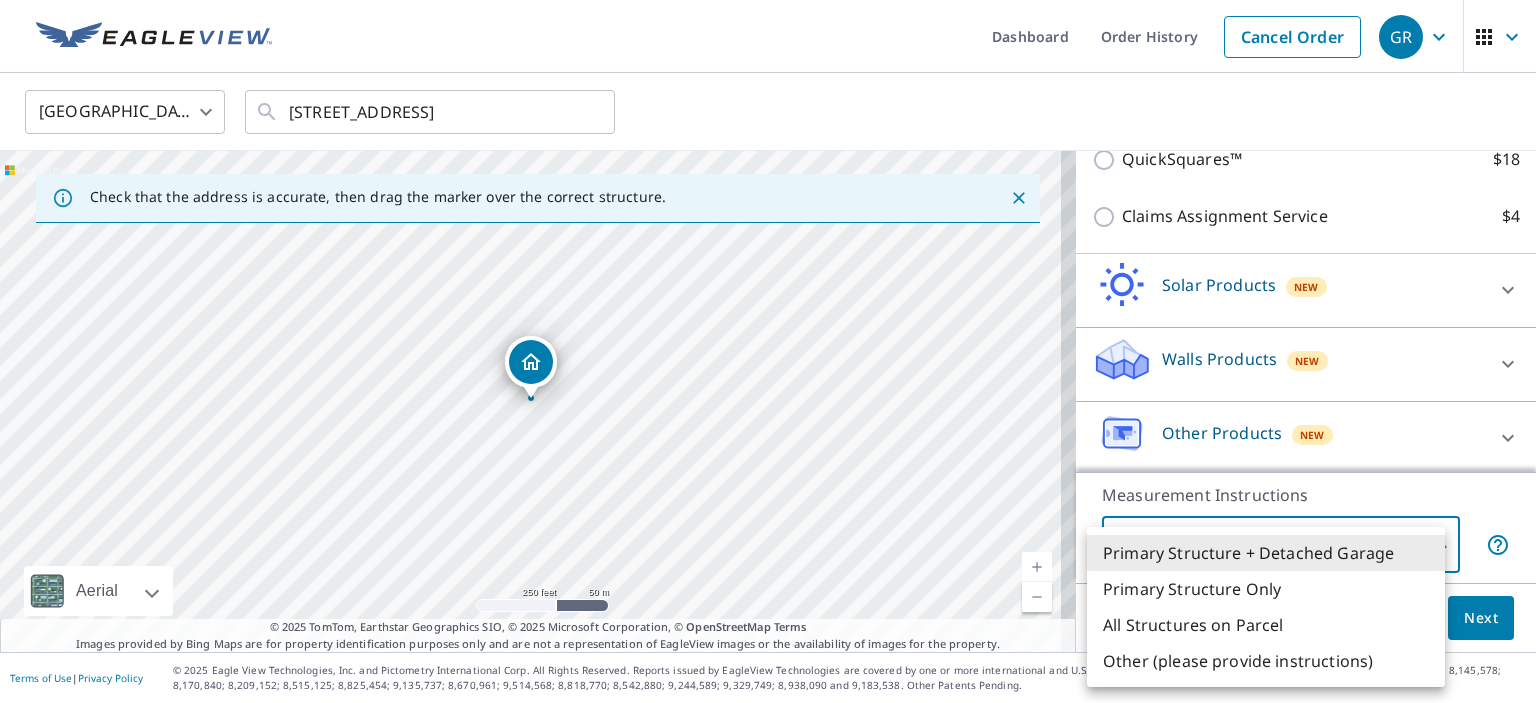 click on "Primary Structure Only" at bounding box center [1266, 589] 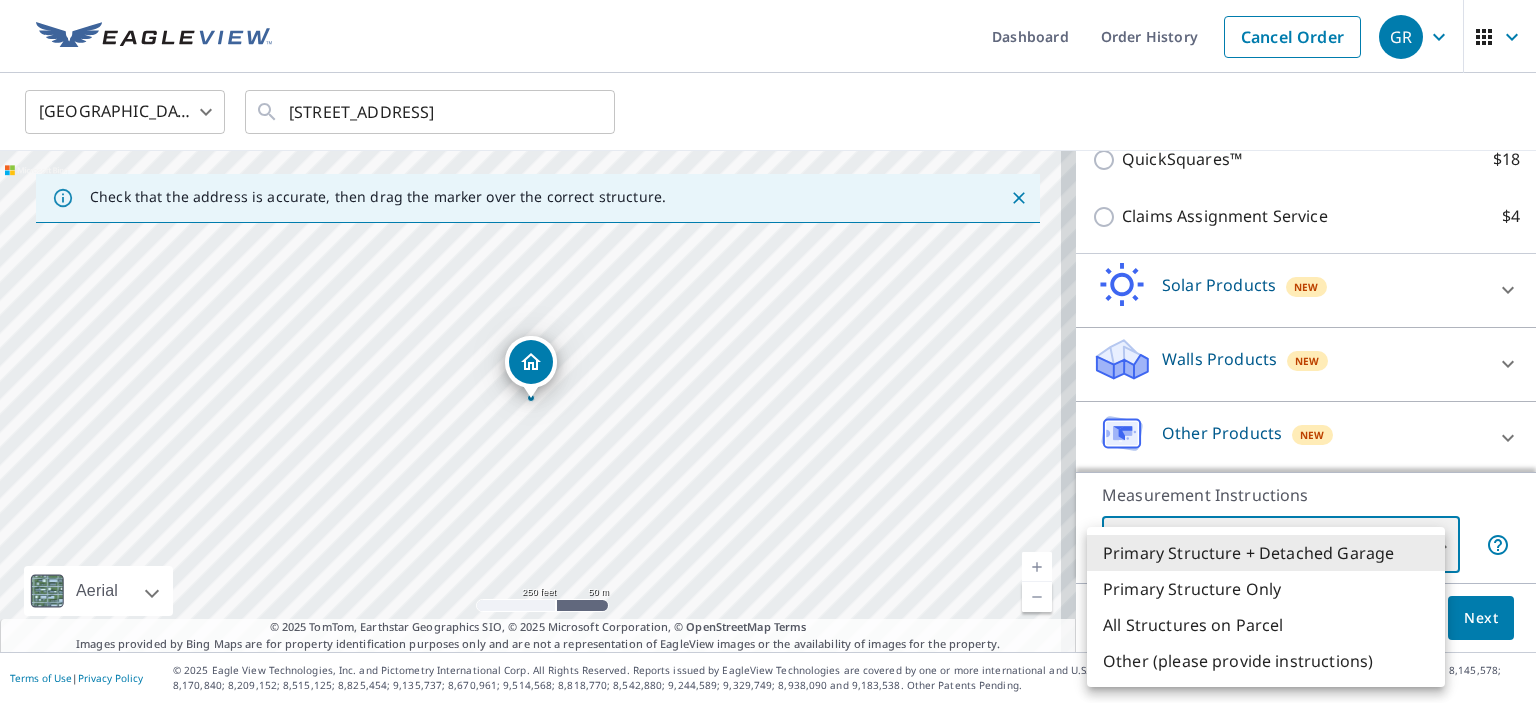 type on "2" 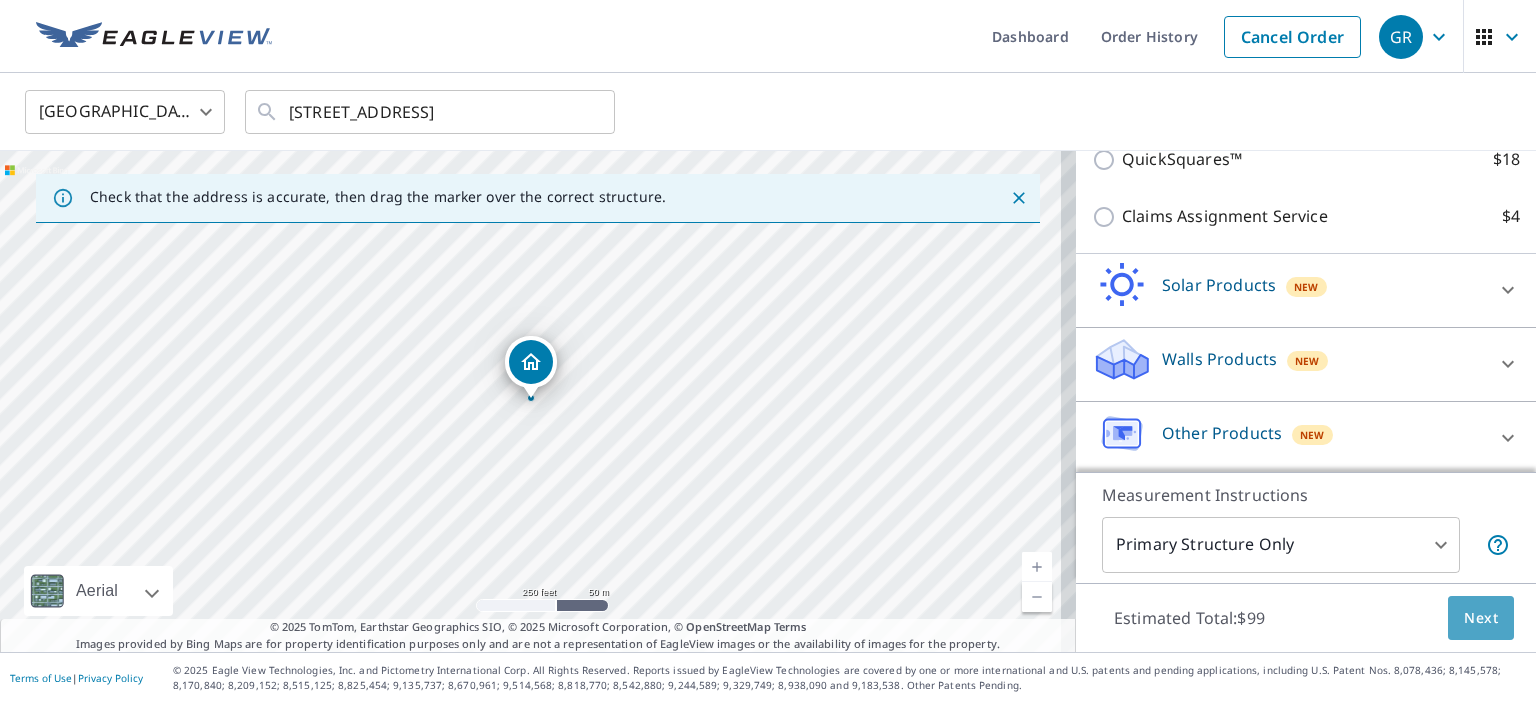 click on "Next" at bounding box center (1481, 618) 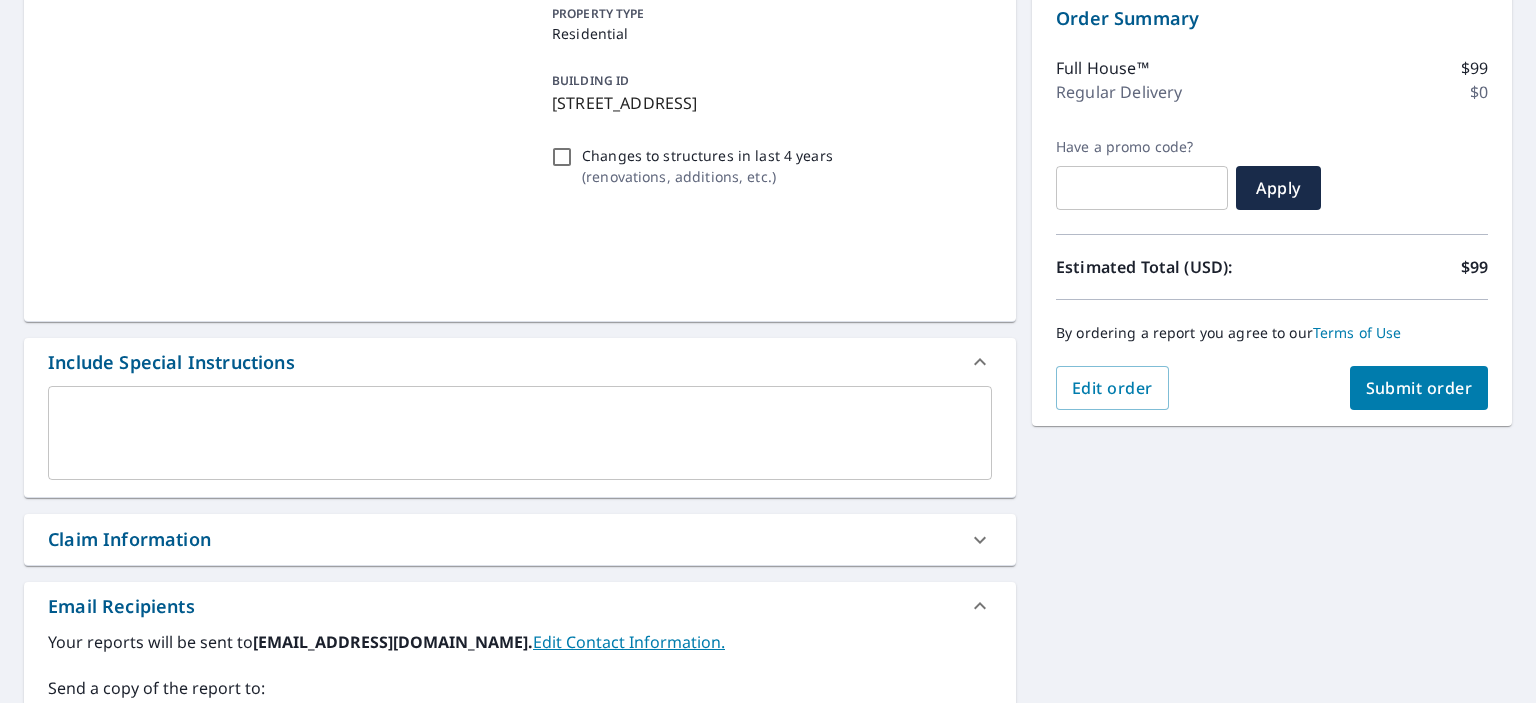 scroll, scrollTop: 218, scrollLeft: 0, axis: vertical 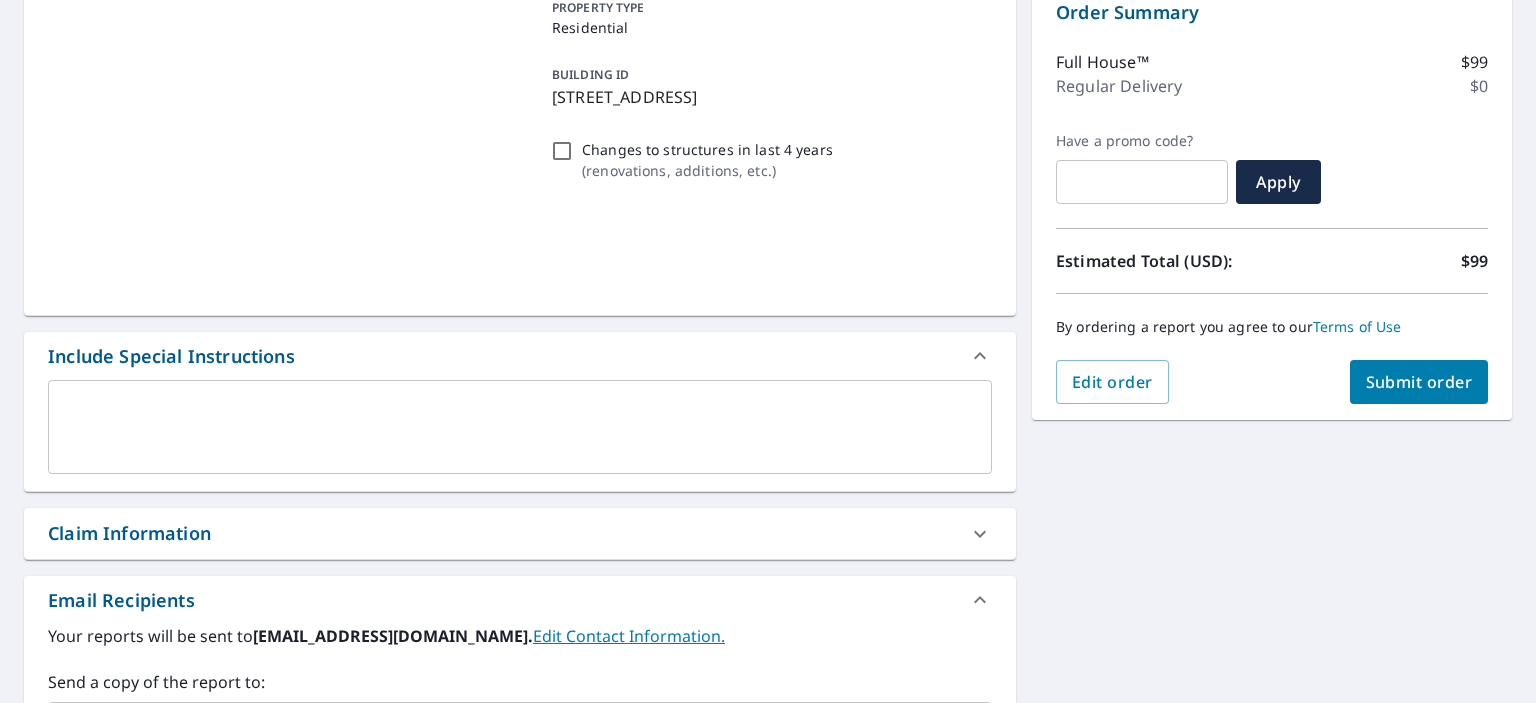 click at bounding box center [520, 427] 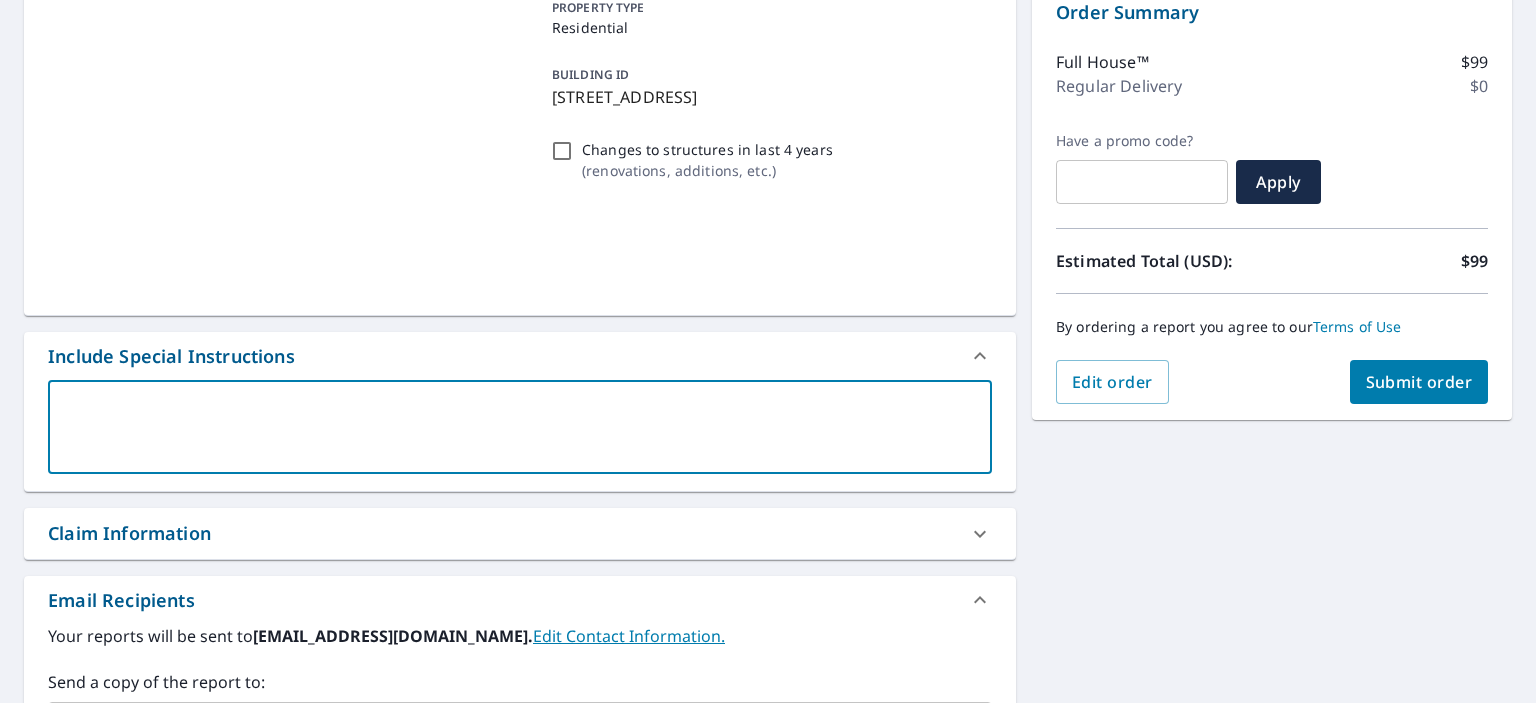 type on "t" 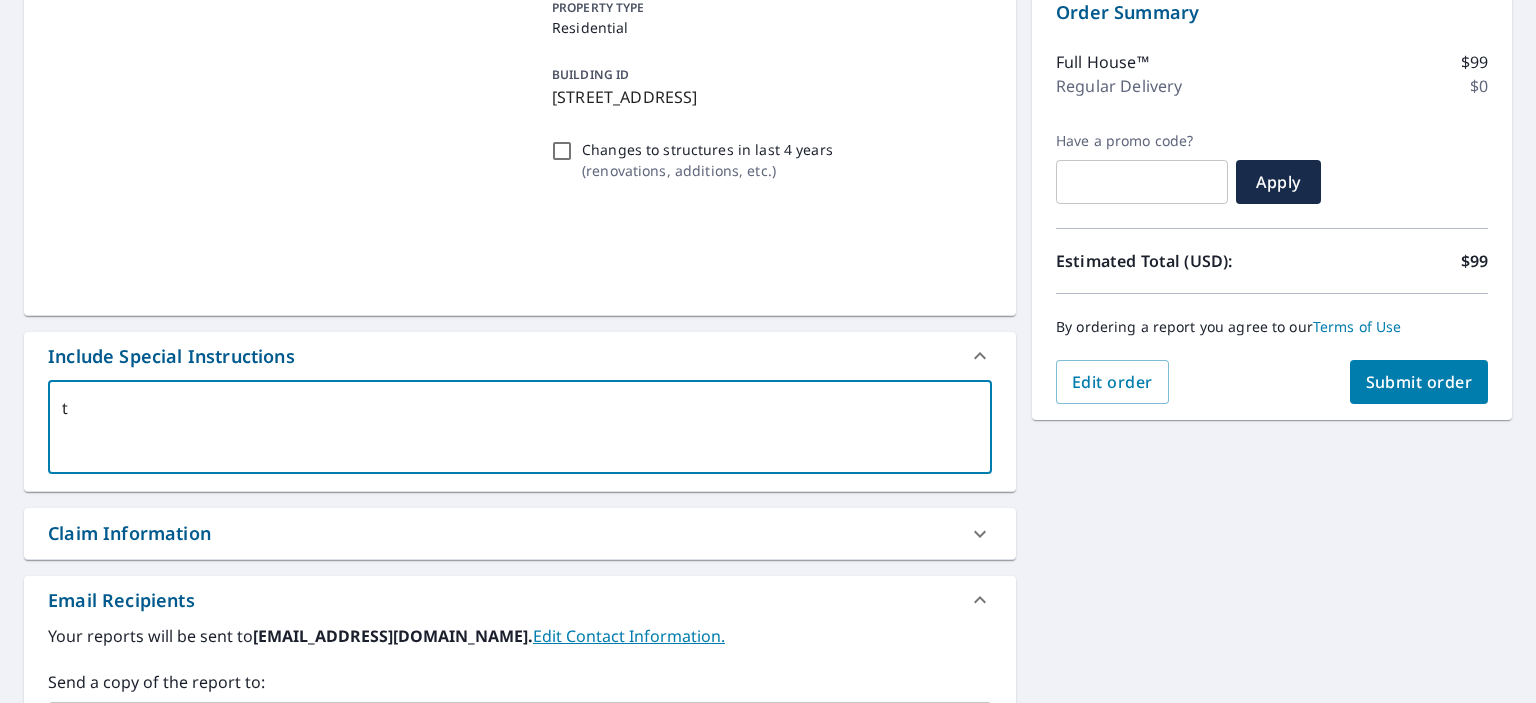 type on "te" 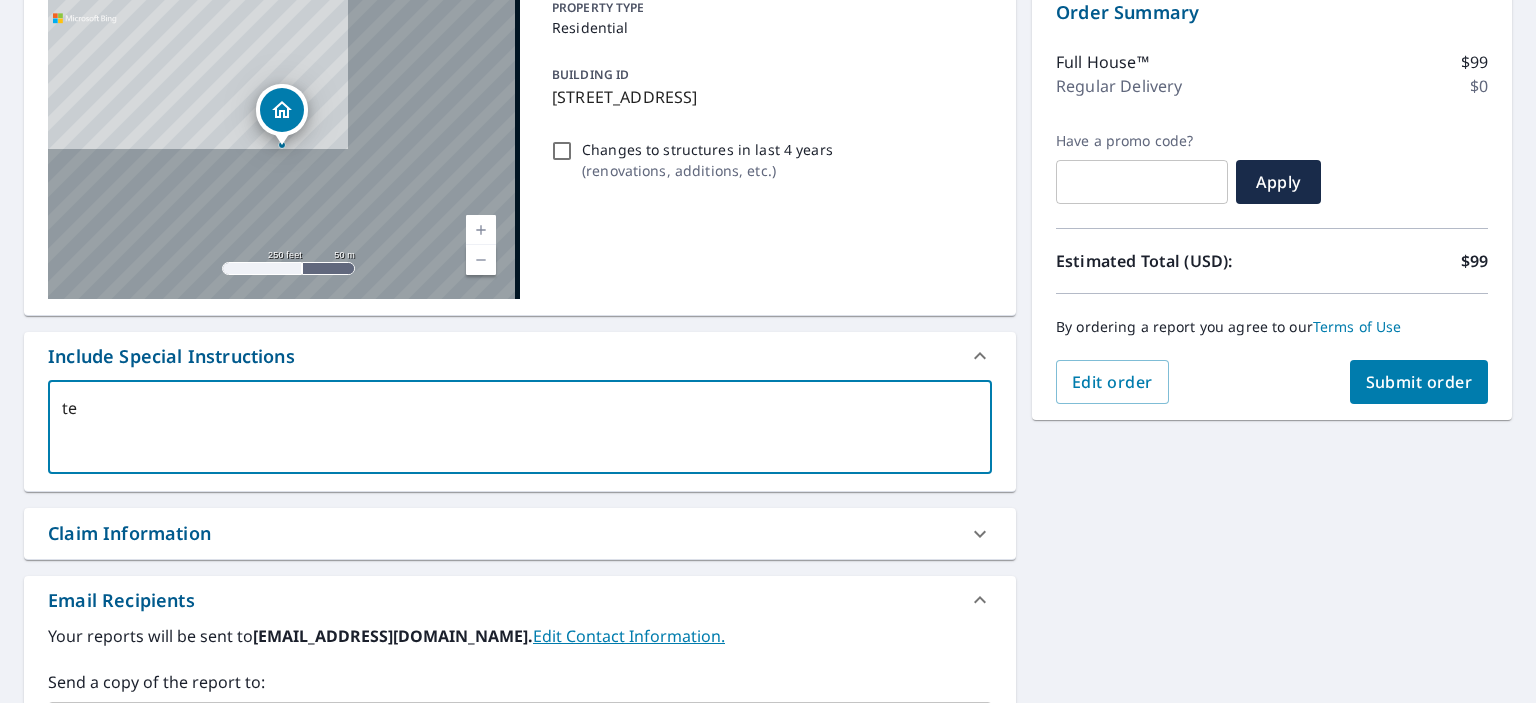 type on "tes" 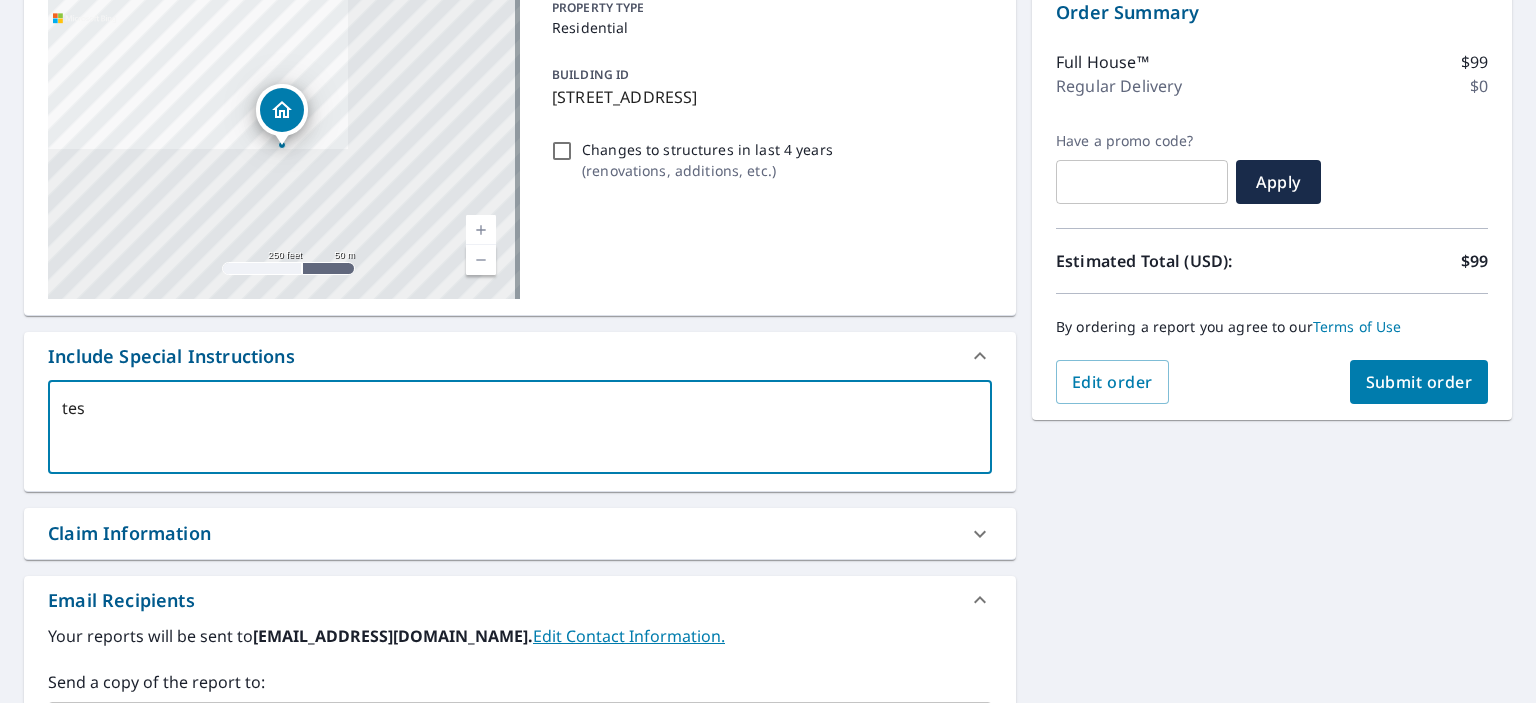 type on "test" 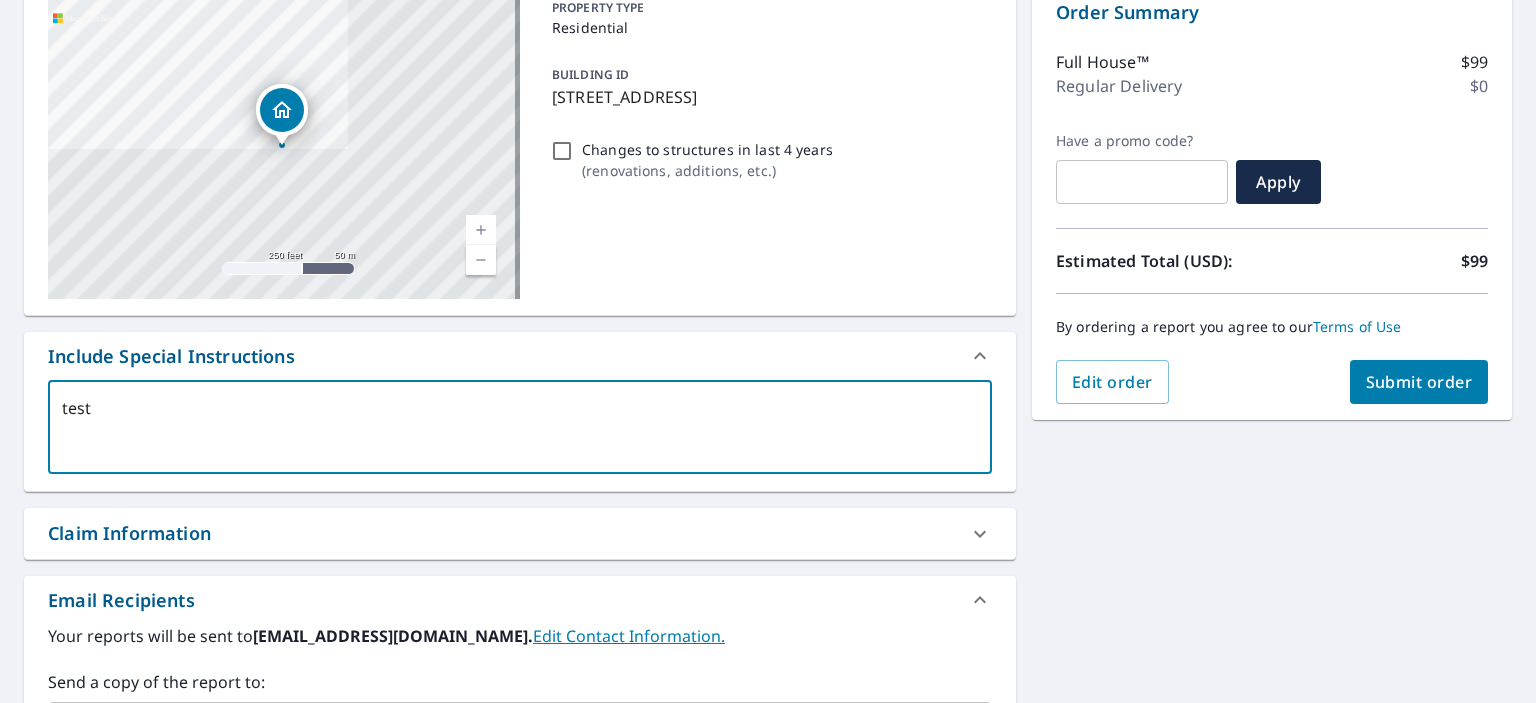 type on "testo" 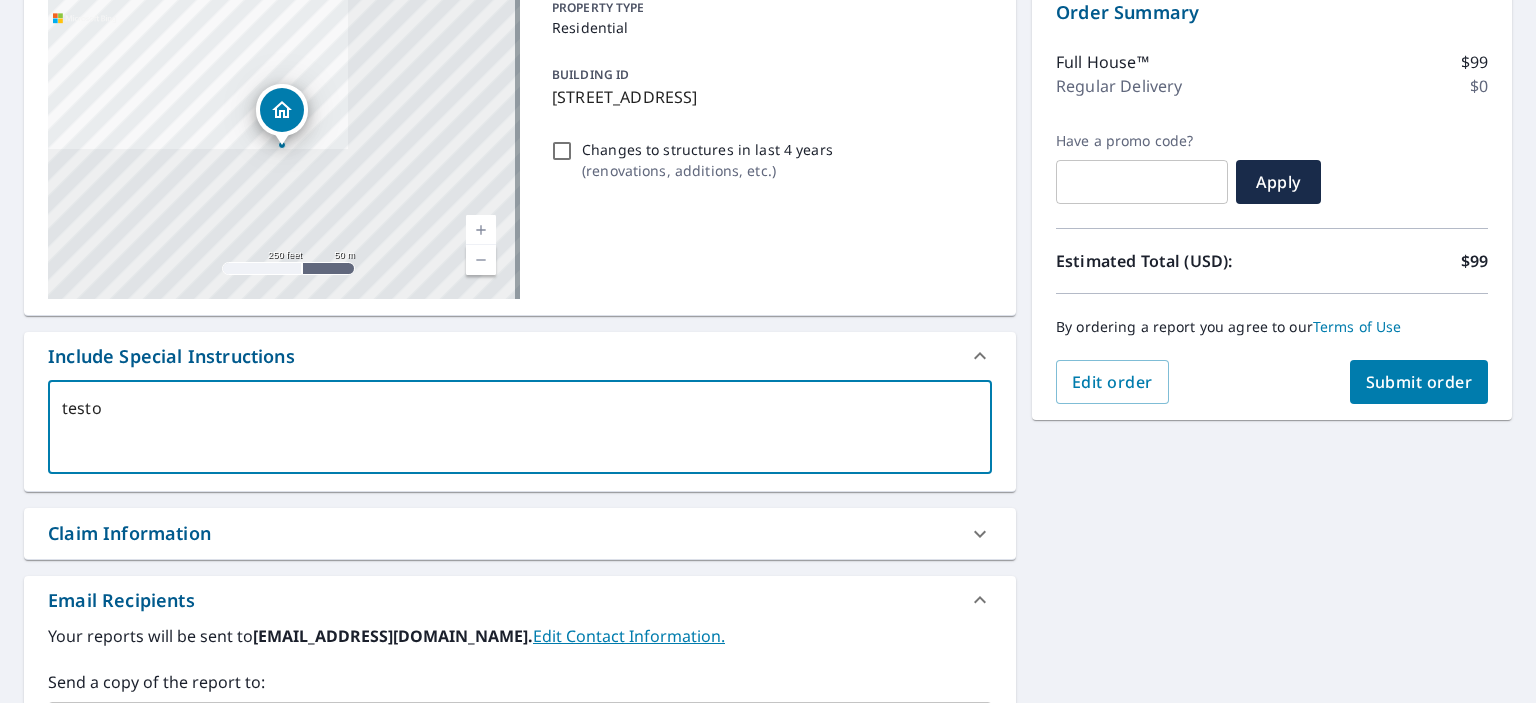 type on "testor" 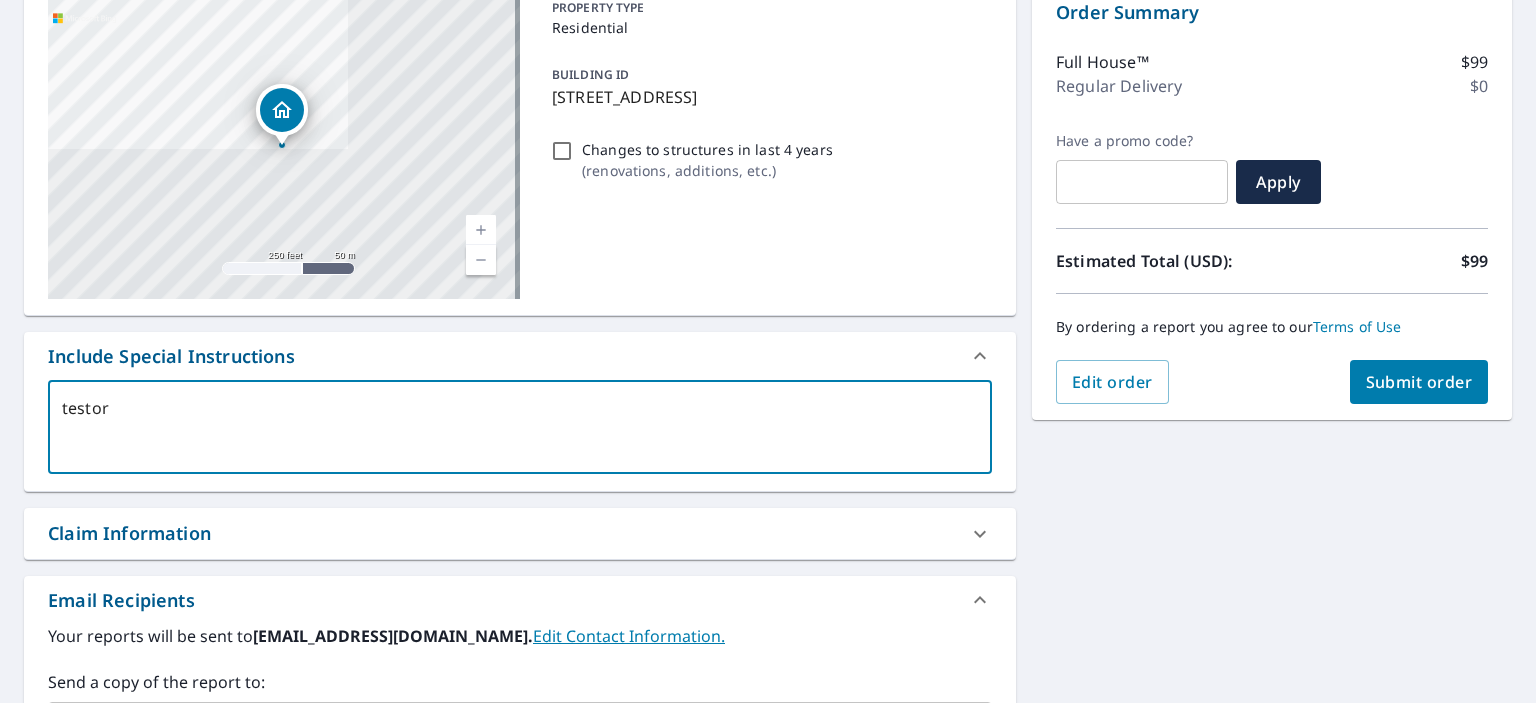 type on "testord" 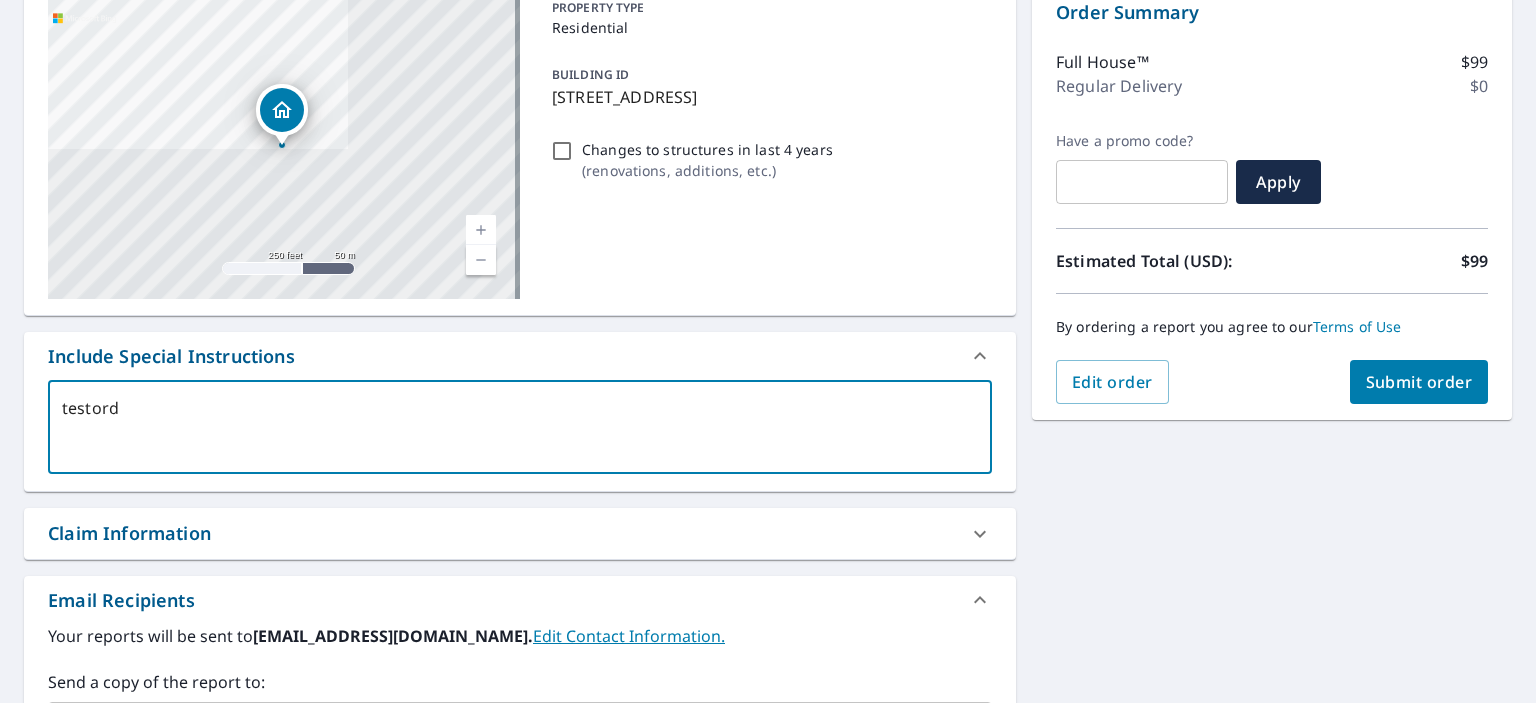 type on "testorde" 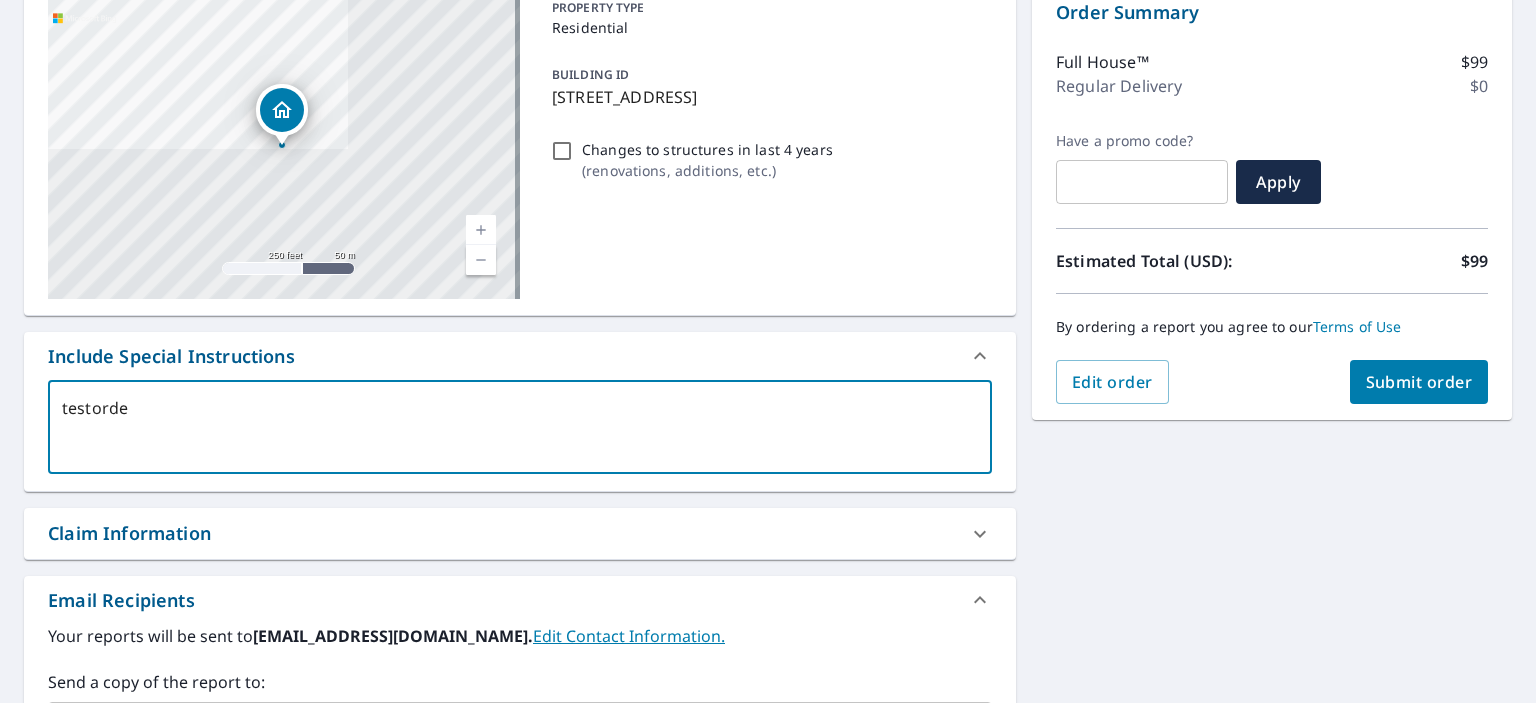 type on "testorder" 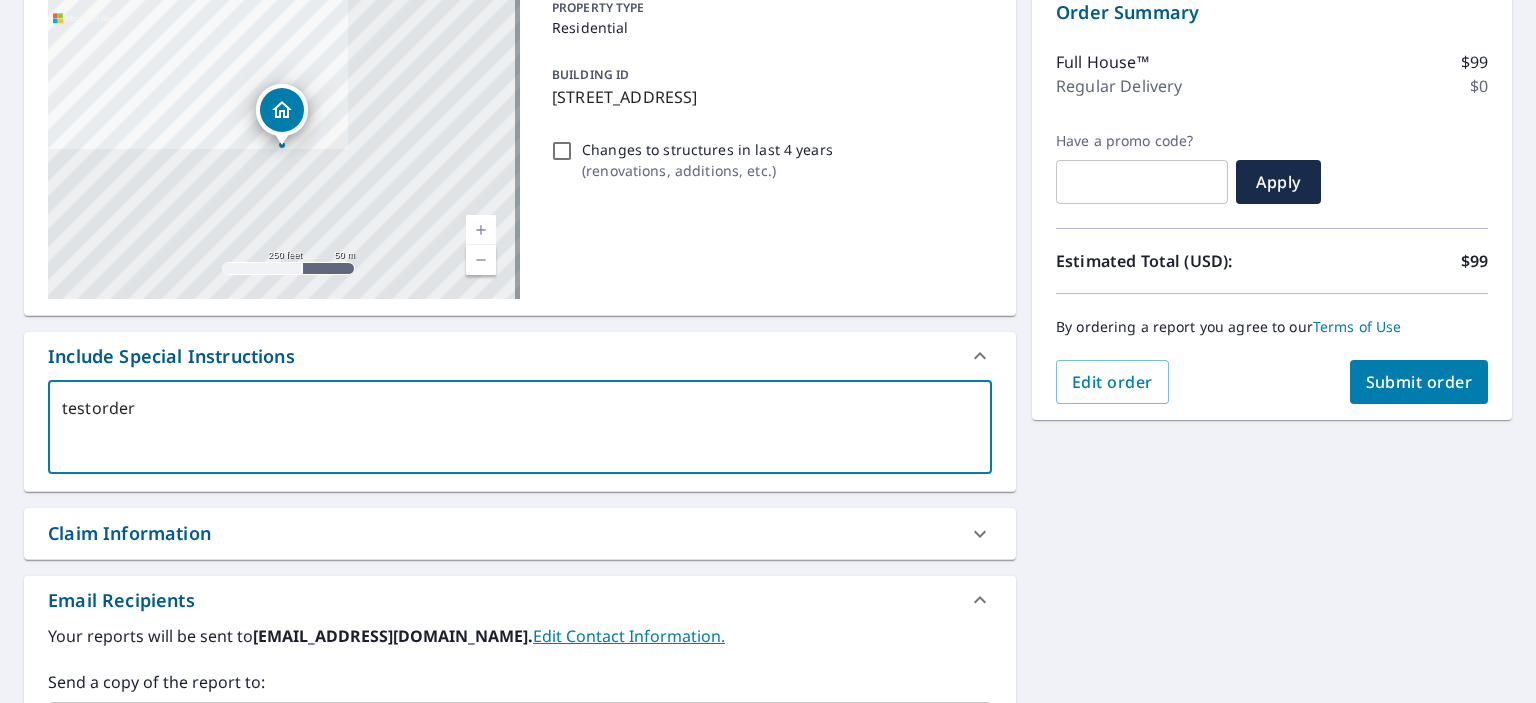 type on "testorder" 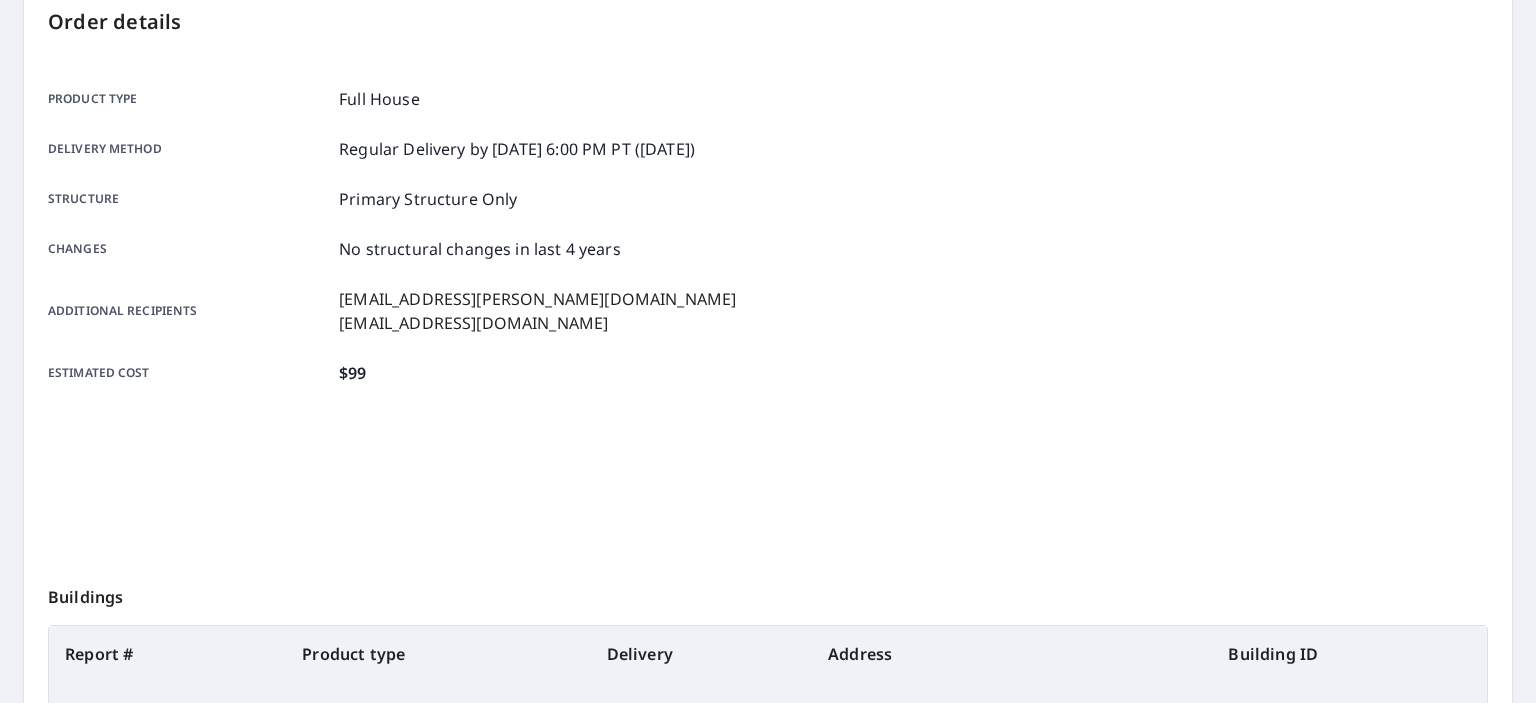 scroll, scrollTop: 472, scrollLeft: 0, axis: vertical 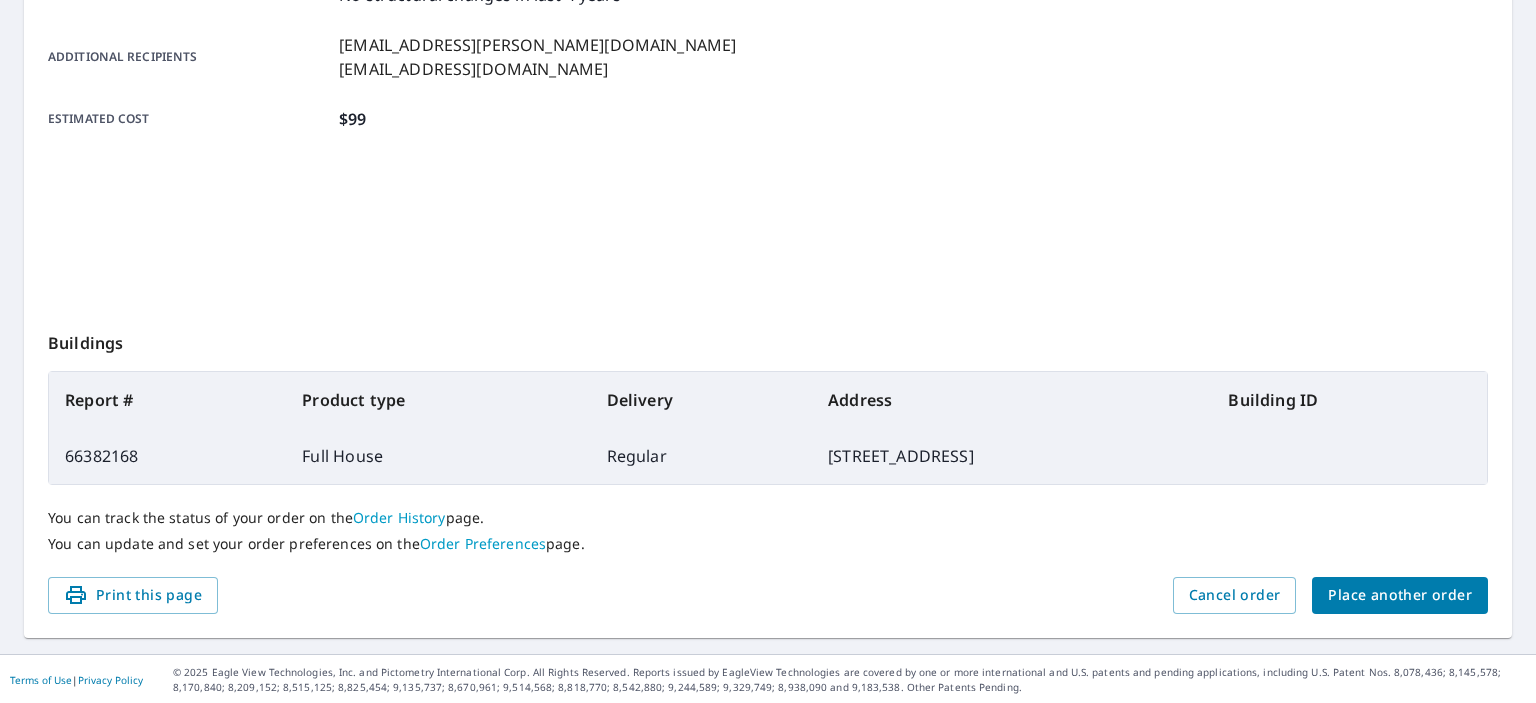 click on "66382168" at bounding box center [167, 456] 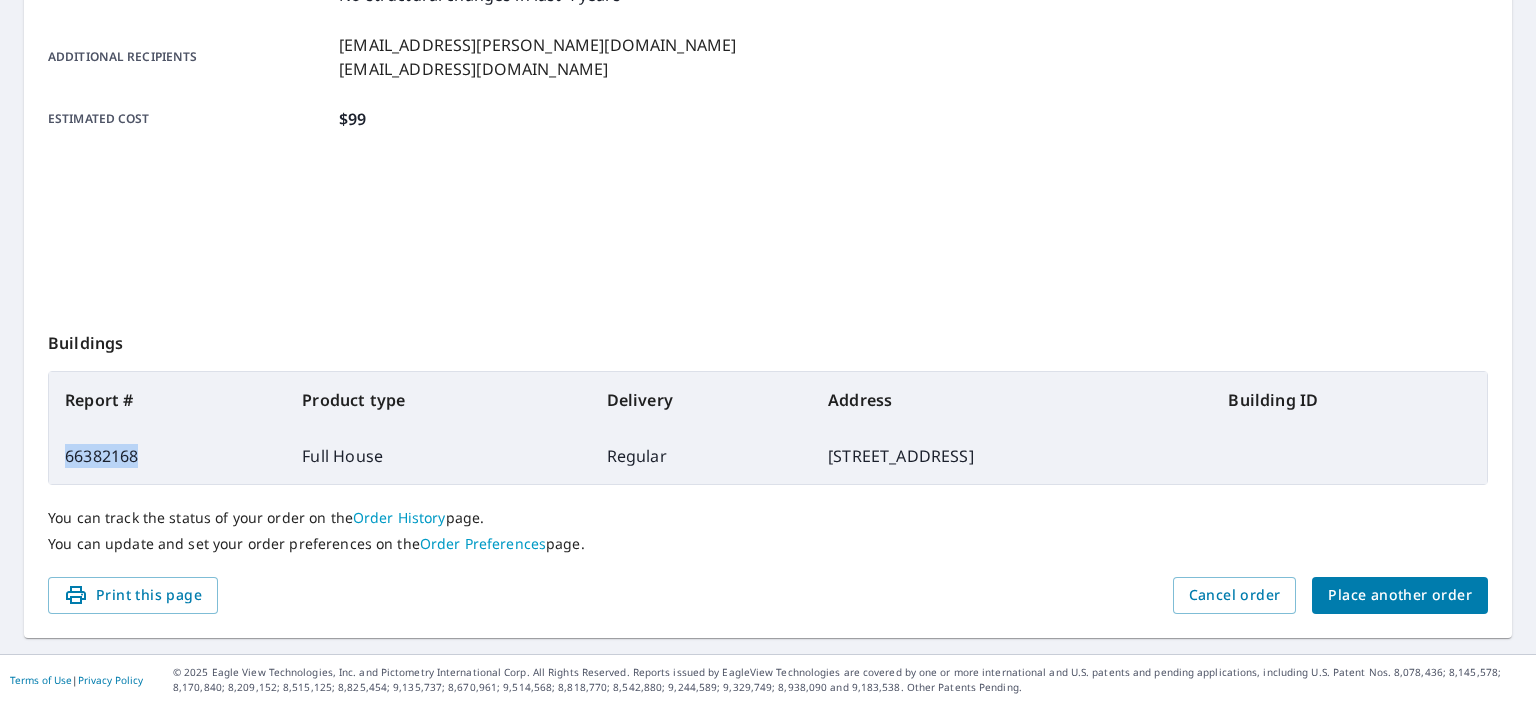 click on "66382168" at bounding box center (167, 456) 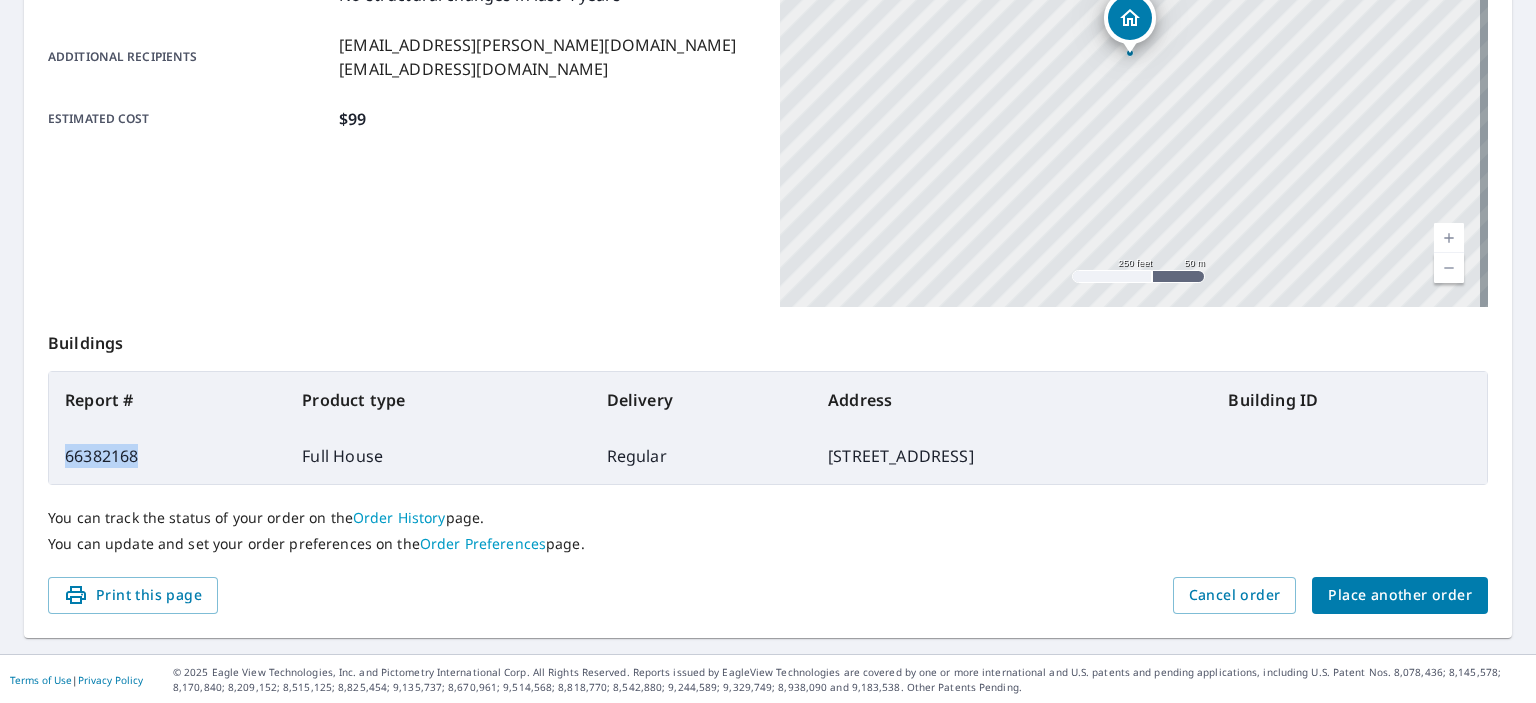 click on "Order History" at bounding box center [399, 517] 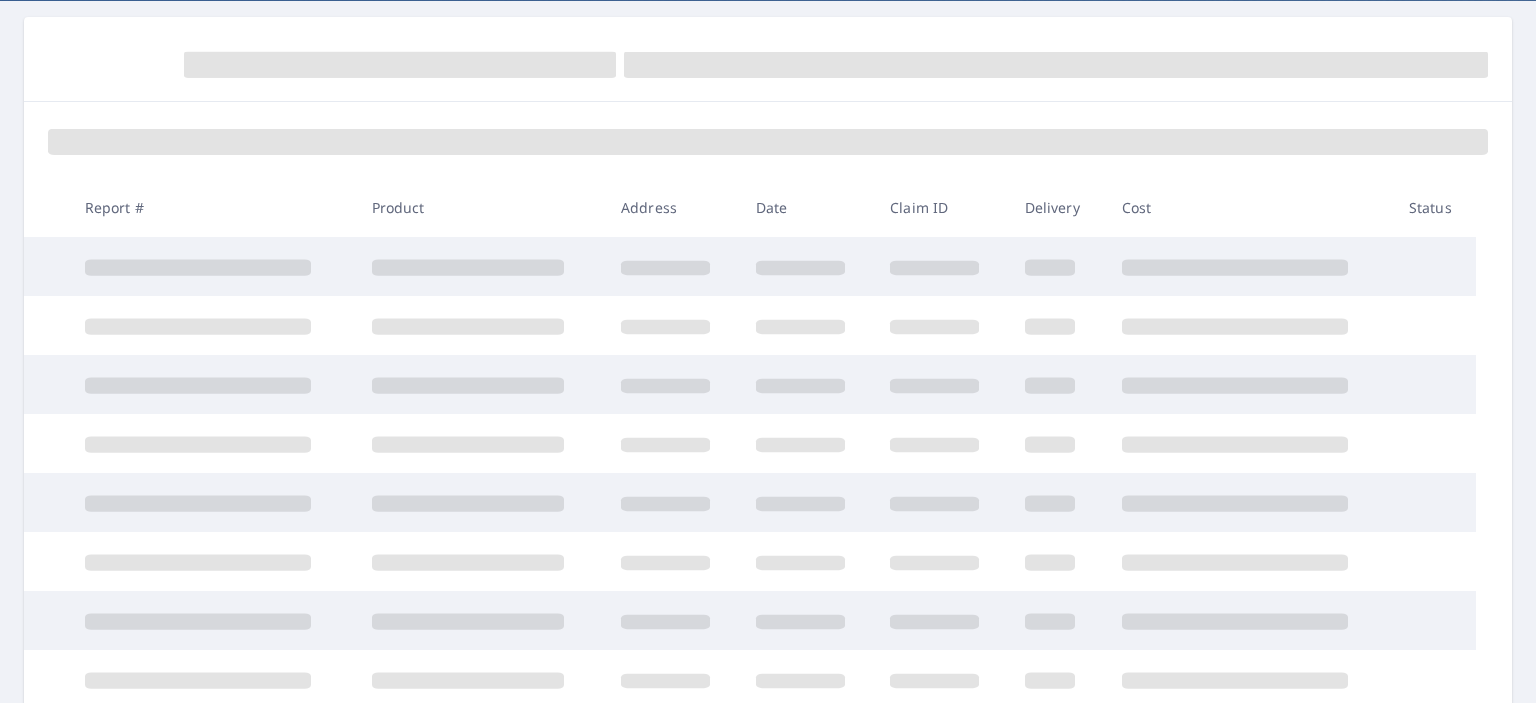scroll, scrollTop: 0, scrollLeft: 0, axis: both 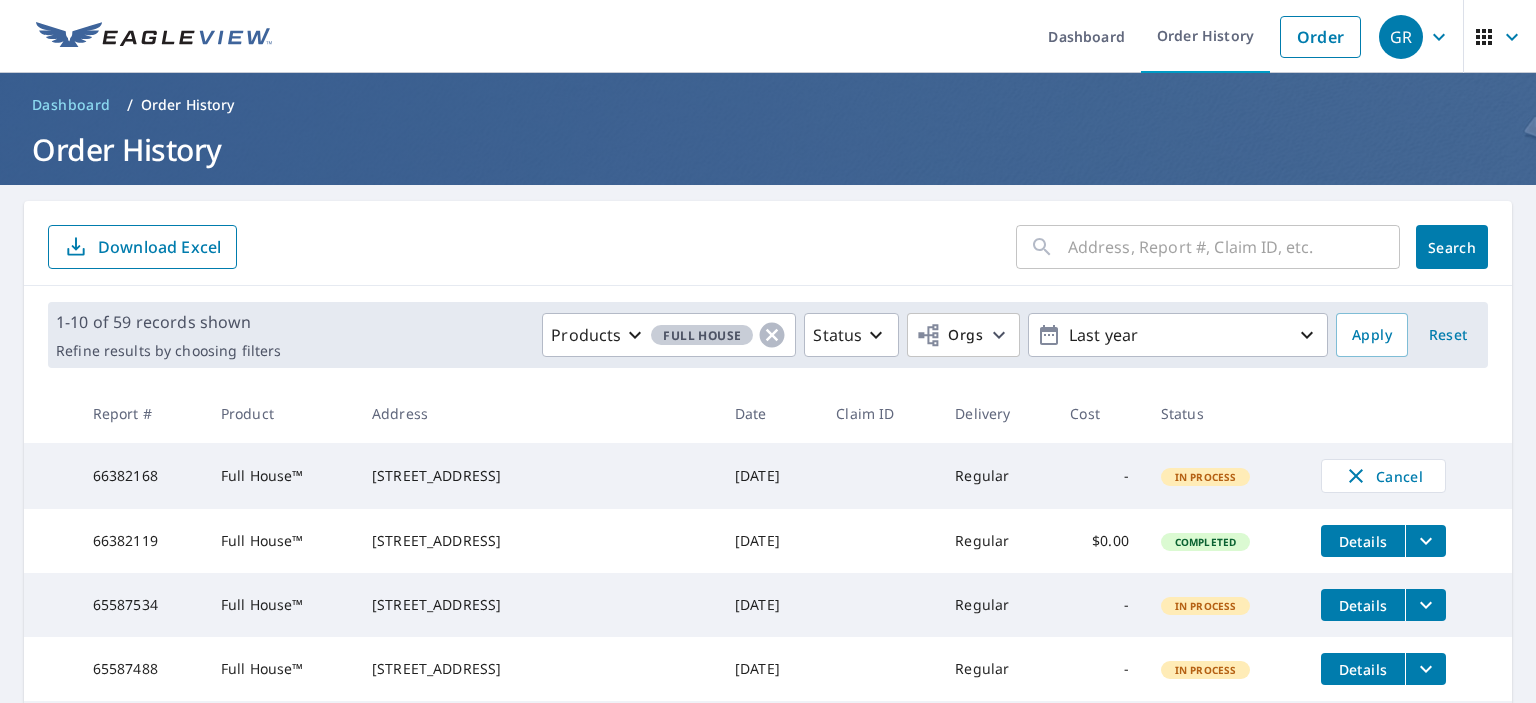 drag, startPoint x: 1344, startPoint y: 339, endPoint x: 1302, endPoint y: 278, distance: 74.06078 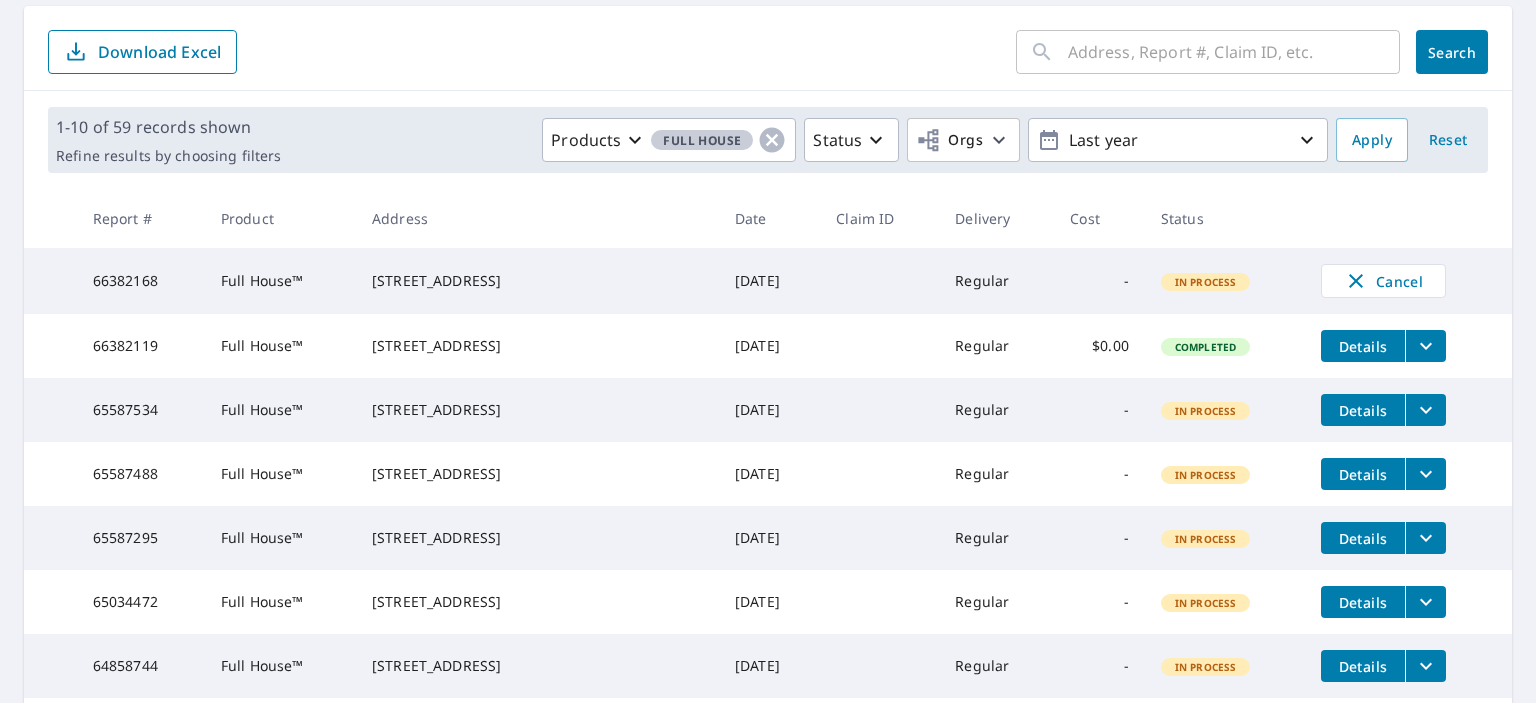scroll, scrollTop: 0, scrollLeft: 0, axis: both 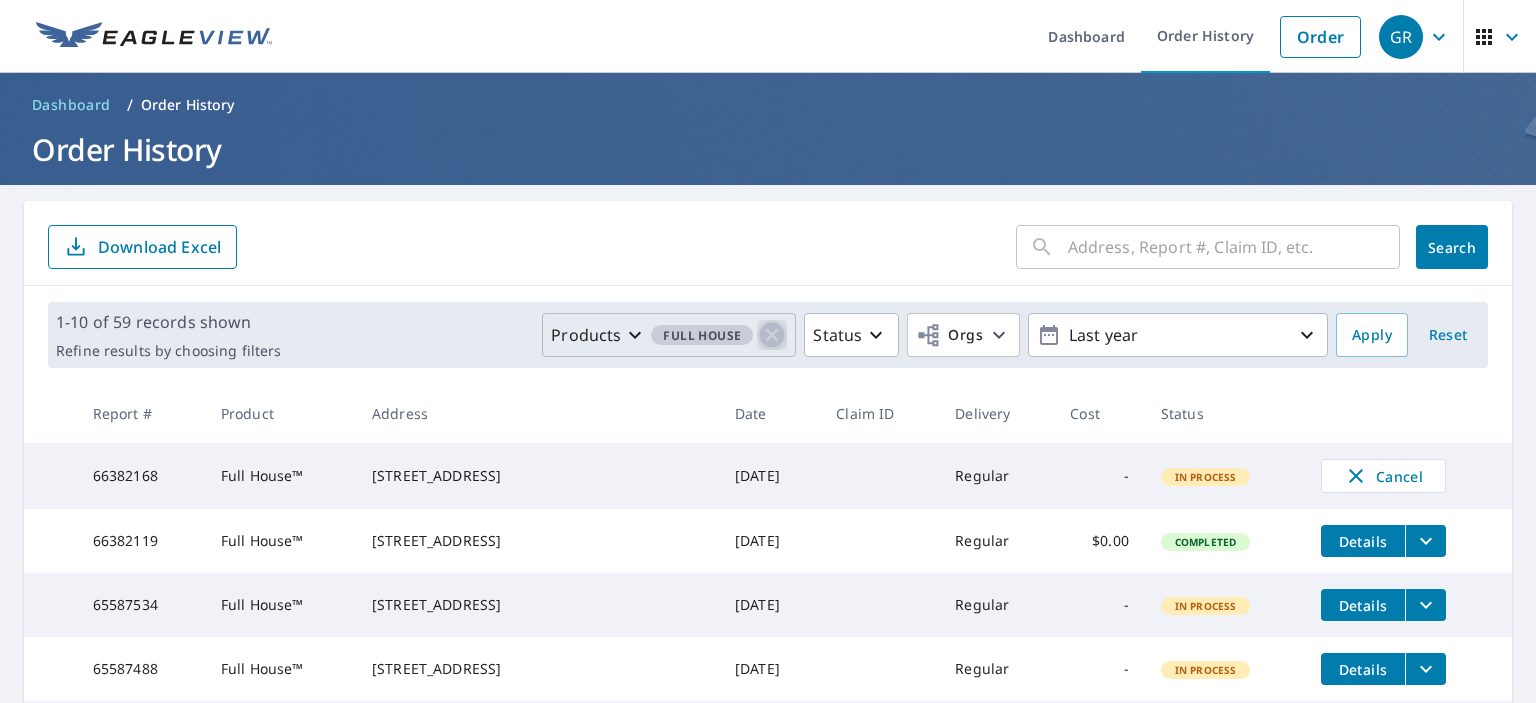 click 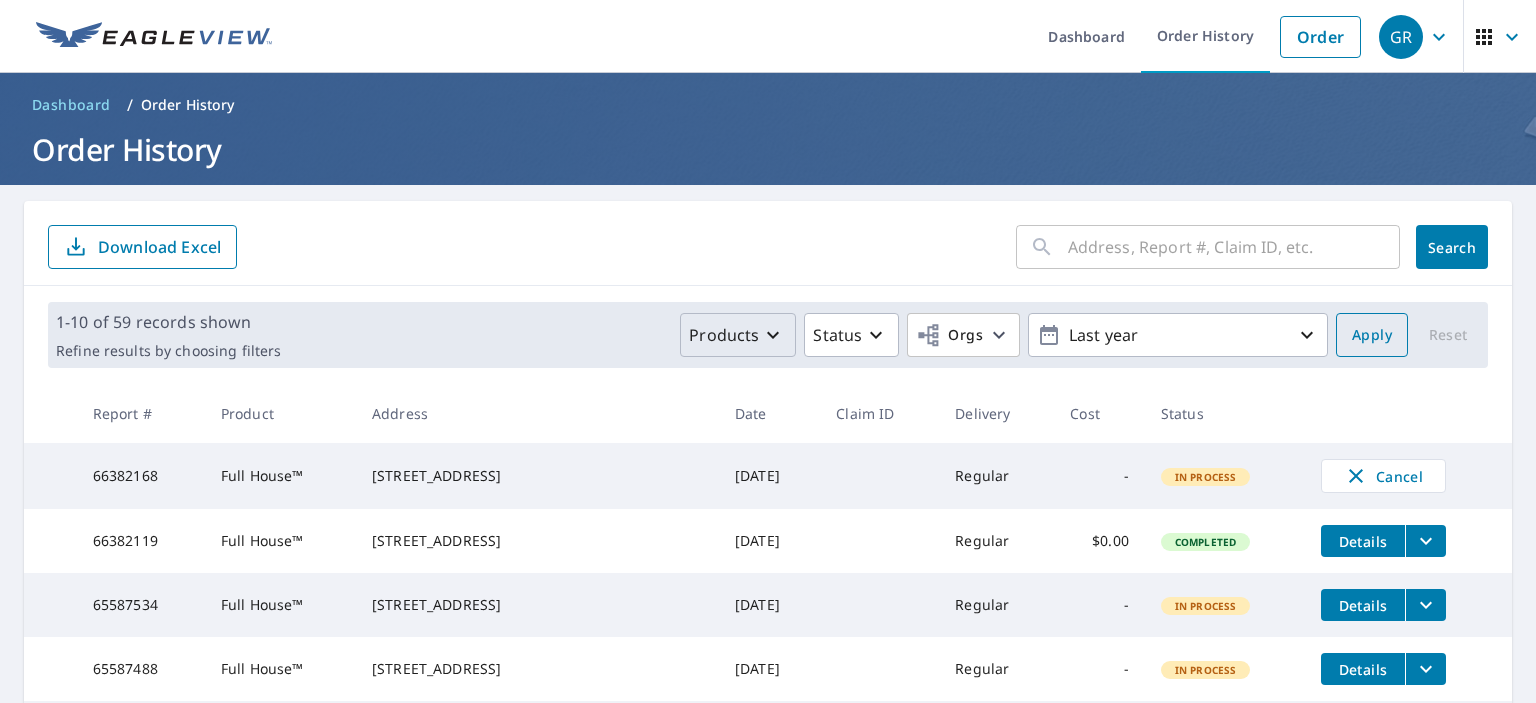 click on "Apply" at bounding box center [1372, 335] 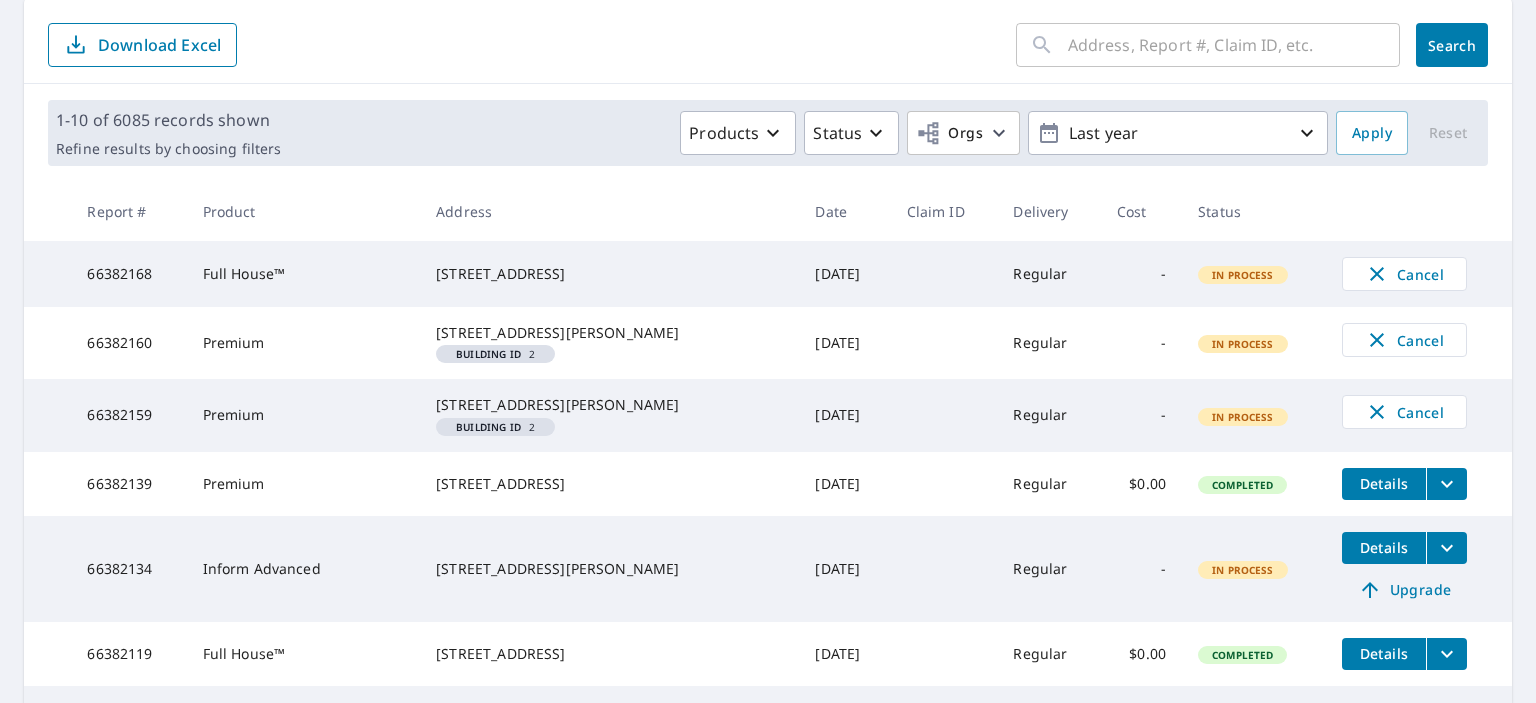 scroll, scrollTop: 266, scrollLeft: 0, axis: vertical 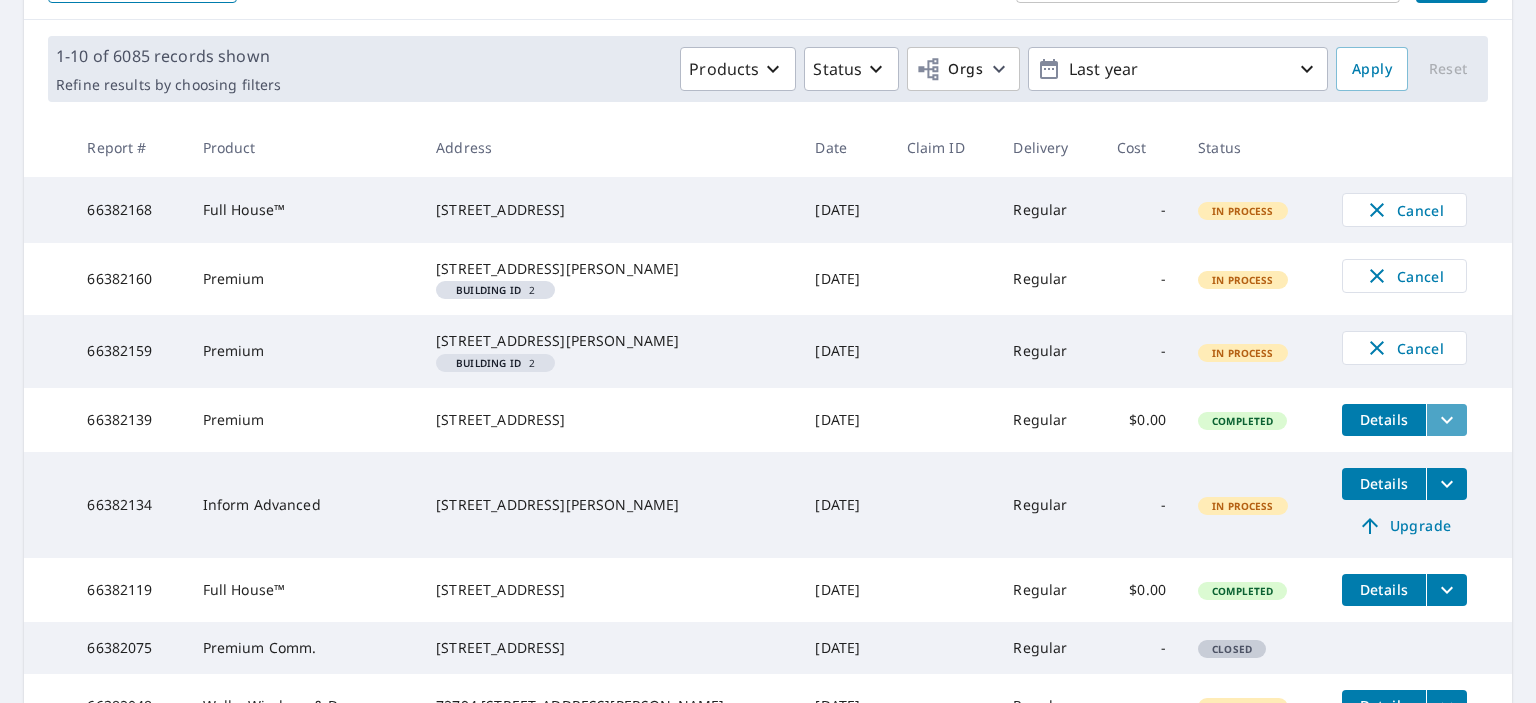click 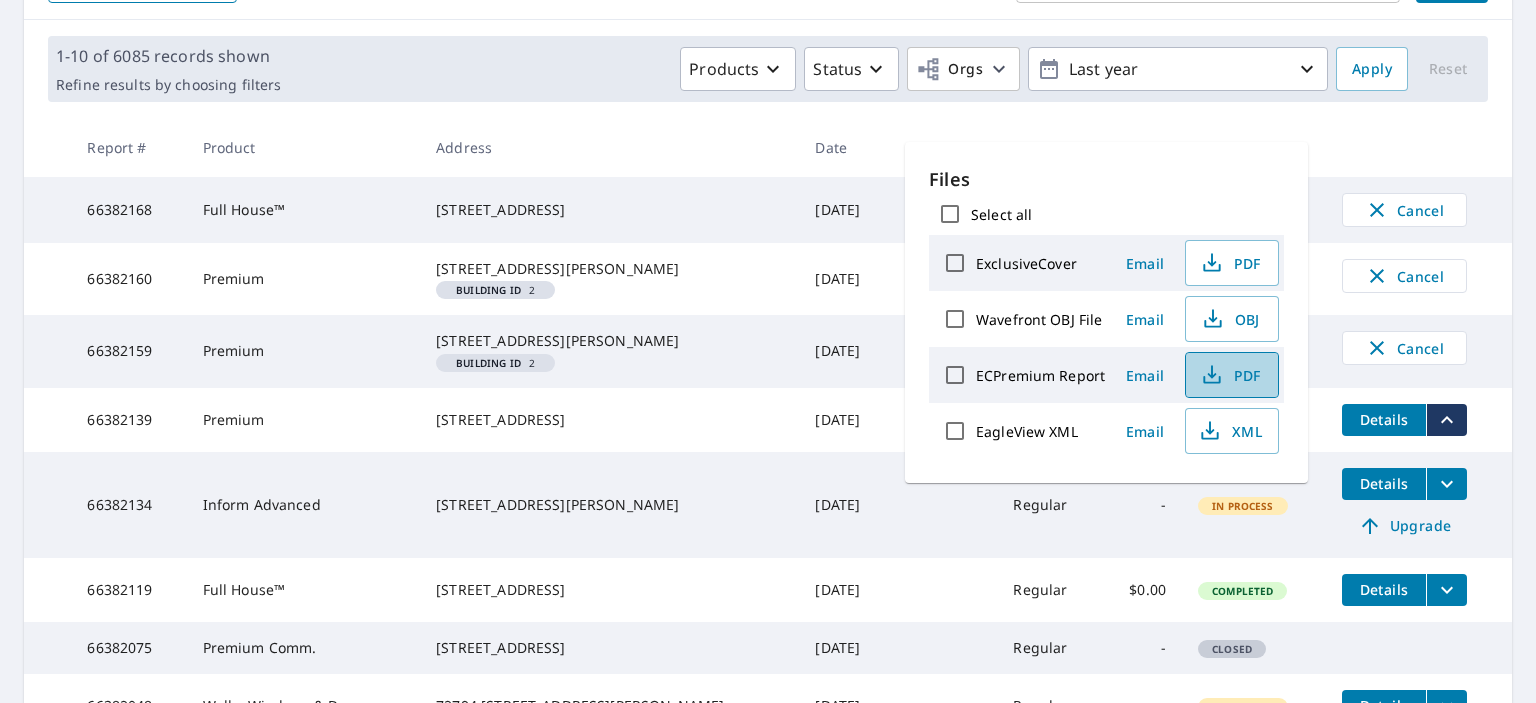 click on "PDF" at bounding box center (1230, 375) 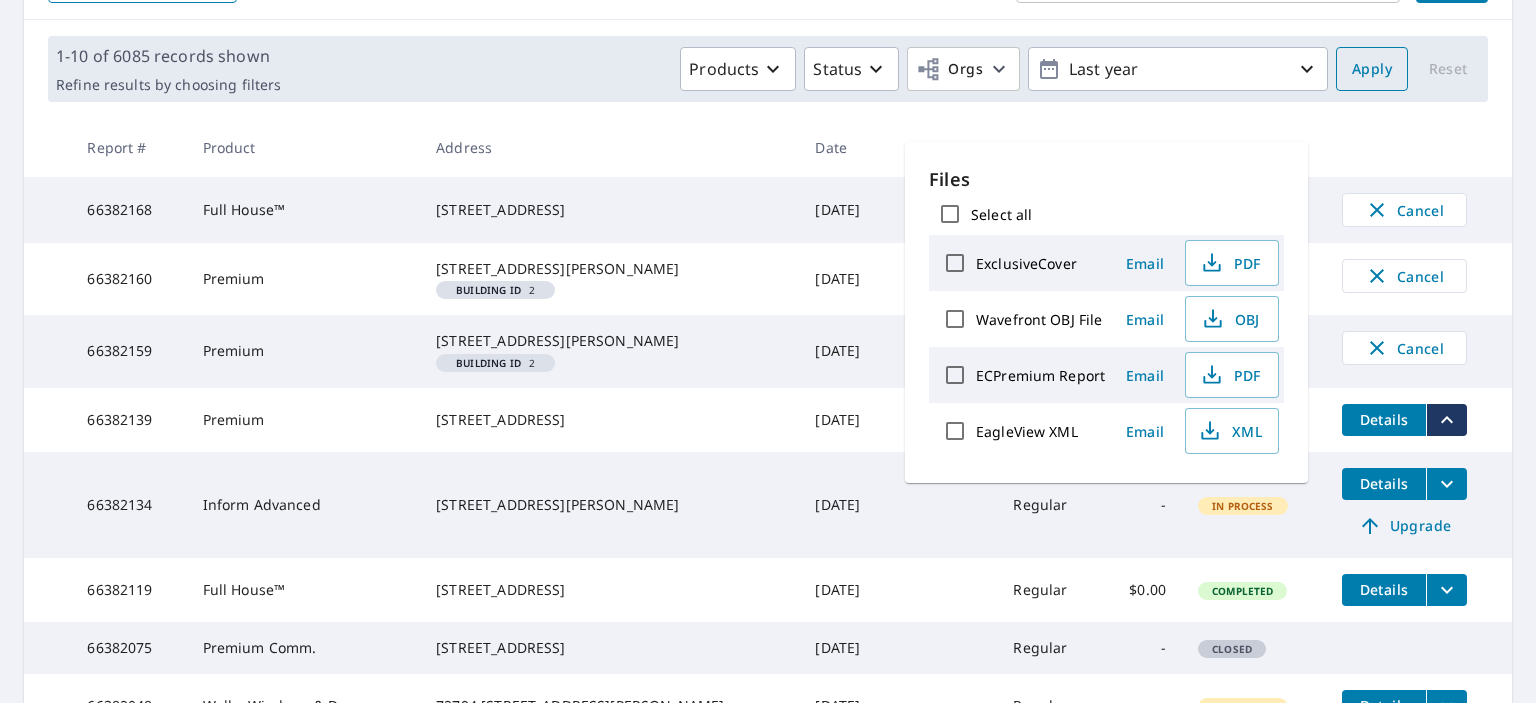 click on "Apply" at bounding box center [1372, 69] 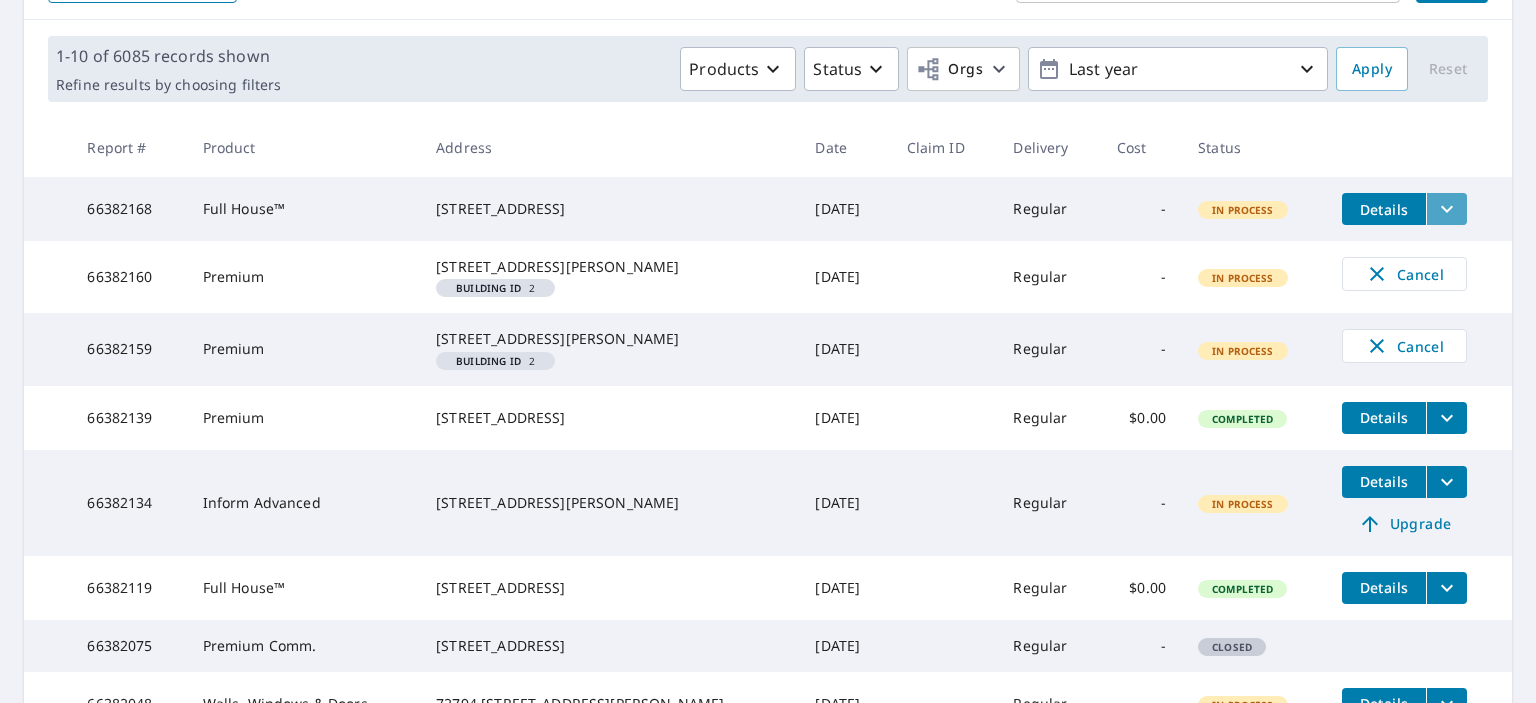 click 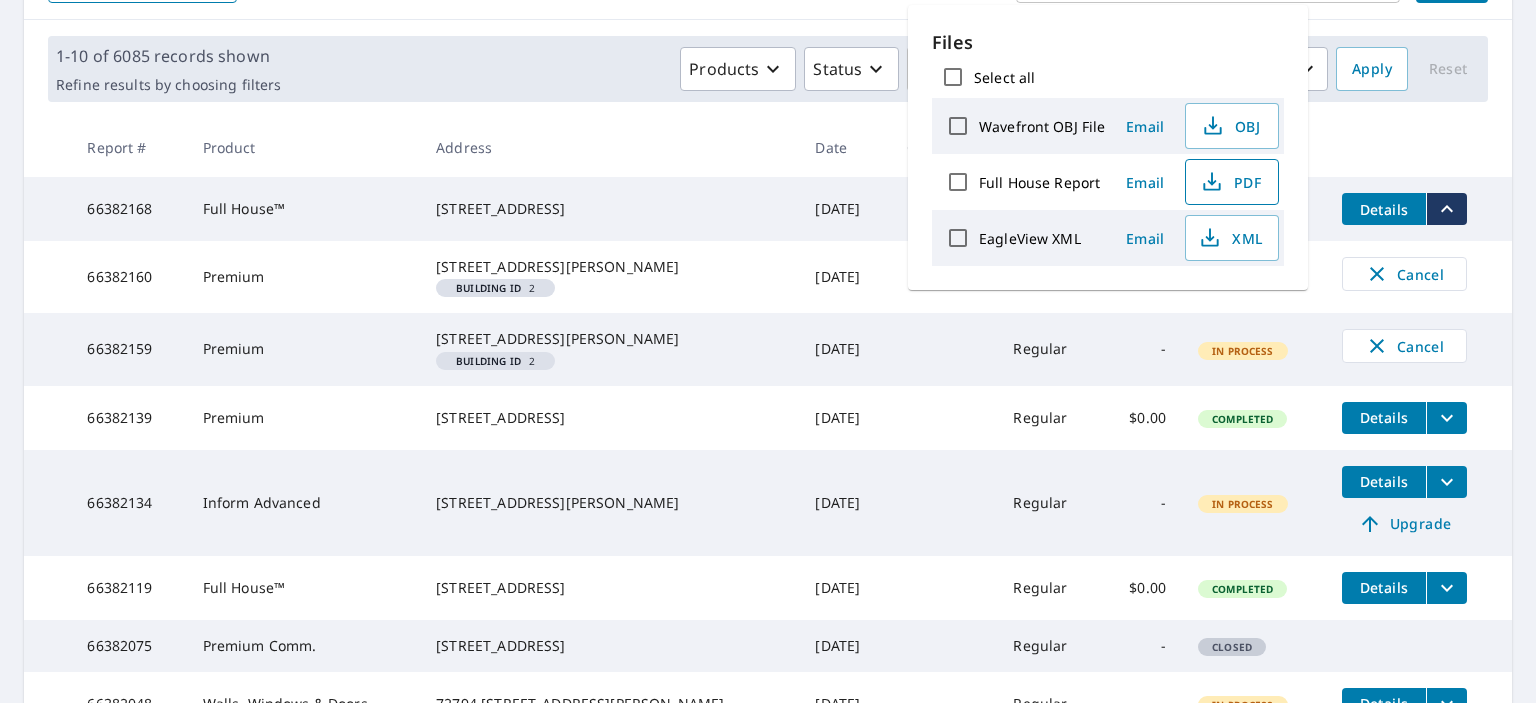 click on "PDF" at bounding box center [1230, 182] 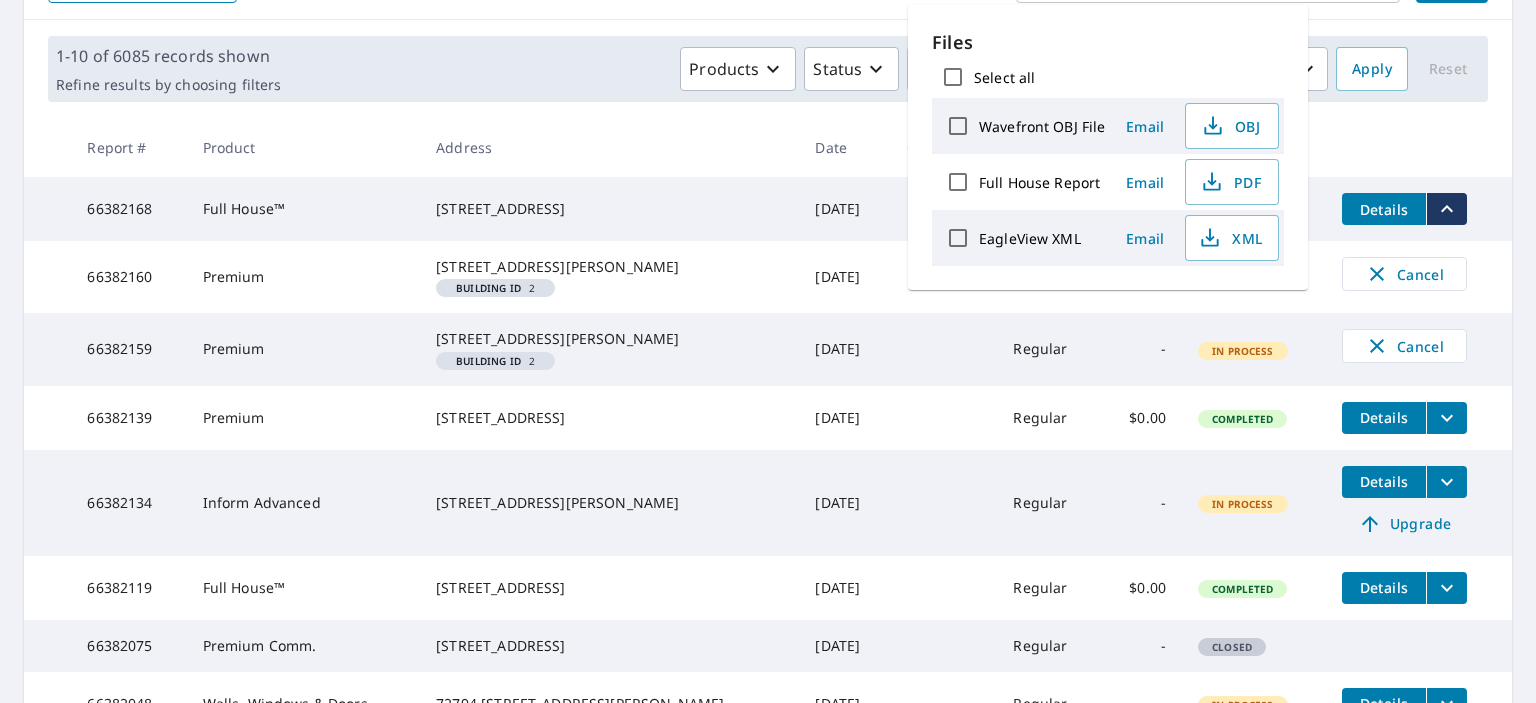 click on "Date" at bounding box center (844, 147) 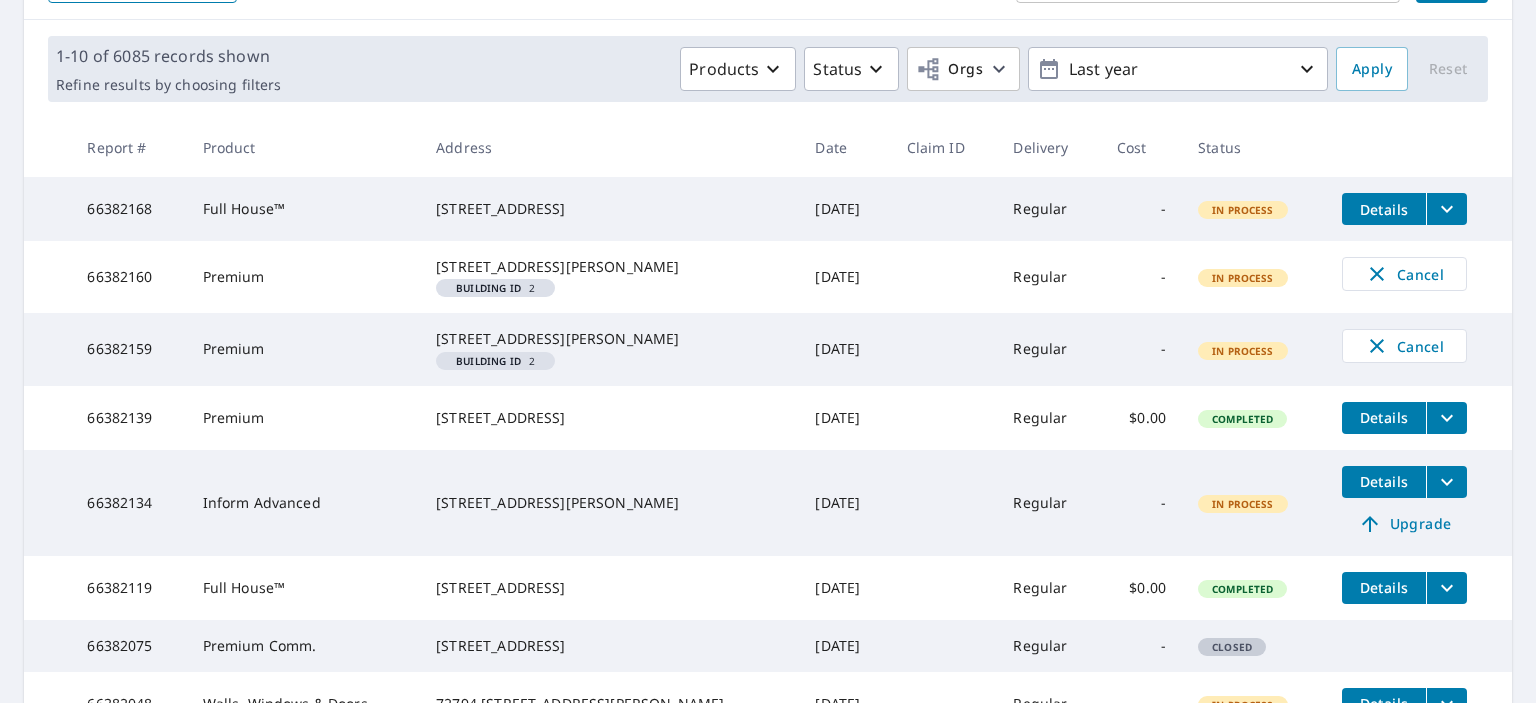 scroll, scrollTop: 0, scrollLeft: 0, axis: both 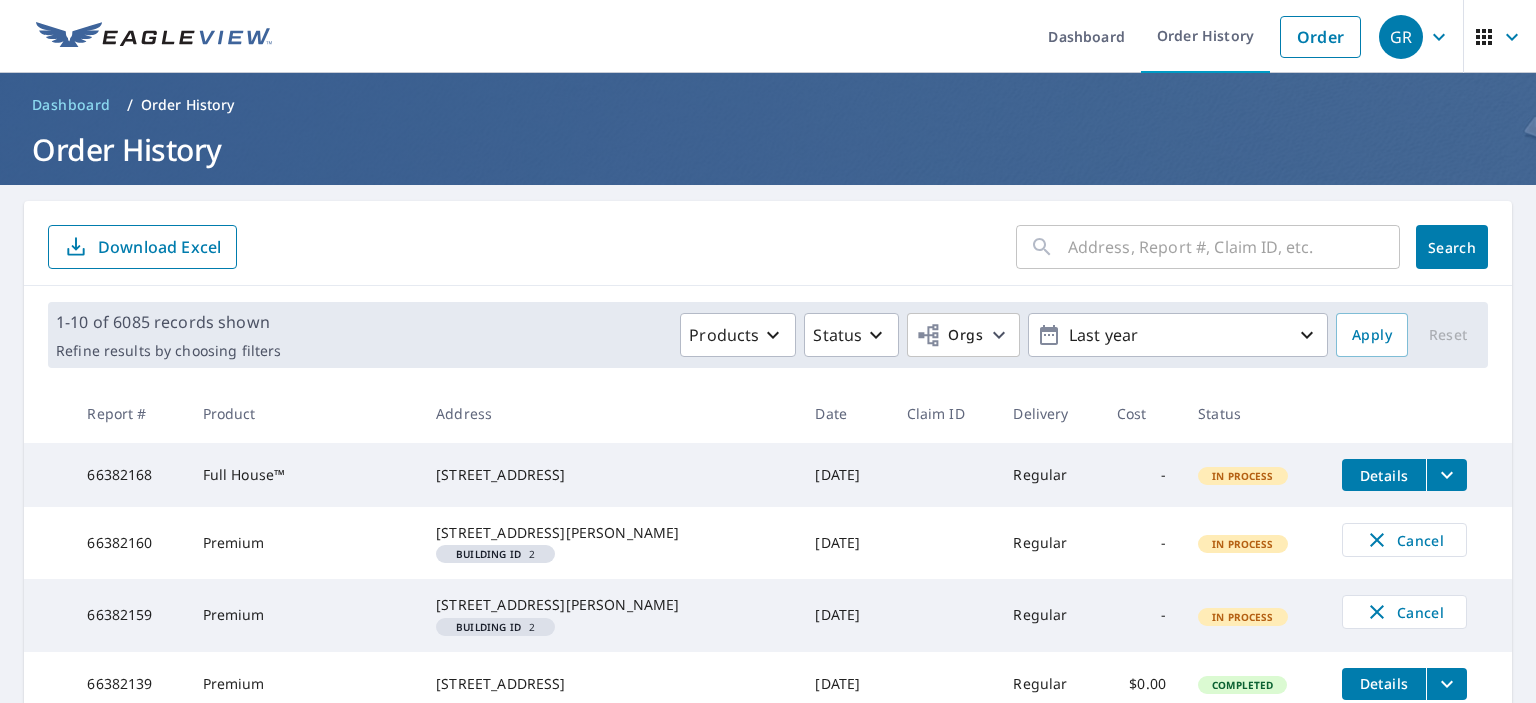 click 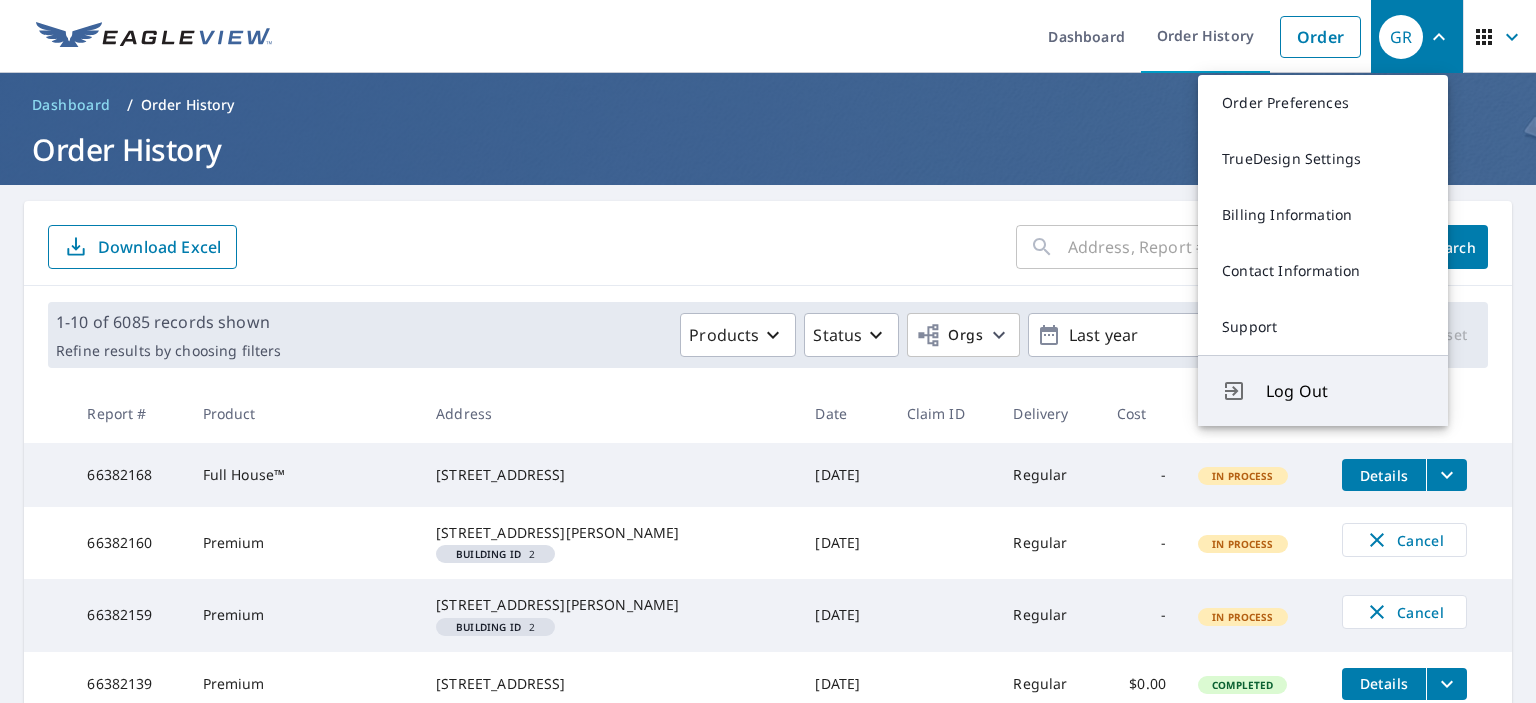 click on "Log Out" at bounding box center (1323, 390) 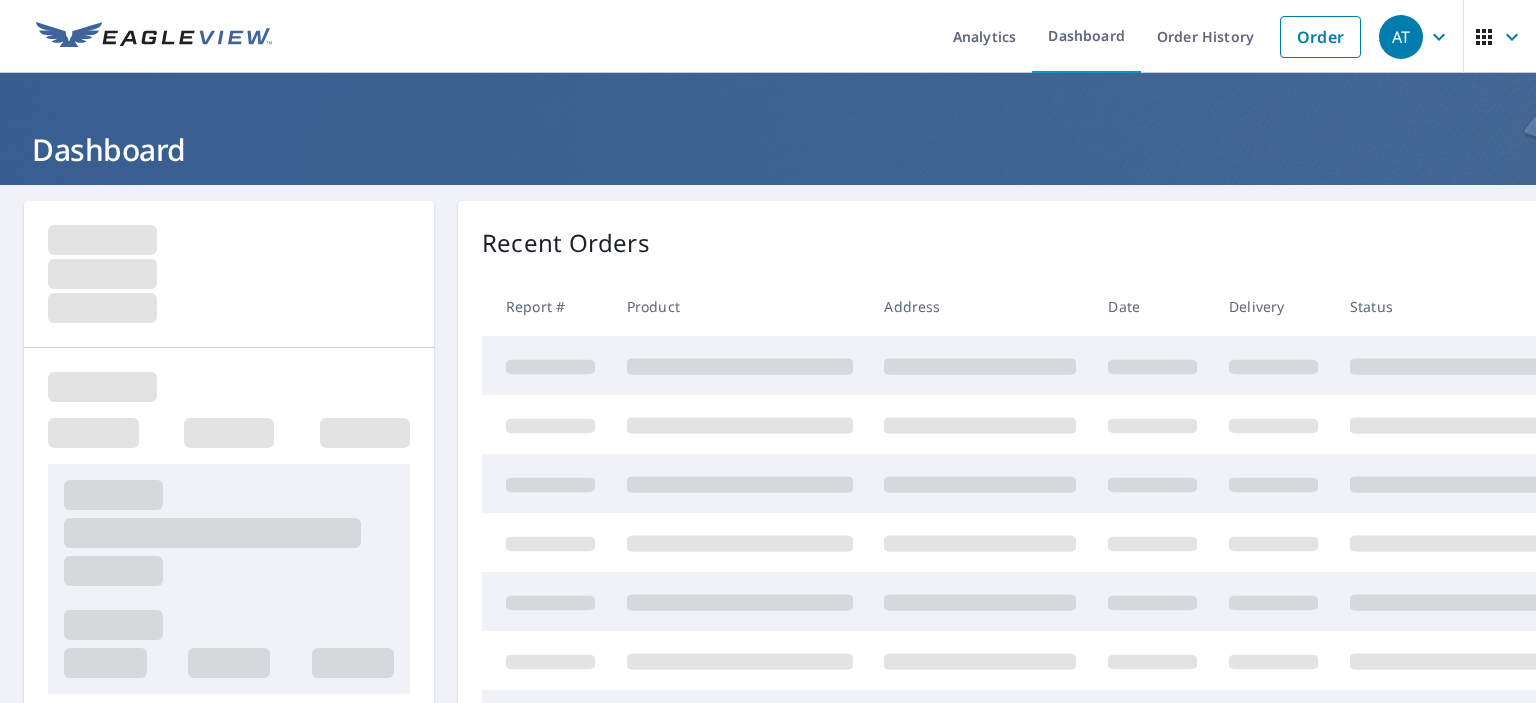 scroll, scrollTop: 0, scrollLeft: 0, axis: both 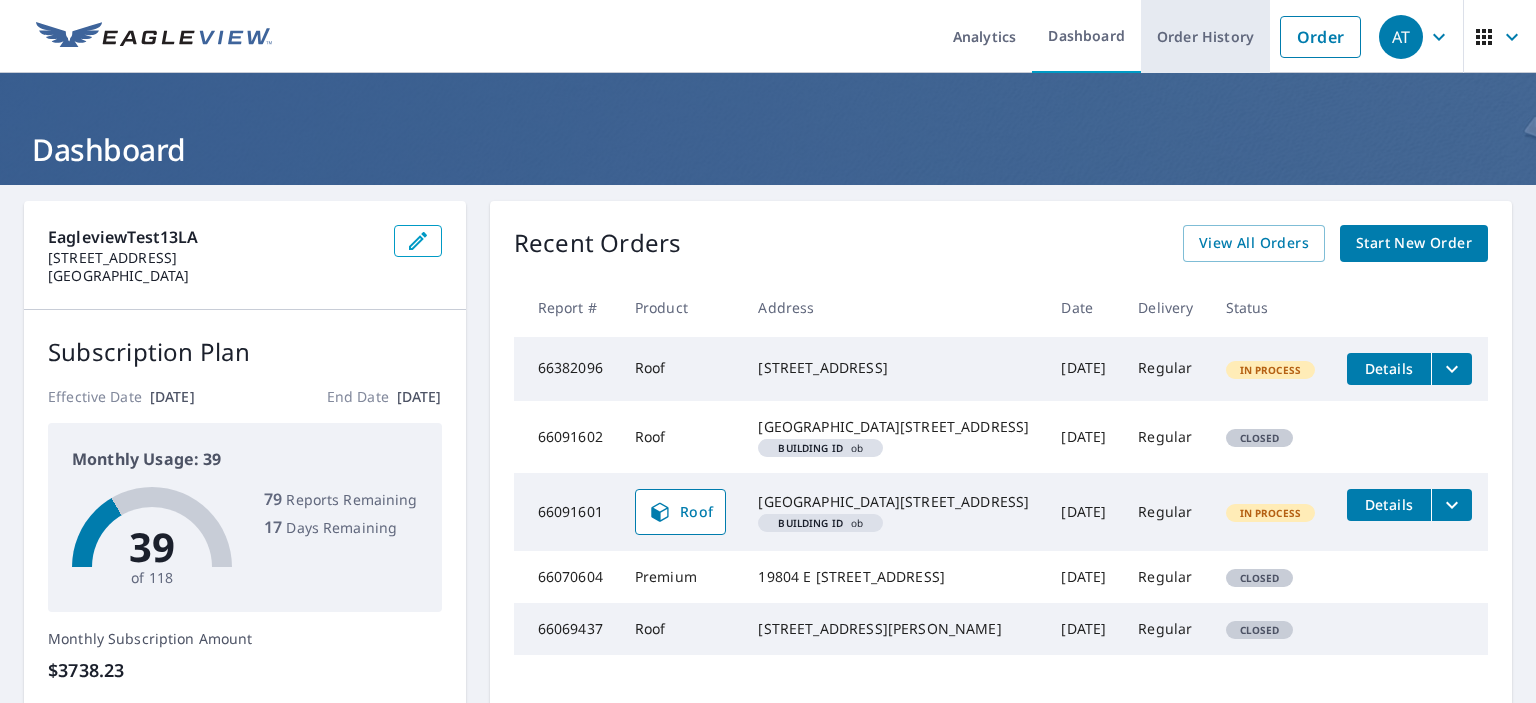 click on "Order History" at bounding box center (1205, 36) 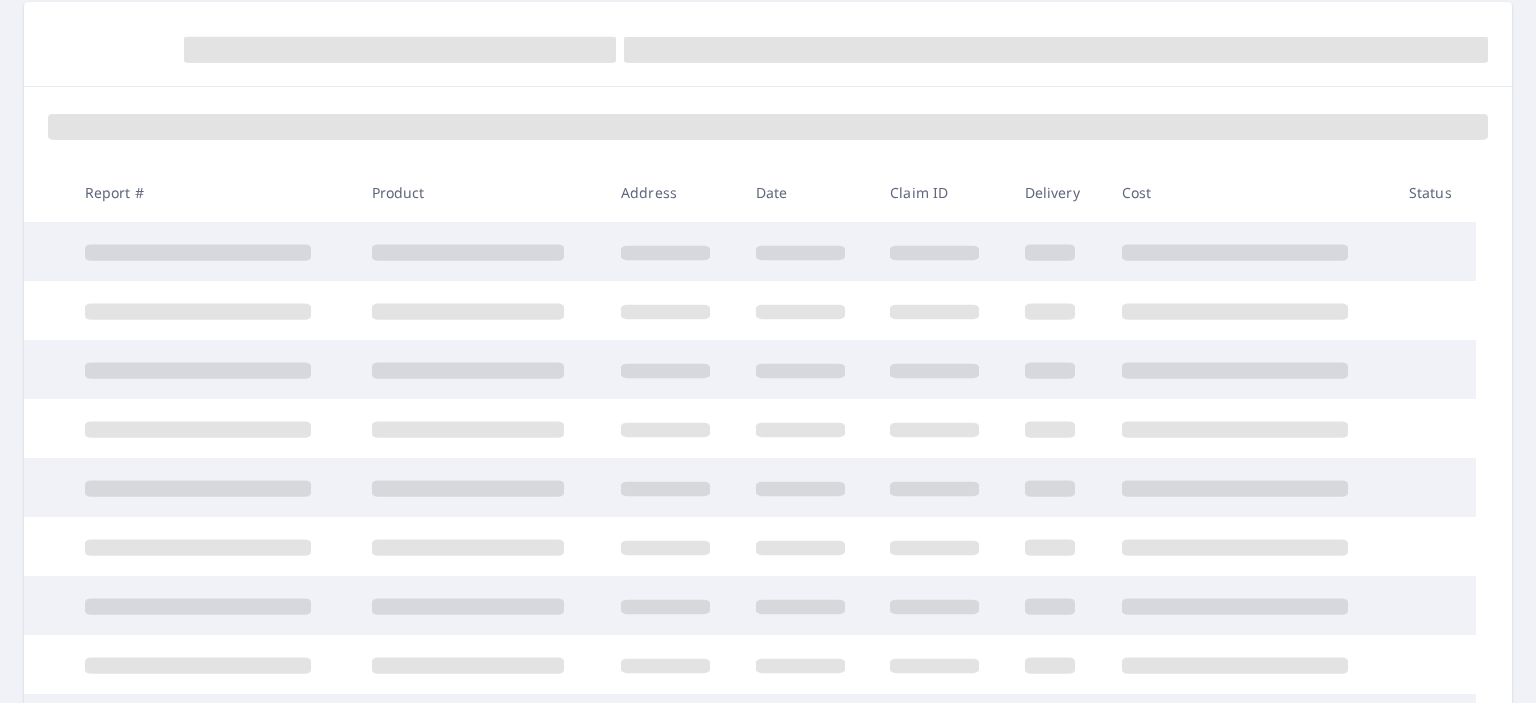 scroll, scrollTop: 200, scrollLeft: 0, axis: vertical 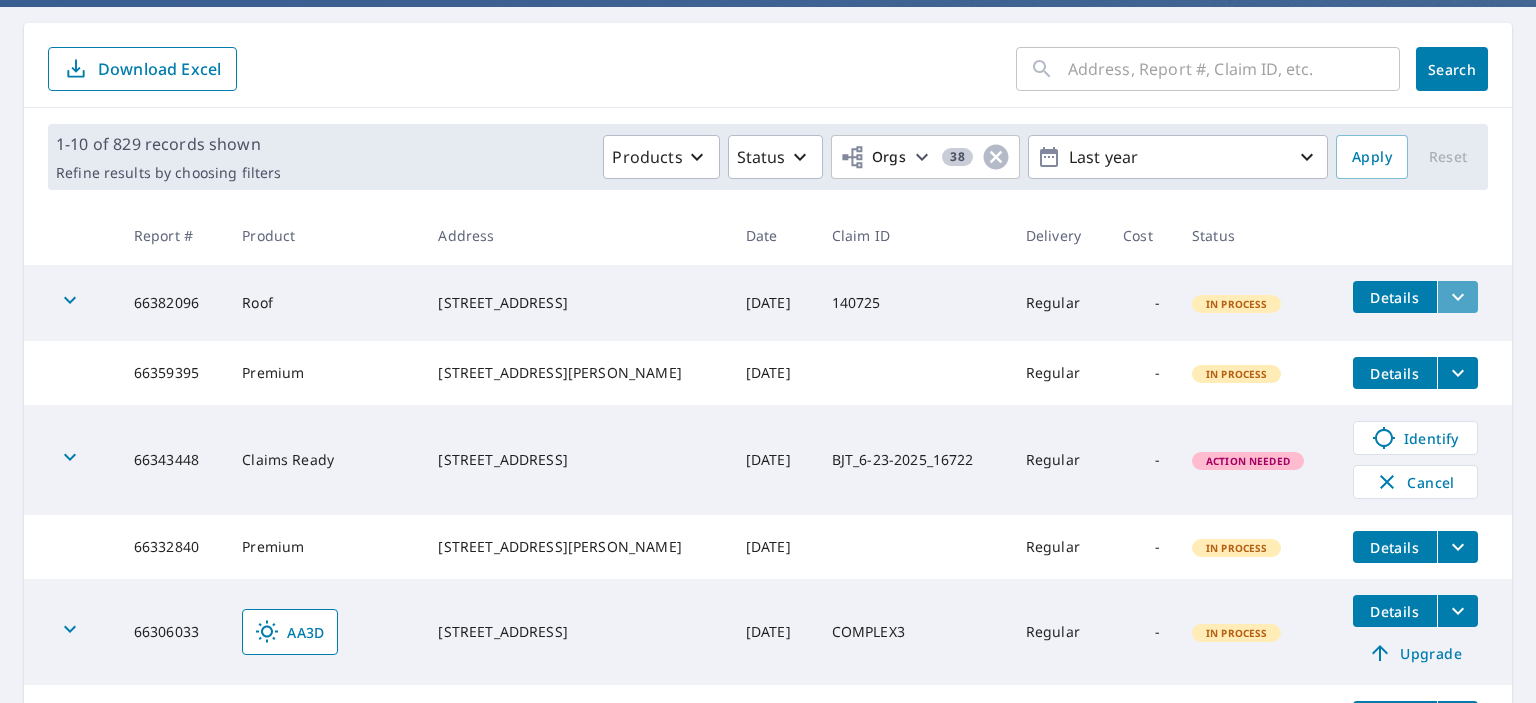 click 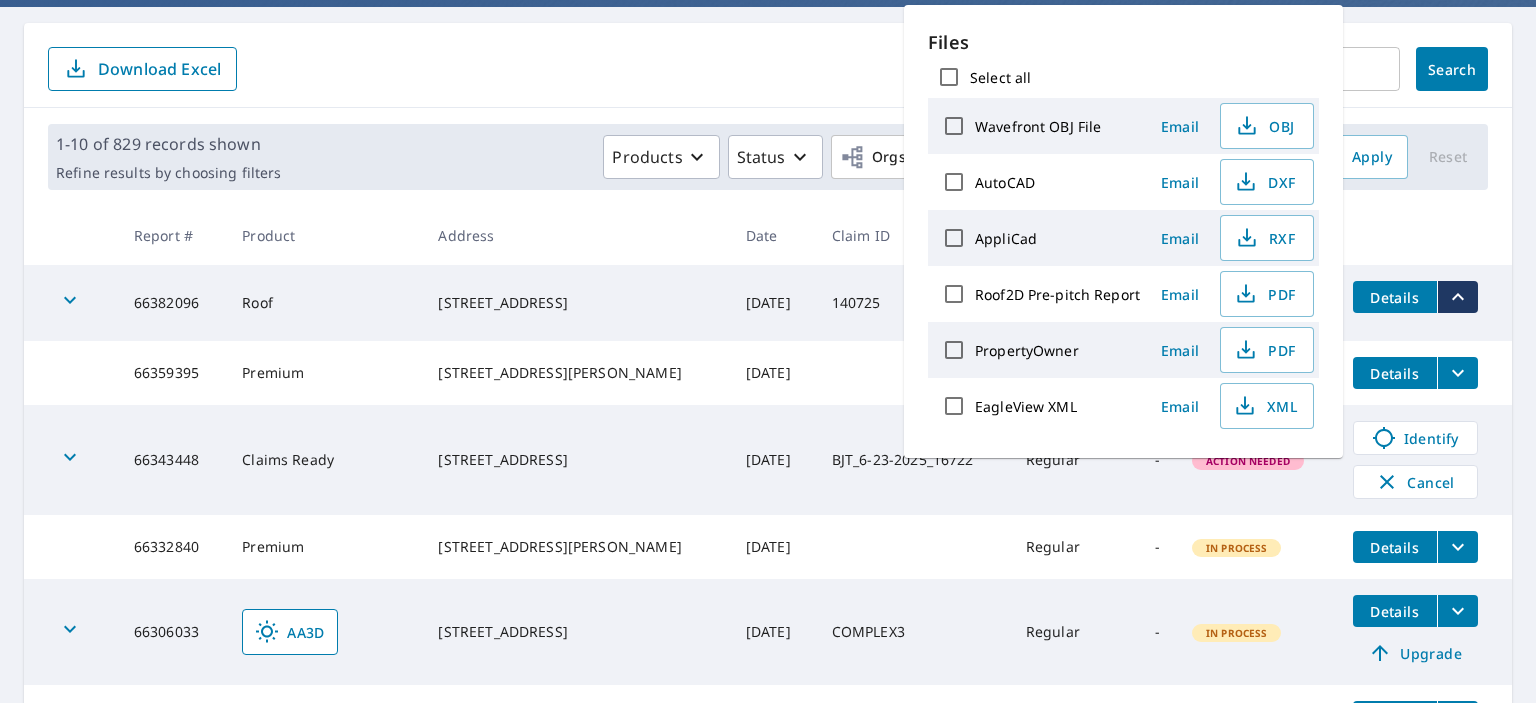 click at bounding box center (913, 547) 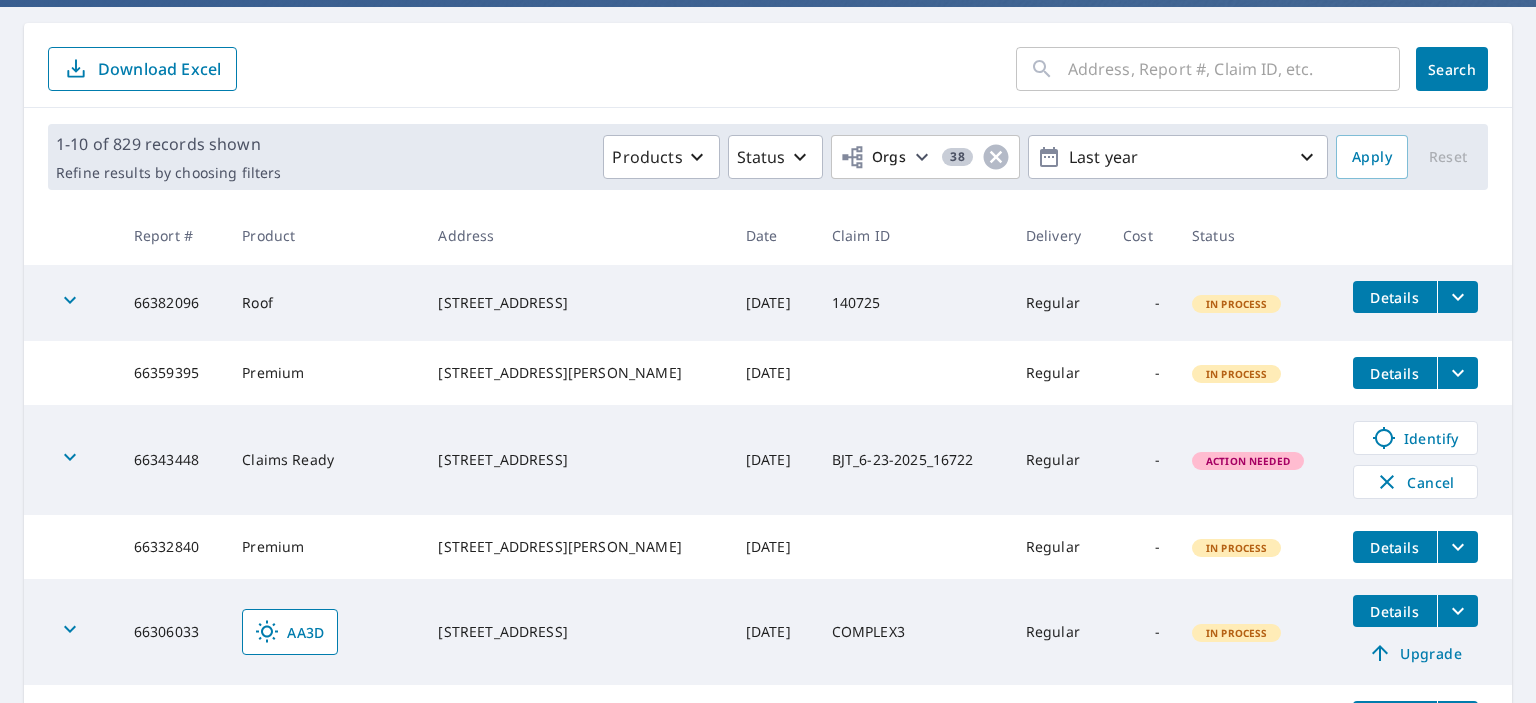 scroll, scrollTop: 0, scrollLeft: 0, axis: both 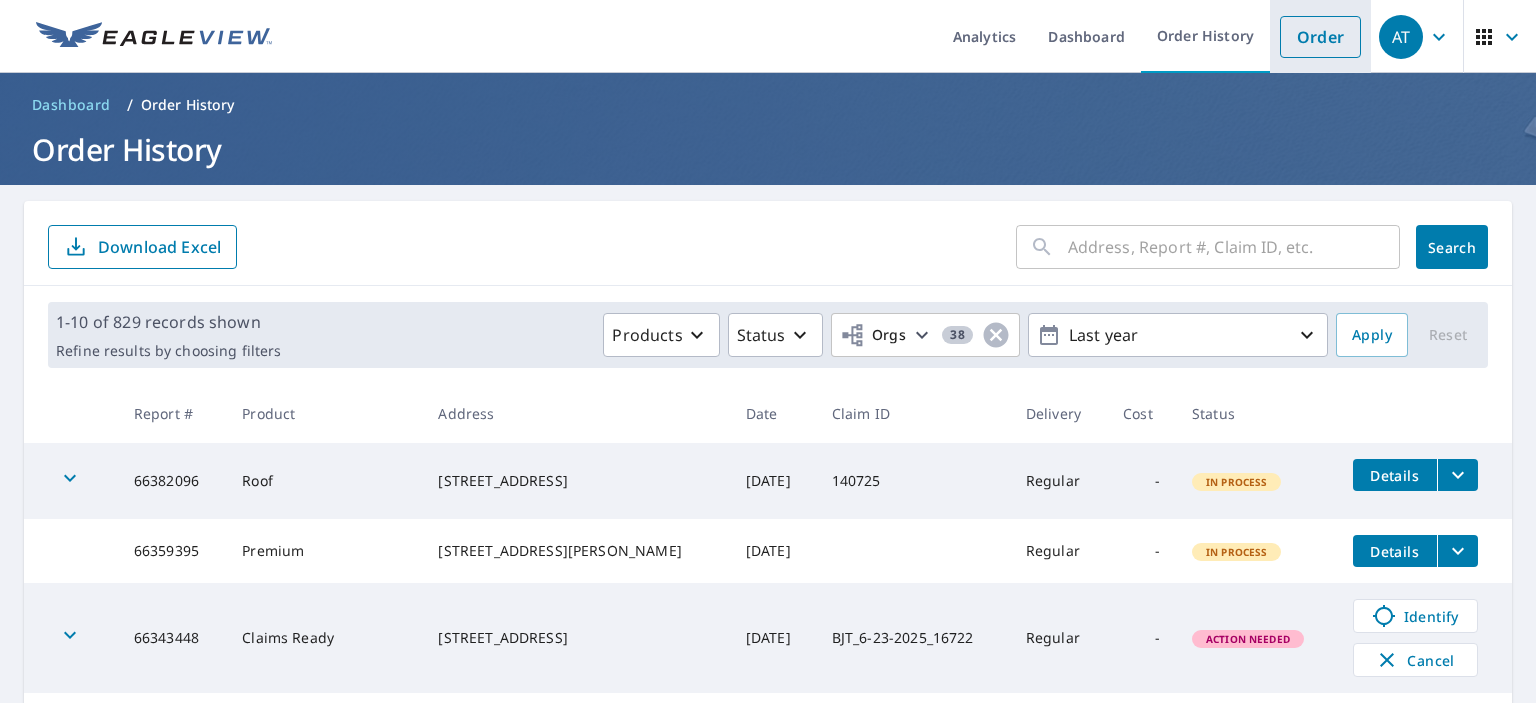 click on "Order" at bounding box center (1320, 37) 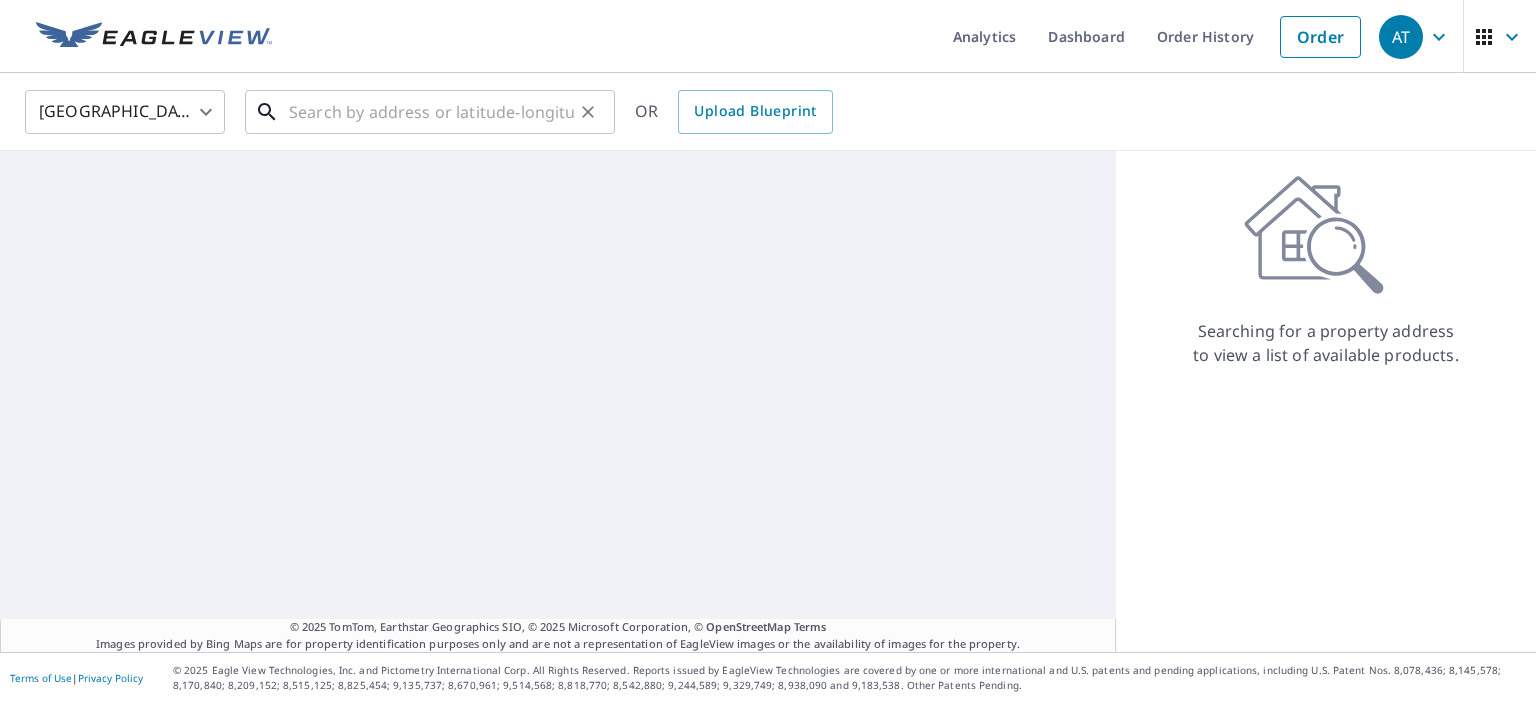 click at bounding box center (431, 112) 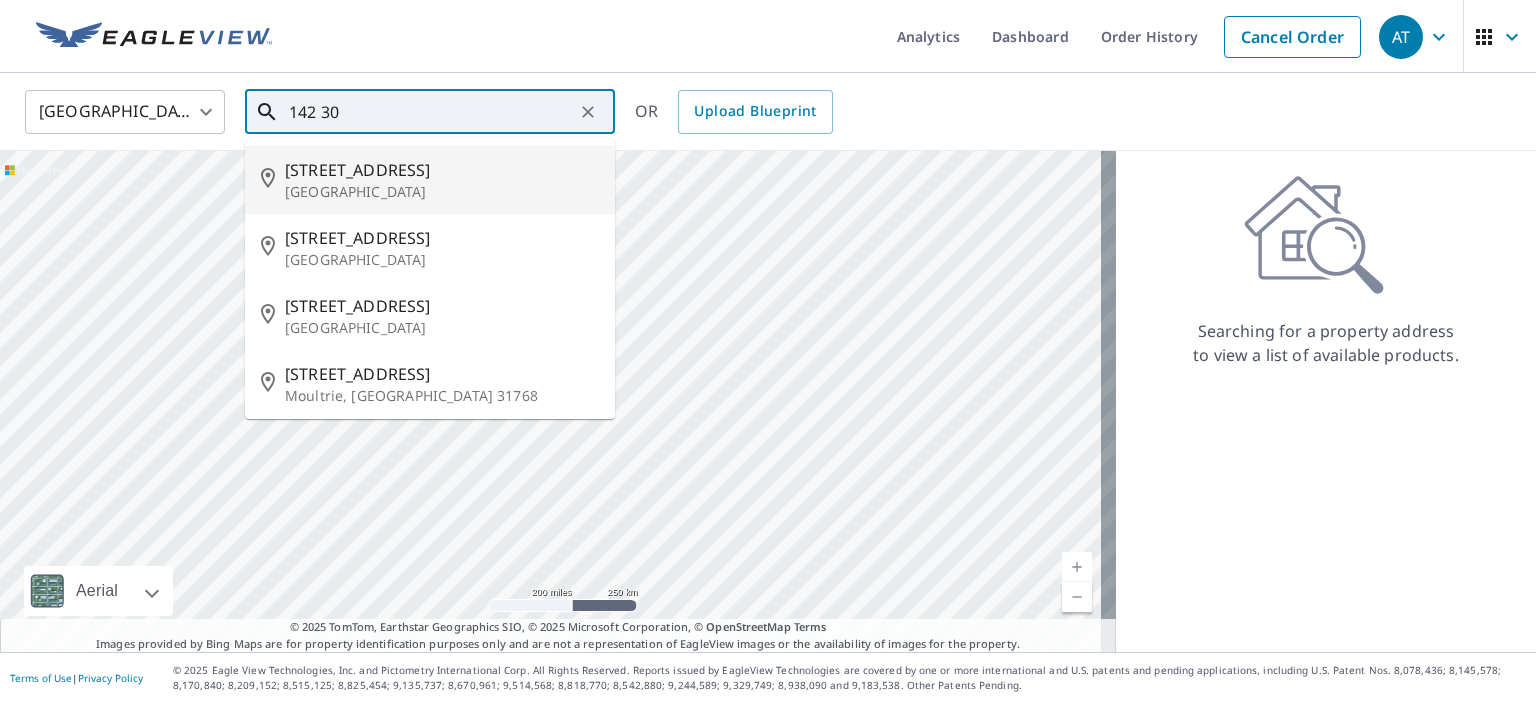 click on "Astoria, NY 11102" at bounding box center (442, 192) 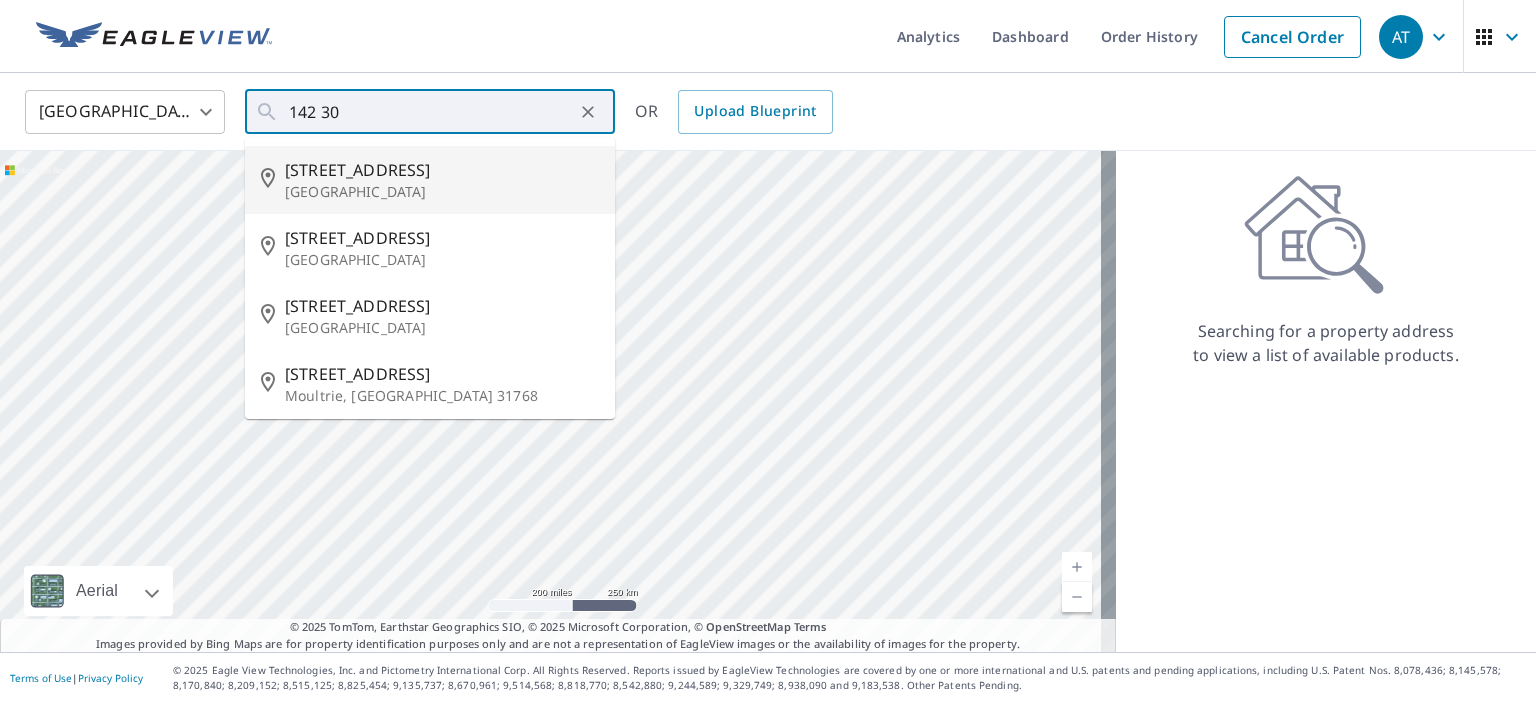 type on "142 30th Dr Astoria, NY 11102" 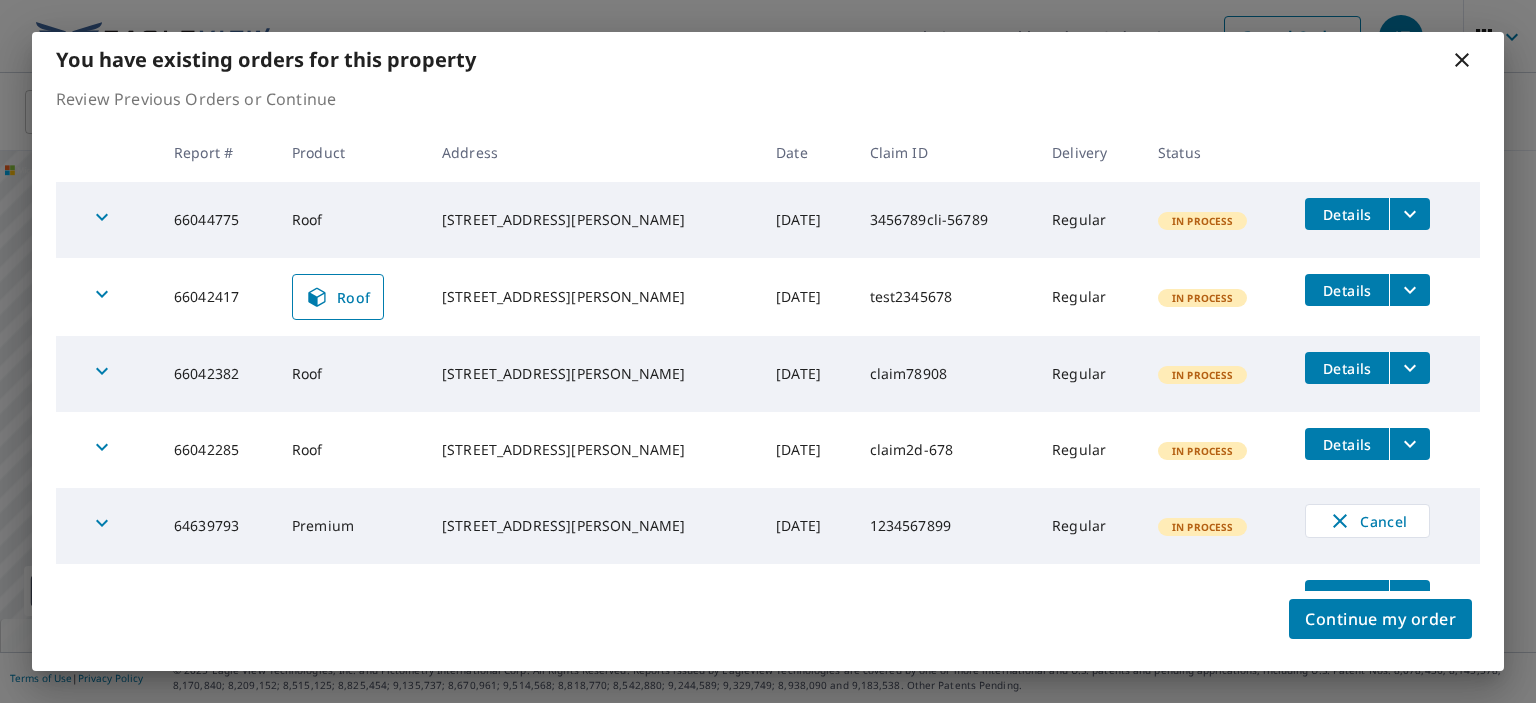 click on "66042417" at bounding box center (217, 297) 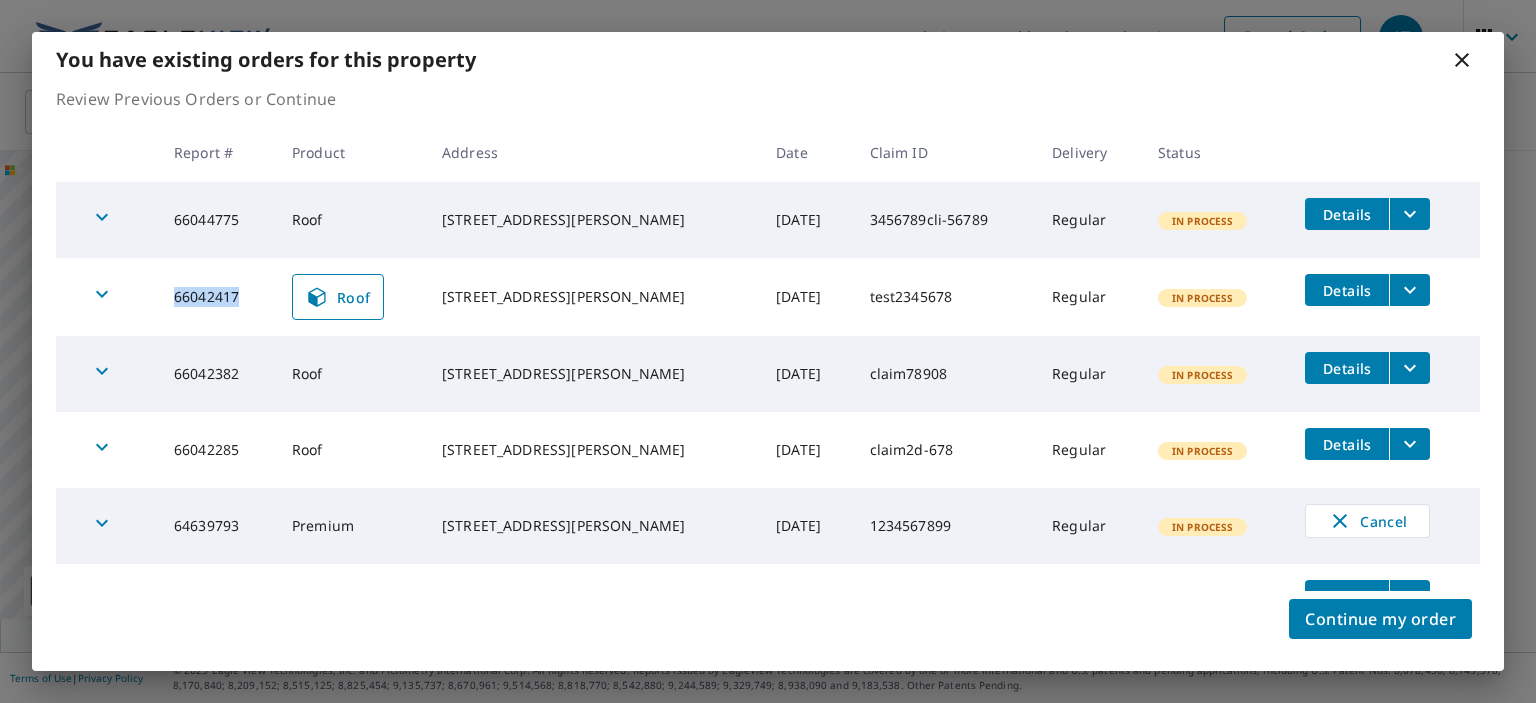 click on "66042417" at bounding box center (217, 297) 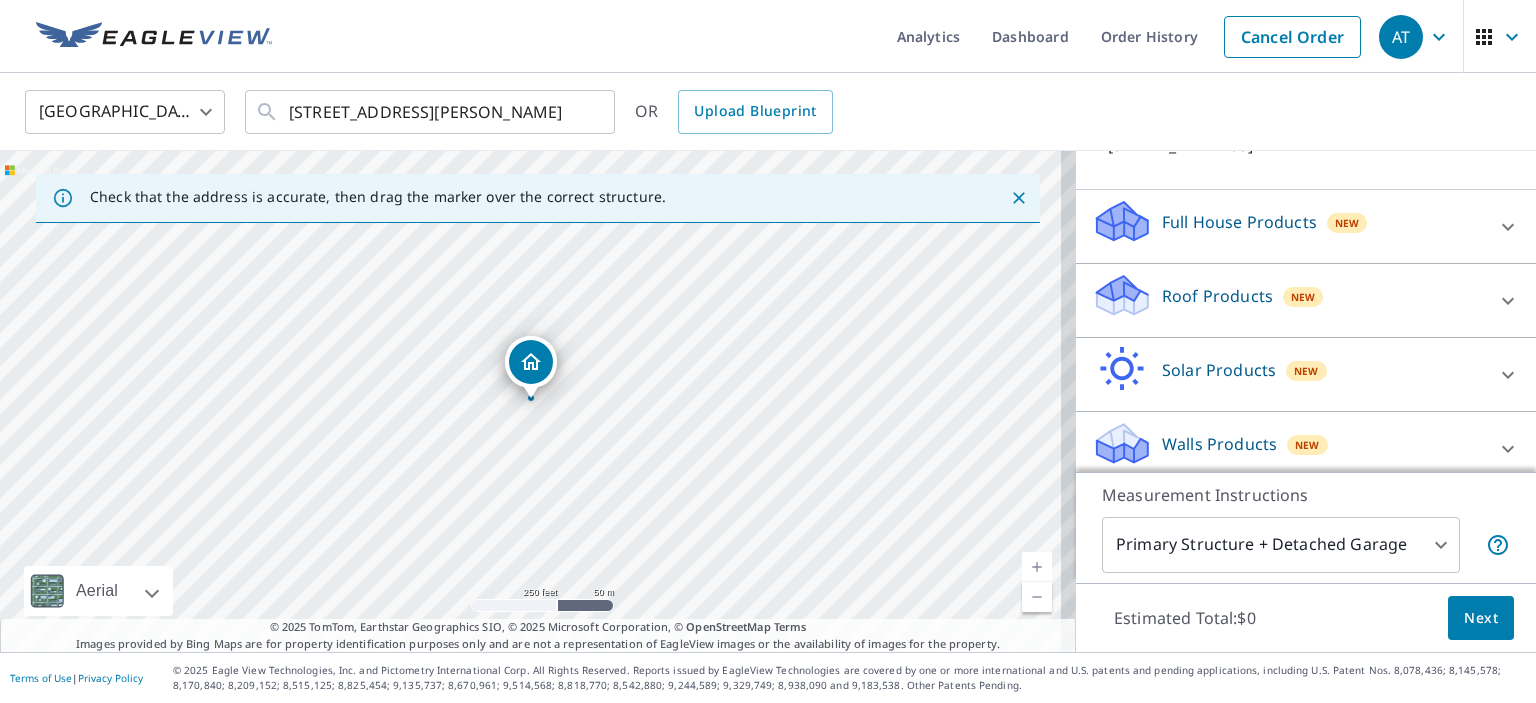 scroll, scrollTop: 254, scrollLeft: 0, axis: vertical 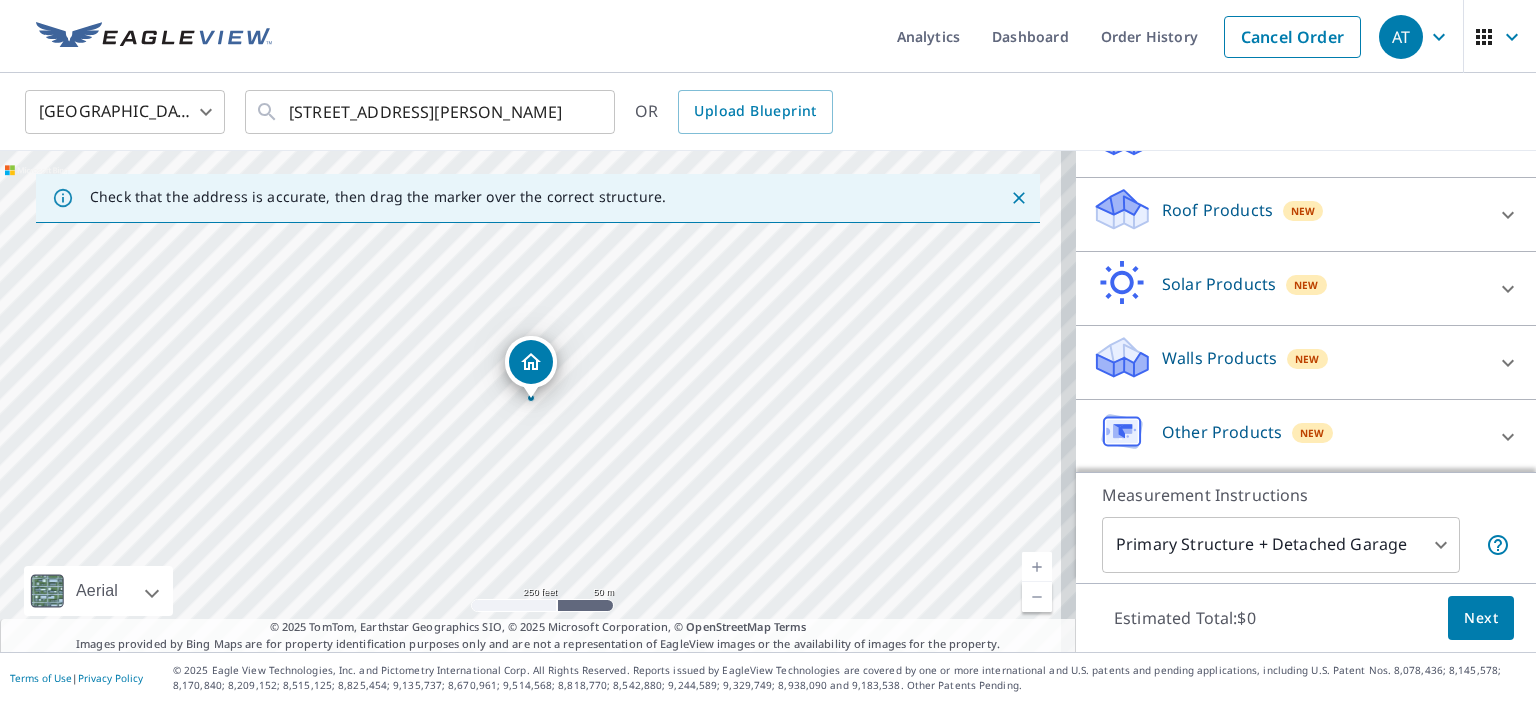 click on "Other Products" at bounding box center (1222, 432) 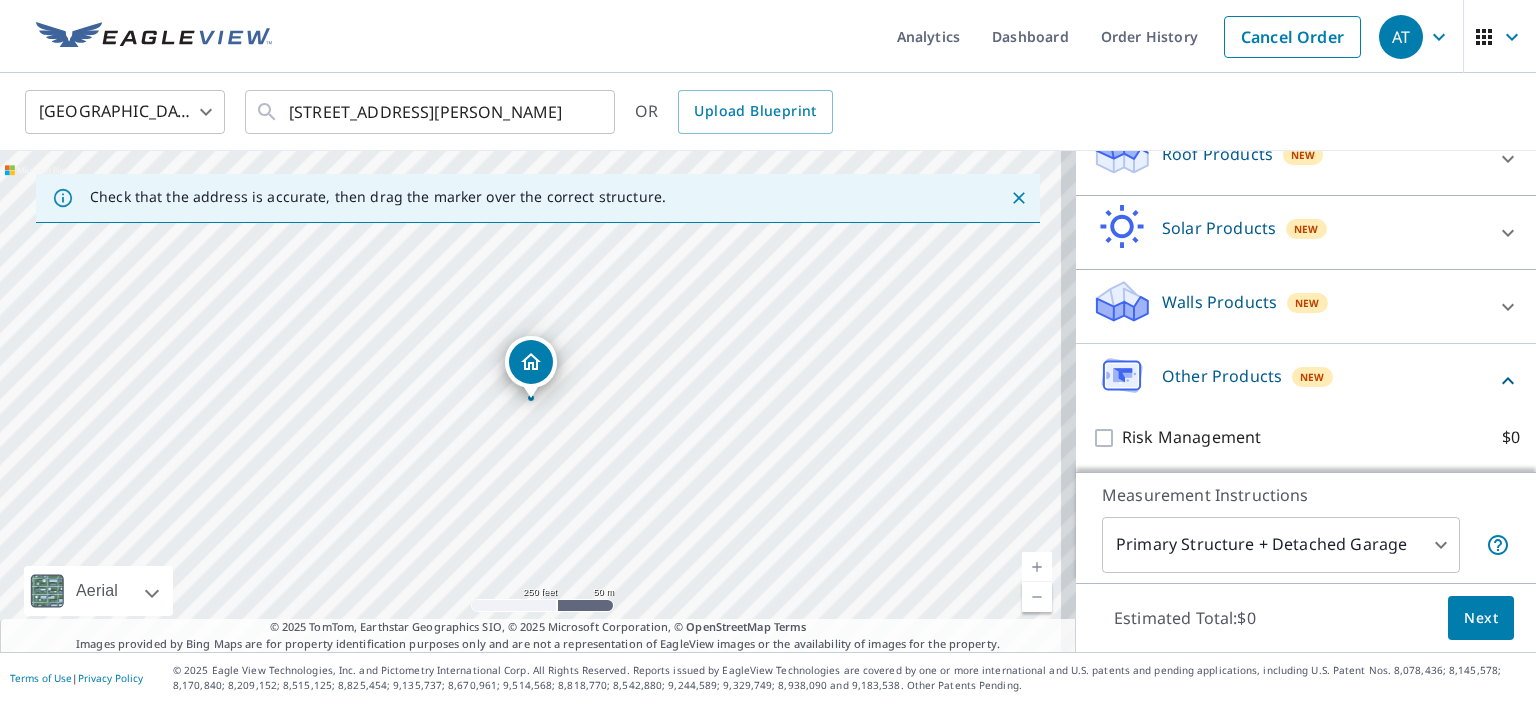 scroll, scrollTop: 214, scrollLeft: 0, axis: vertical 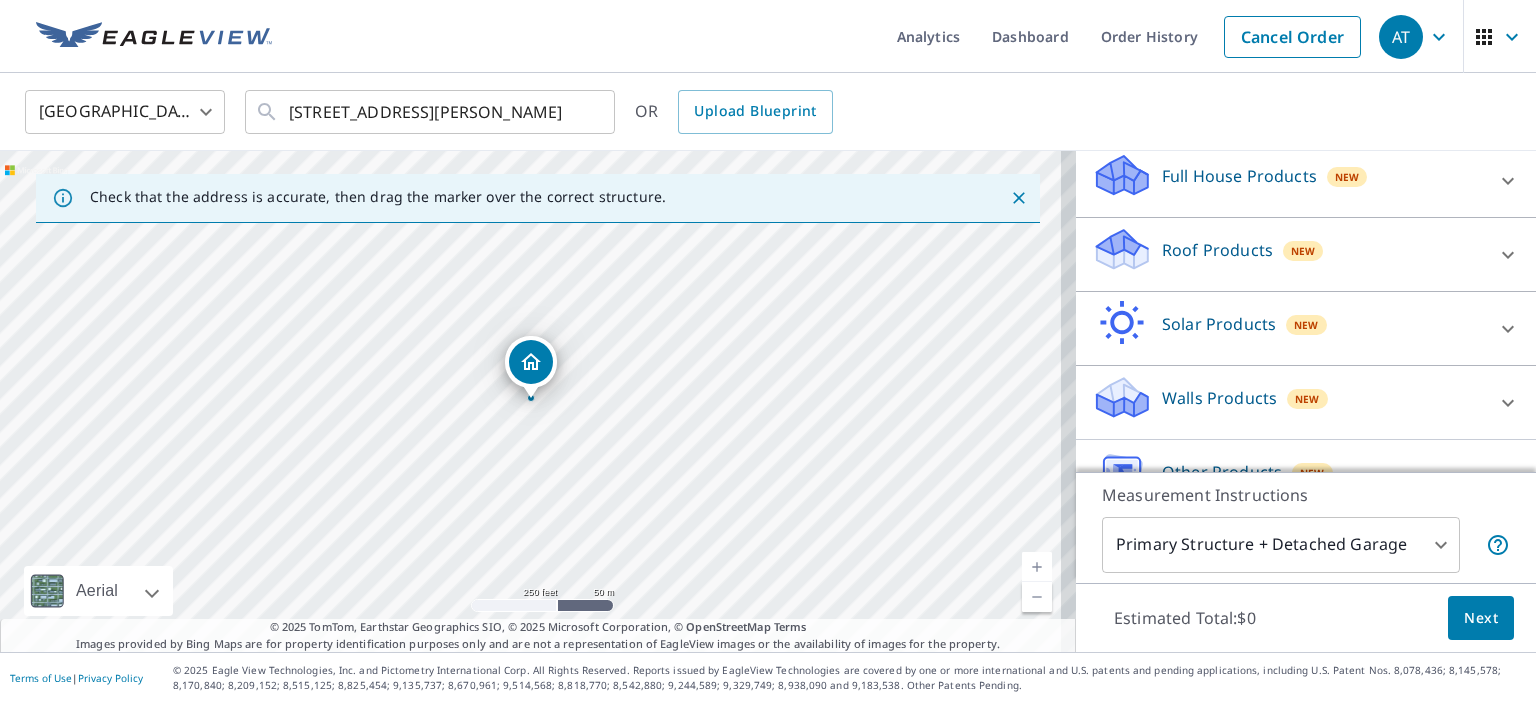 click on "Roof Products New" at bounding box center [1288, 254] 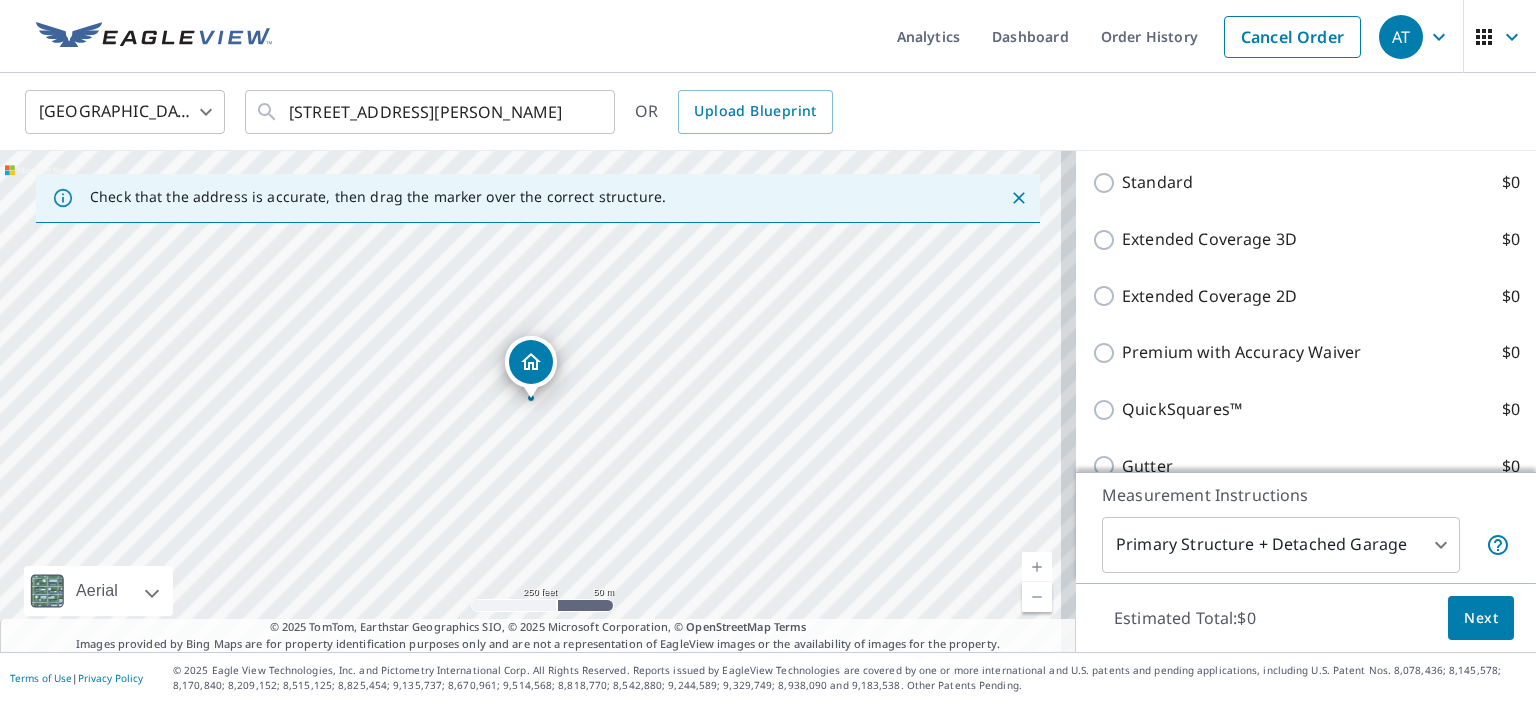 click on "Extended Coverage 3D" at bounding box center (1209, 239) 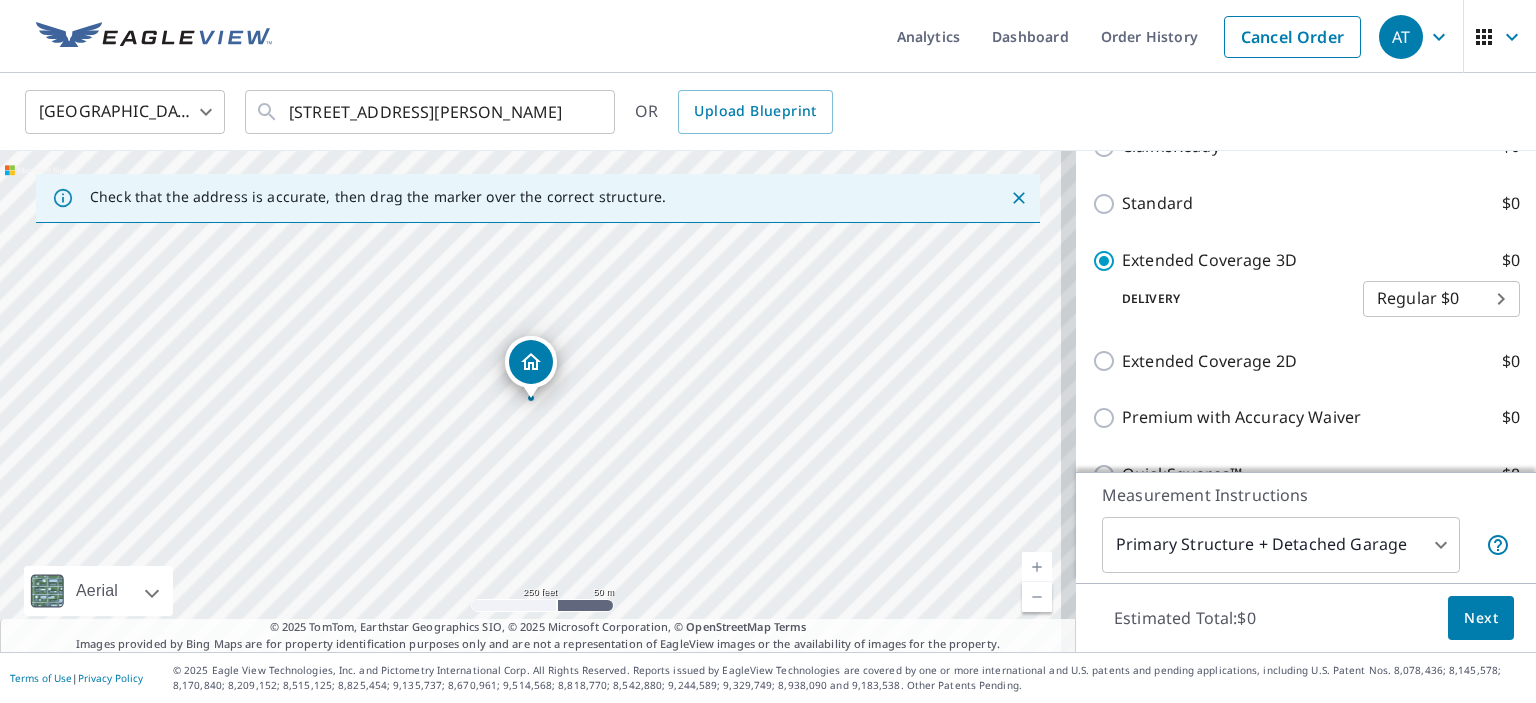 scroll, scrollTop: 535, scrollLeft: 0, axis: vertical 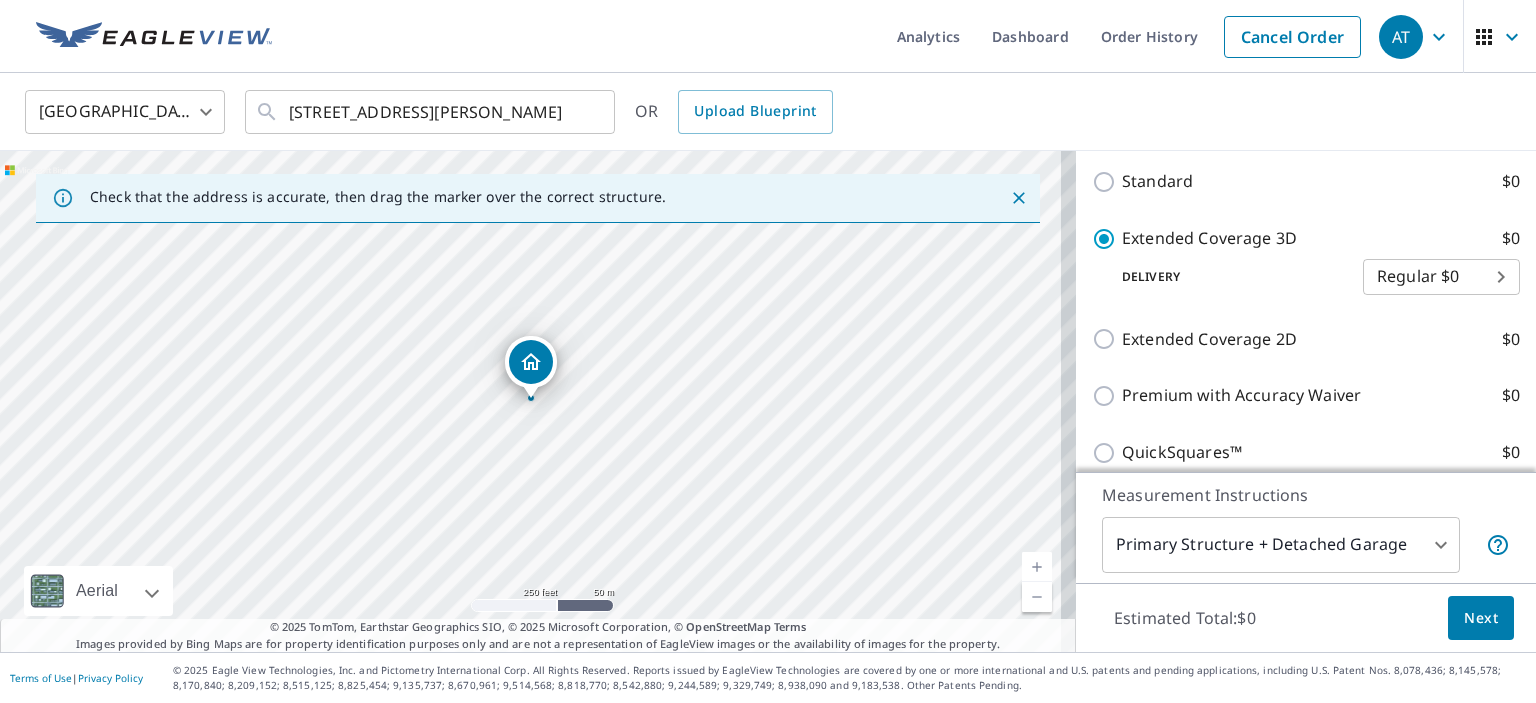 click on "AT AT
Analytics Dashboard Order History Cancel Order AT United States US ​ 142 30th Dr Astoria, NY 11102 ​ OR Upload Blueprint Check that the address is accurate, then drag the marker over the correct structure. 142 30th Dr Astoria, NY 11102 Aerial Road A standard road map Aerial A detailed look from above Labels Labels 250 feet 50 m © 2025 TomTom, © Vexcel Imaging, © 2025 Microsoft Corporation,  © OpenStreetMap Terms © 2025 TomTom, Earthstar Geographics SIO, © 2025 Microsoft Corporation, ©   OpenStreetMap   Terms Images provided by Bing Maps are for property identification purposes only and are not a representation of EagleView images or the availability of images for the property. PROPERTY TYPE Residential Commercial Multi-Family This is a complex BUILDING ID 142 30th Dr, Astoria, NY, 11102 Full House Products New Full House™ $1 Roof Products New Extended Coverage 3D with Regular Delivery Premium $1 - $3 Premium $0 ClaimsReady™ $0 Standard $0 Extended Coverage 3D $0 Delivery Regular $0" at bounding box center (768, 351) 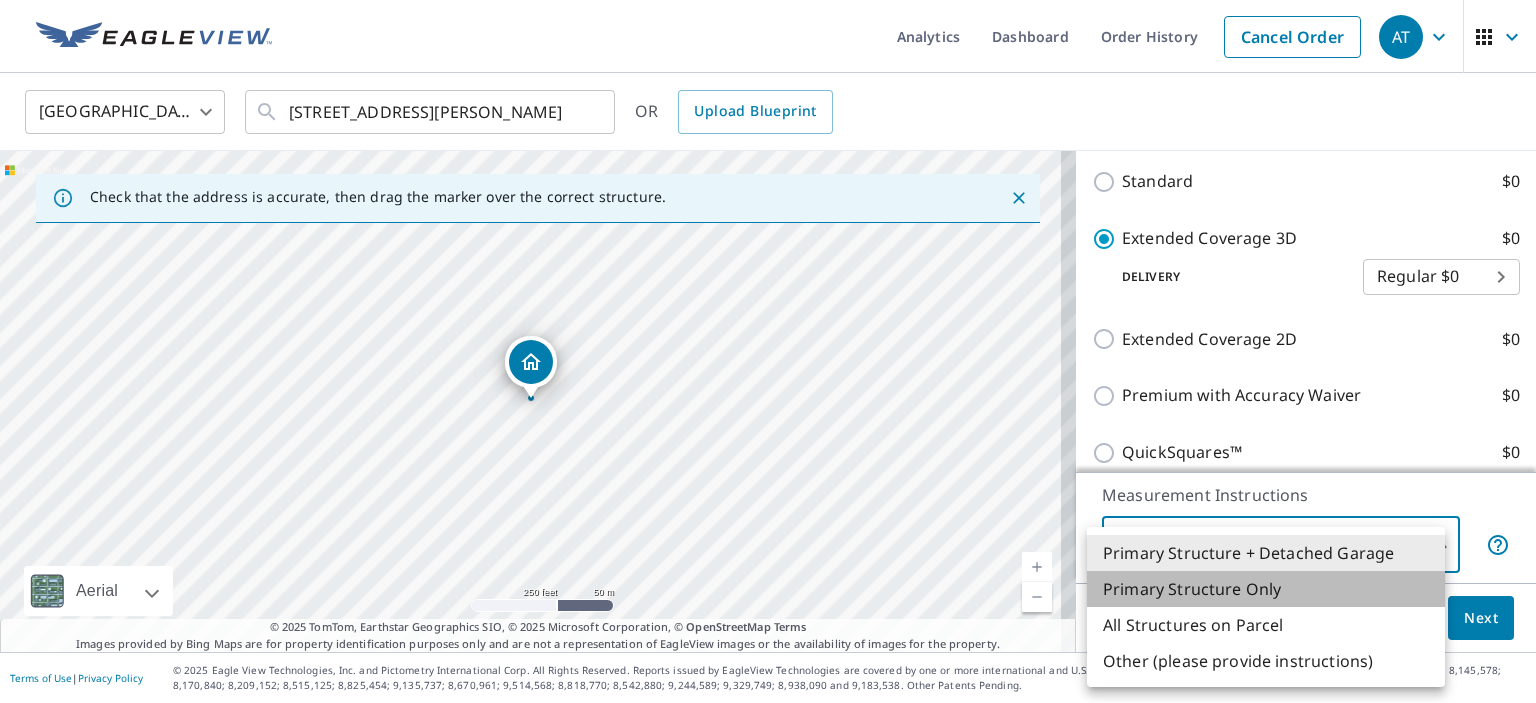 click on "Primary Structure Only" at bounding box center [1266, 589] 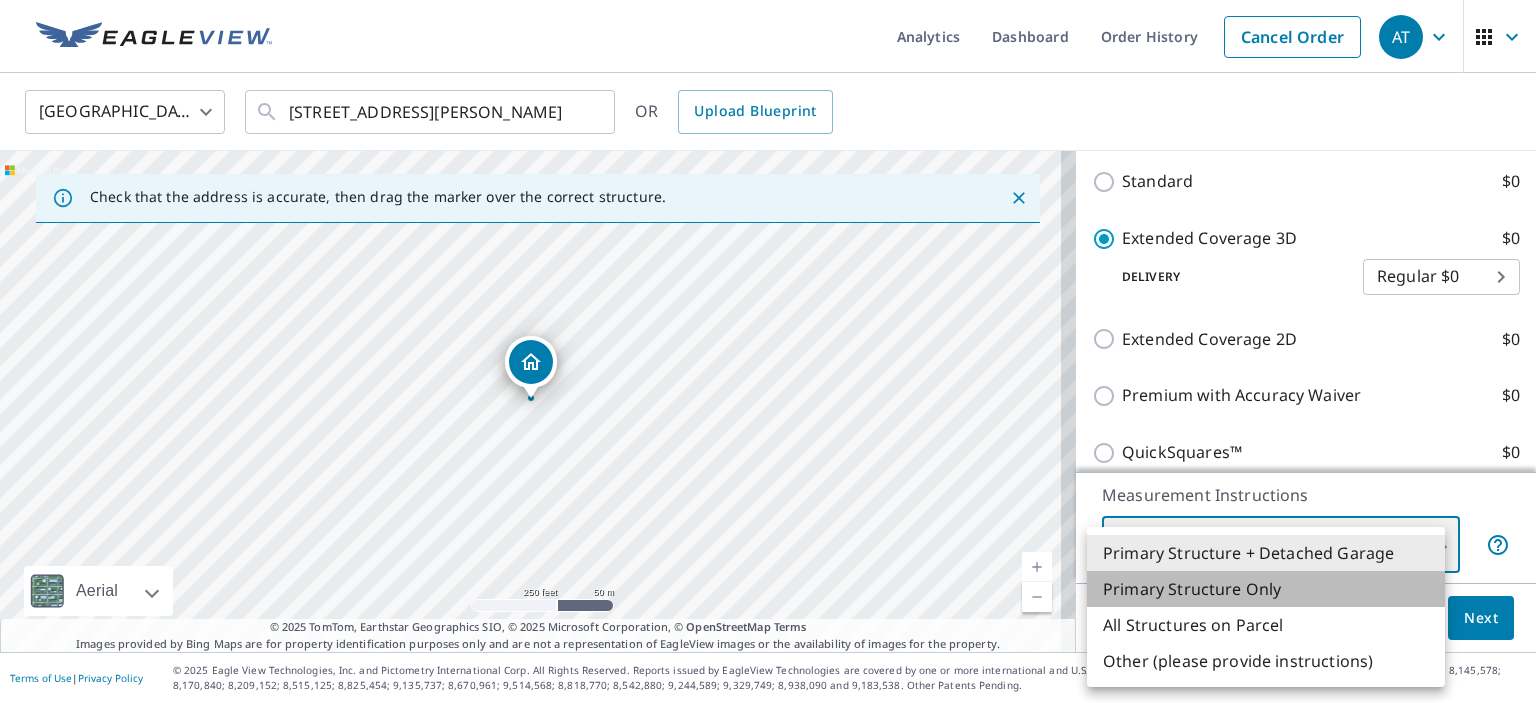type on "2" 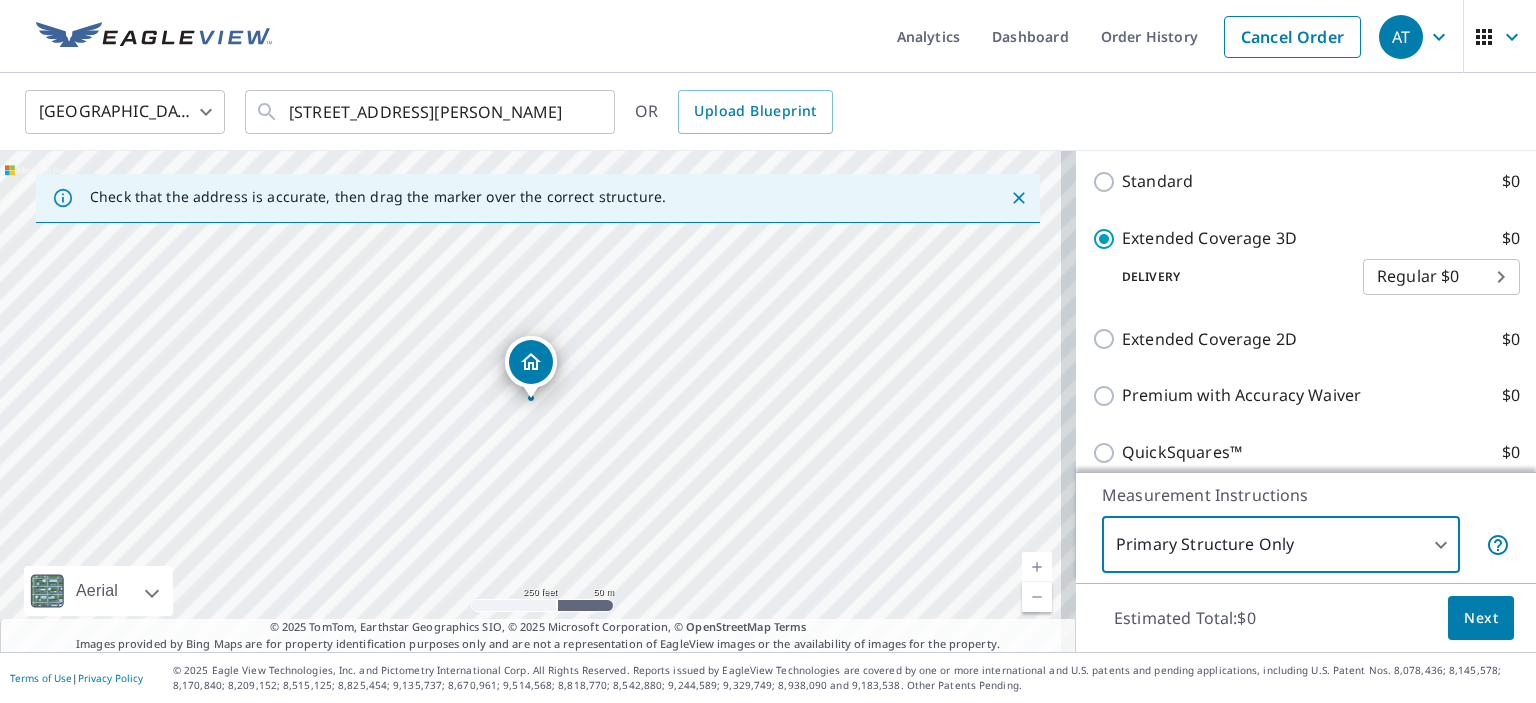click on "Next" at bounding box center [1481, 618] 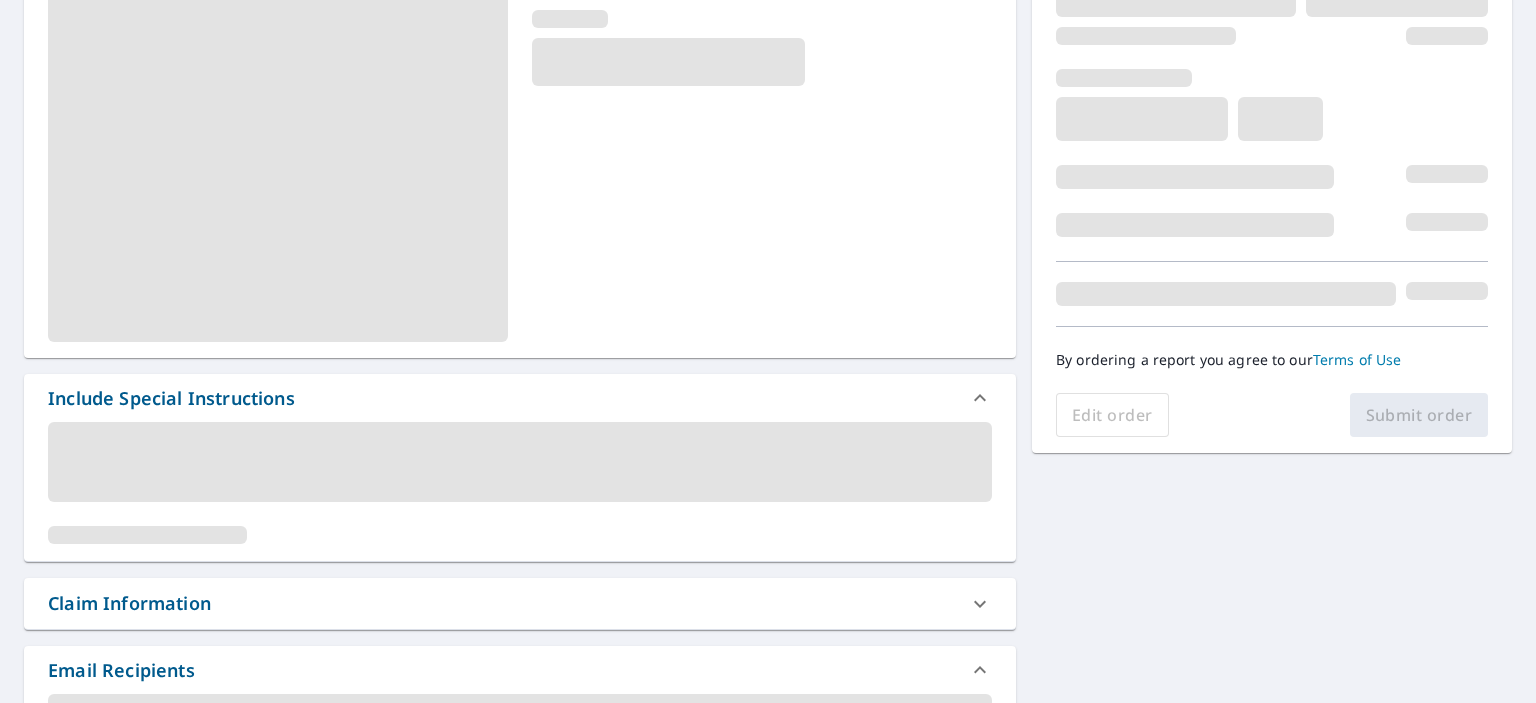 scroll, scrollTop: 276, scrollLeft: 0, axis: vertical 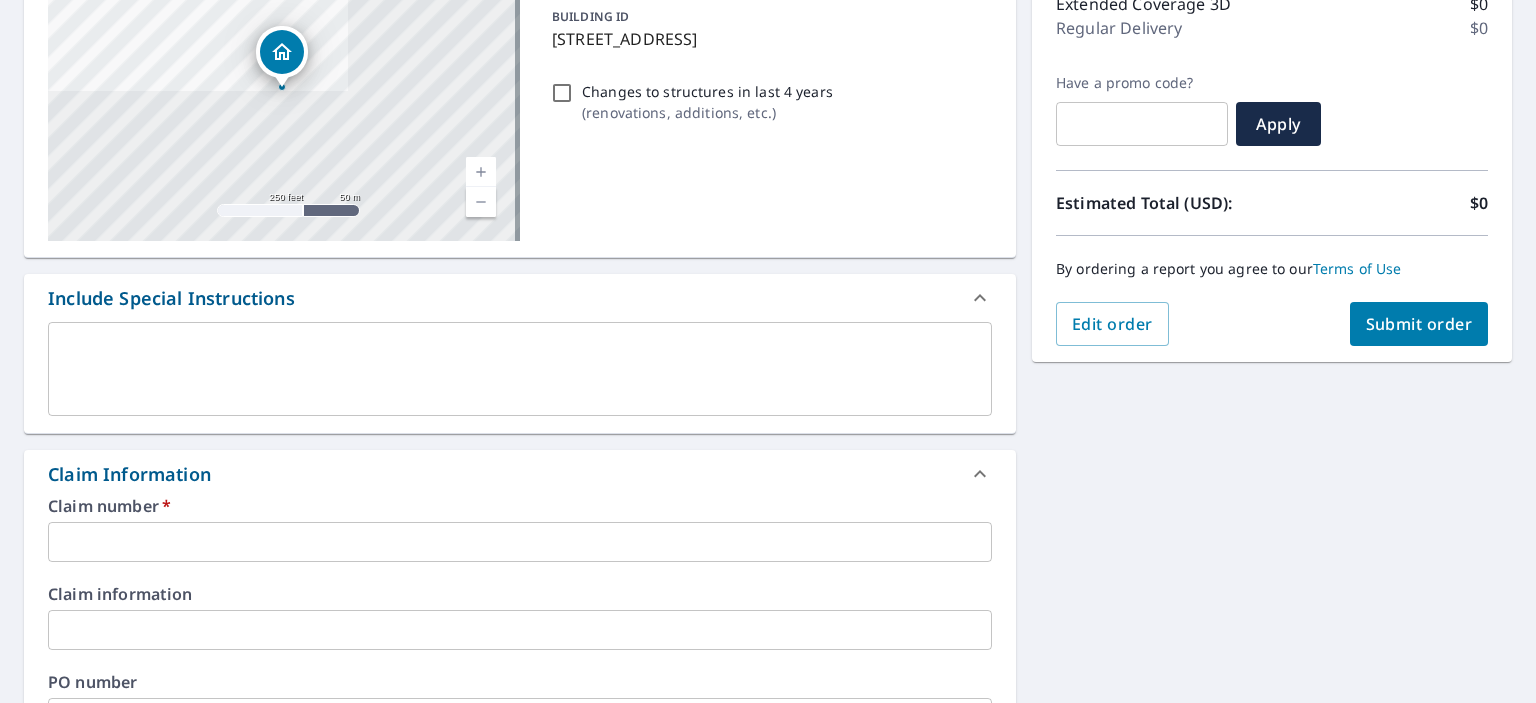 click at bounding box center (520, 369) 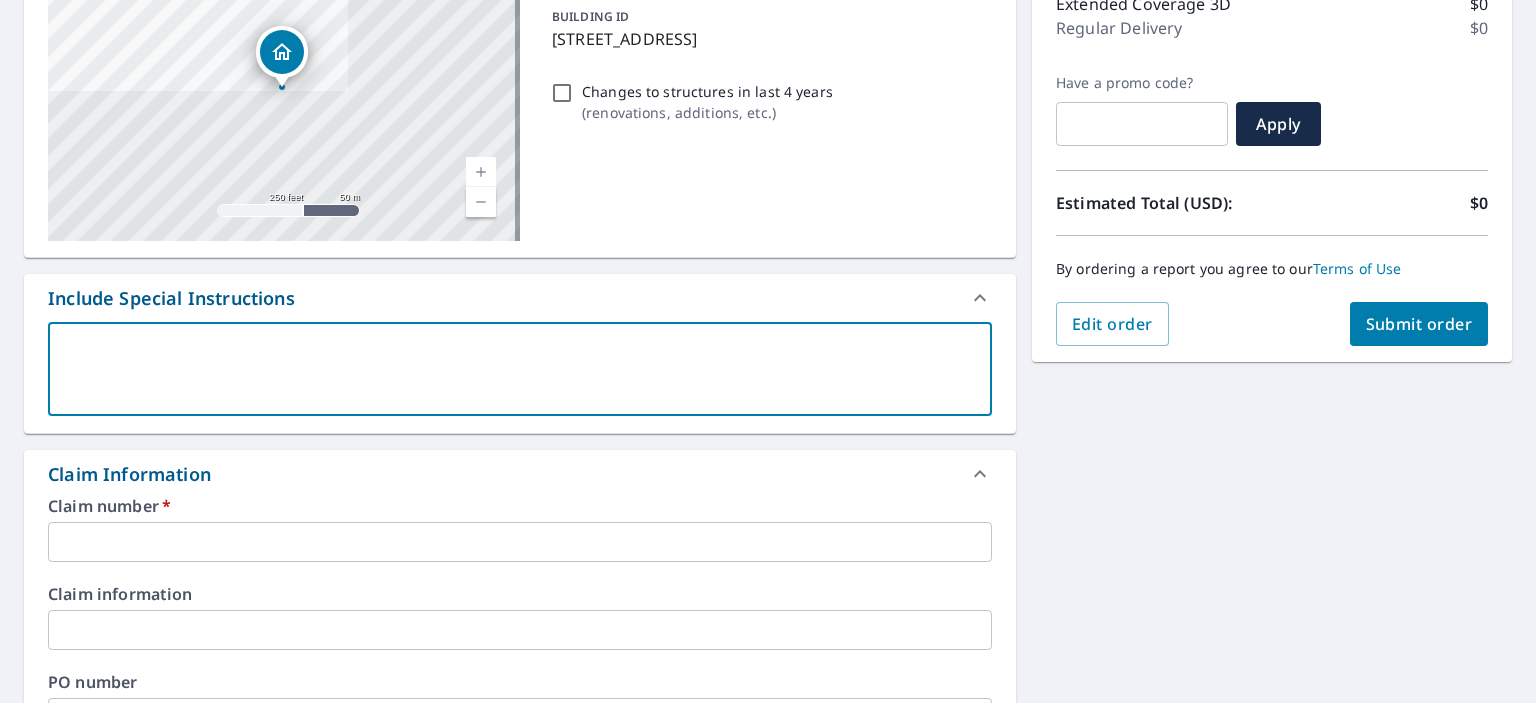 type on "t" 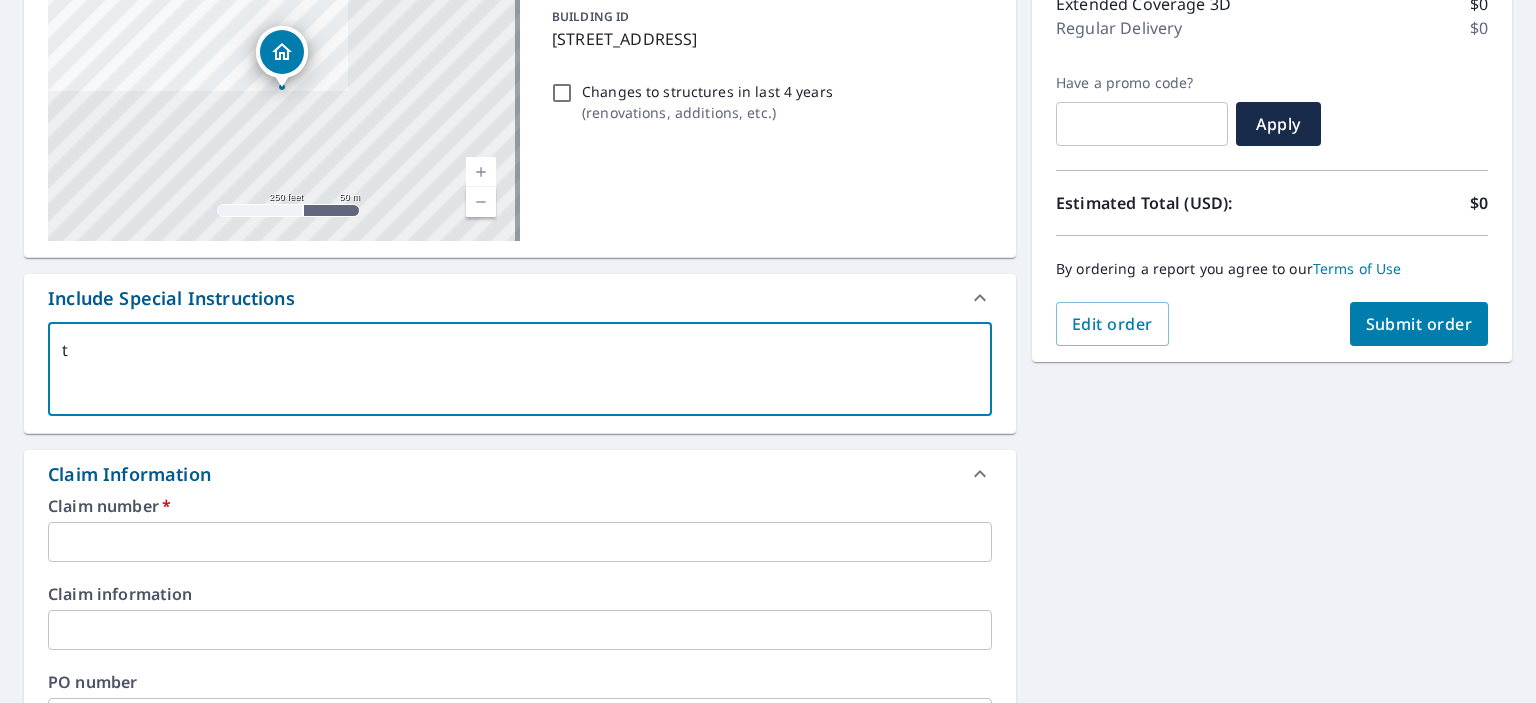 type on "te" 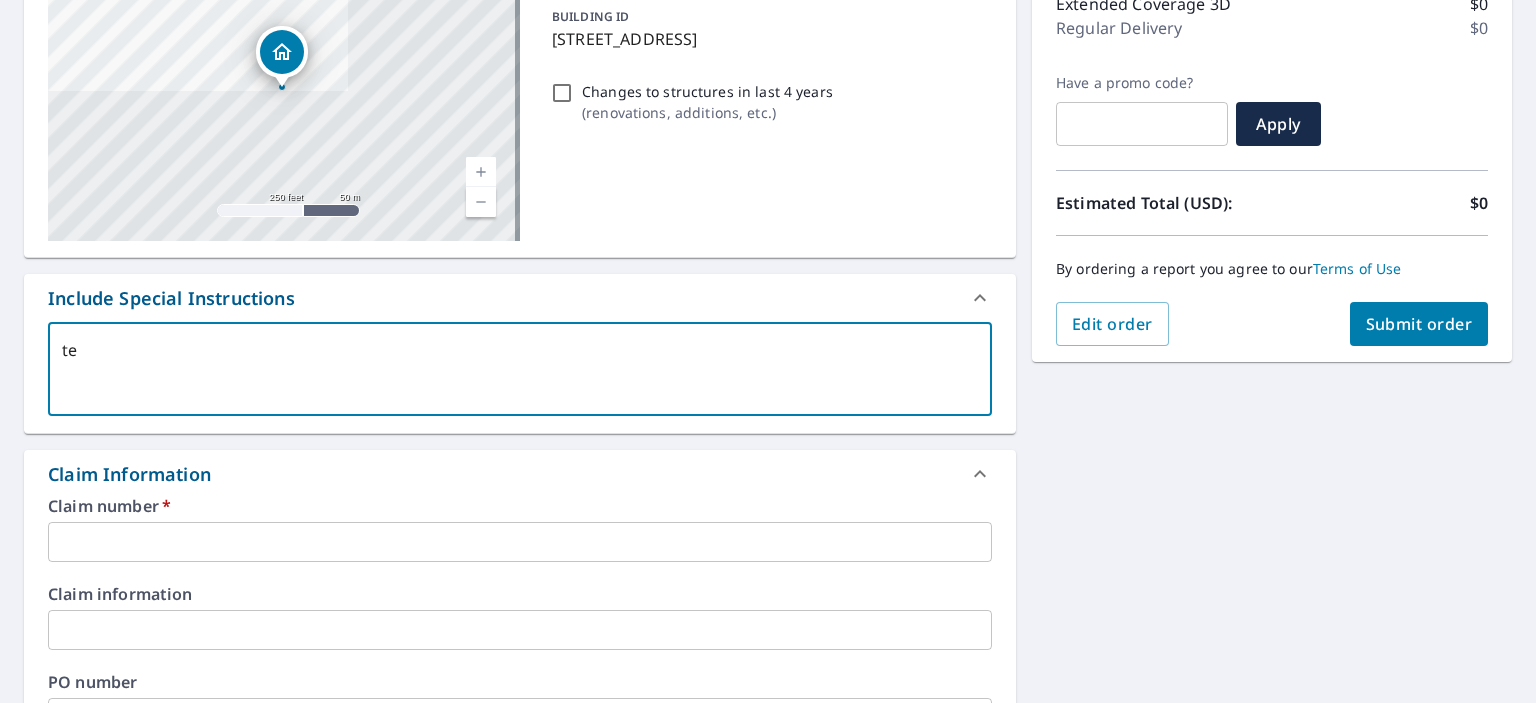 type on "tes" 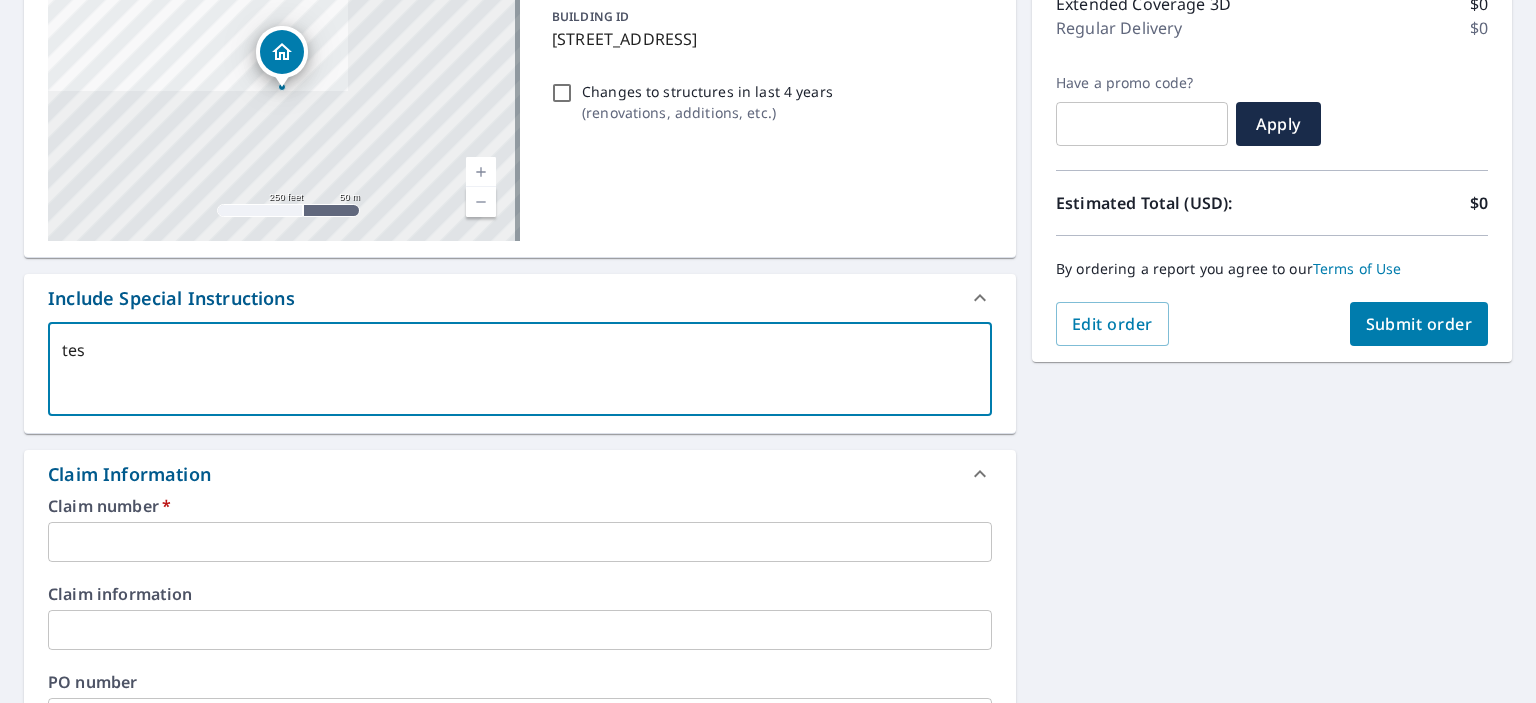 type on "test" 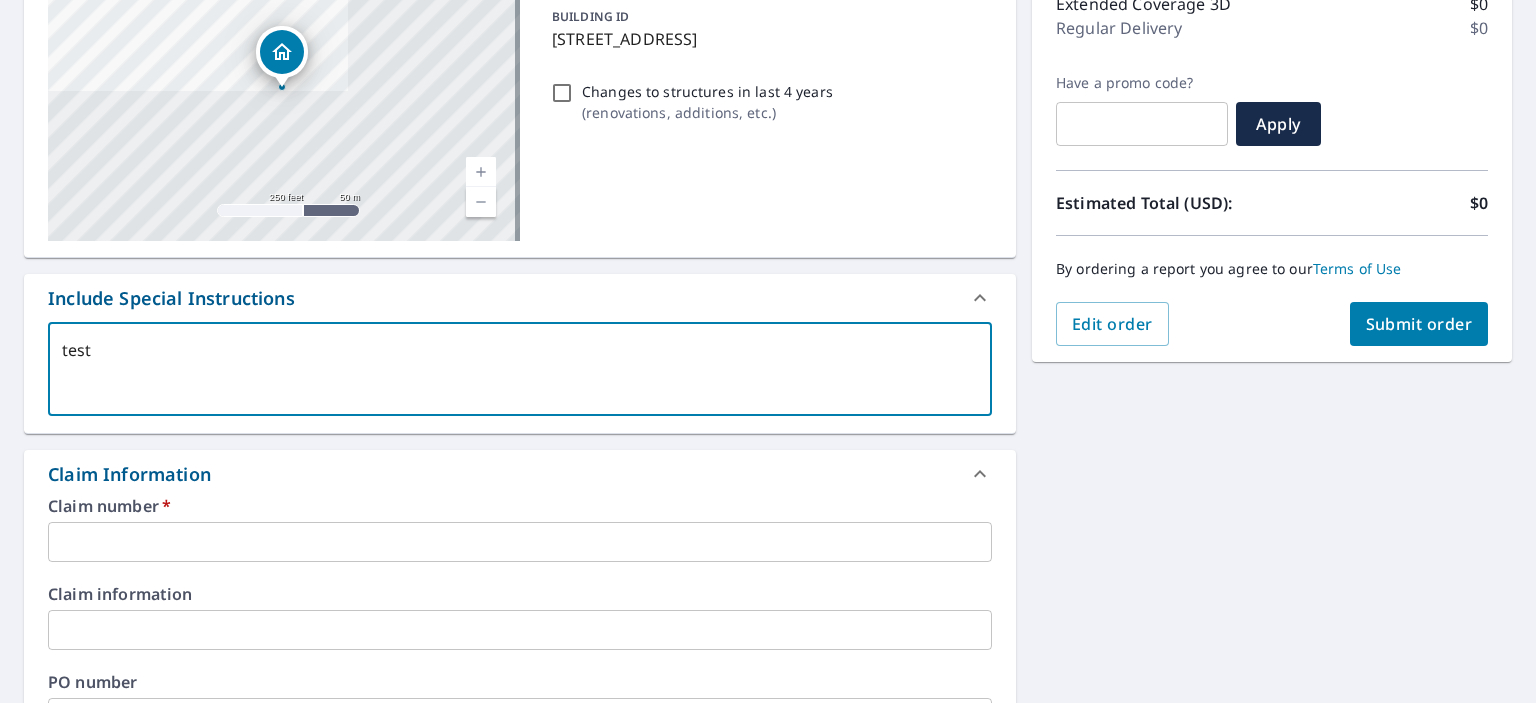 type on "test" 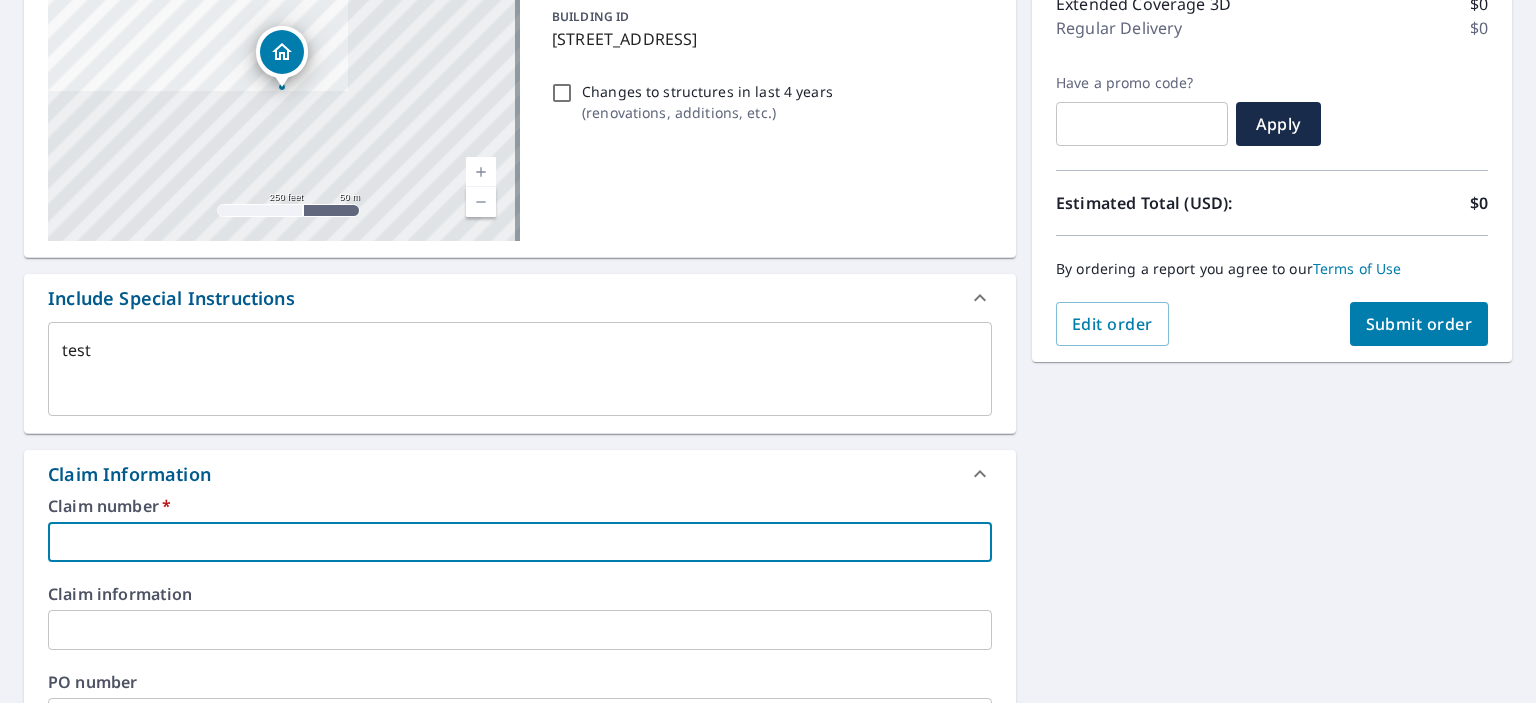 click at bounding box center (520, 542) 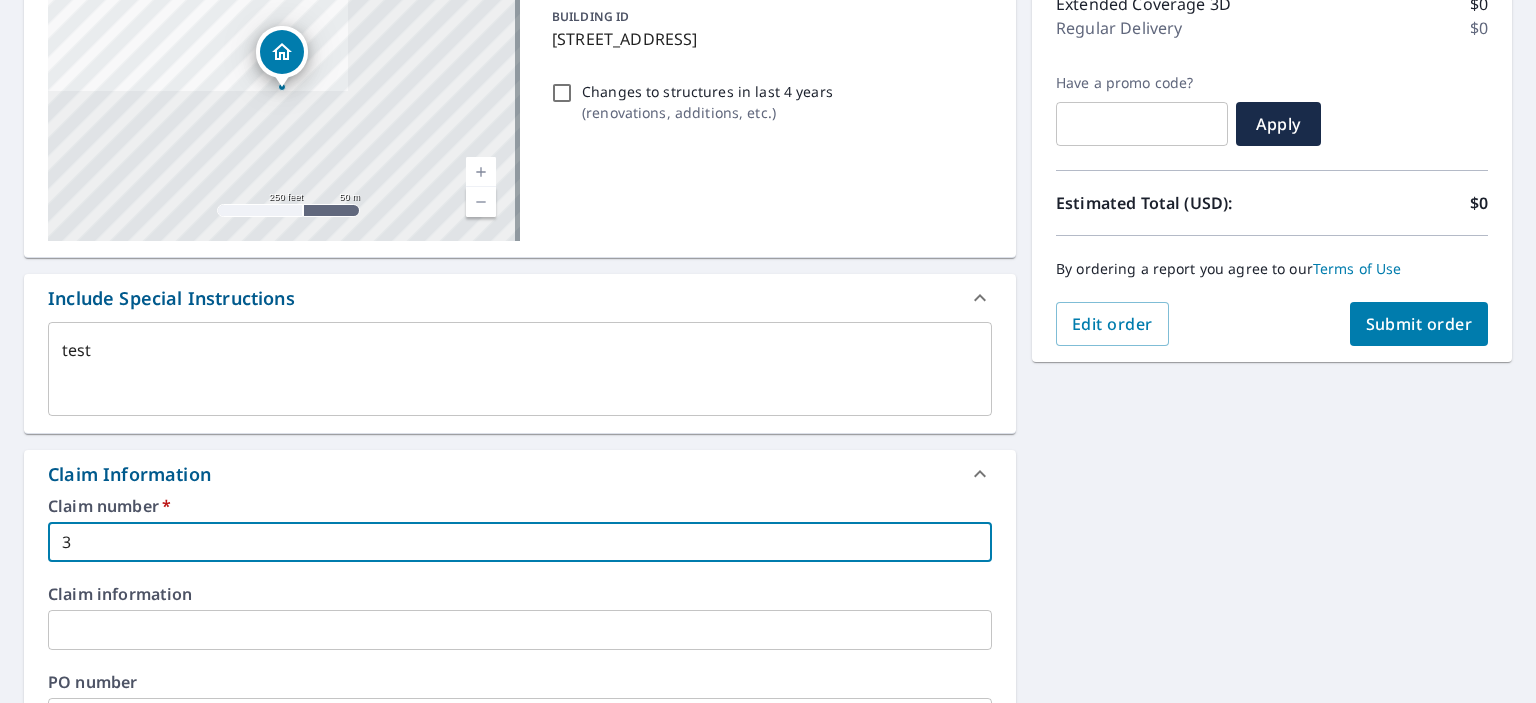 type on "x" 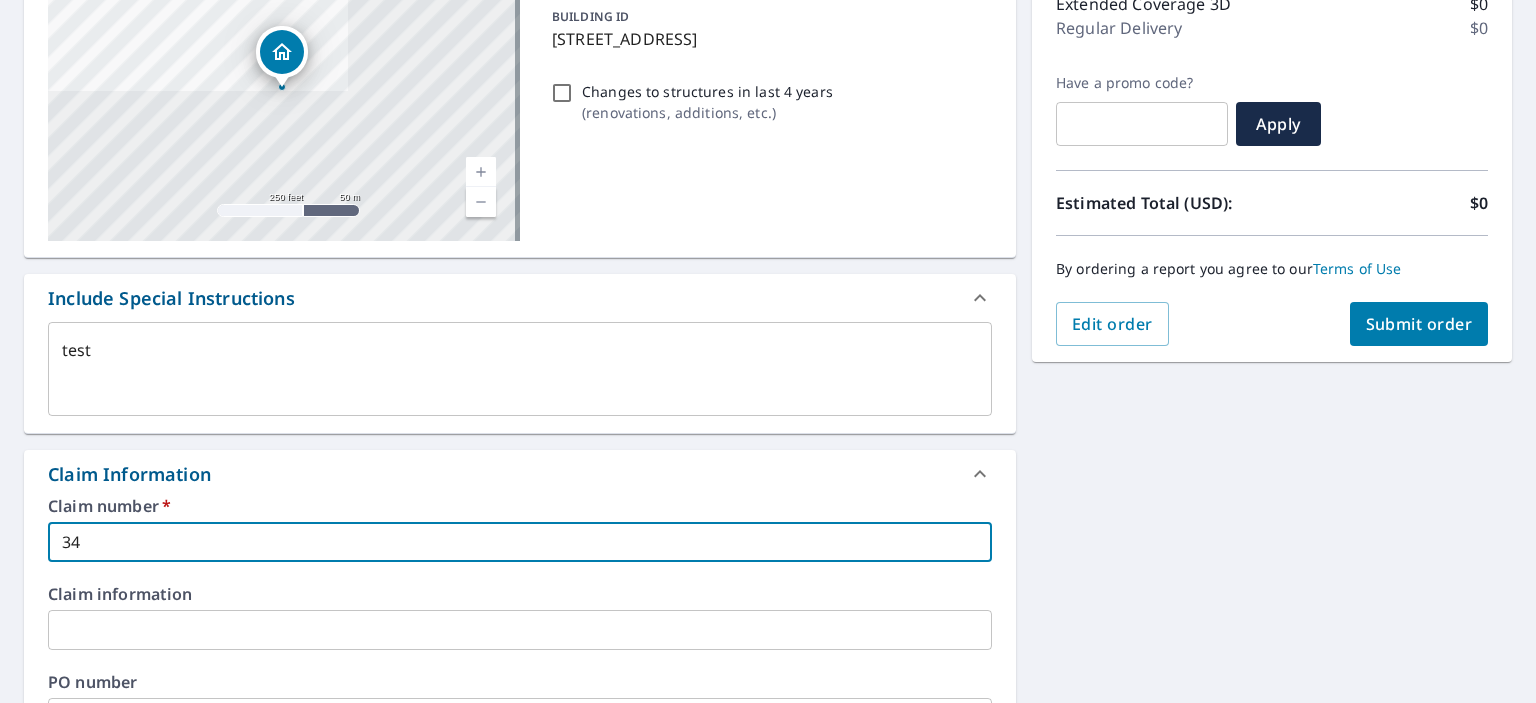 type on "x" 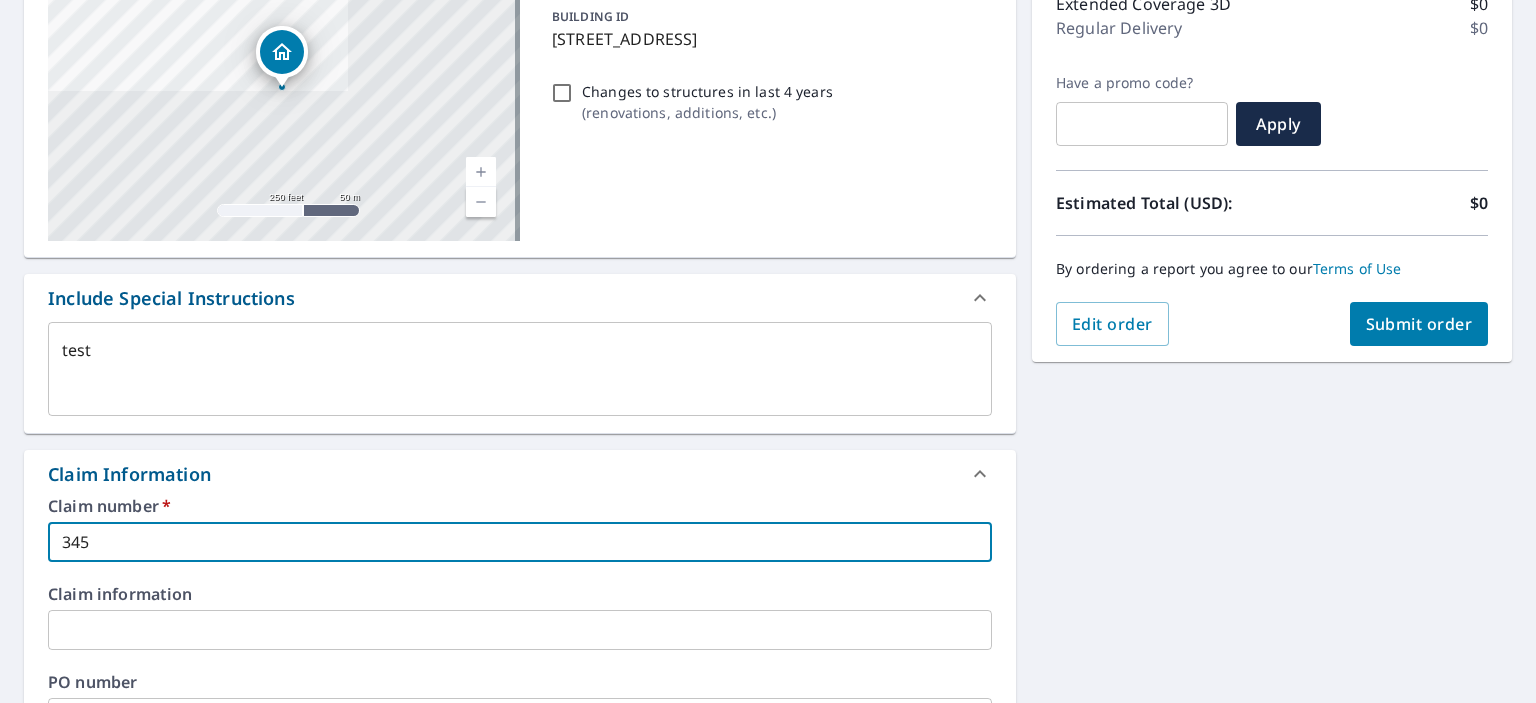 type on "x" 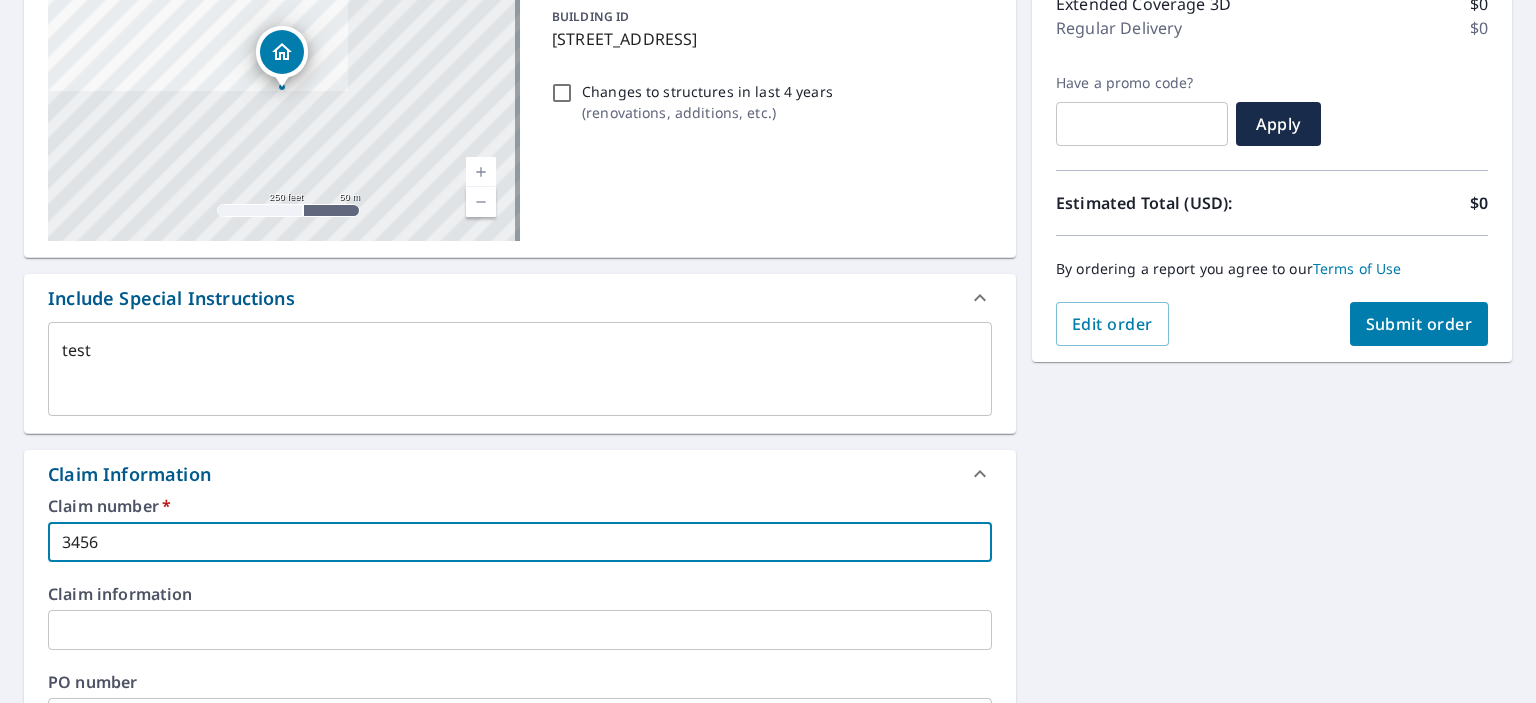 type on "34567" 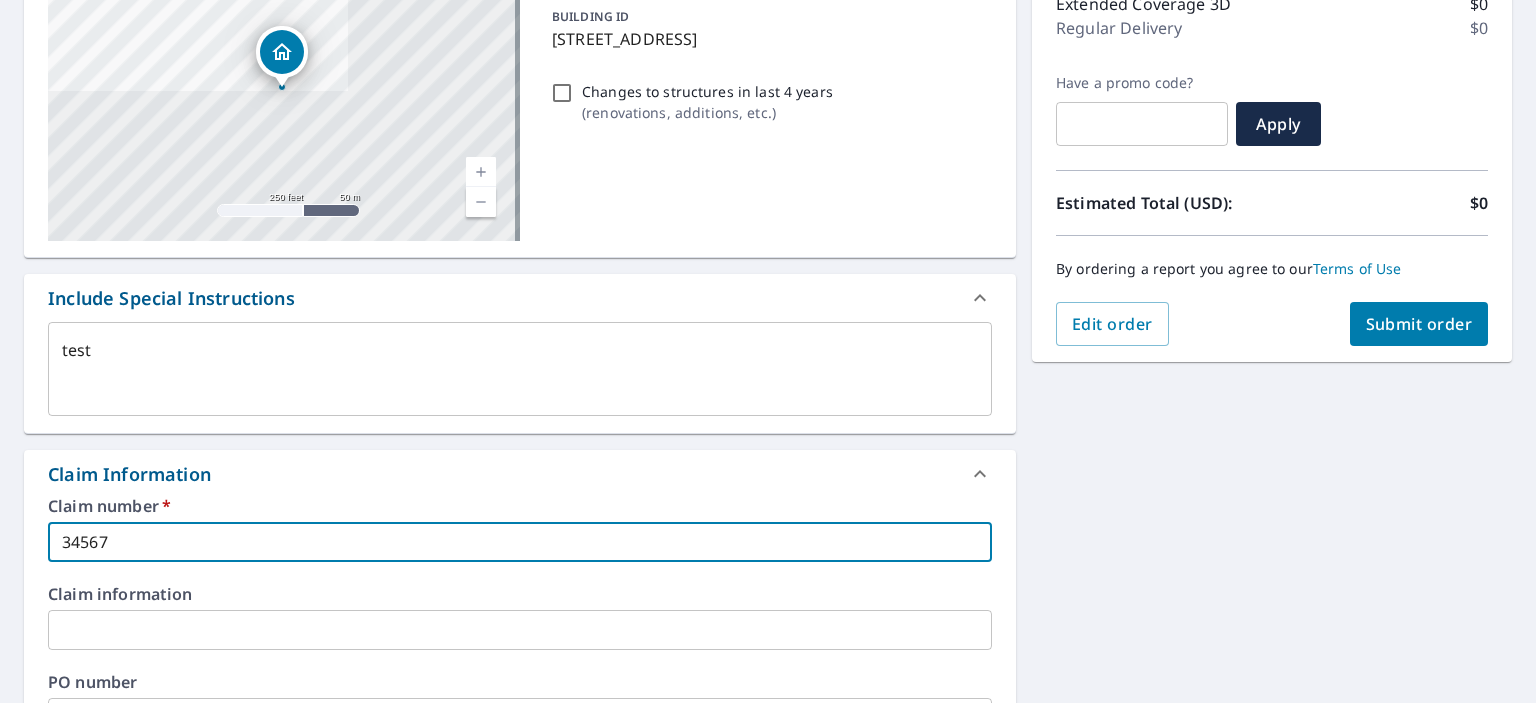 type on "x" 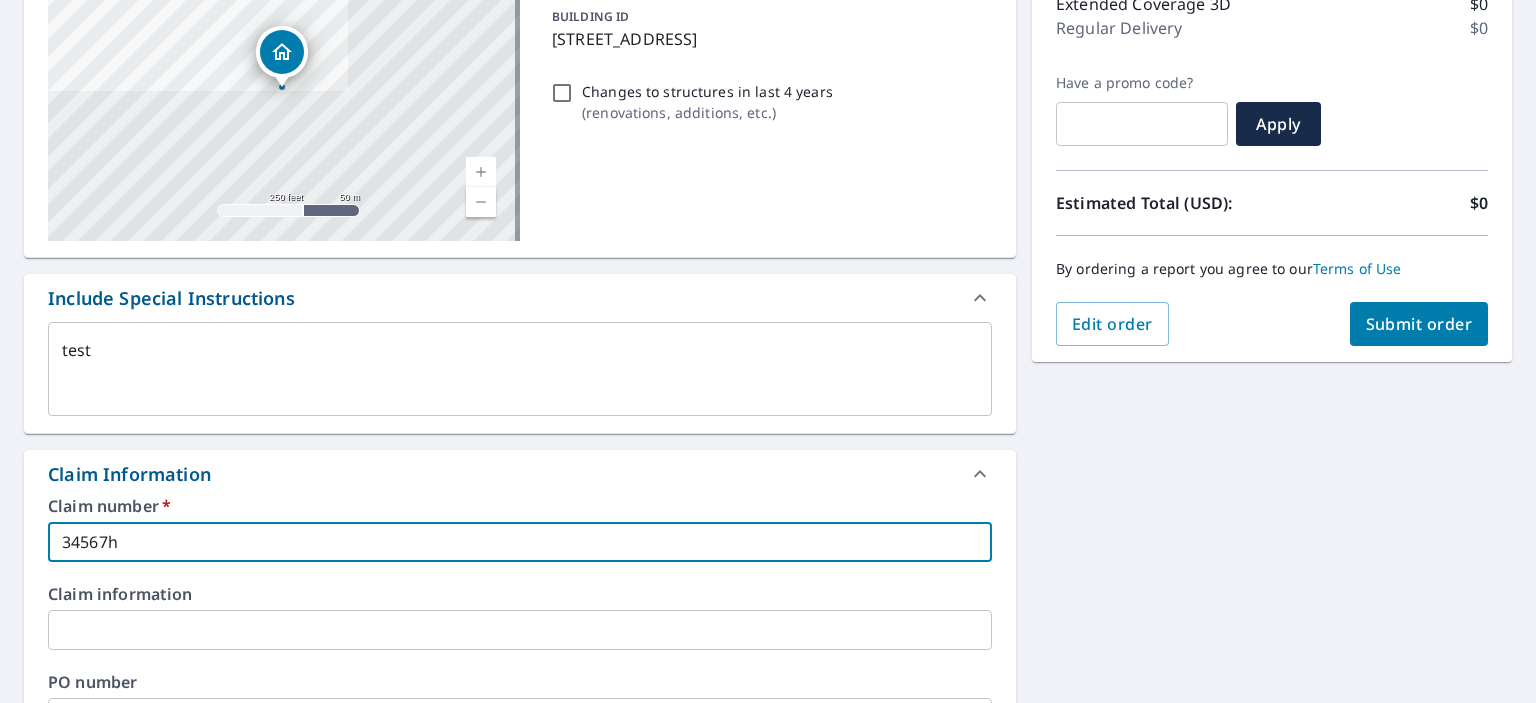 type on "x" 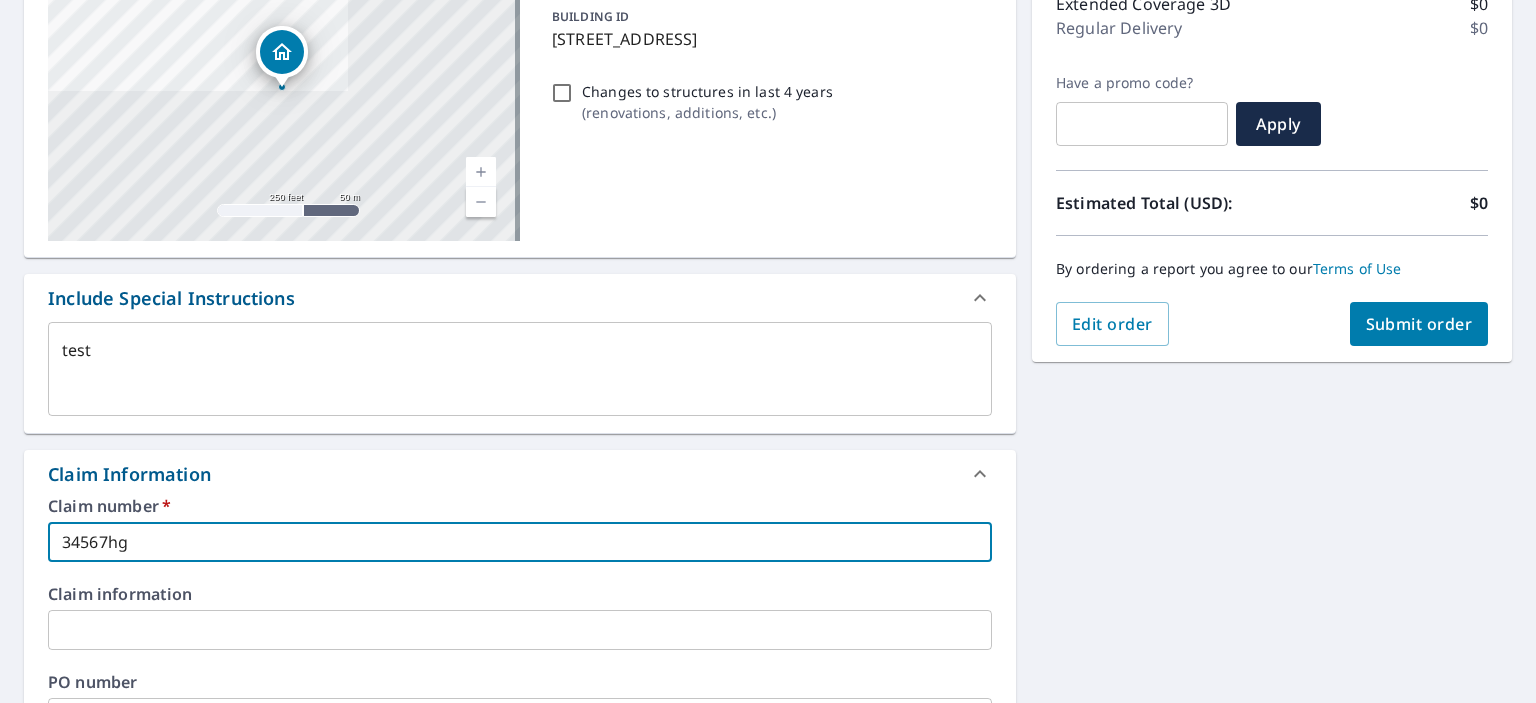 type on "x" 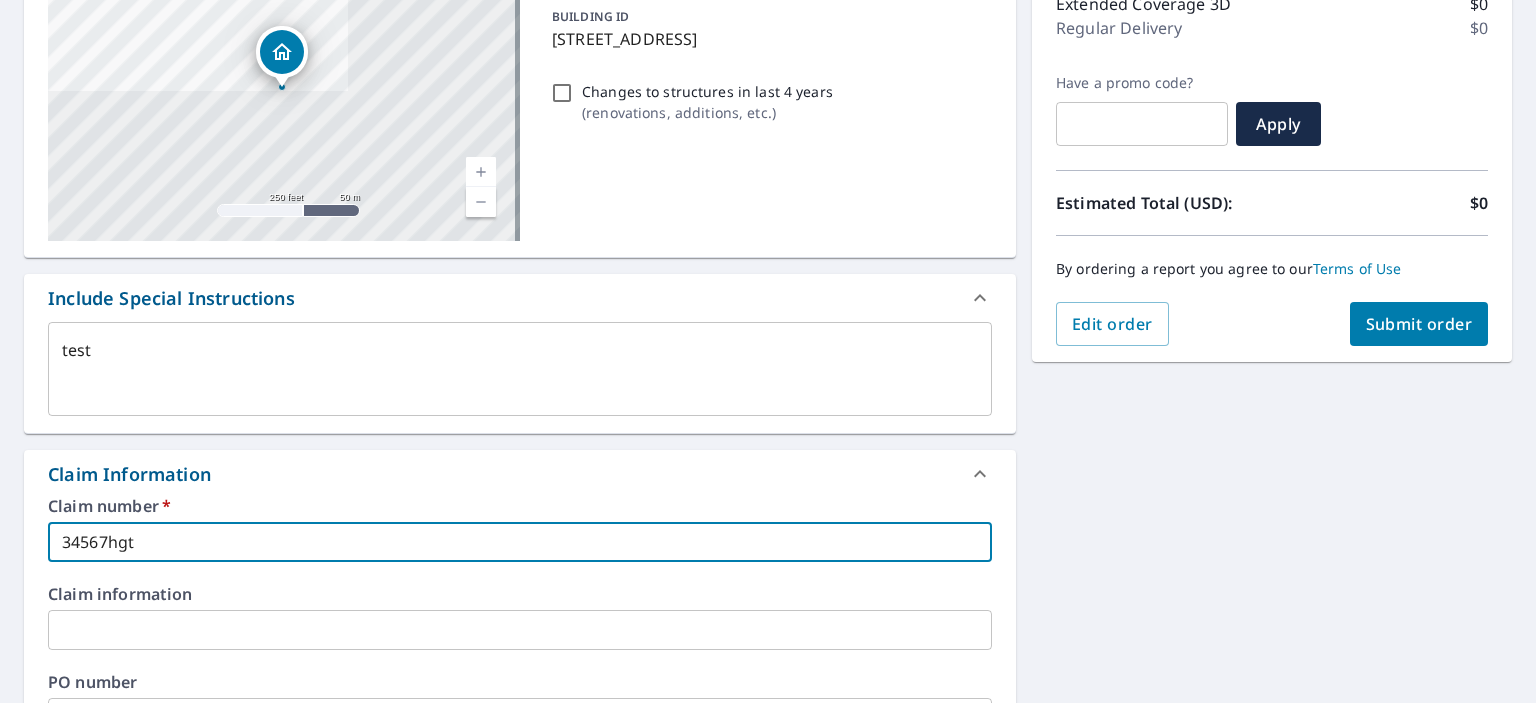 type on "x" 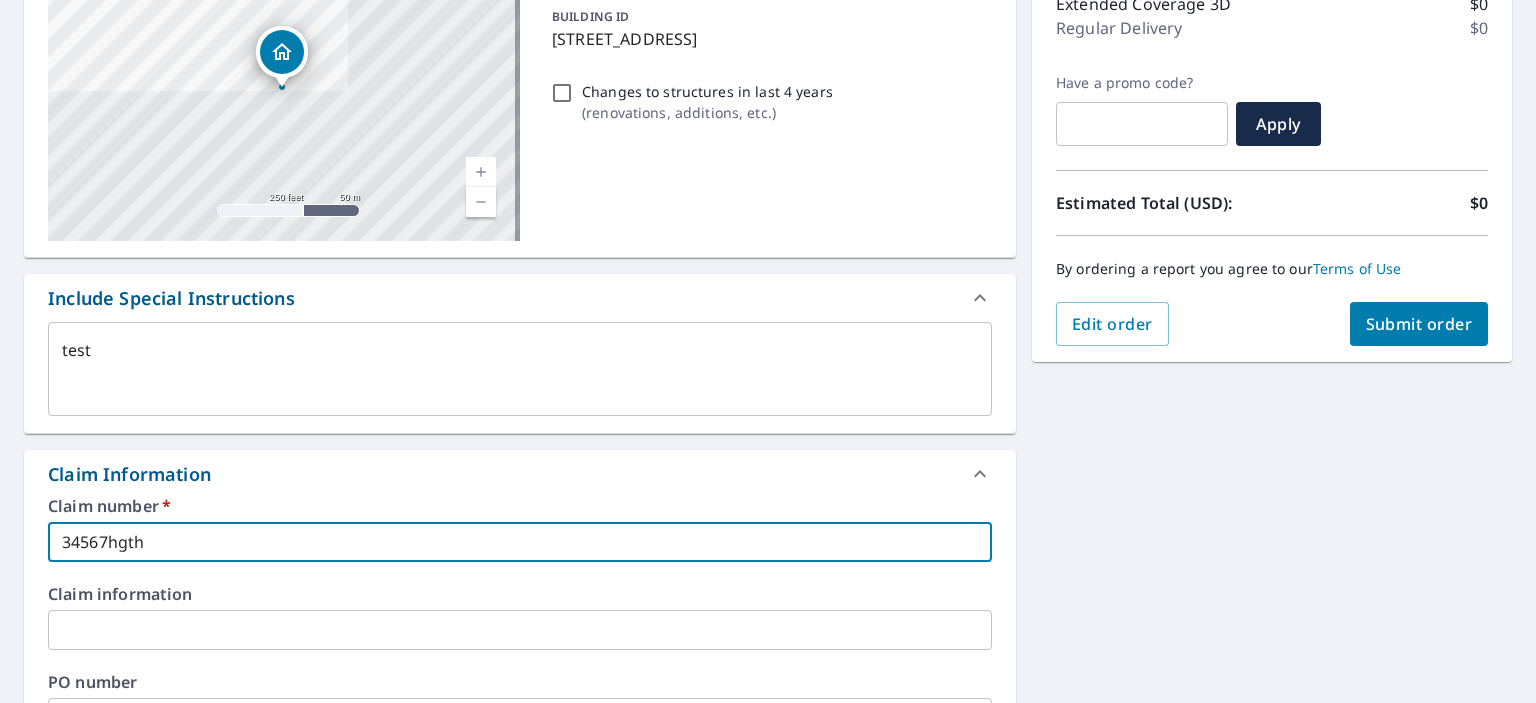 type on "34567hgth" 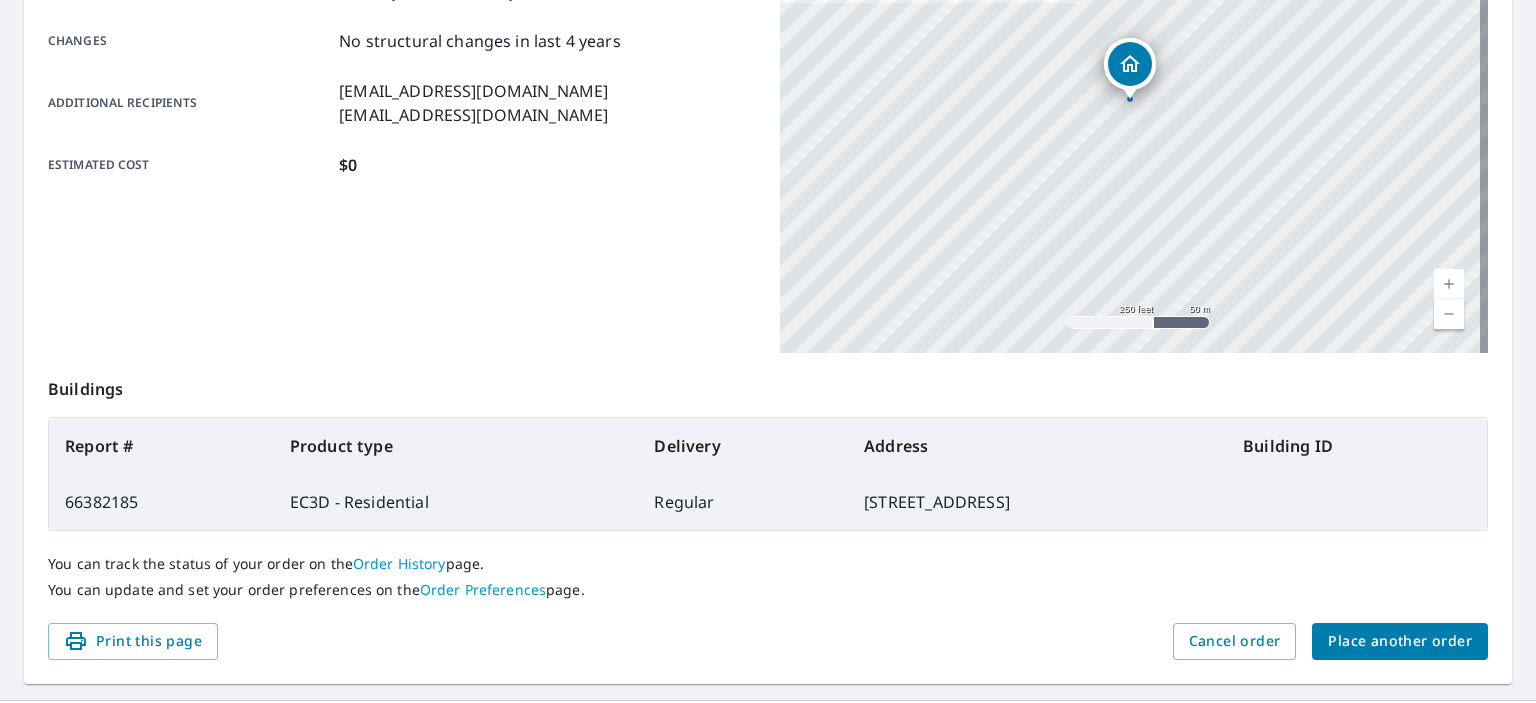 scroll, scrollTop: 428, scrollLeft: 0, axis: vertical 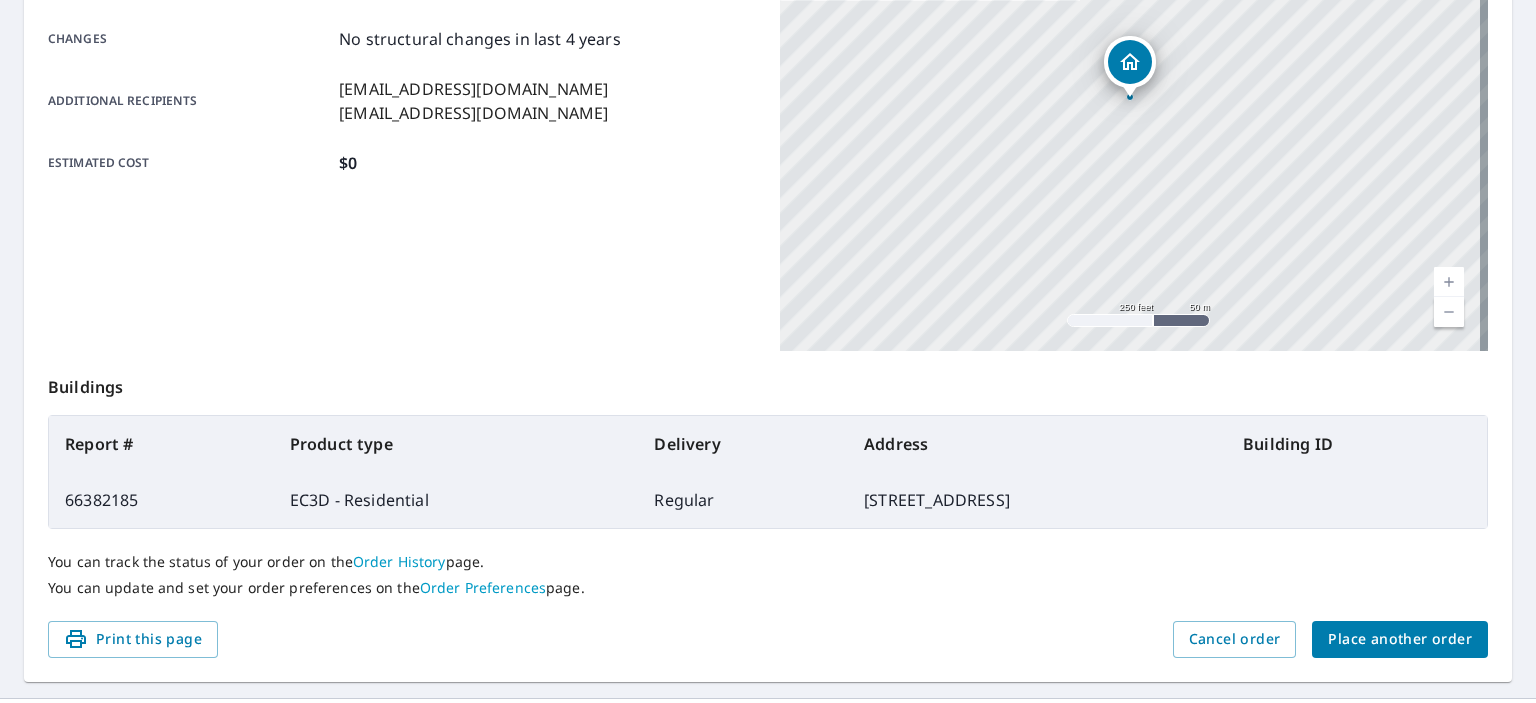 click on "66382185" at bounding box center [161, 500] 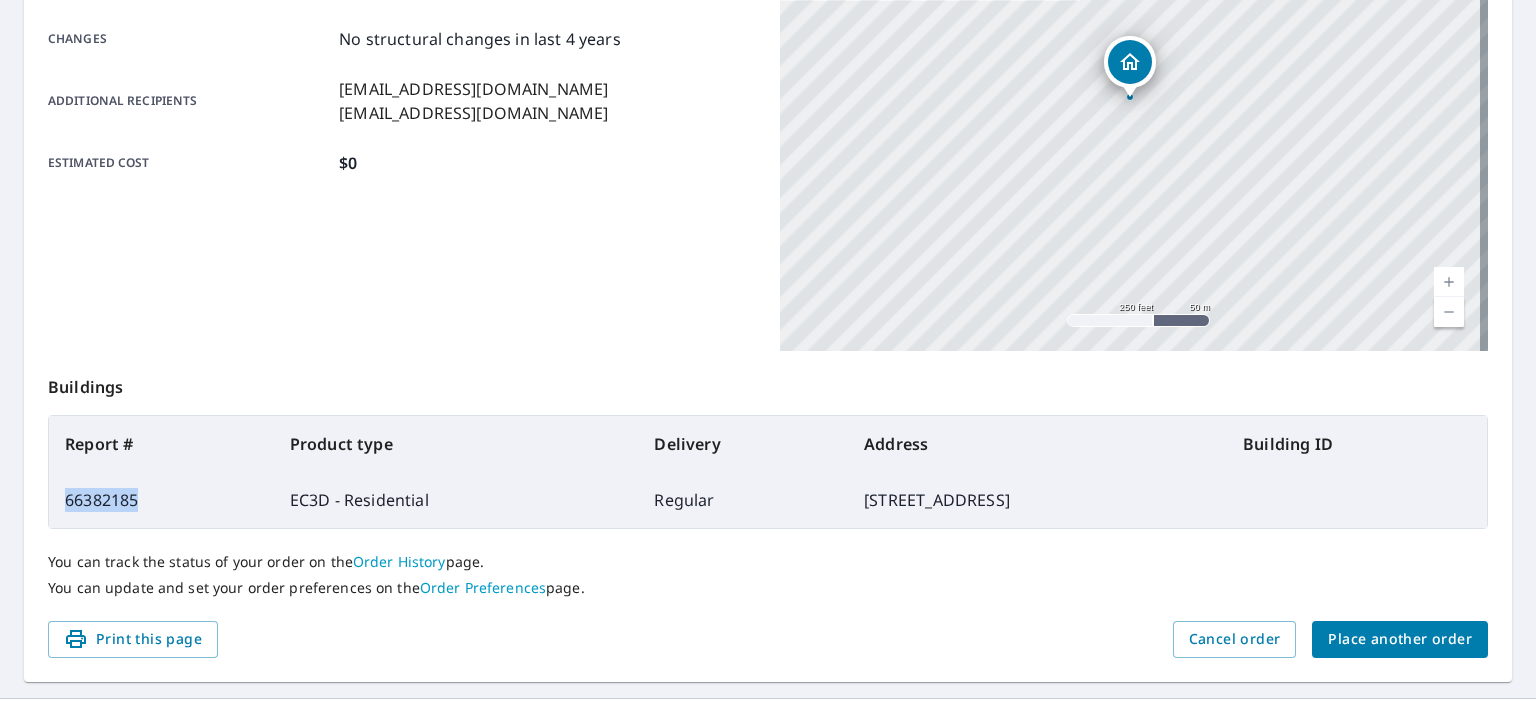 click on "66382185" at bounding box center [161, 500] 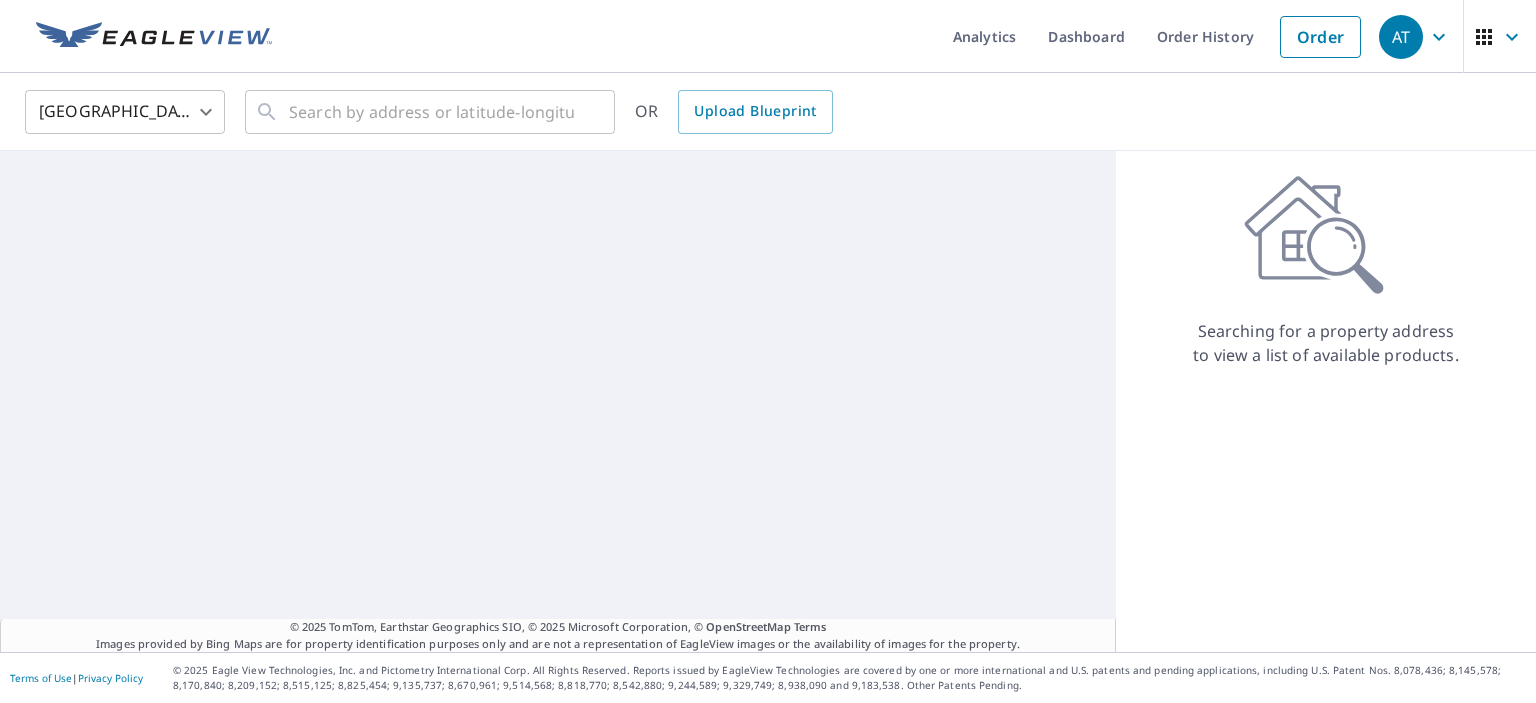 scroll, scrollTop: 0, scrollLeft: 0, axis: both 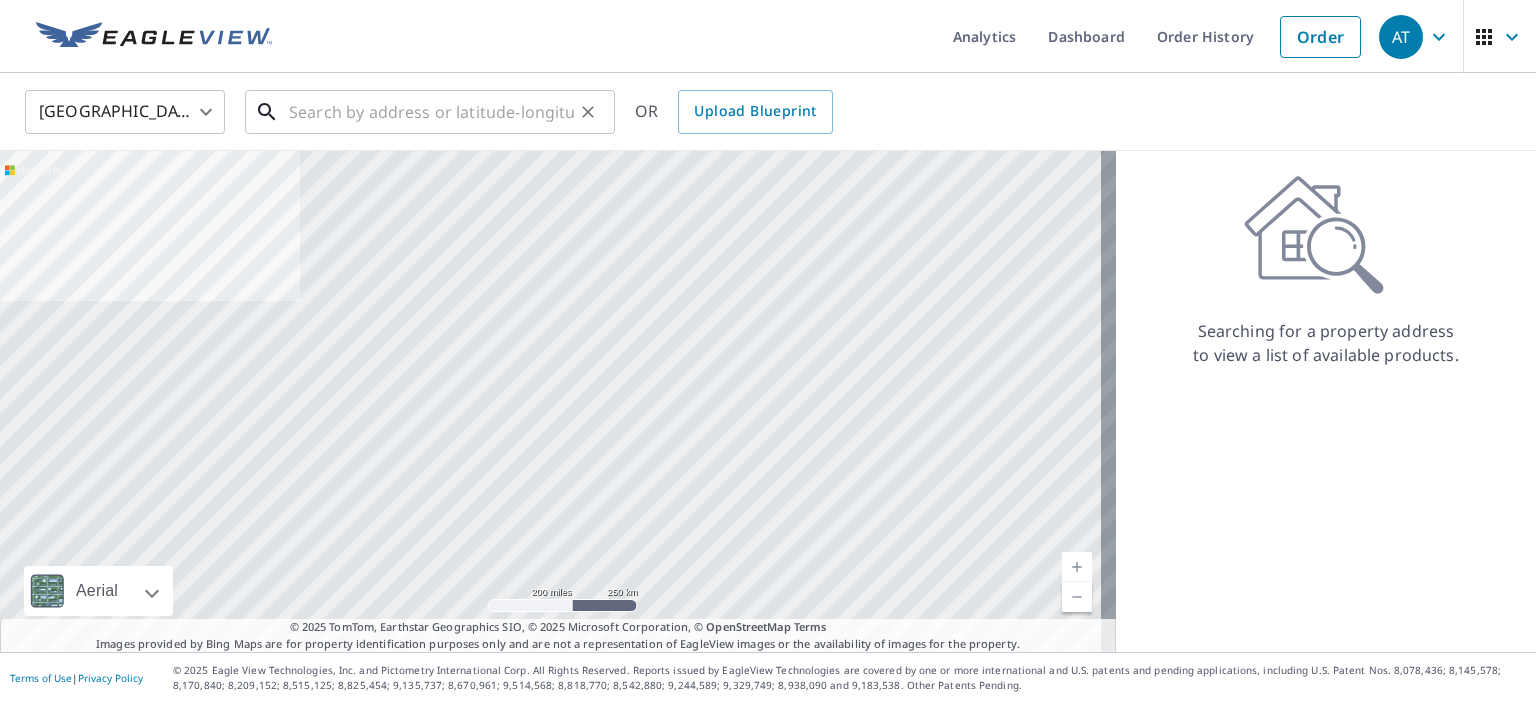 click at bounding box center (431, 112) 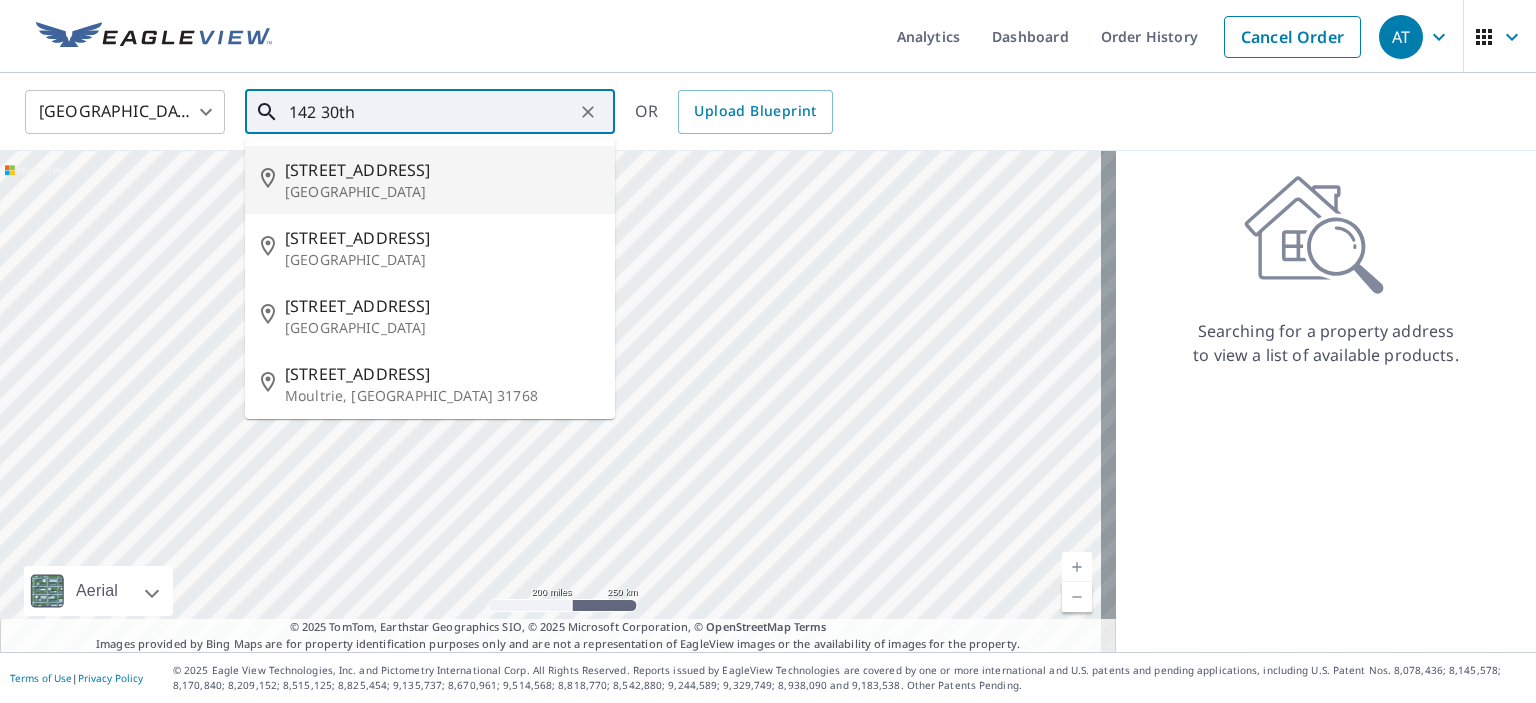 click on "Astoria, NY 11102" at bounding box center (442, 192) 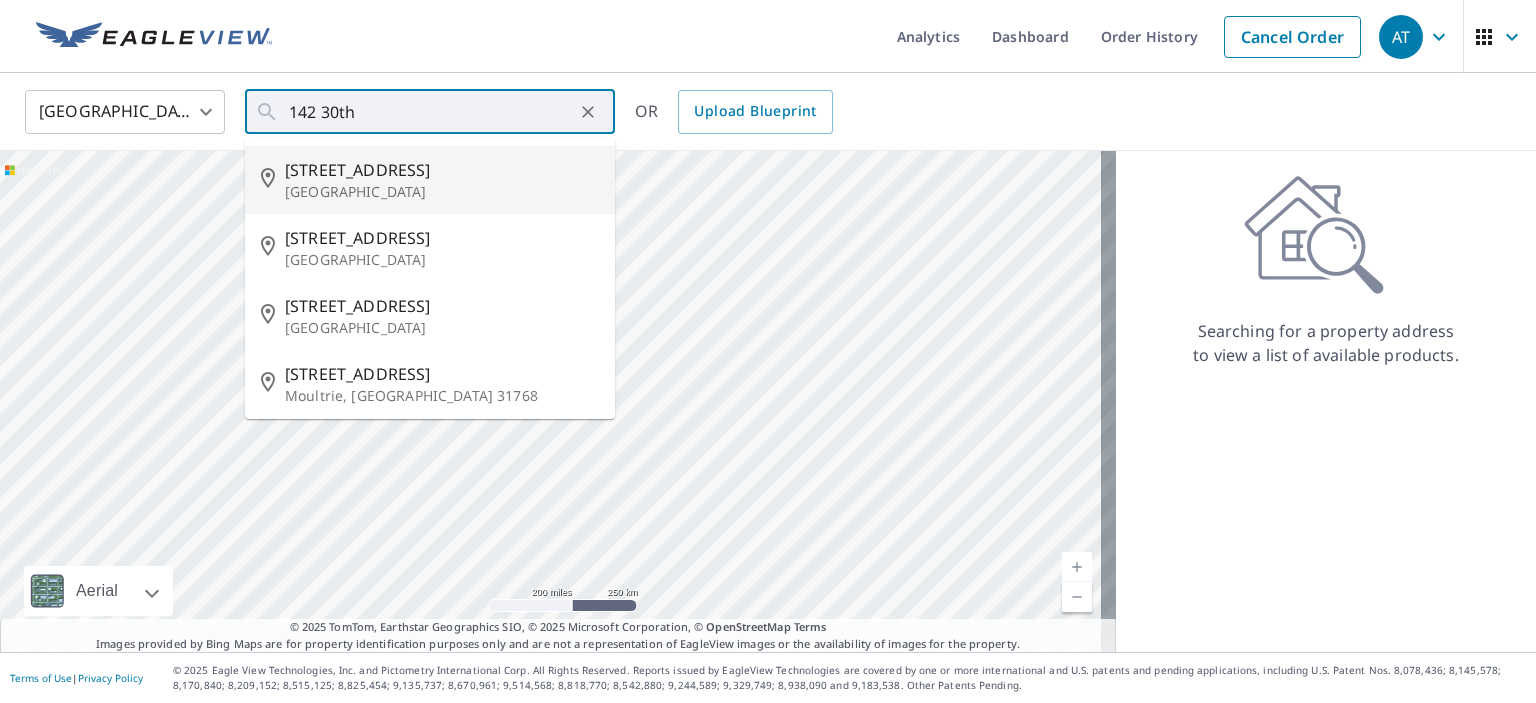 type on "142 30th Dr Astoria, NY 11102" 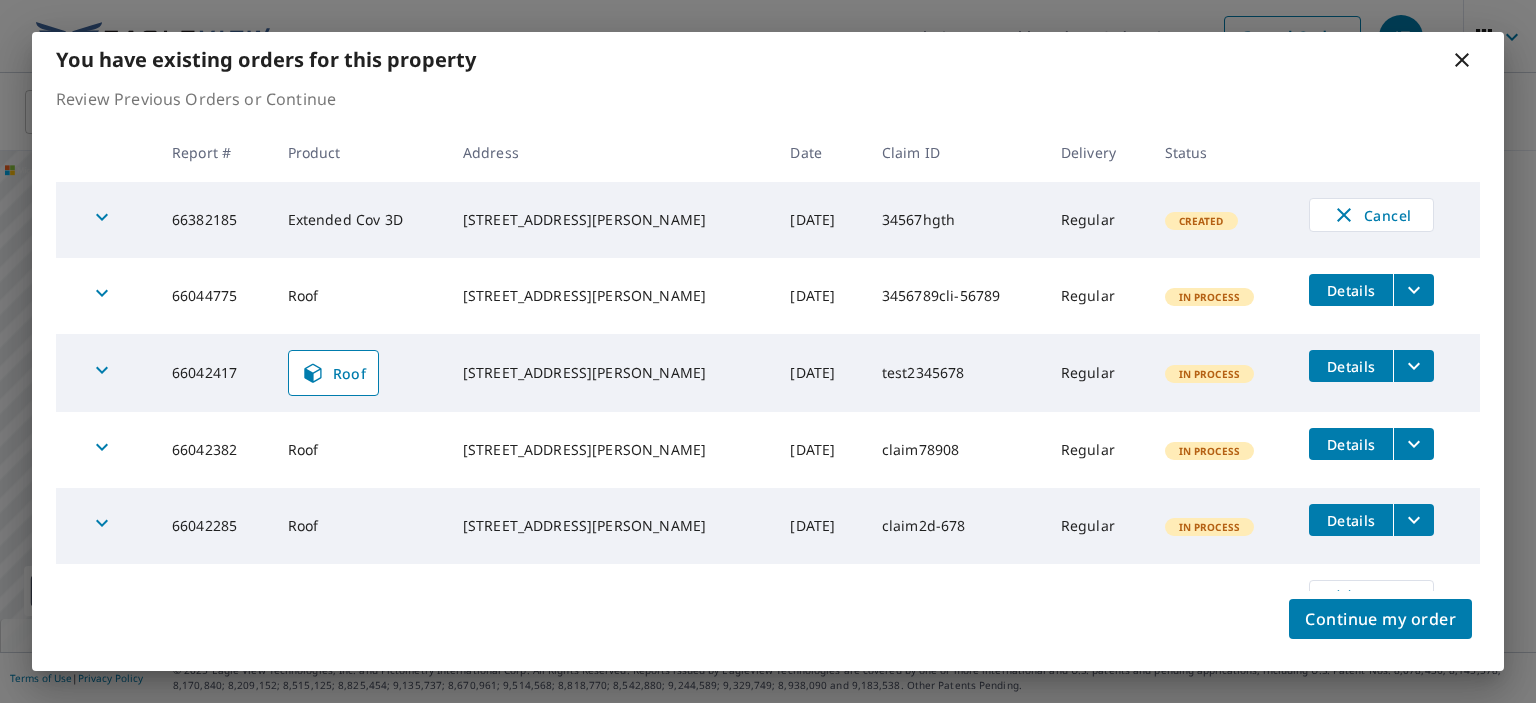 click 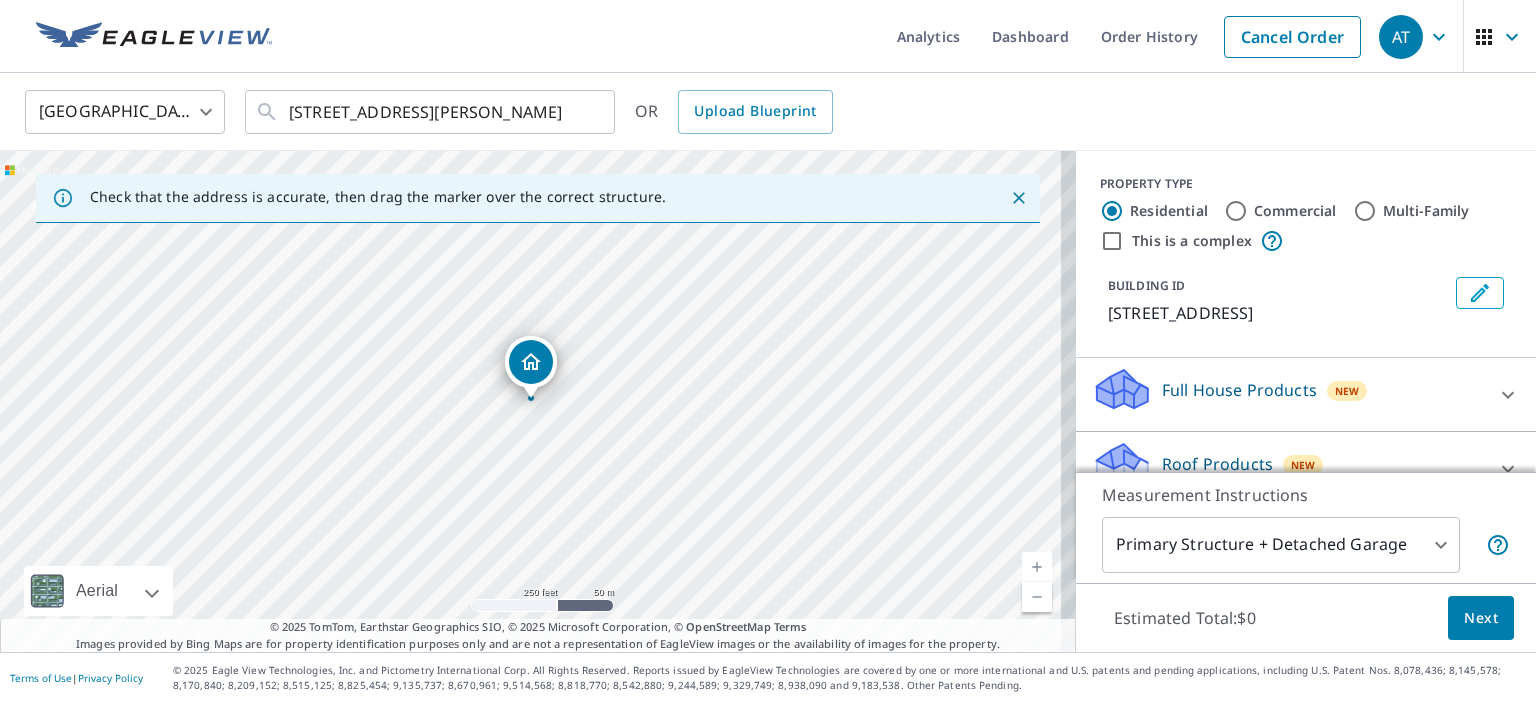 scroll, scrollTop: 183, scrollLeft: 0, axis: vertical 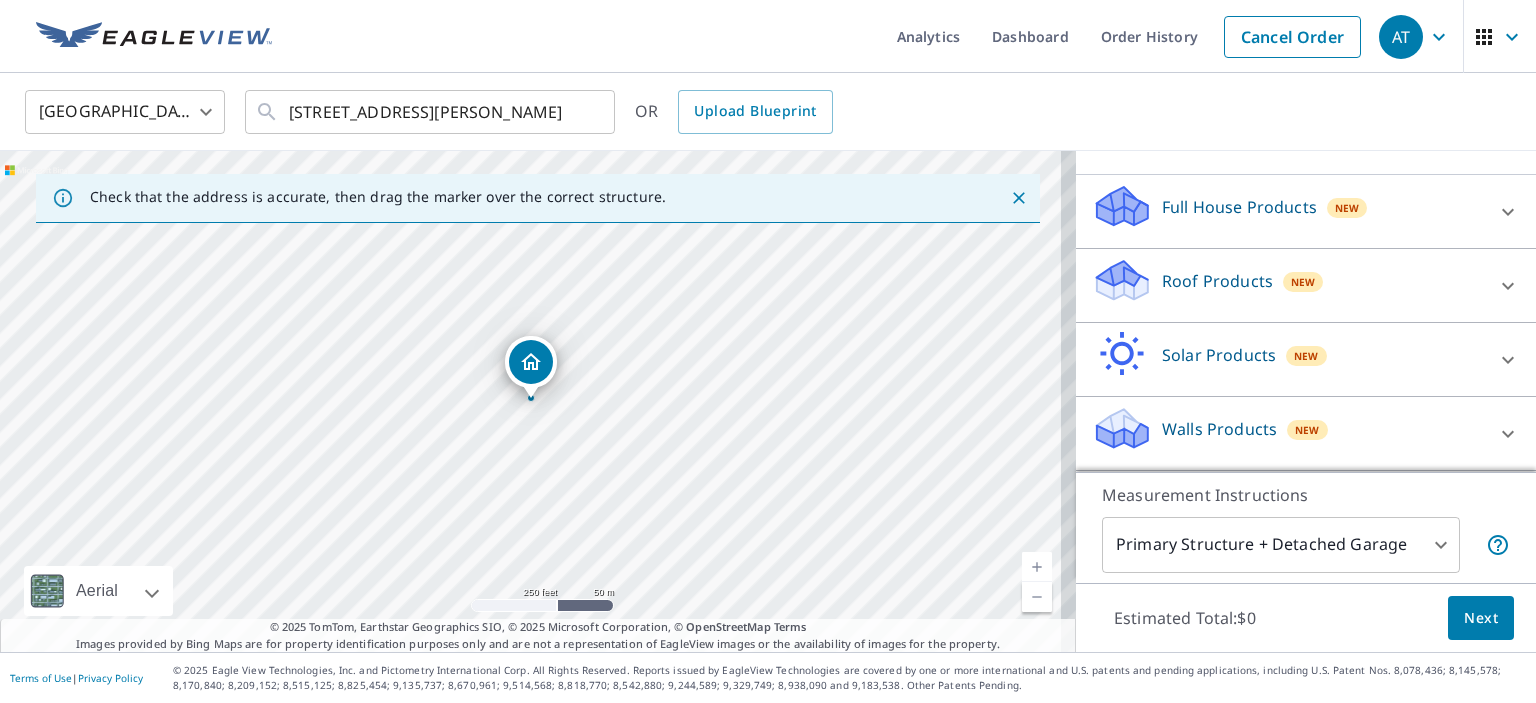 click on "Roof Products" at bounding box center (1217, 281) 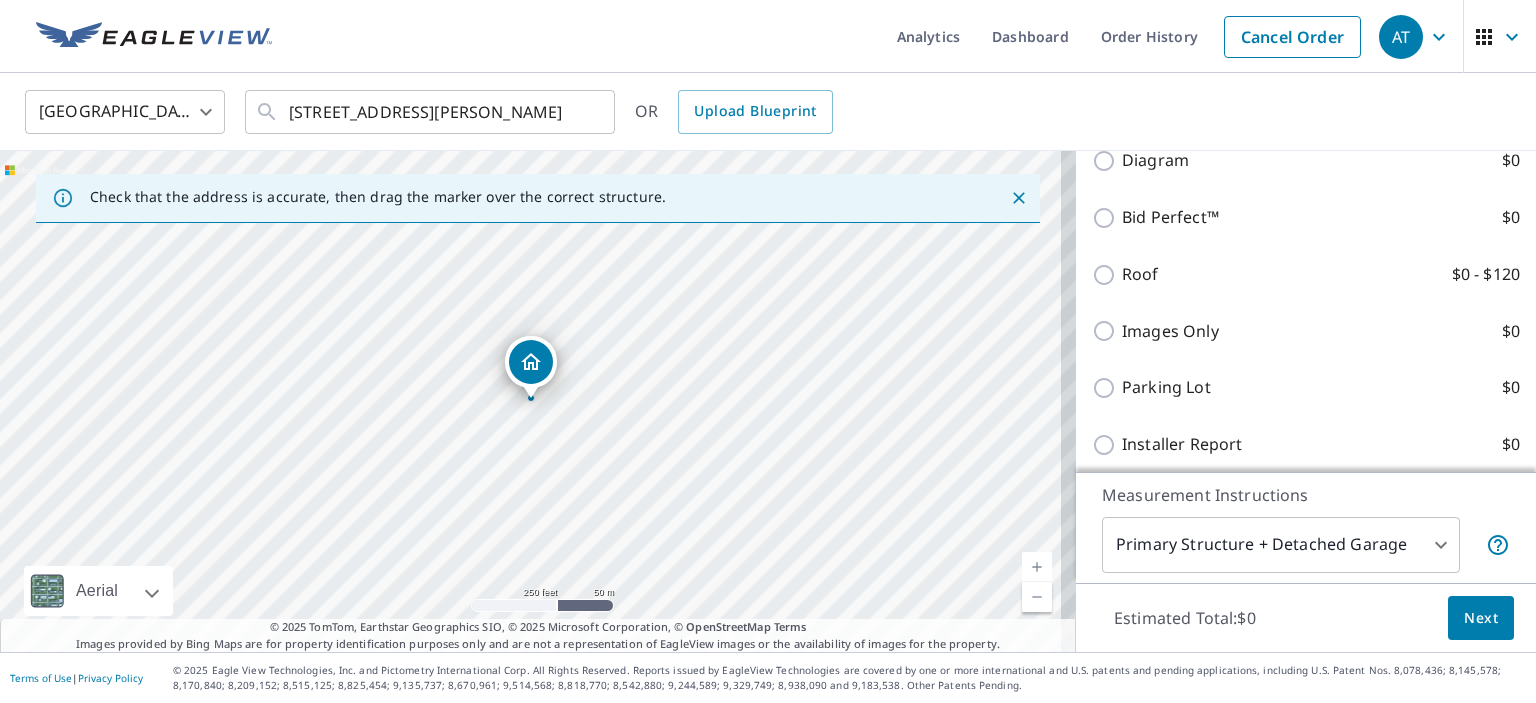 scroll, scrollTop: 863, scrollLeft: 0, axis: vertical 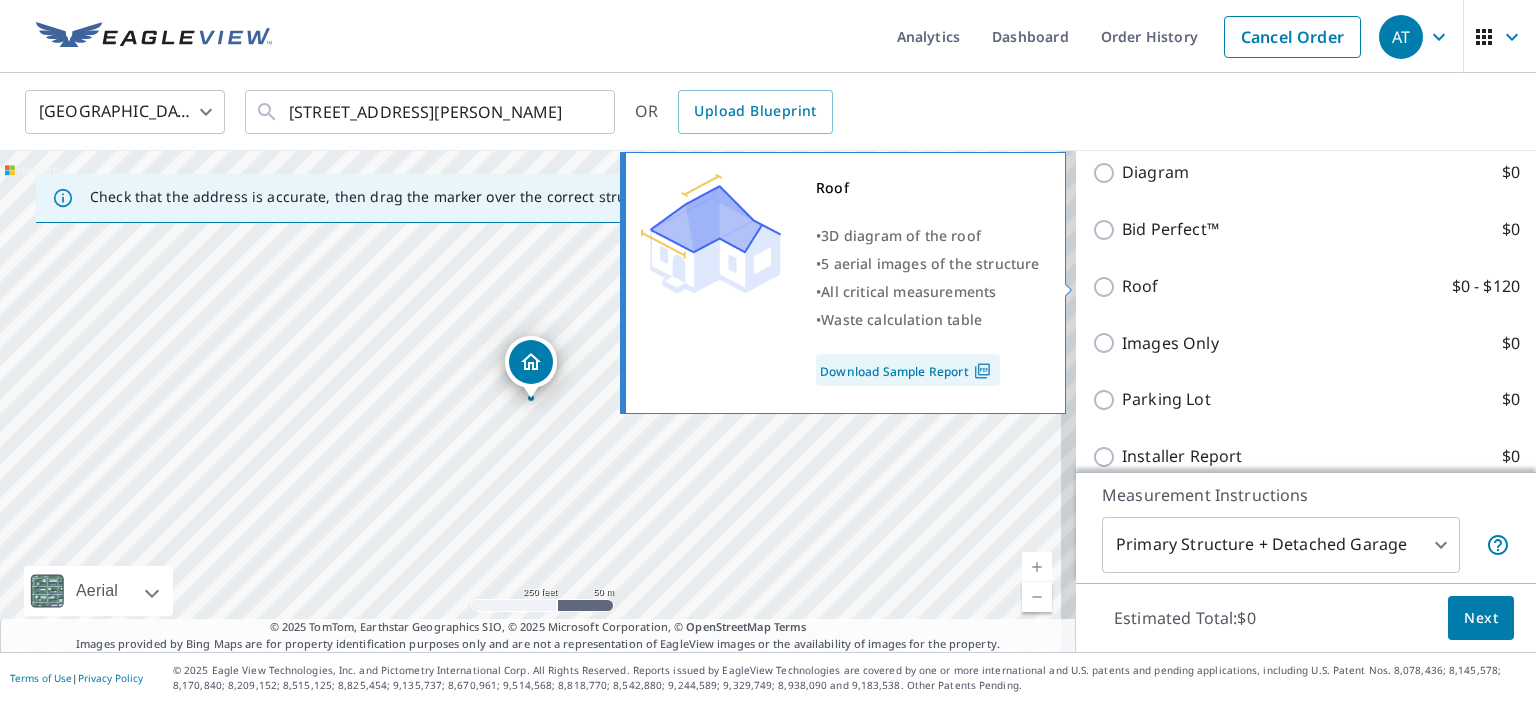 click on "Roof" at bounding box center (1140, 286) 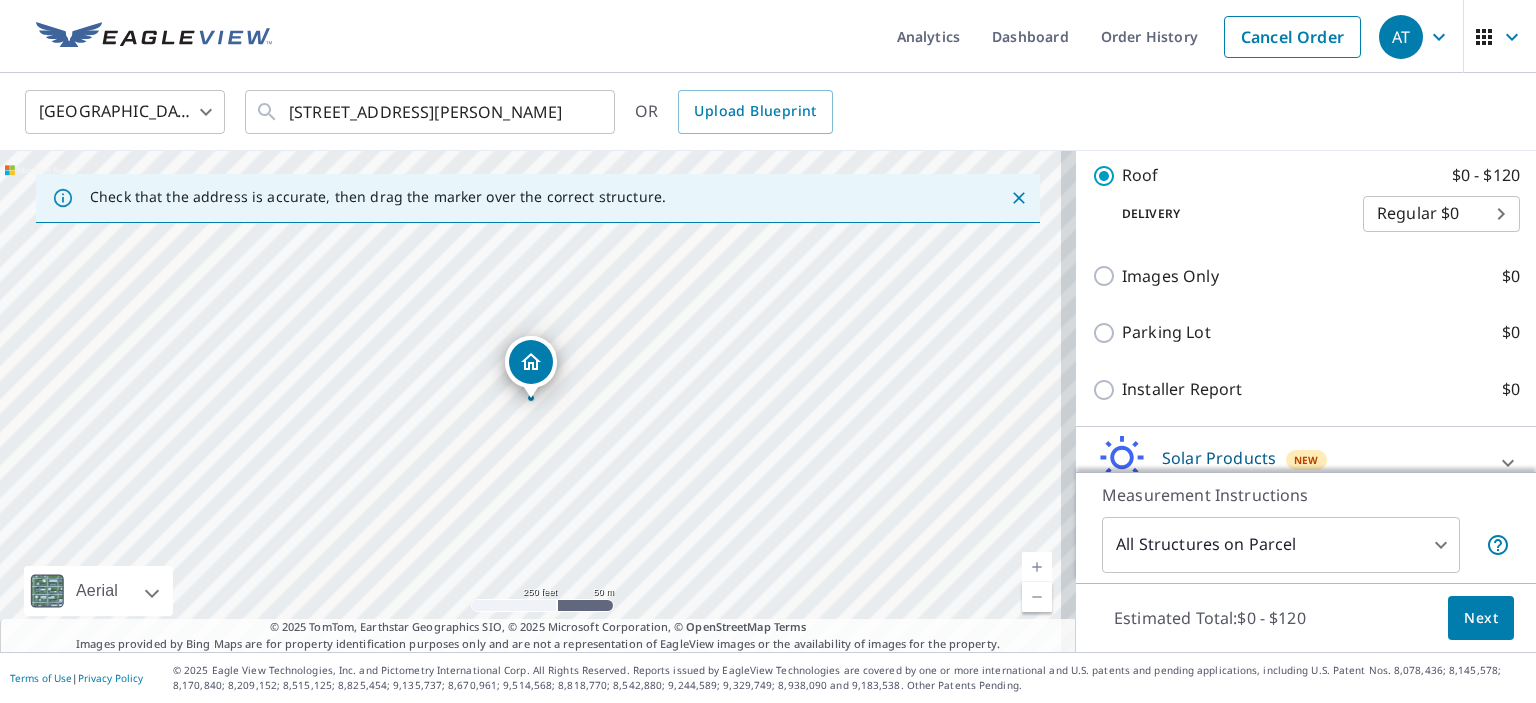 scroll, scrollTop: 932, scrollLeft: 0, axis: vertical 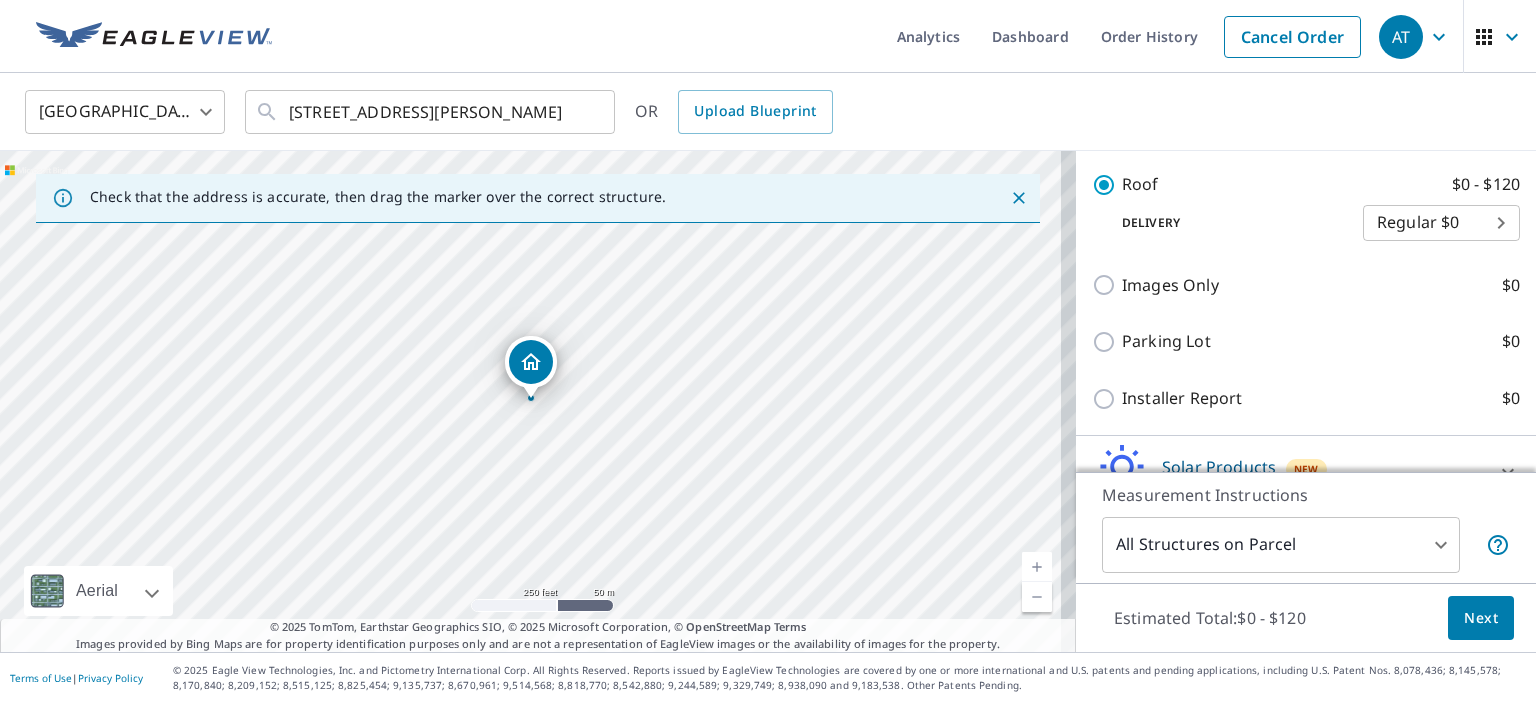 click on "Next" at bounding box center (1481, 618) 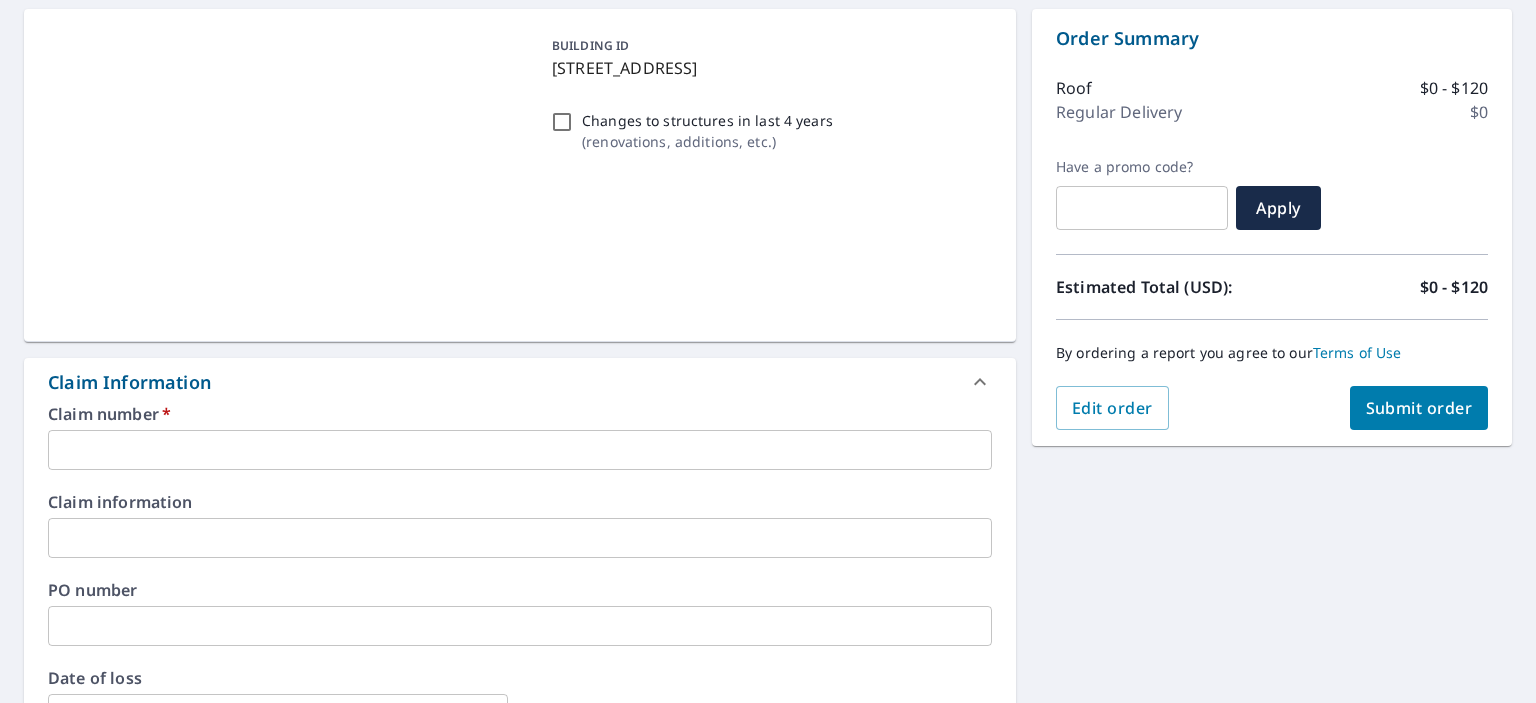 scroll, scrollTop: 352, scrollLeft: 0, axis: vertical 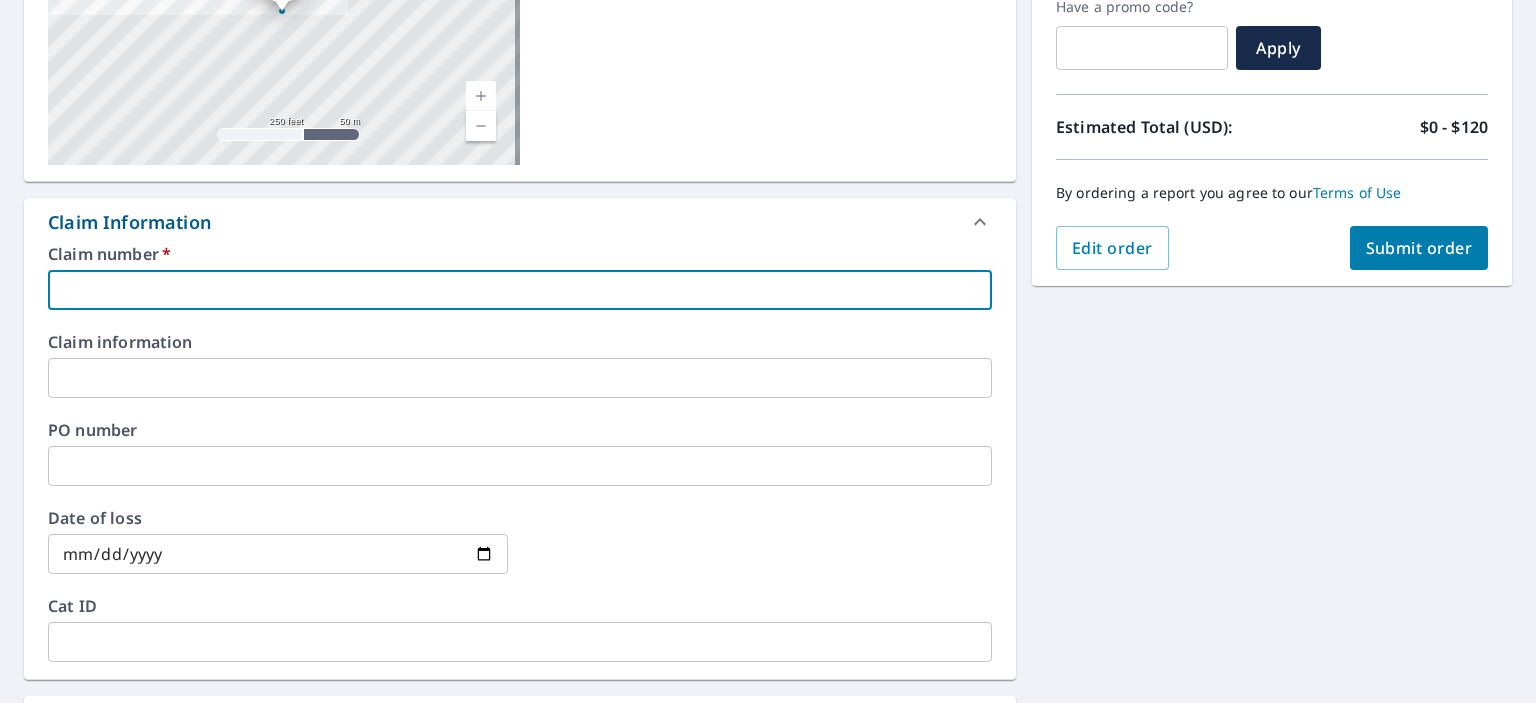 click at bounding box center (520, 290) 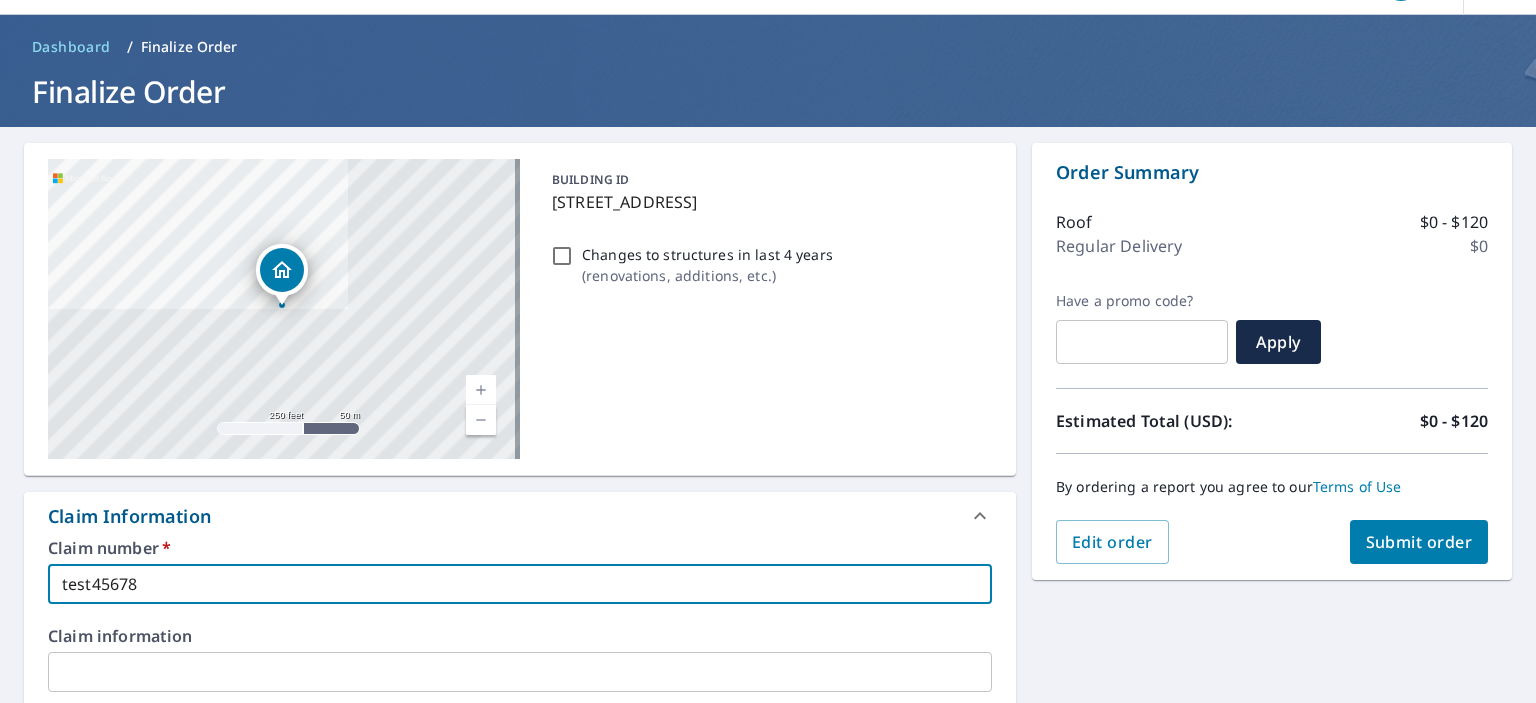 scroll, scrollTop: 0, scrollLeft: 0, axis: both 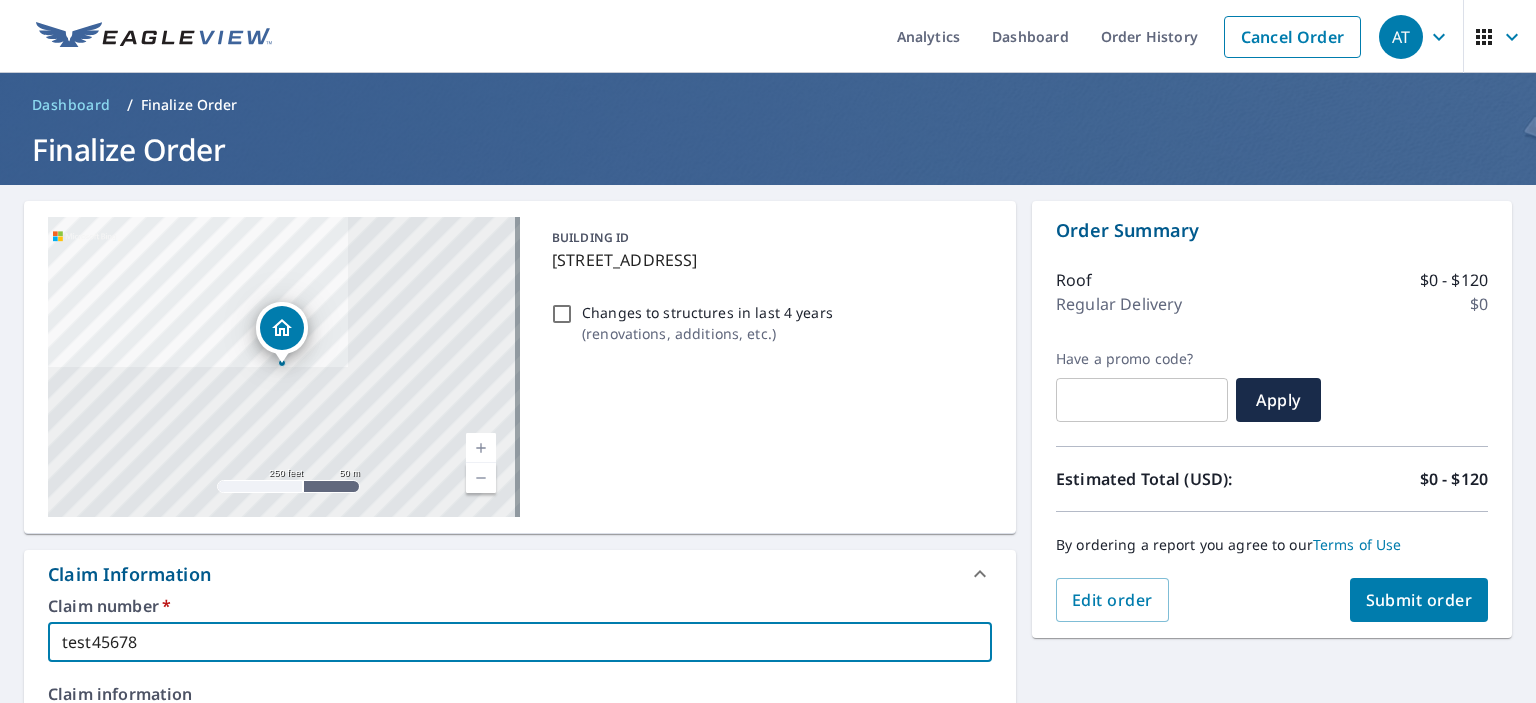 type on "test45678" 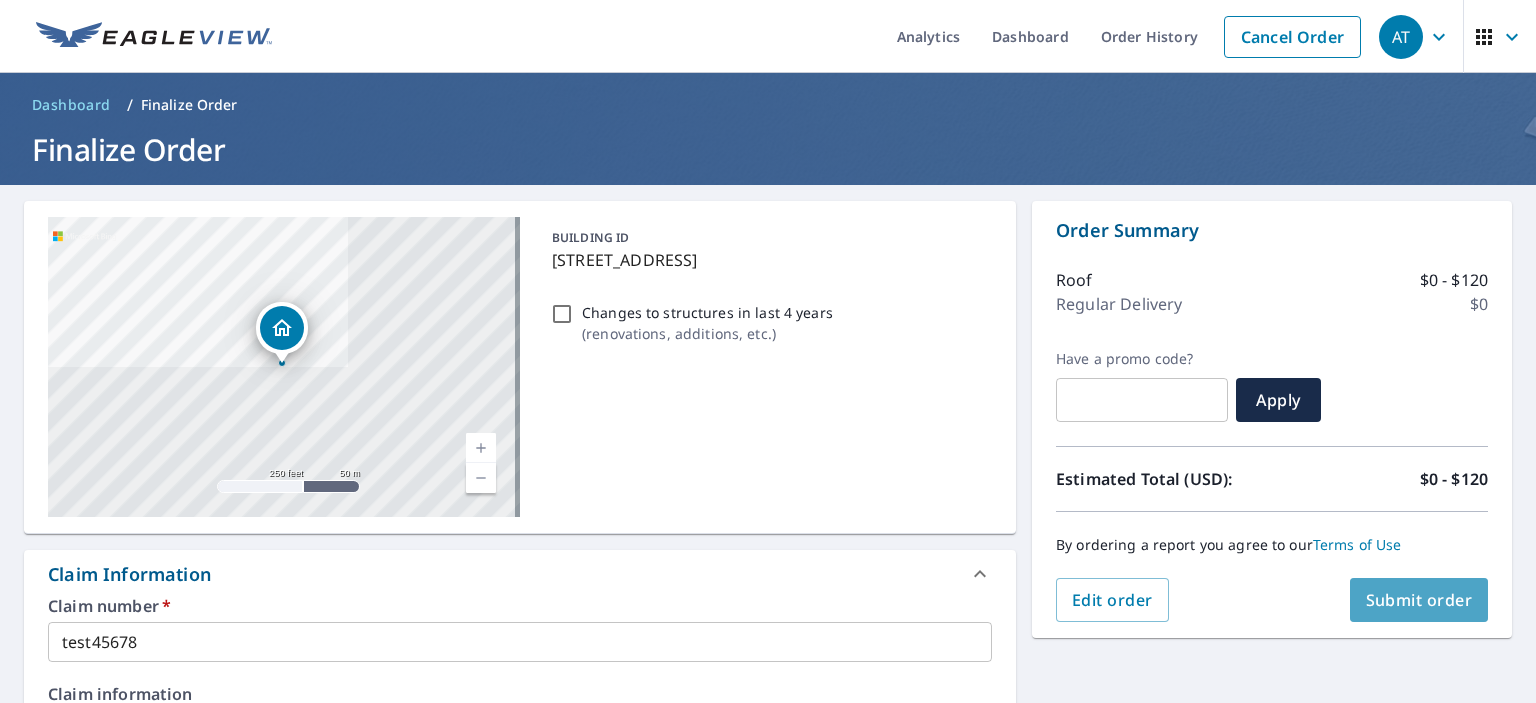 click on "Submit order" at bounding box center [1419, 600] 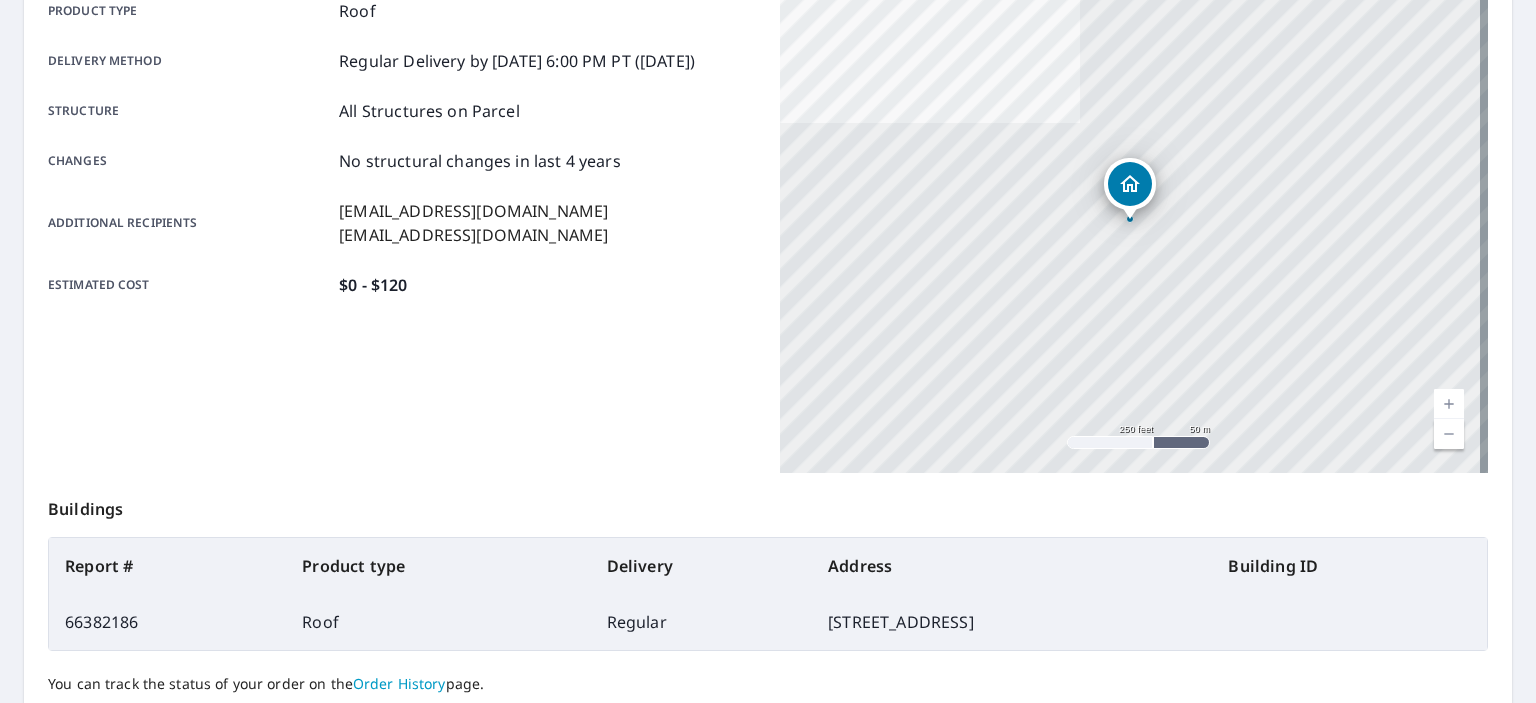 scroll, scrollTop: 307, scrollLeft: 0, axis: vertical 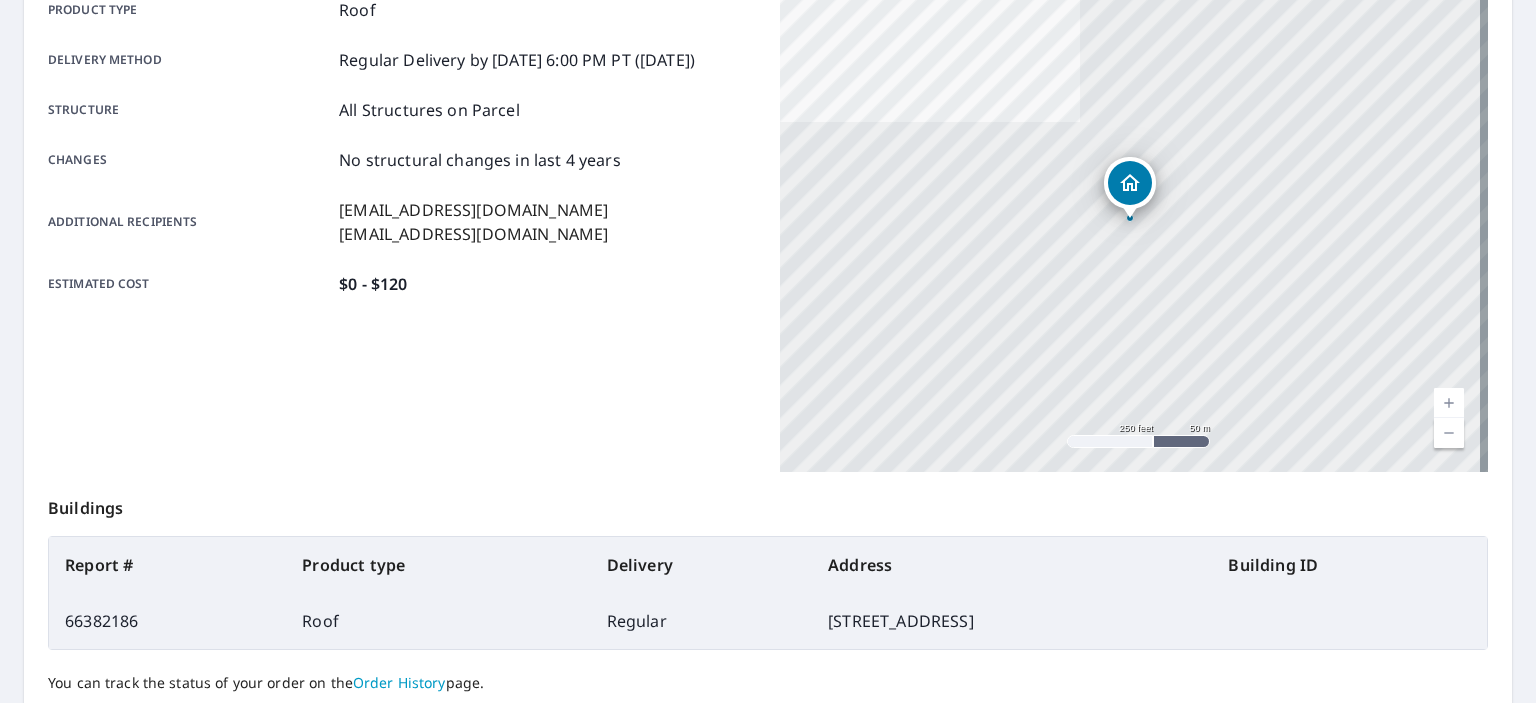 click on "66382186" at bounding box center (167, 621) 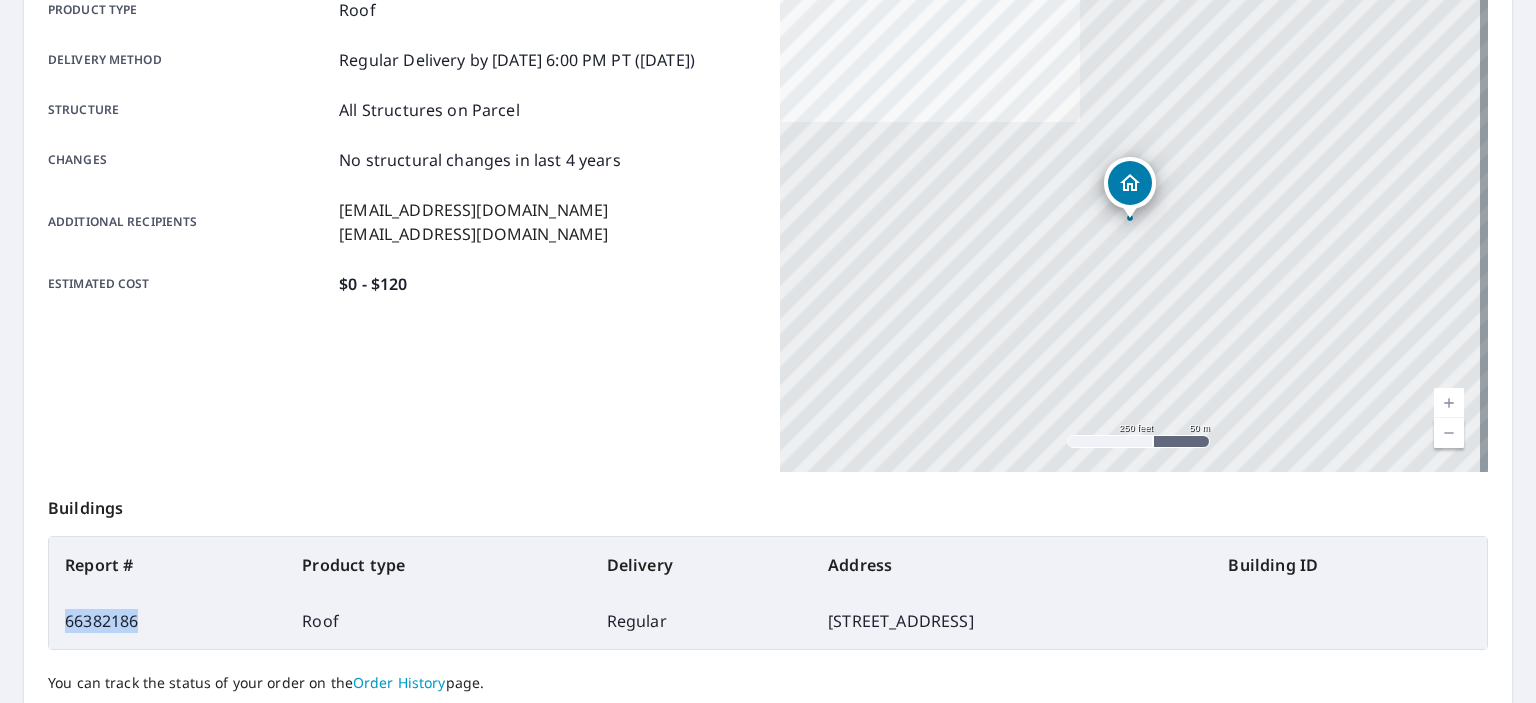 click on "66382186" at bounding box center (167, 621) 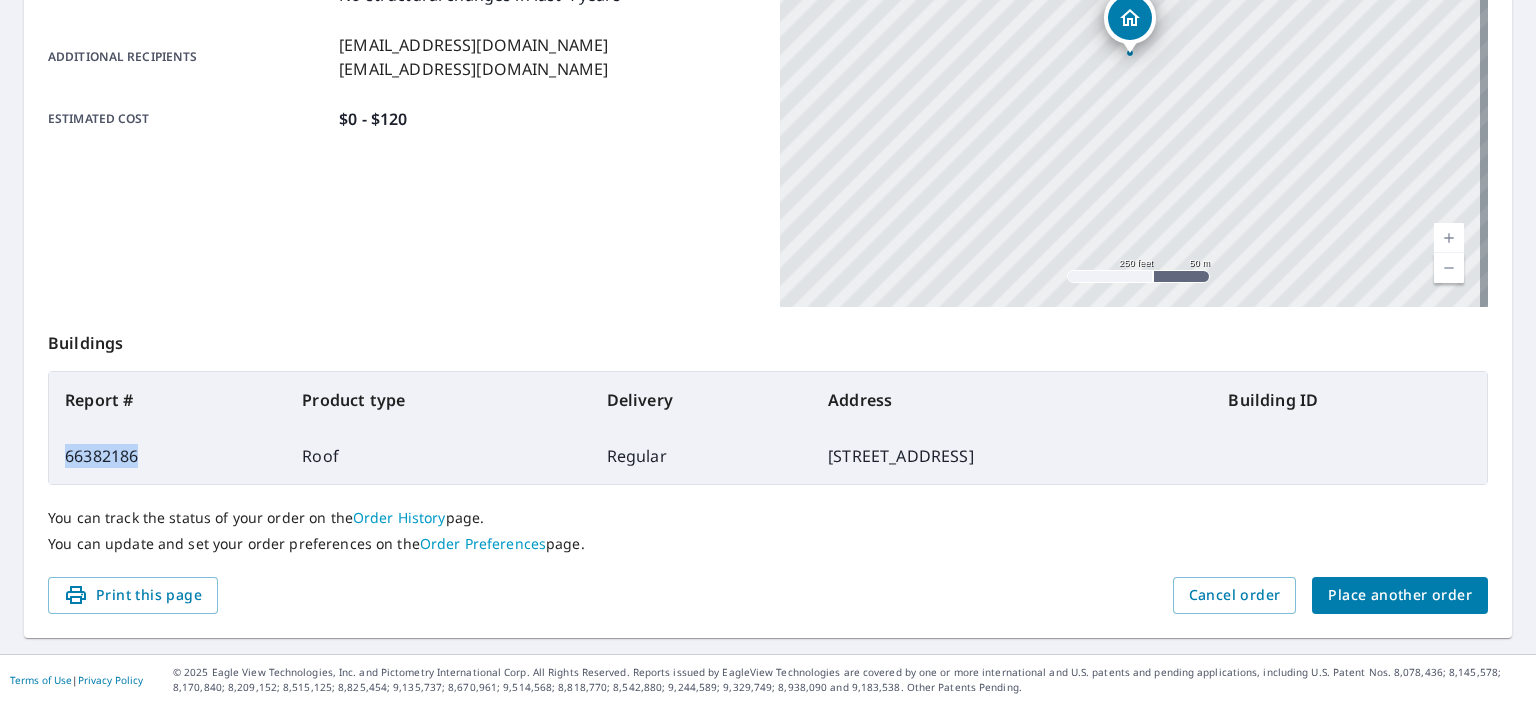 click on "Order History" at bounding box center (399, 517) 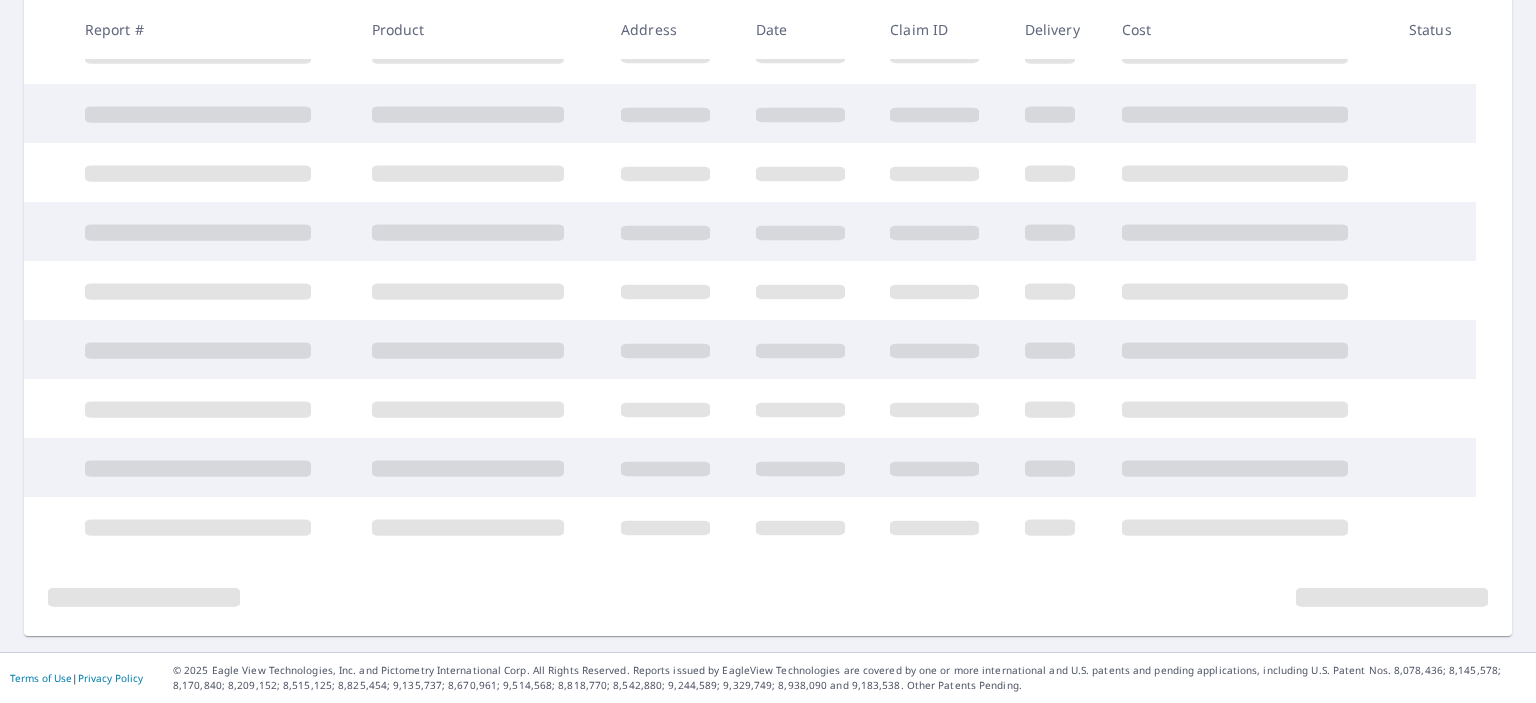 scroll, scrollTop: 454, scrollLeft: 0, axis: vertical 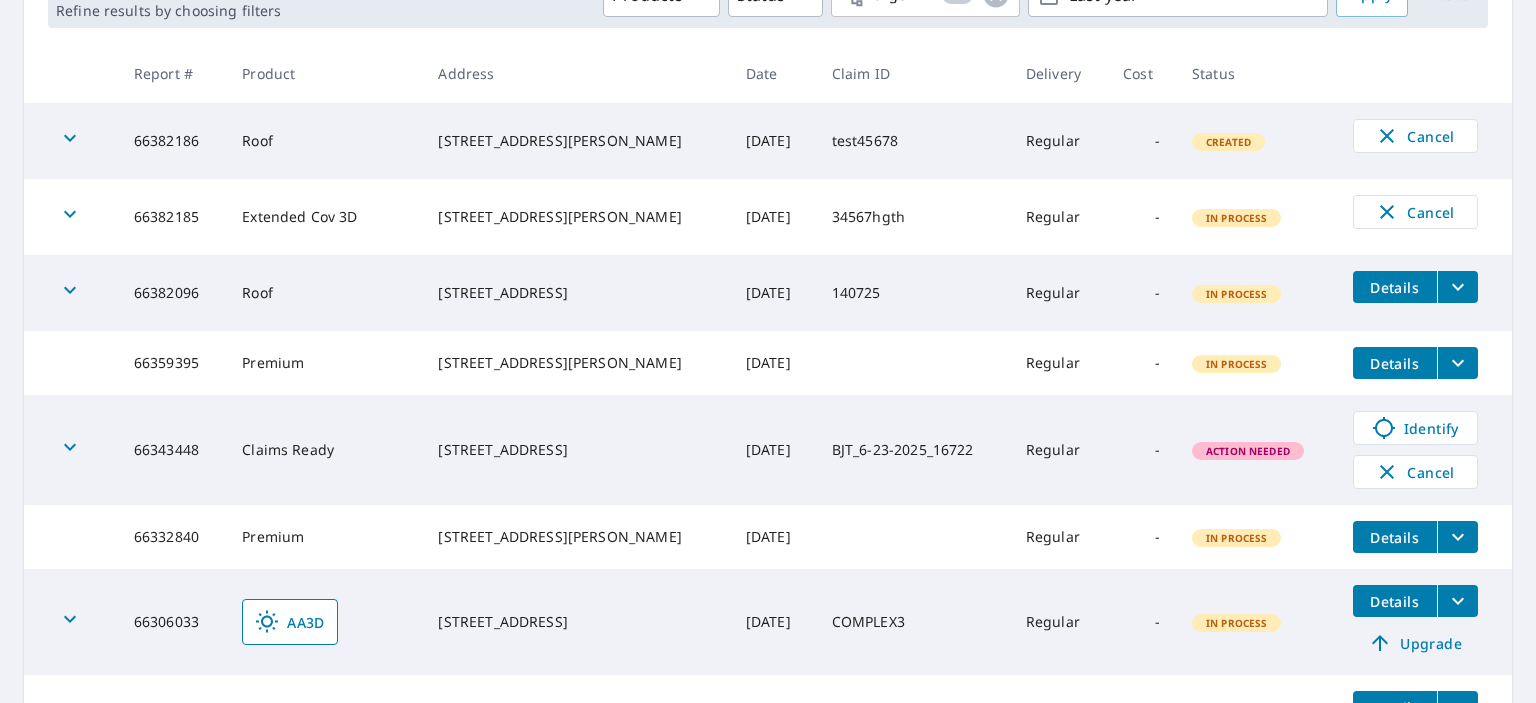 click 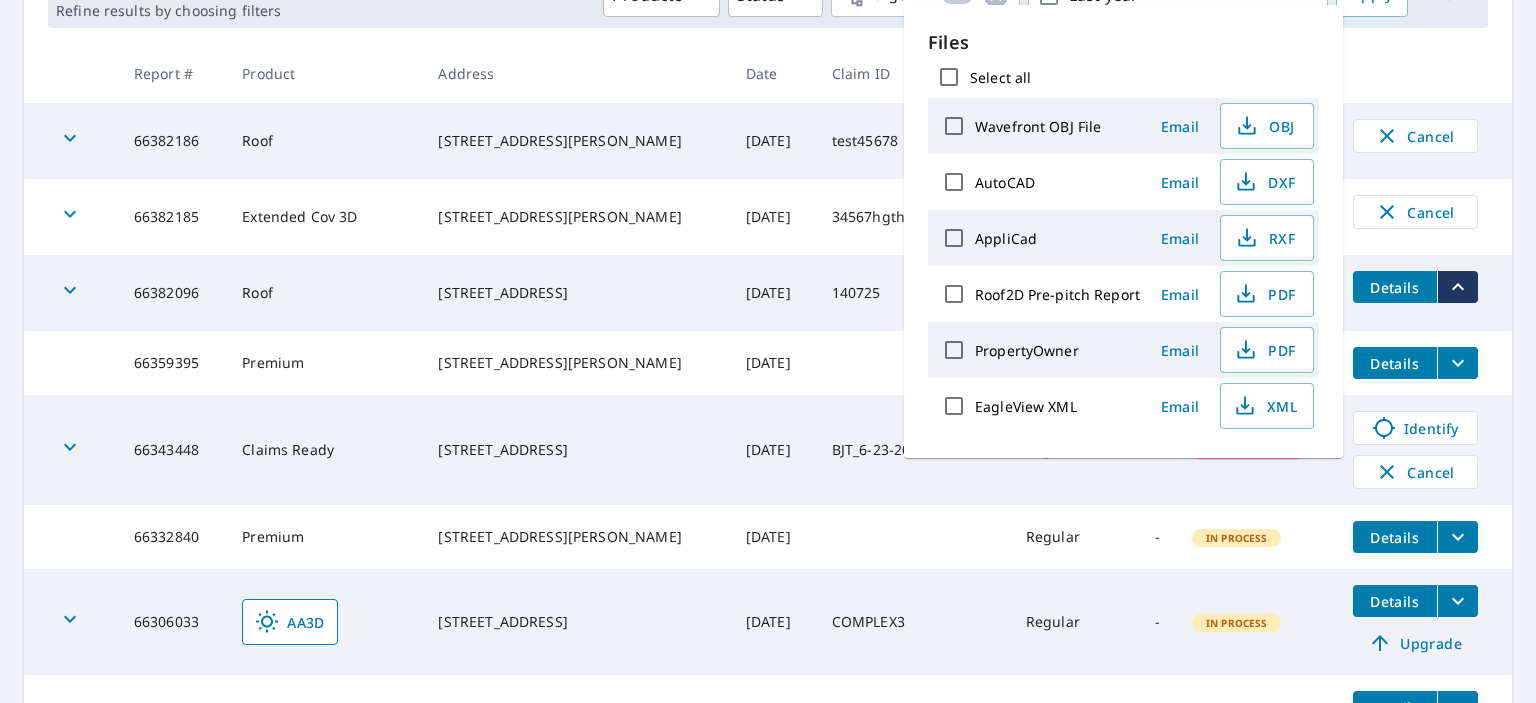 click on "Jul 10, 2025" at bounding box center (773, 450) 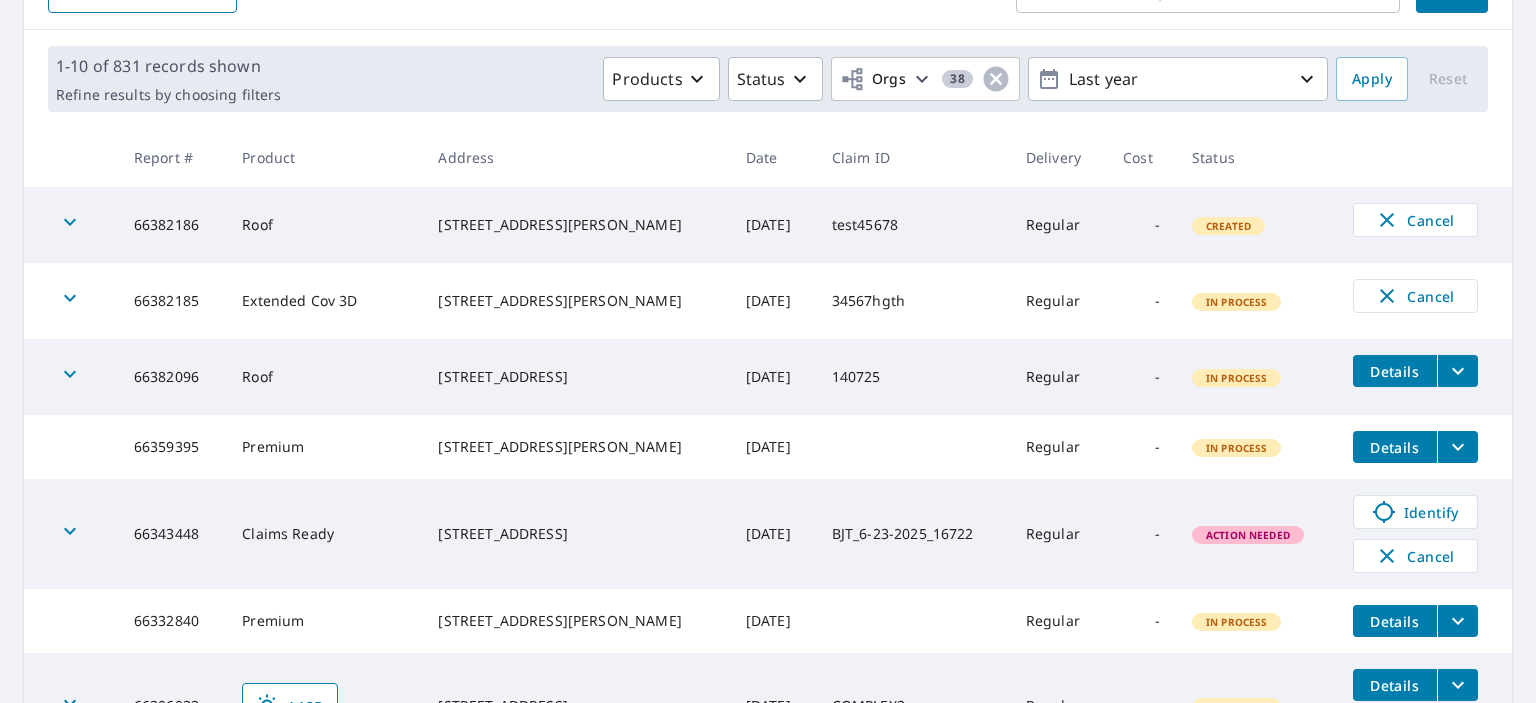 scroll, scrollTop: 256, scrollLeft: 0, axis: vertical 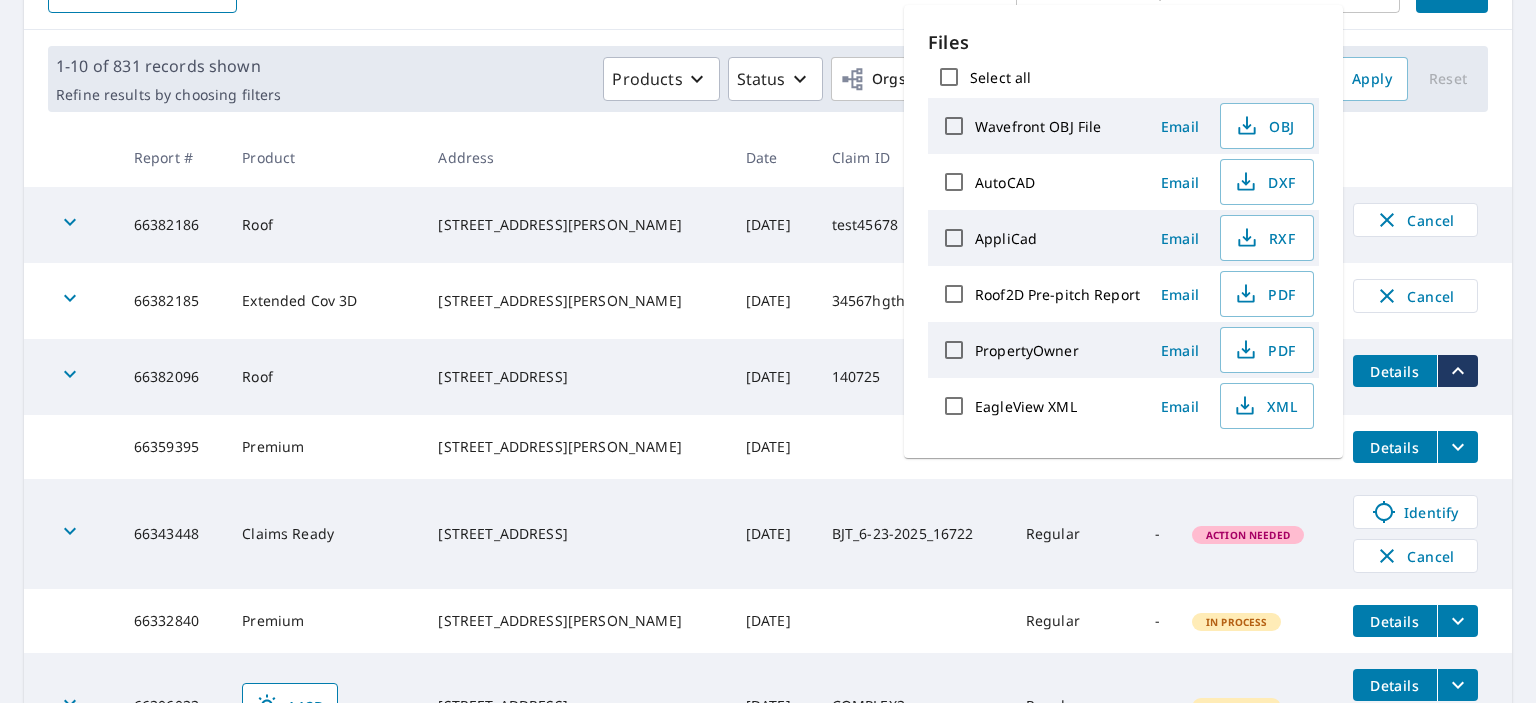 click on "1500 West Blvd # 9399
Charlotte, NC 28208" at bounding box center (575, 534) 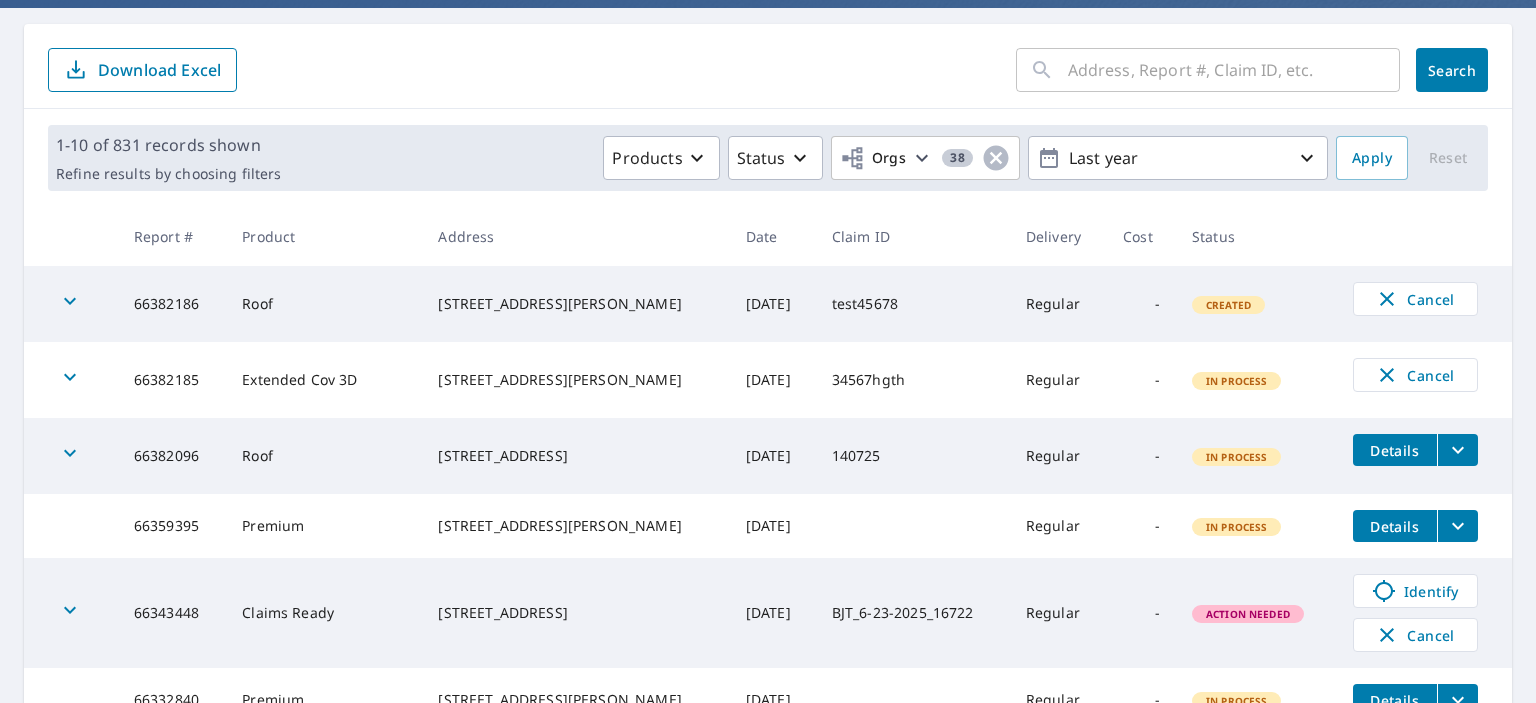 scroll, scrollTop: 175, scrollLeft: 0, axis: vertical 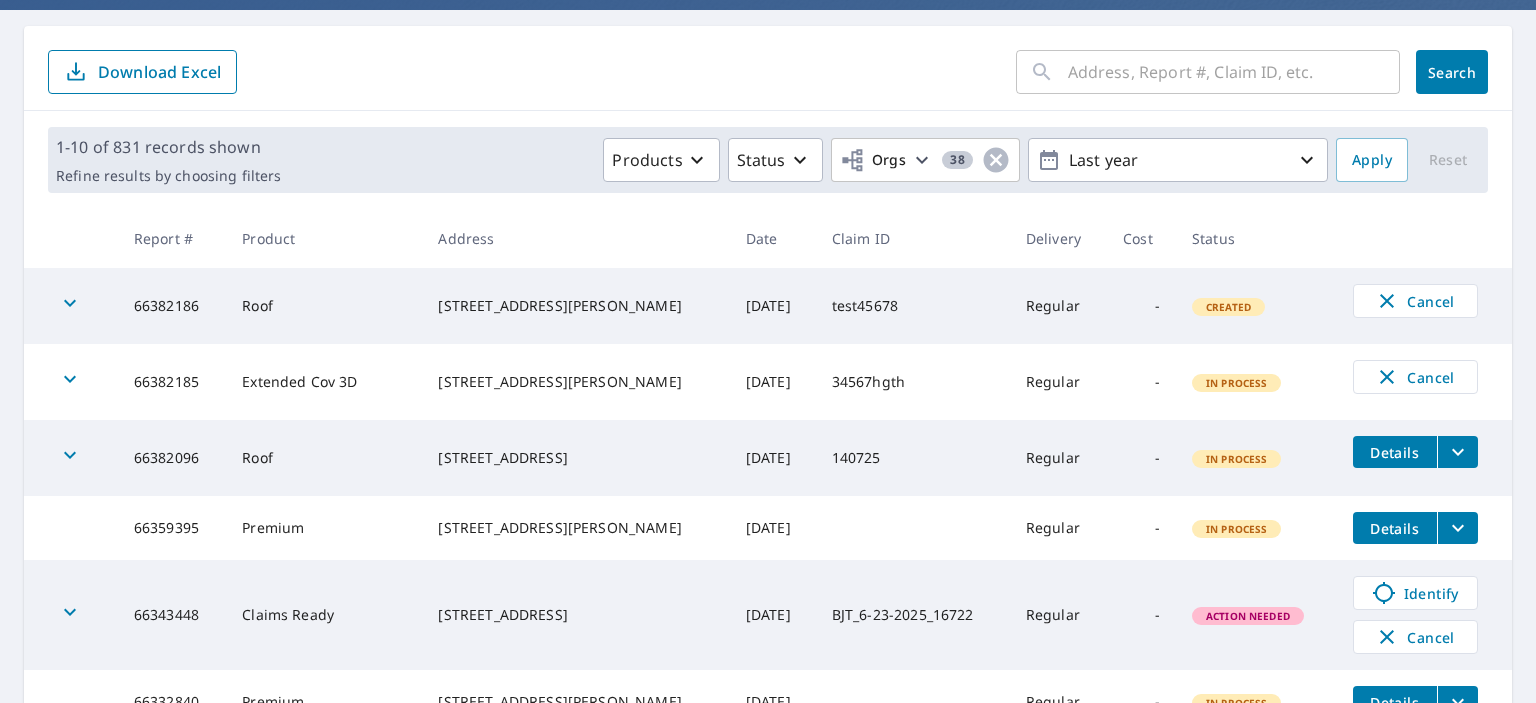 click on "66382186" at bounding box center [172, 306] 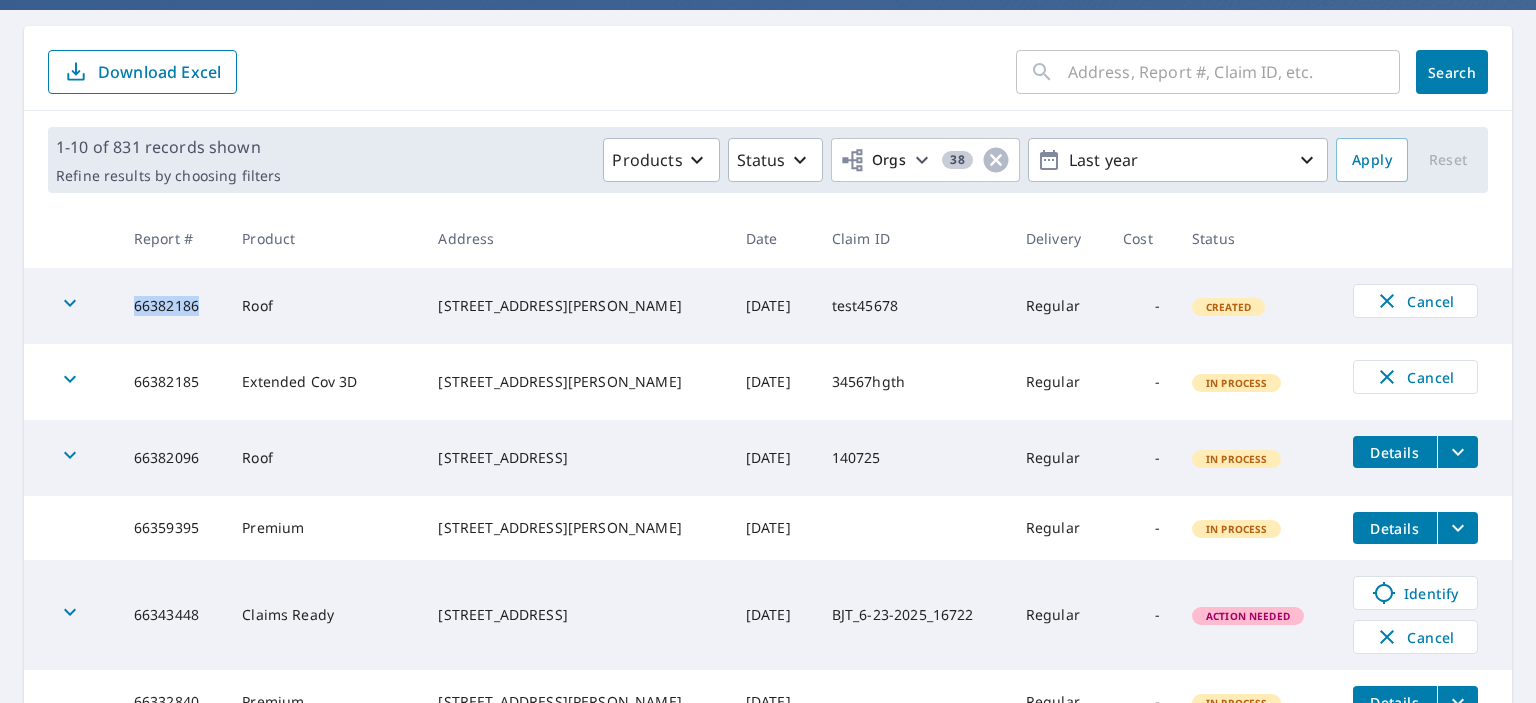 click on "66382186" at bounding box center [172, 306] 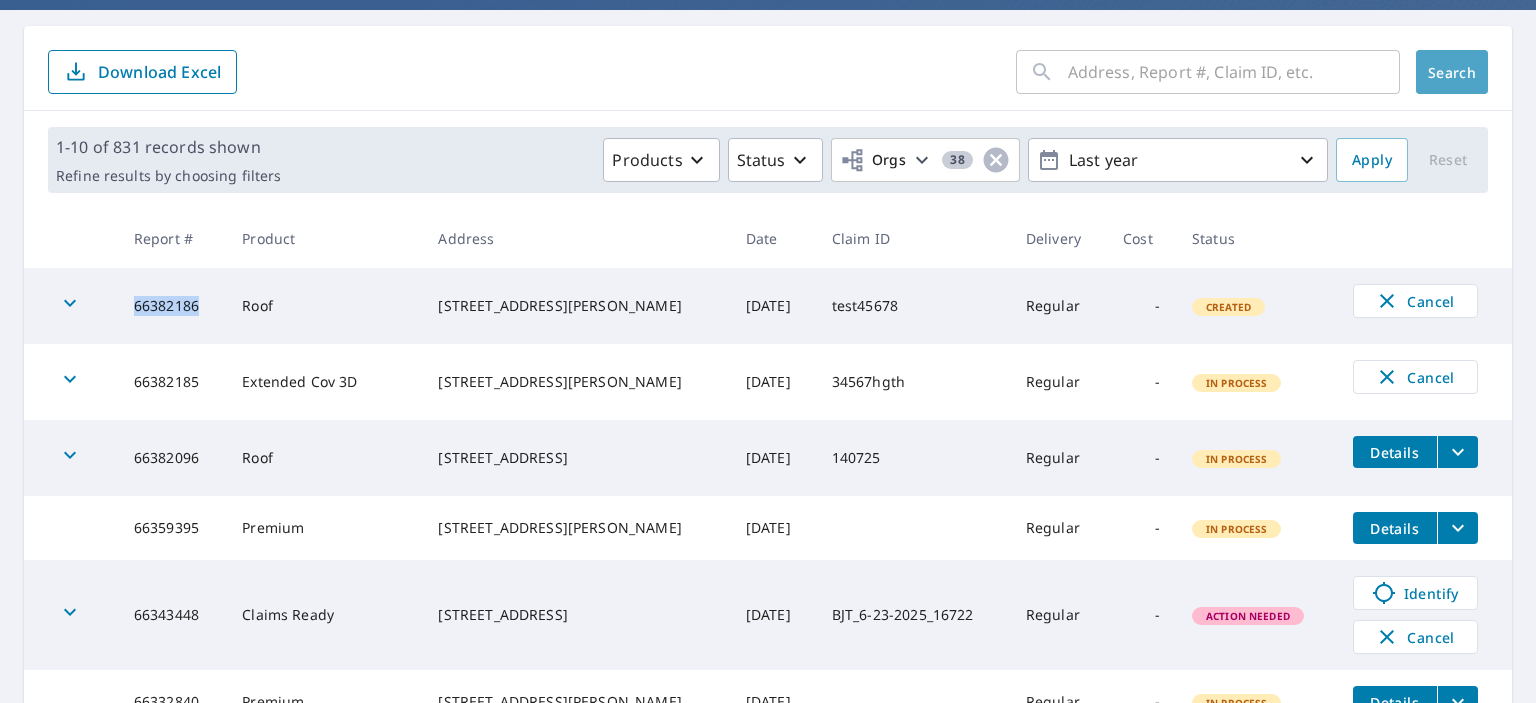 click on "Search" at bounding box center [1452, 72] 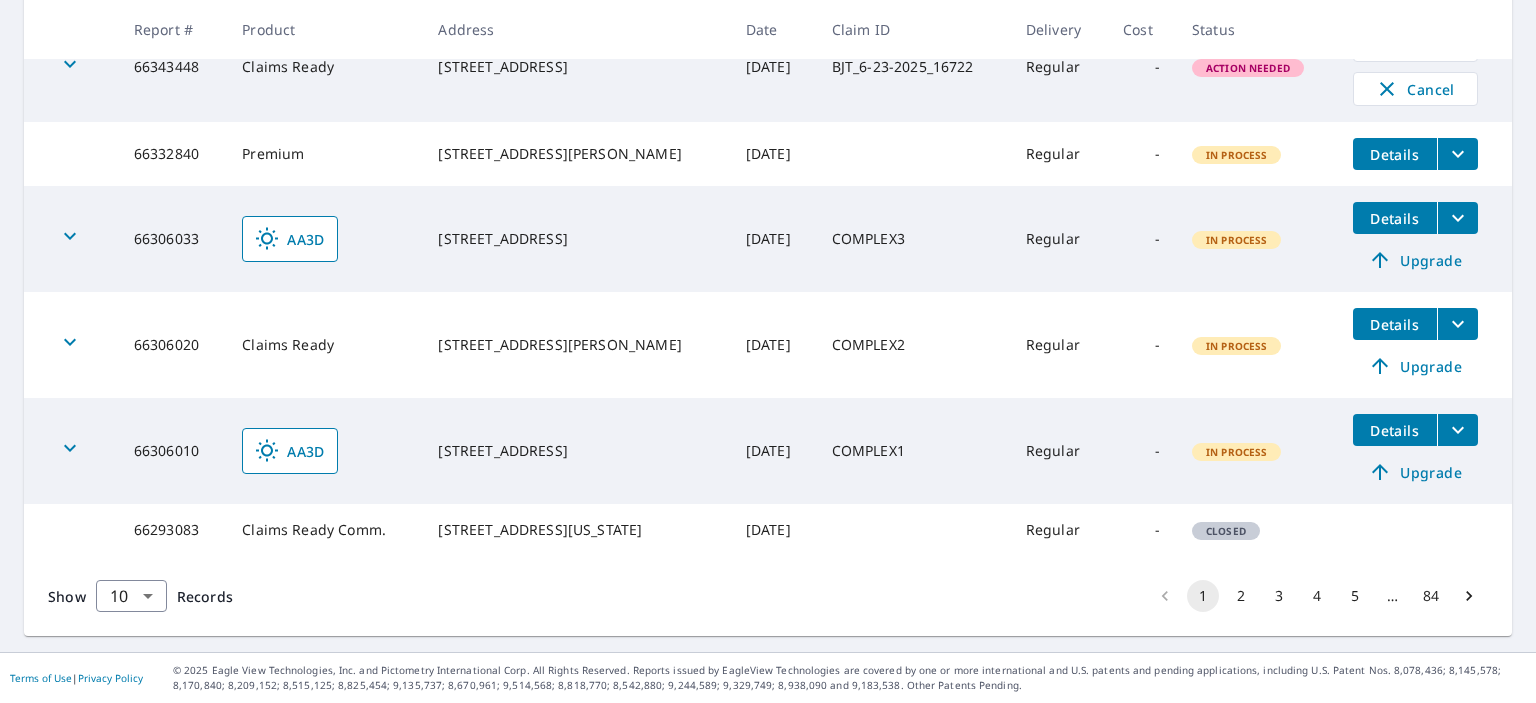 scroll, scrollTop: 756, scrollLeft: 0, axis: vertical 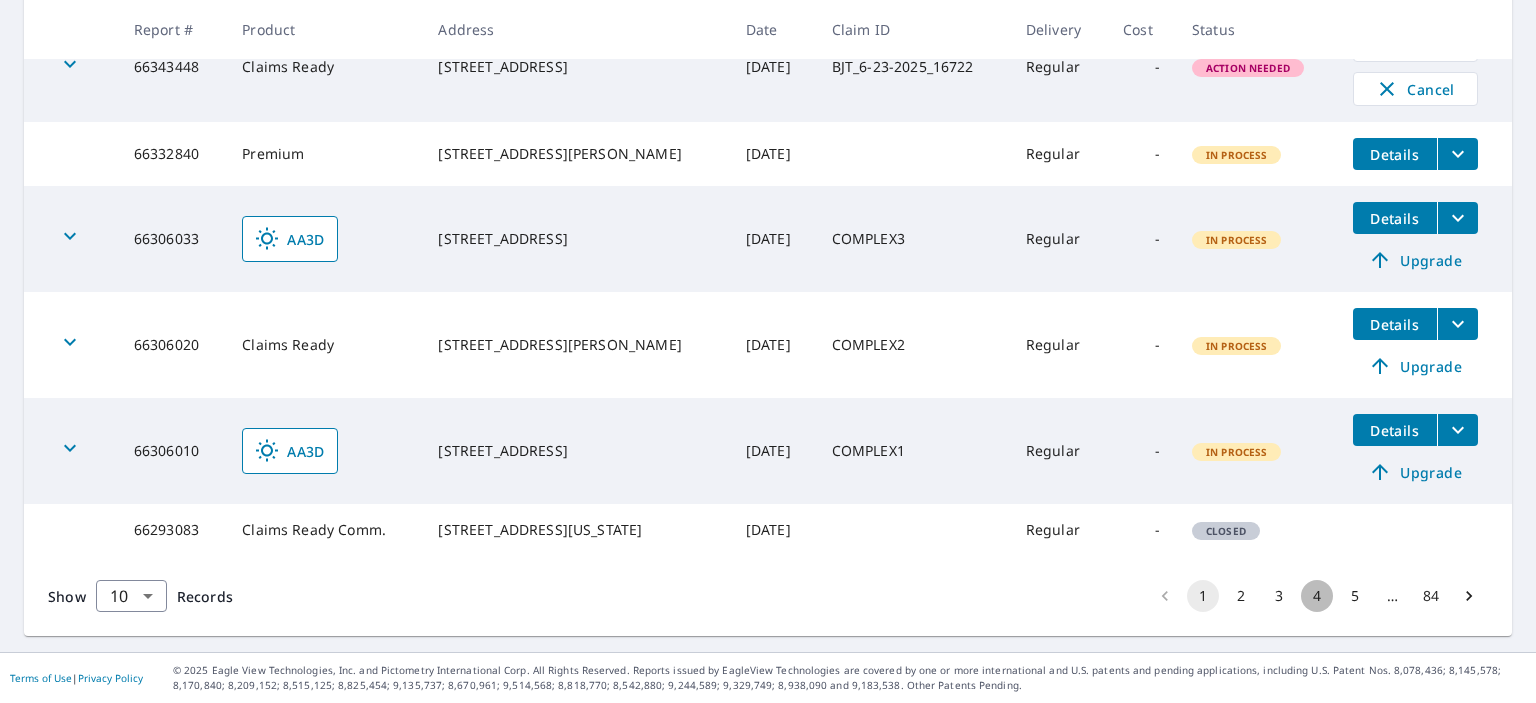 click on "4" at bounding box center (1317, 596) 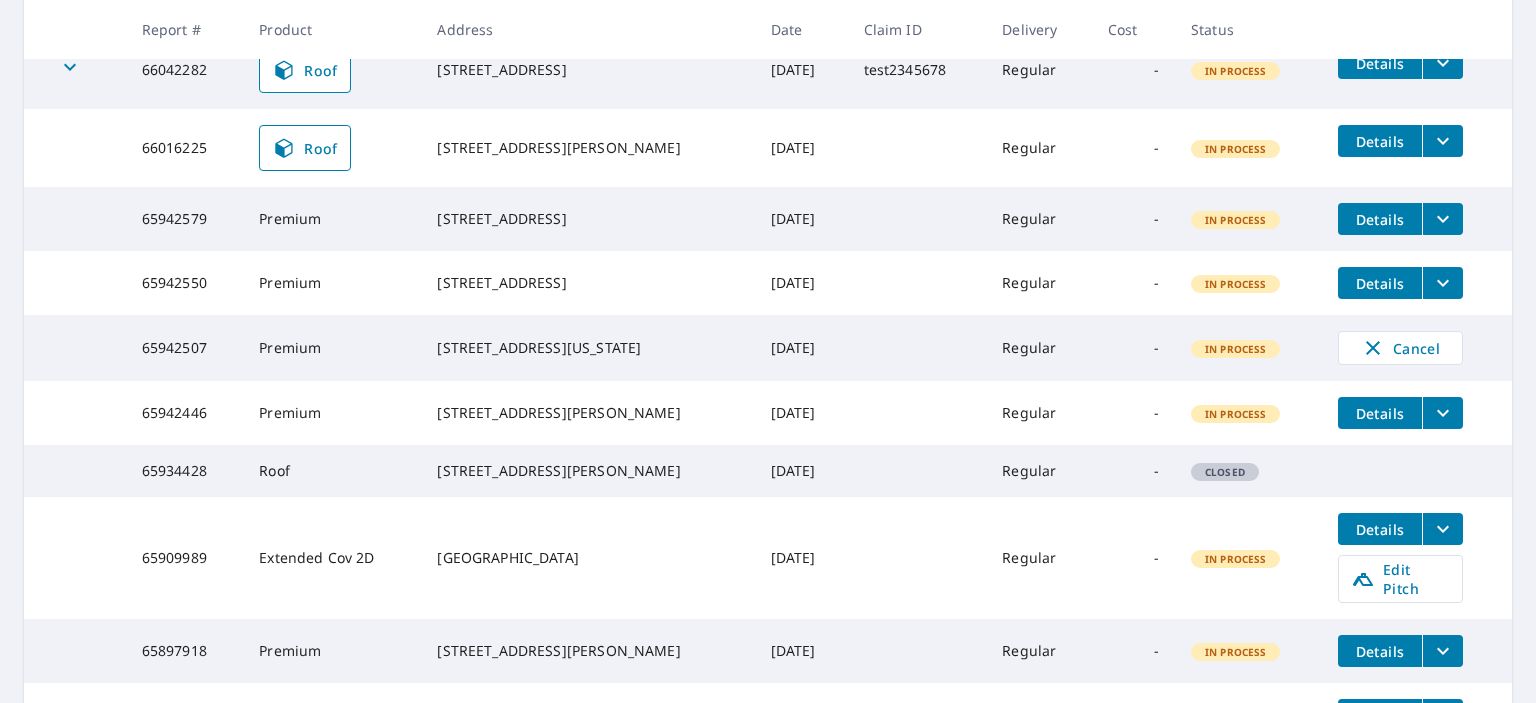 scroll, scrollTop: 412, scrollLeft: 0, axis: vertical 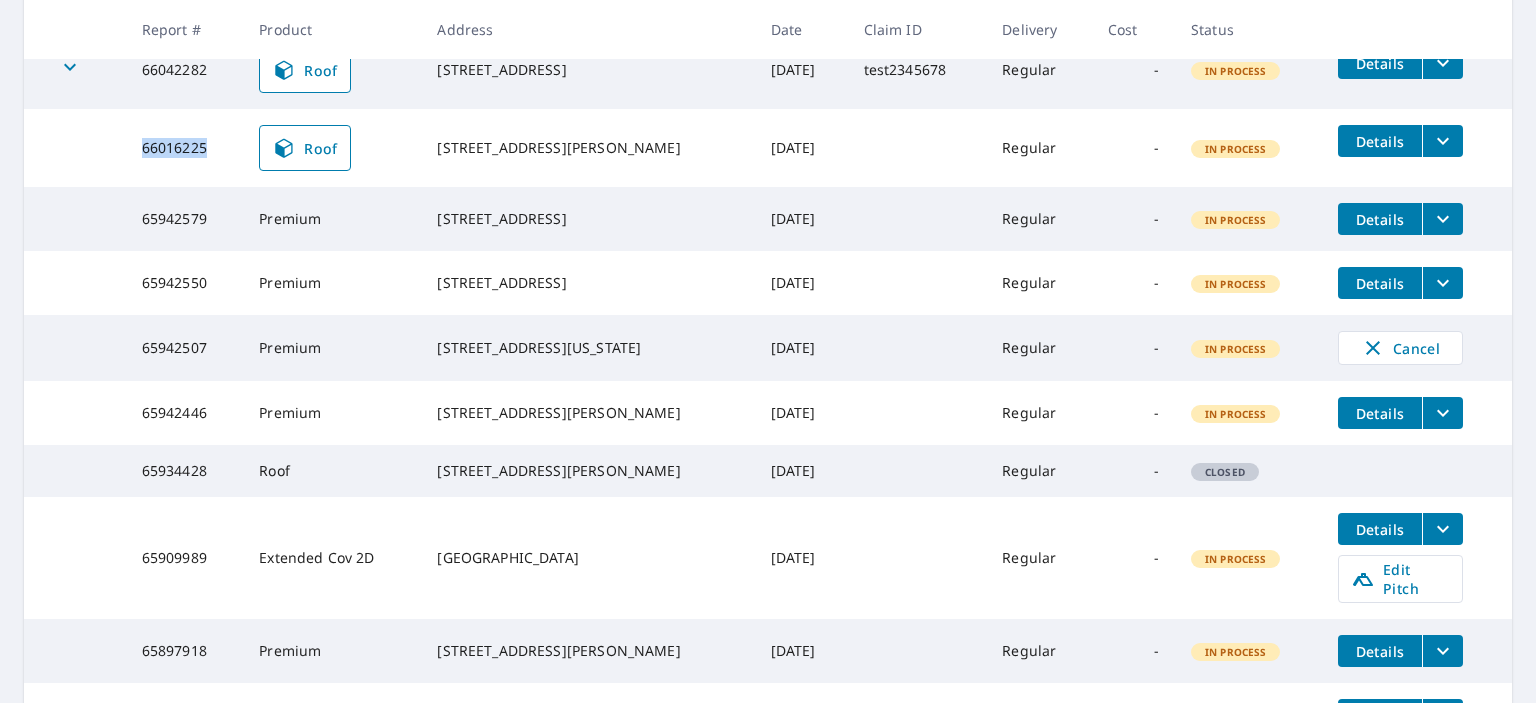 click on "66016225" at bounding box center [185, 148] 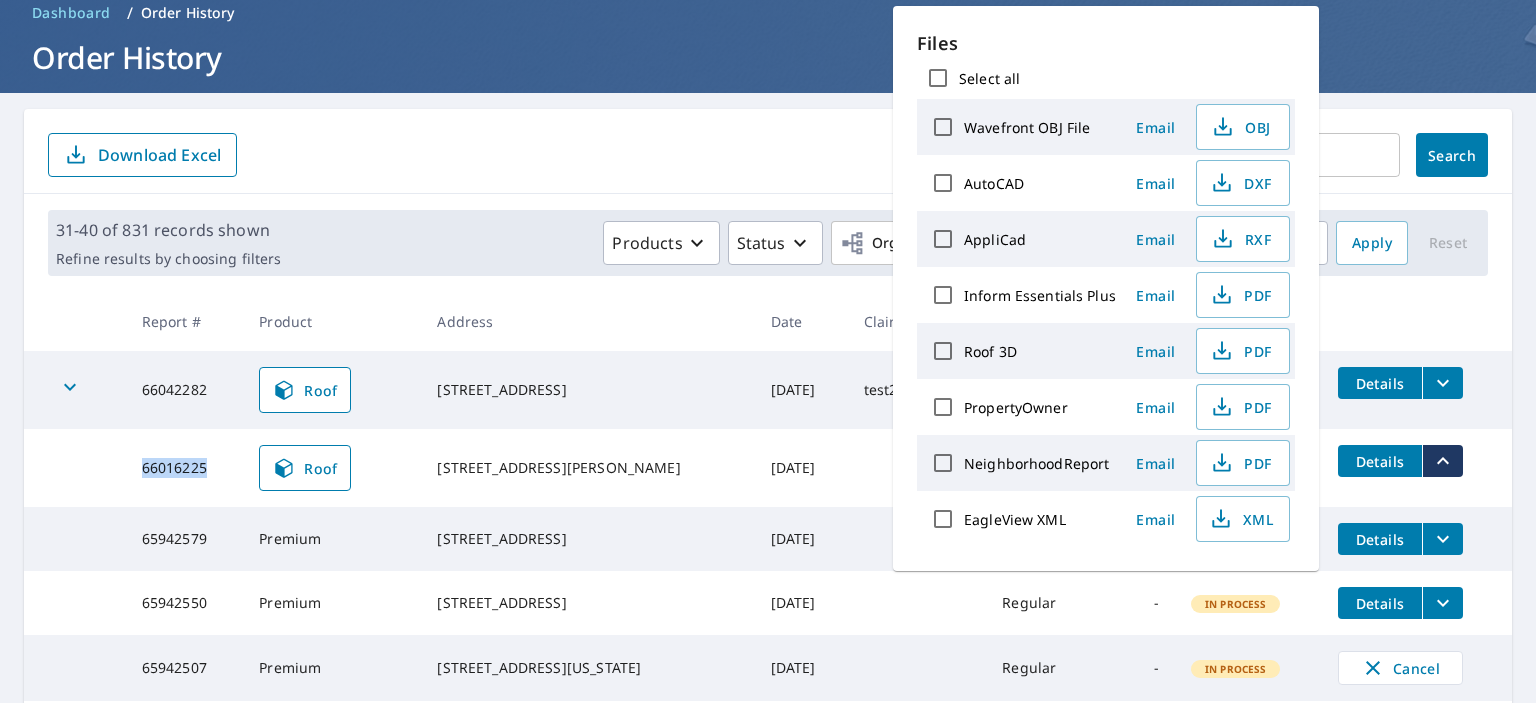 scroll, scrollTop: 0, scrollLeft: 0, axis: both 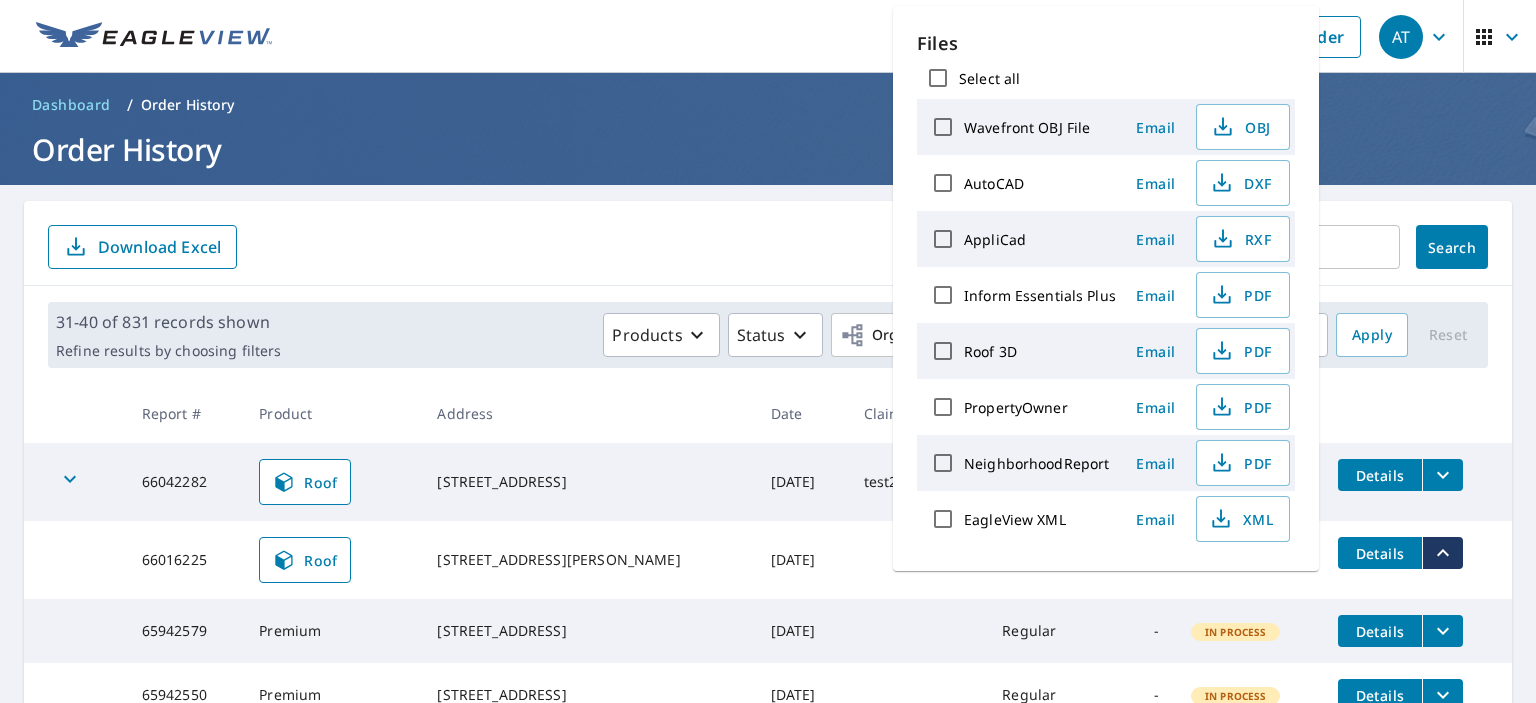 click on "Address" at bounding box center [587, 413] 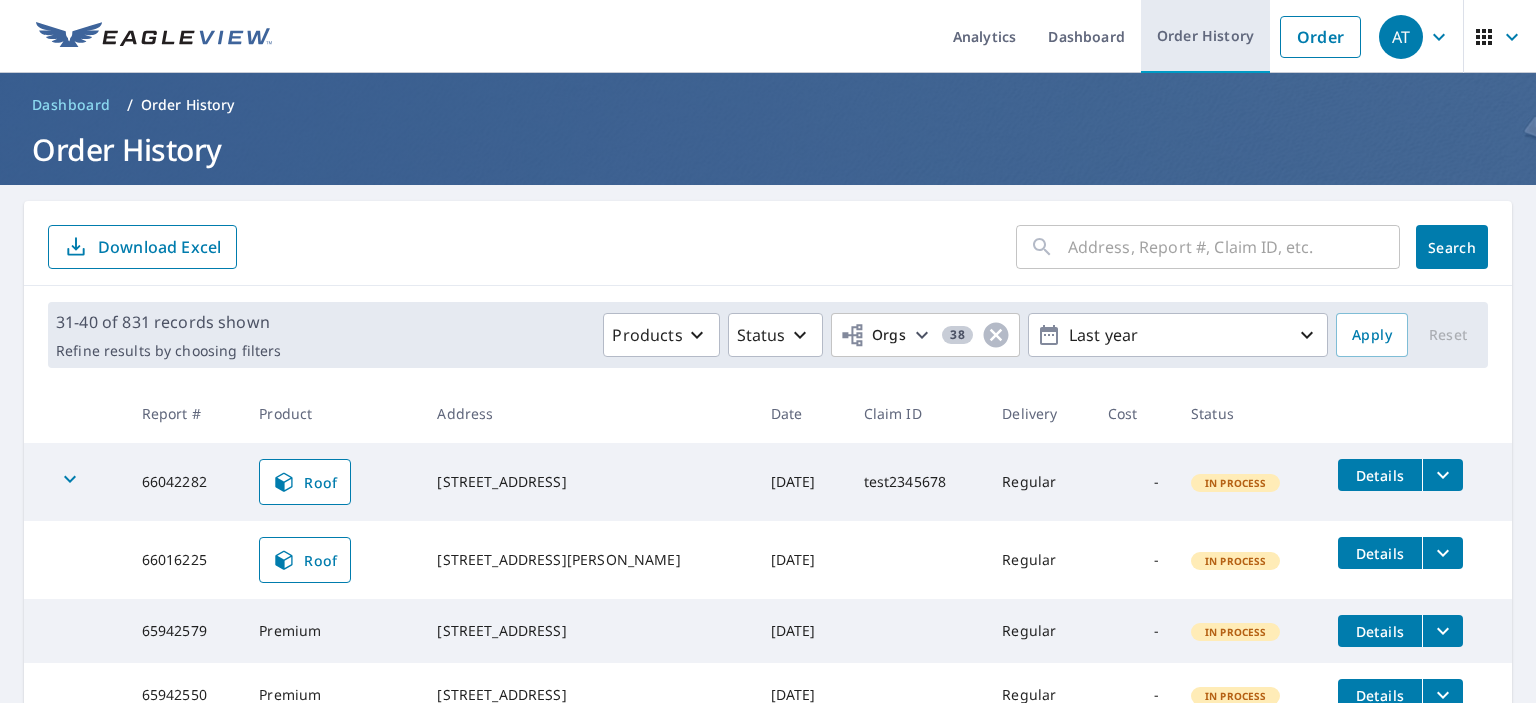 click on "Order History" at bounding box center (1205, 36) 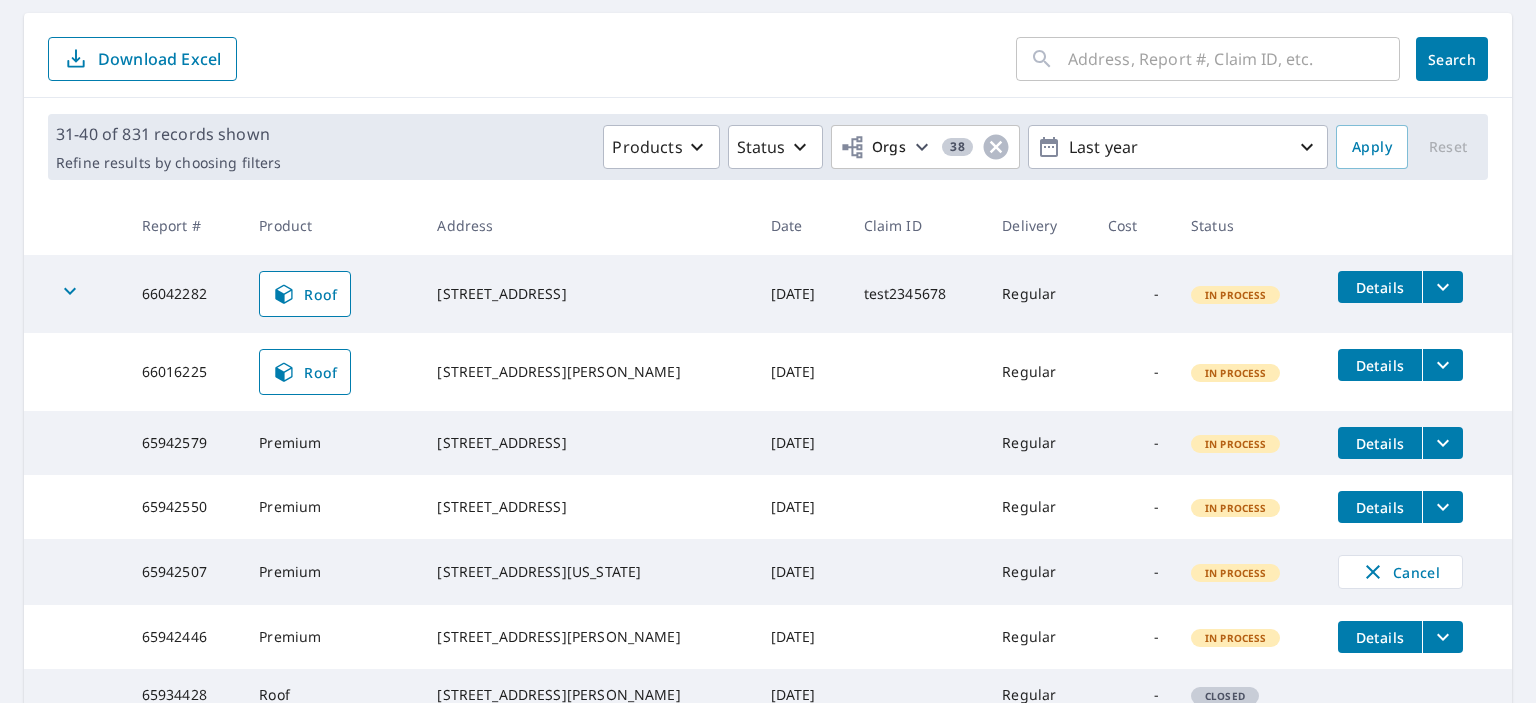 scroll, scrollTop: 91, scrollLeft: 0, axis: vertical 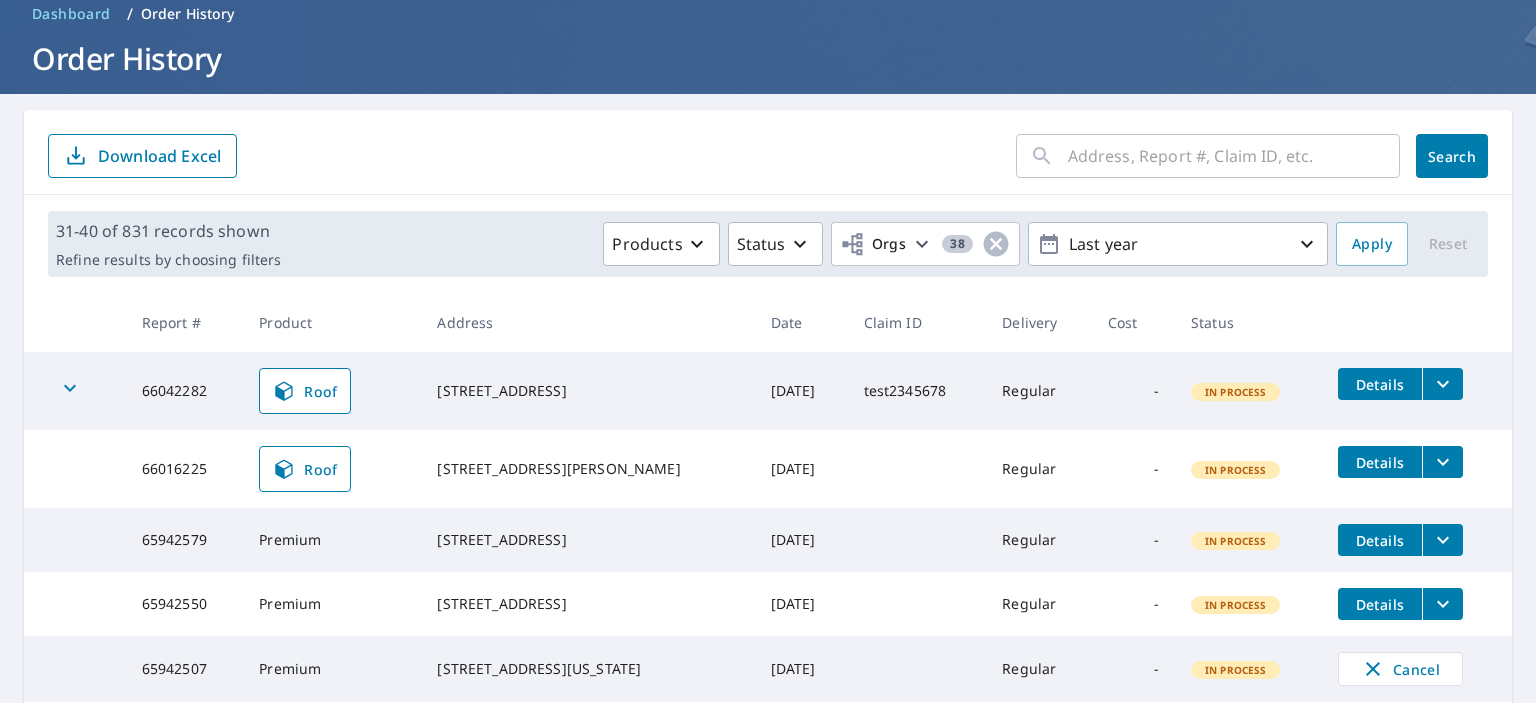 click 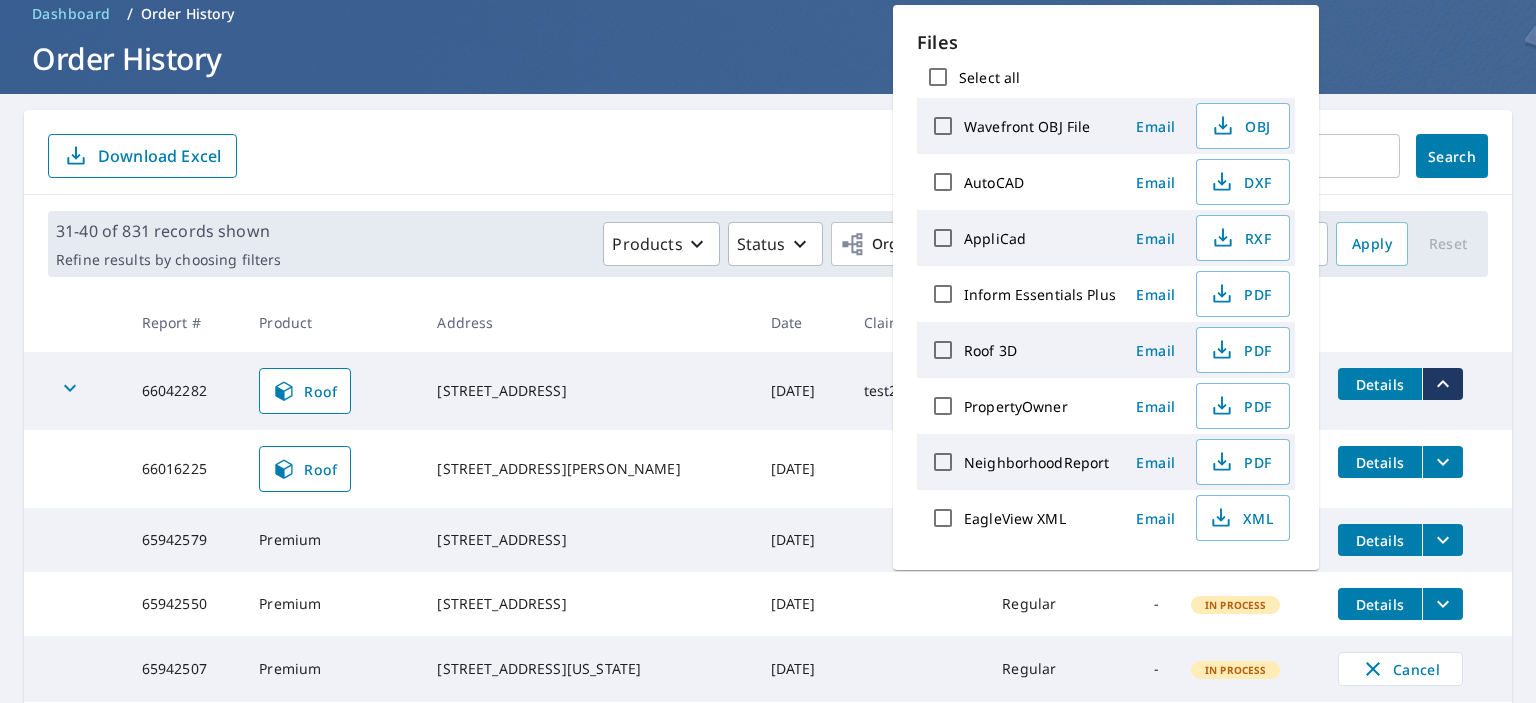 click on "Jun 18, 2025" at bounding box center [801, 604] 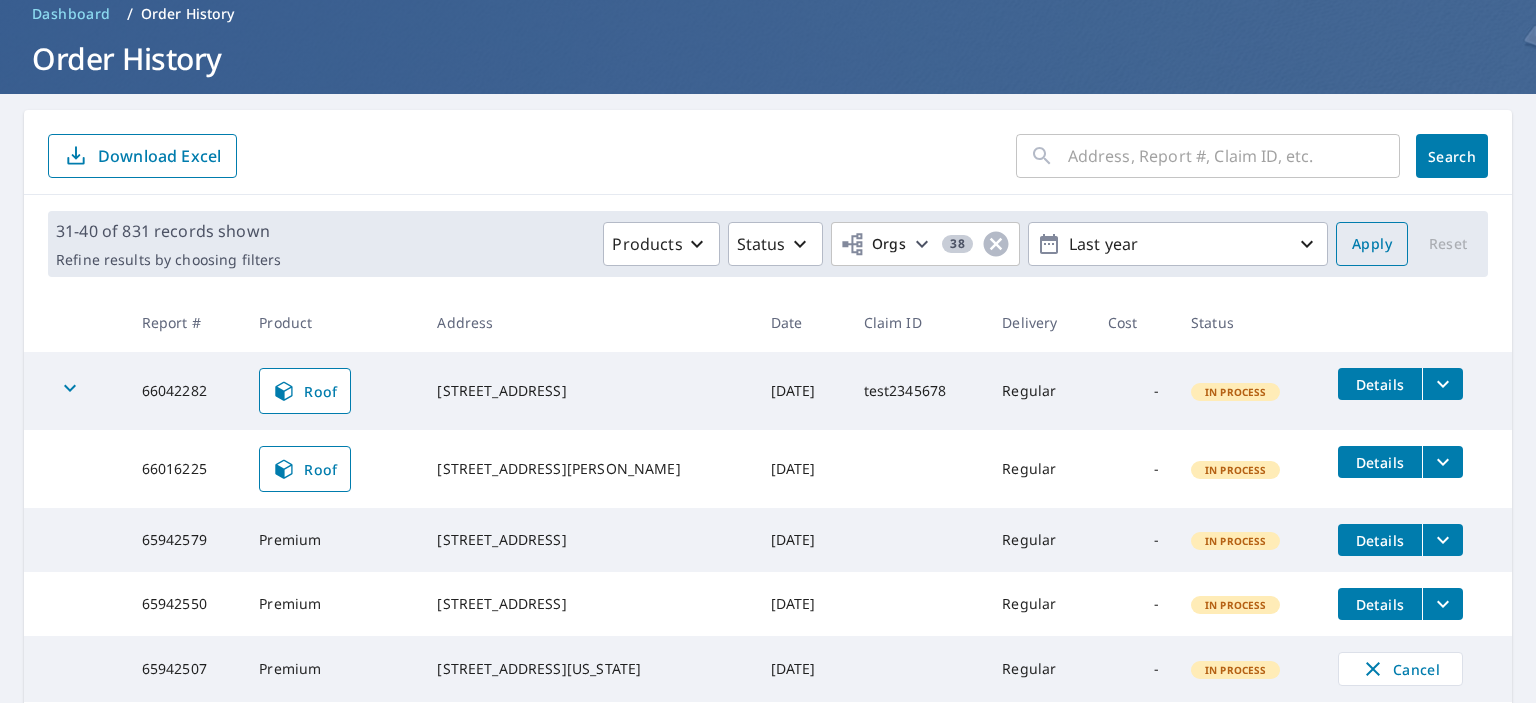 click on "Apply" at bounding box center [1372, 244] 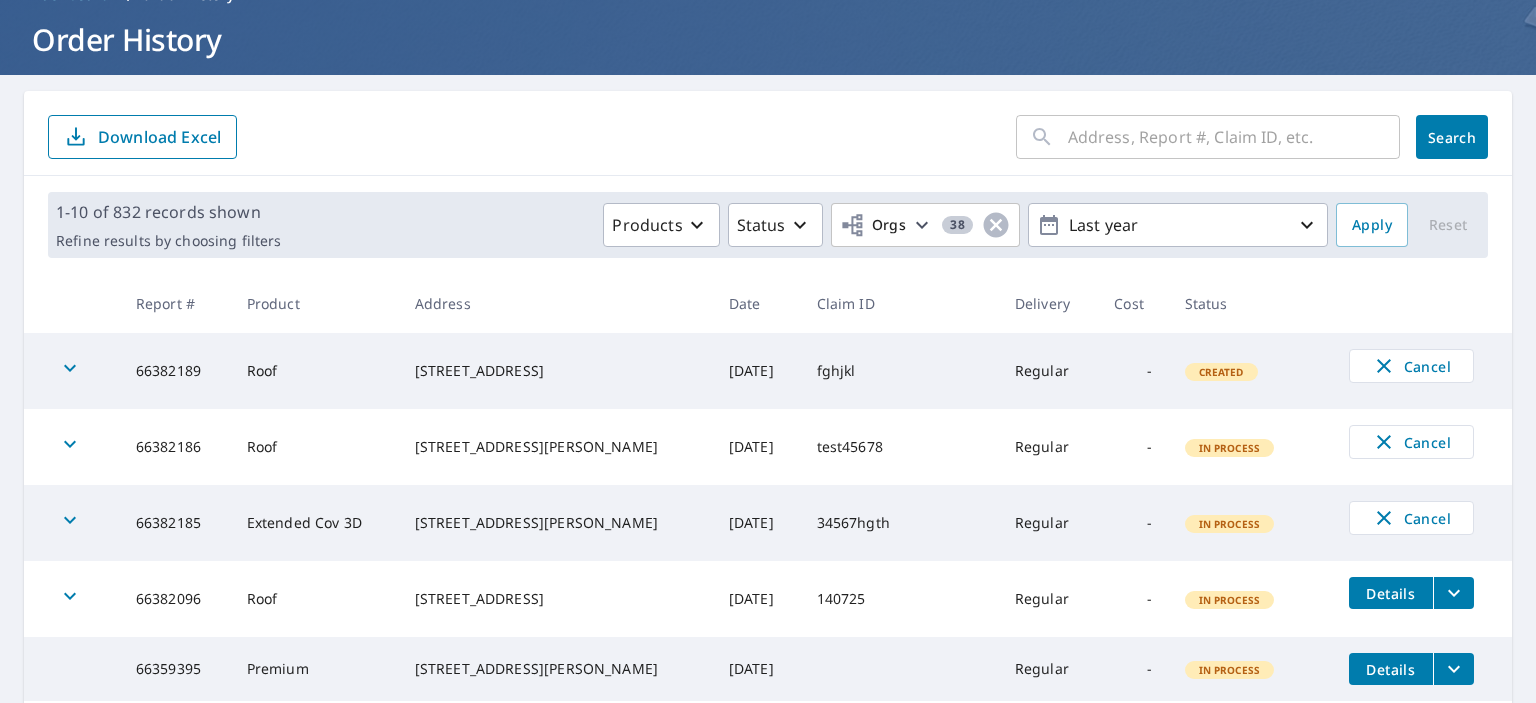 scroll, scrollTop: 132, scrollLeft: 0, axis: vertical 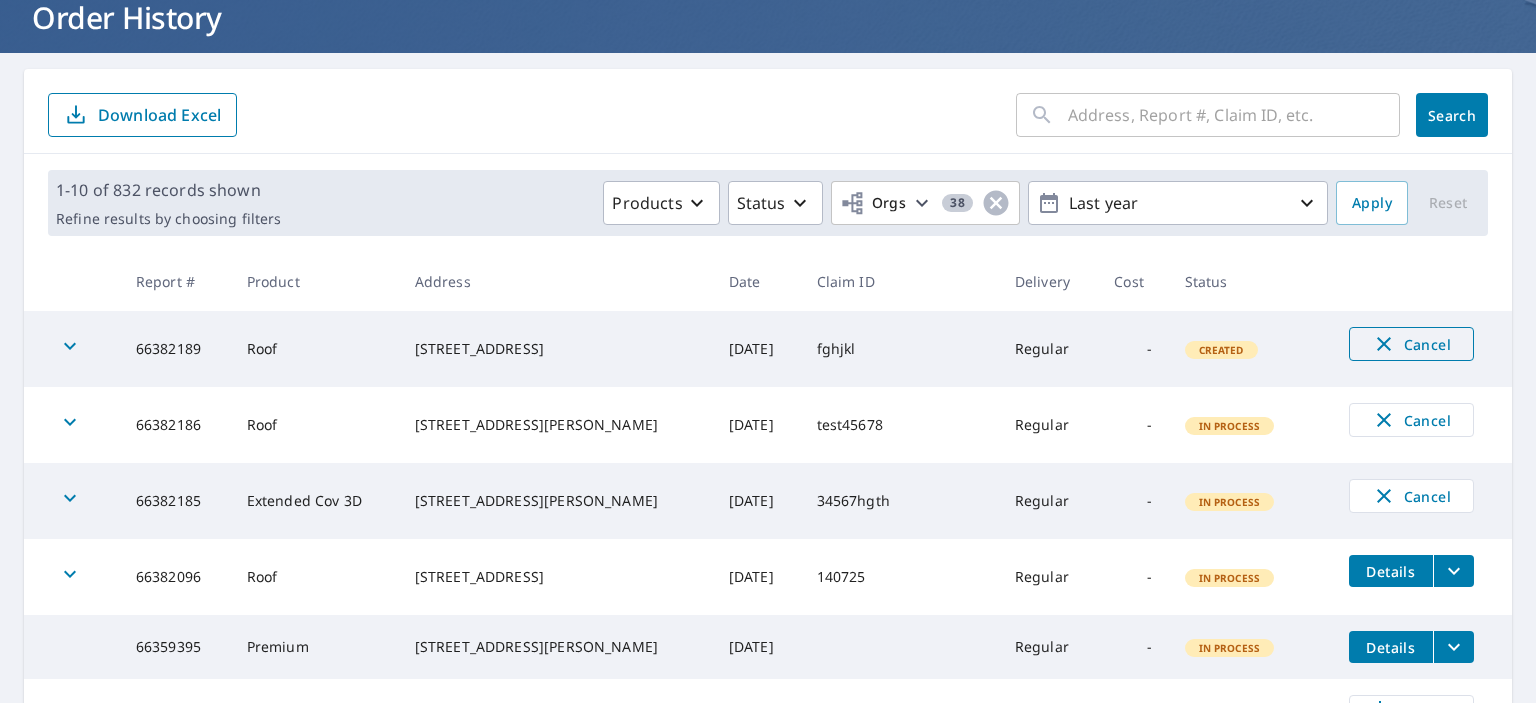 click on "Cancel" at bounding box center (1411, 344) 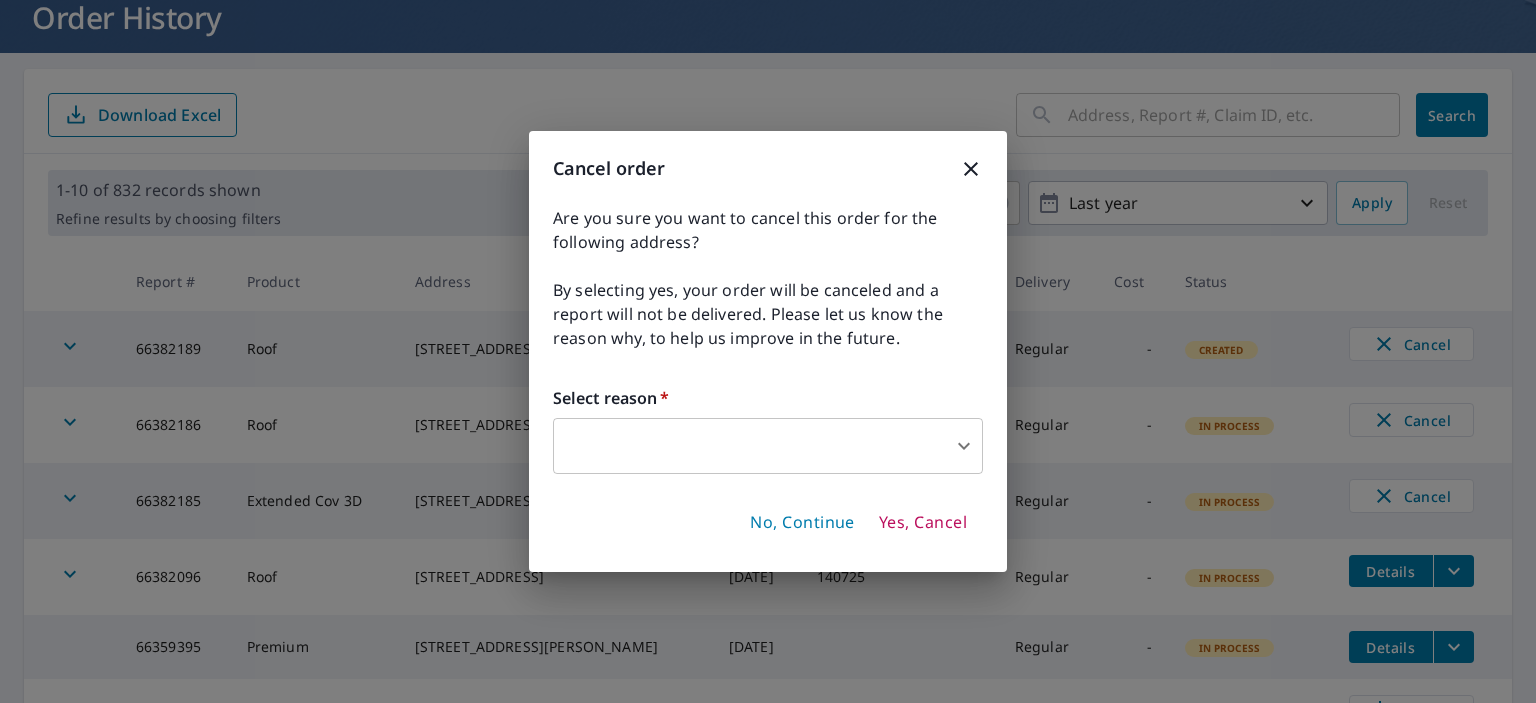 click on "AT AT
Analytics Dashboard Order History Order AT Dashboard / Order History Order History ​ Search Download Excel 1-10 of 832 records shown Refine results by choosing filters Products Status Orgs 38 Last year Apply Reset Report # Product Address Date Claim ID Delivery Cost Status 66382189 Roof 1404 30th Ave
Astoria, NY 11102 Jul 14, 2025 fghjkl Regular - Created Cancel 66382186 Roof 142 30th Dr
Astoria, NY 11102 Jul 14, 2025 test45678 Regular - In Process Cancel 66382185 Extended Cov 3D 142 30th Dr
Astoria, NY 11102 Jul 14, 2025 34567hgth Regular - In Process Cancel 66382096 Roof 6230 Highlands Ct
Ponte Vedra Beach, FL 32082 Jul 13, 2025 140725 Regular - In Process Details 66359395 Premium 312 Hans Brinker Rd
Peotone, IL 60468 Jul 11, 2025 Regular - In Process Details 66343448 Claims Ready 1500 West Blvd # 9399
Charlotte, NC 28208 Jul 10, 2025 BJT_6-23-2025_16722 Regular - Action Needed Identify Cancel 66332840 Premium 610 VEDETTE DR
OKANAGAN-SIMILKAMEEN, BC V2A8Y3 Jul 10, 2025 Regular - In Process - -" at bounding box center [768, 351] 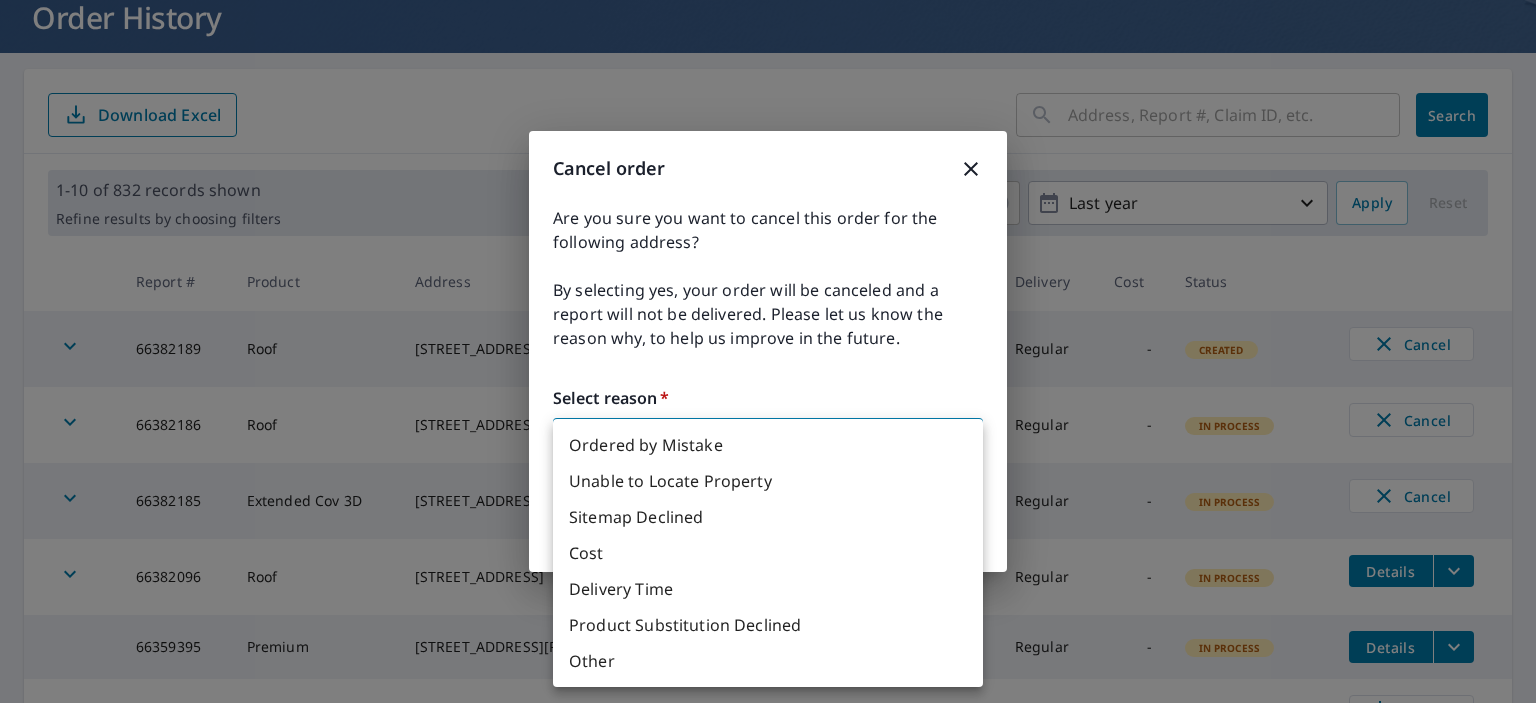 click on "Ordered by Mistake" at bounding box center [768, 445] 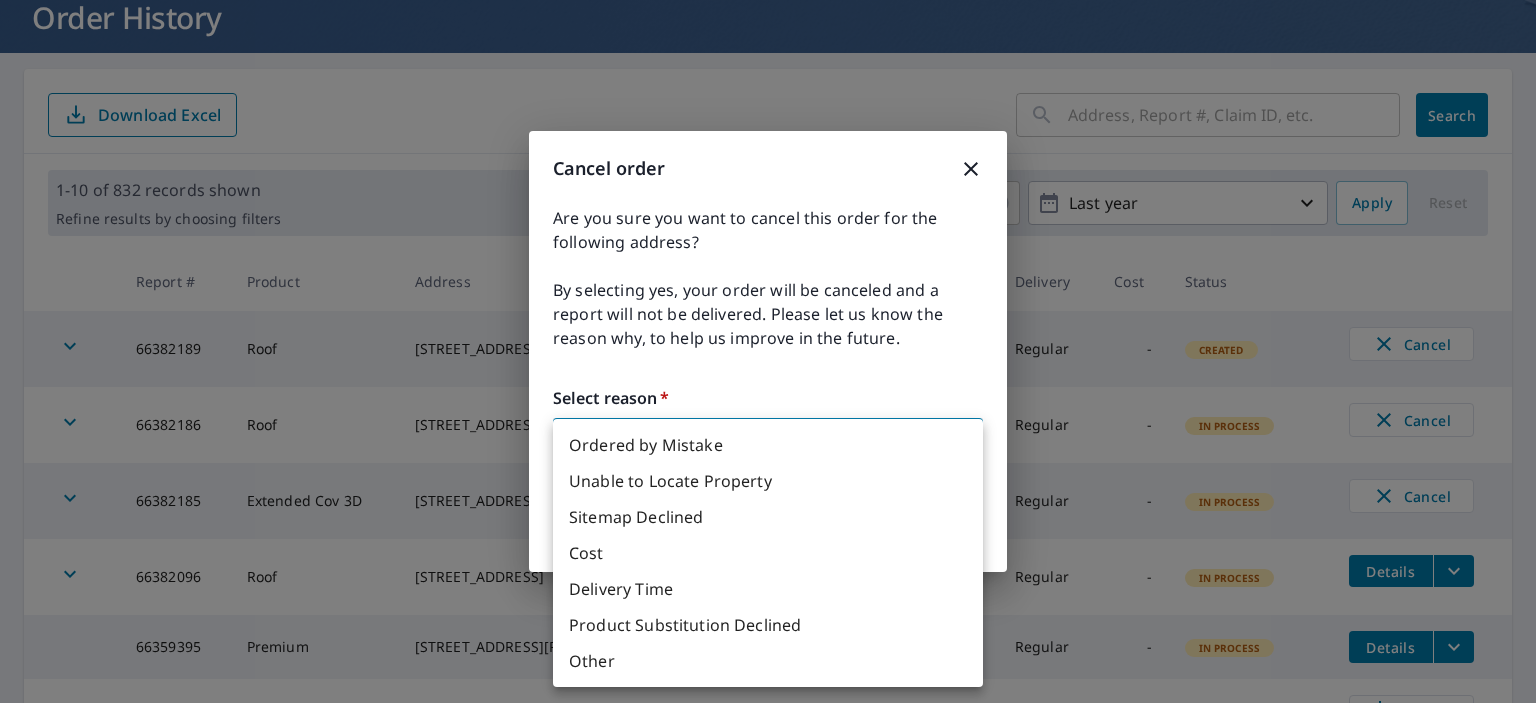 type on "30" 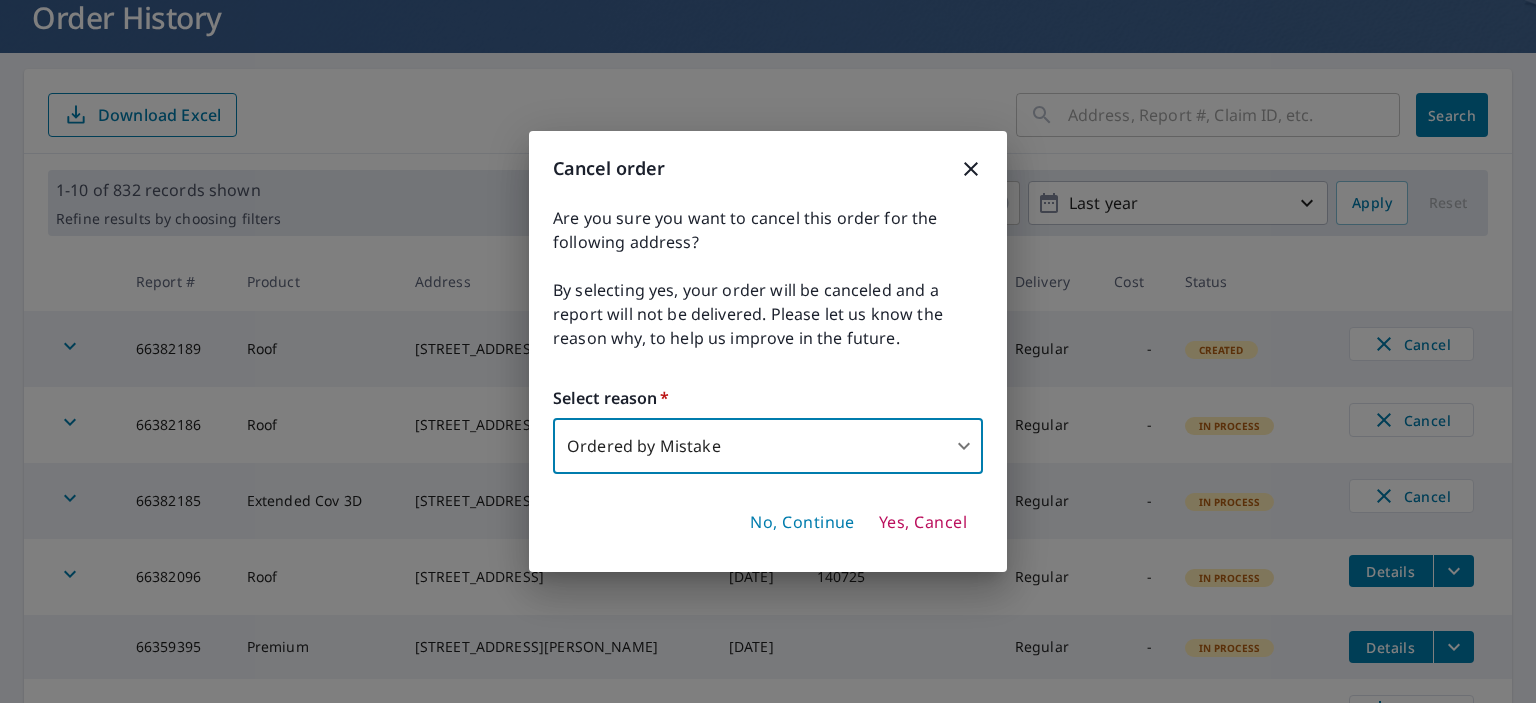 click on "Yes, Cancel" at bounding box center (923, 523) 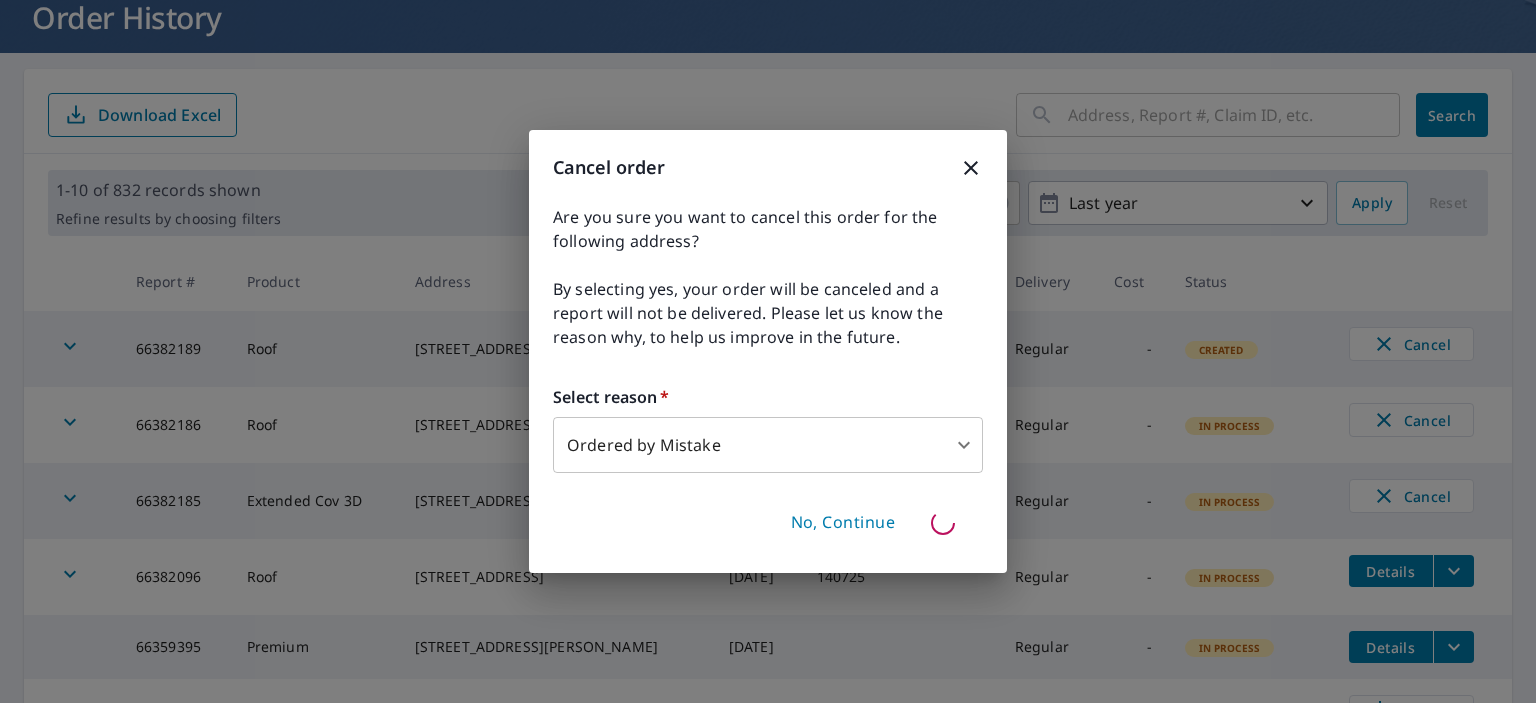 type 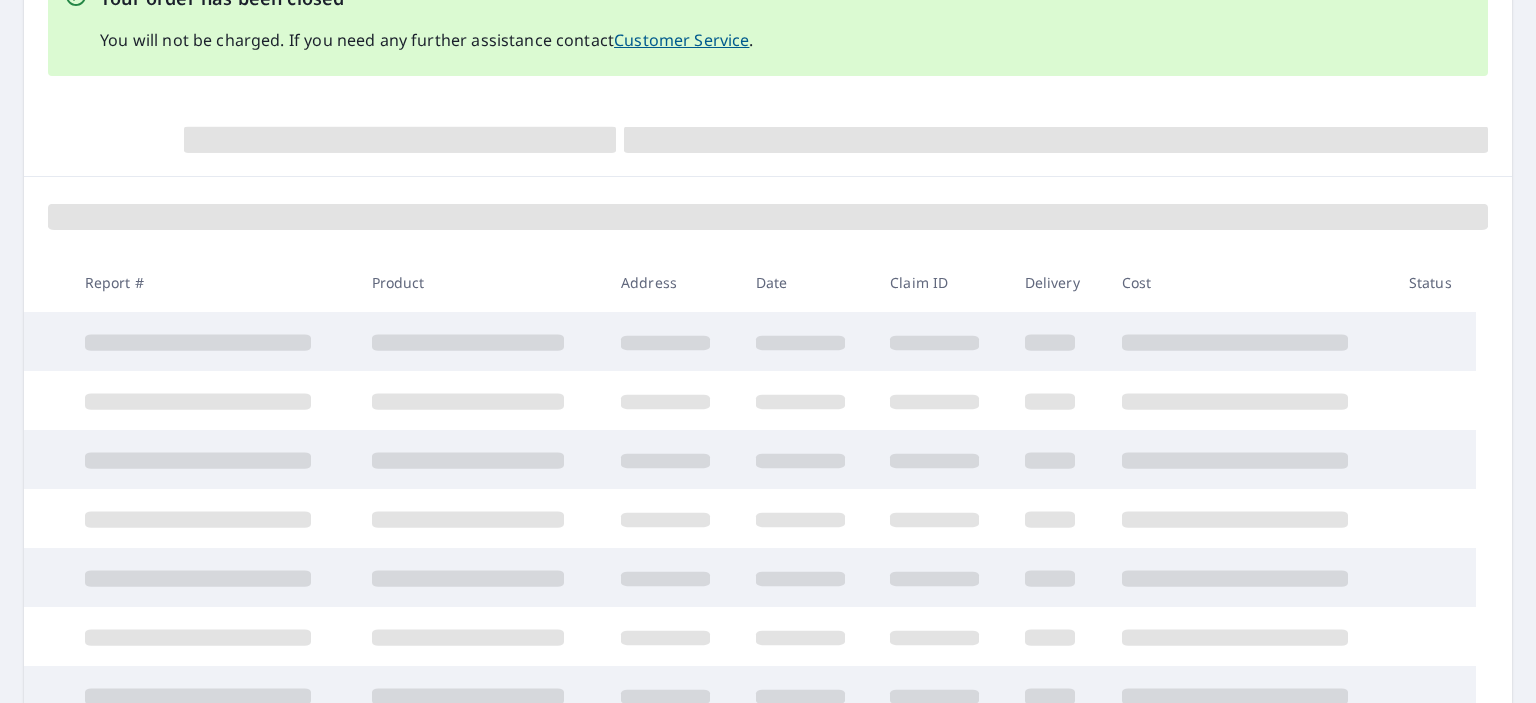 scroll, scrollTop: 263, scrollLeft: 0, axis: vertical 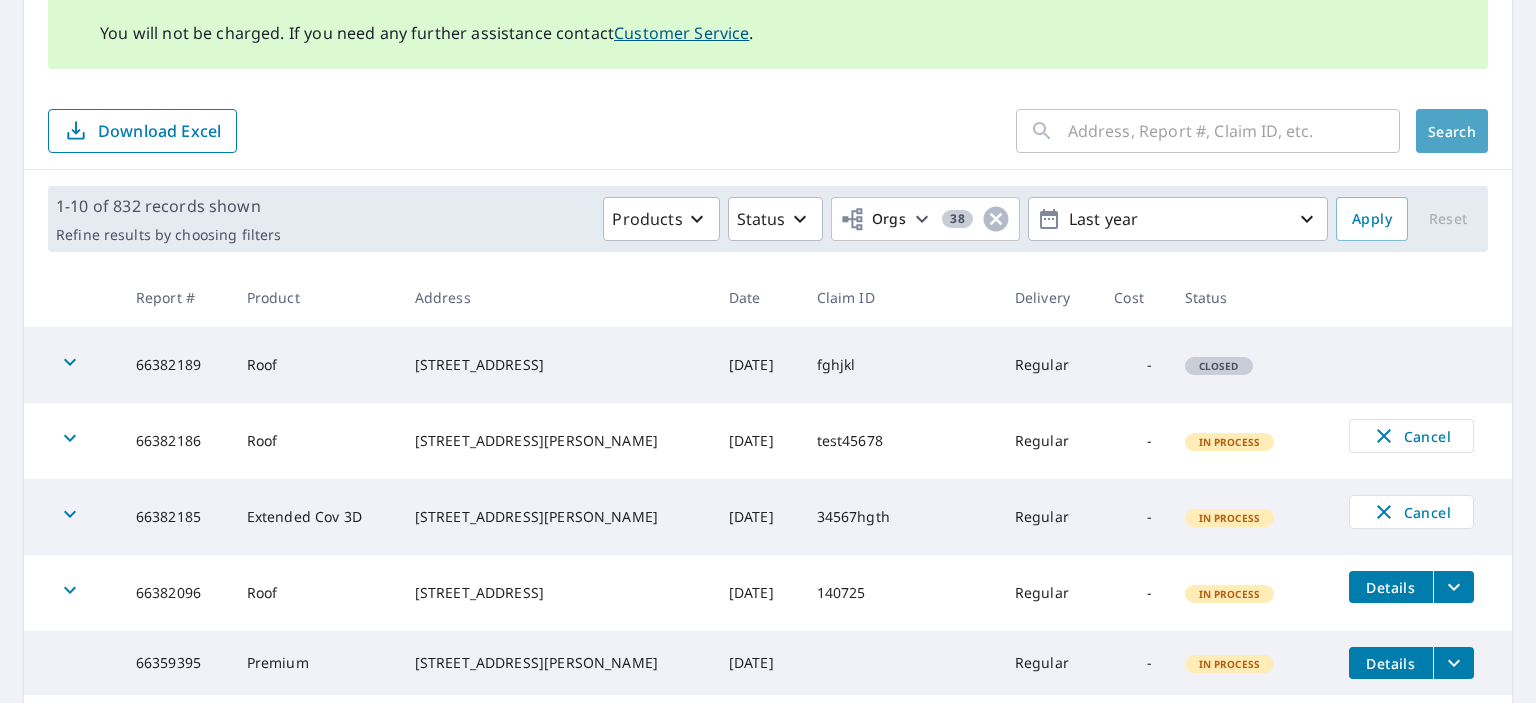 click on "Search" at bounding box center (1452, 131) 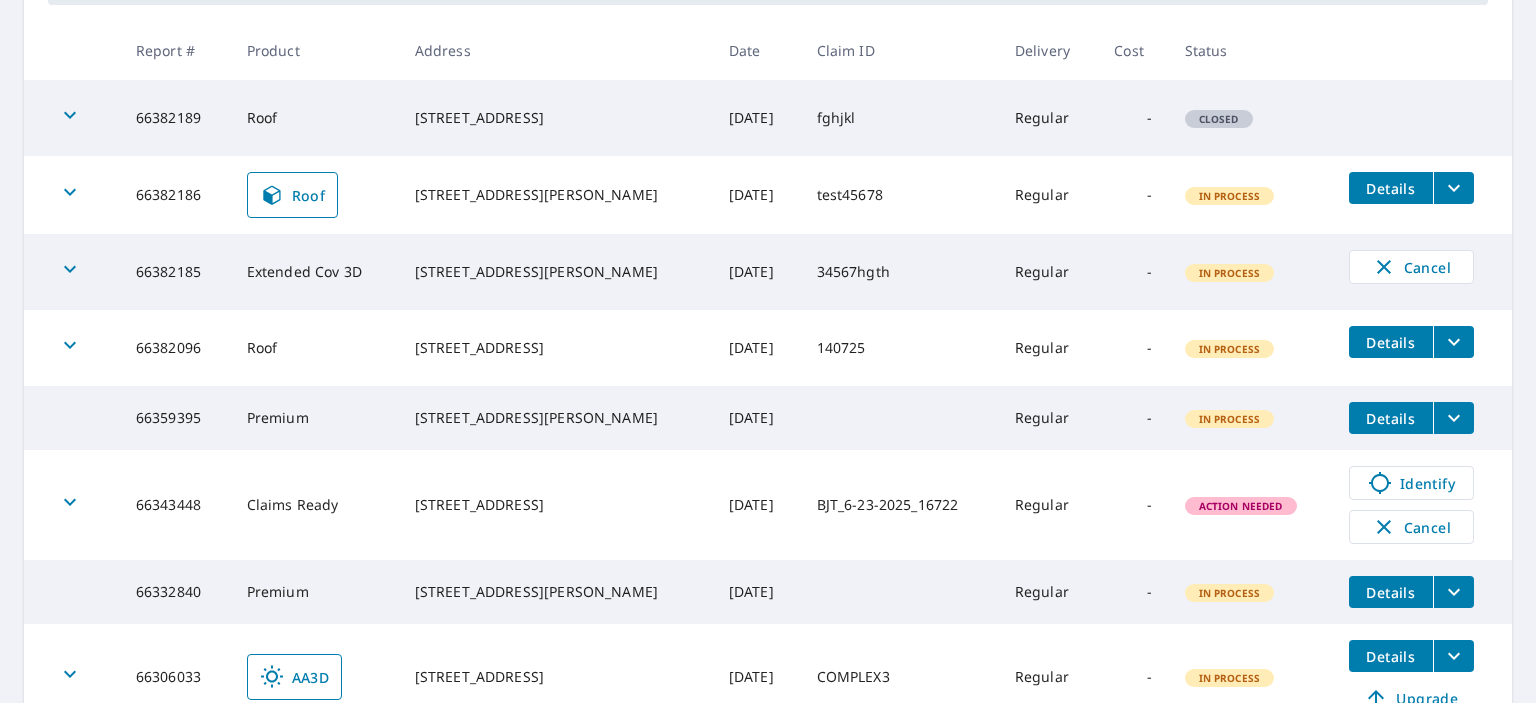scroll, scrollTop: 440, scrollLeft: 0, axis: vertical 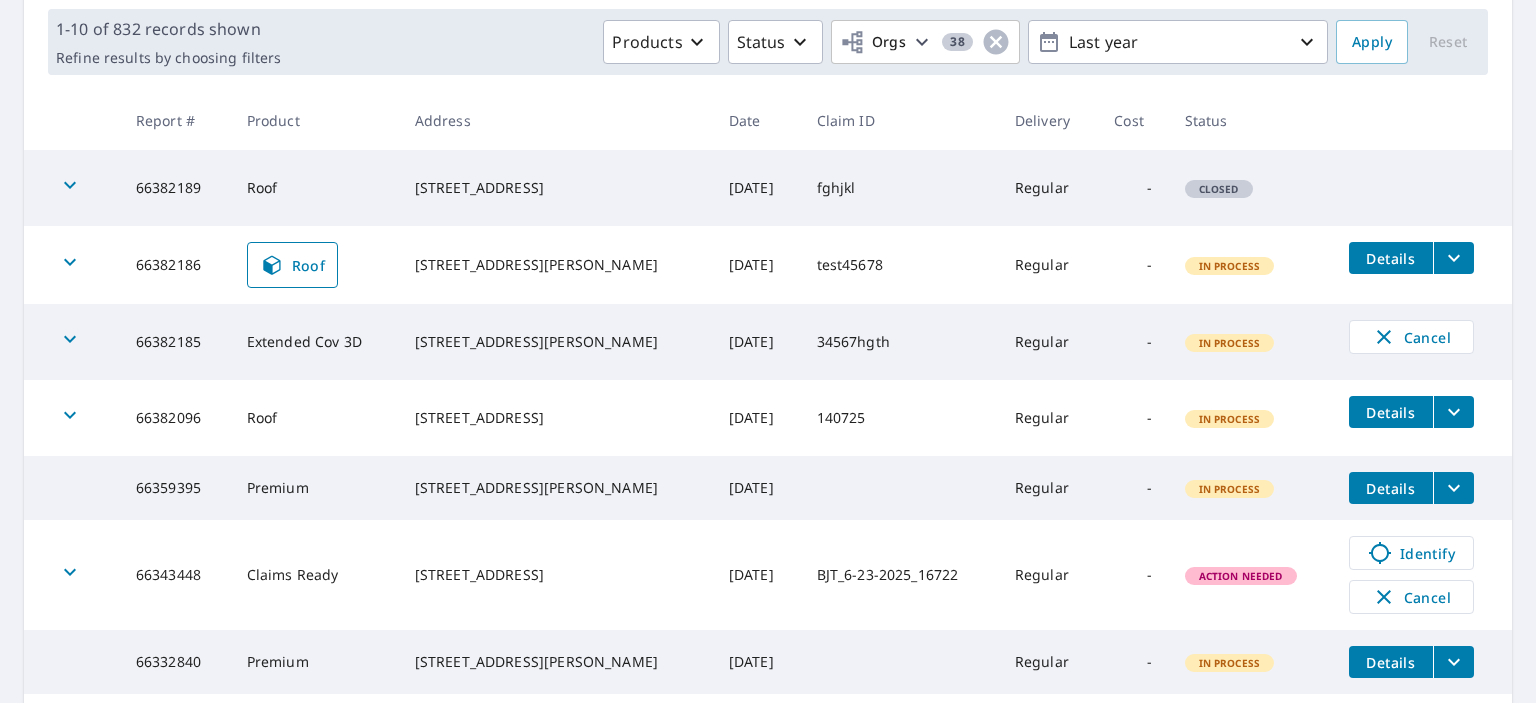 click 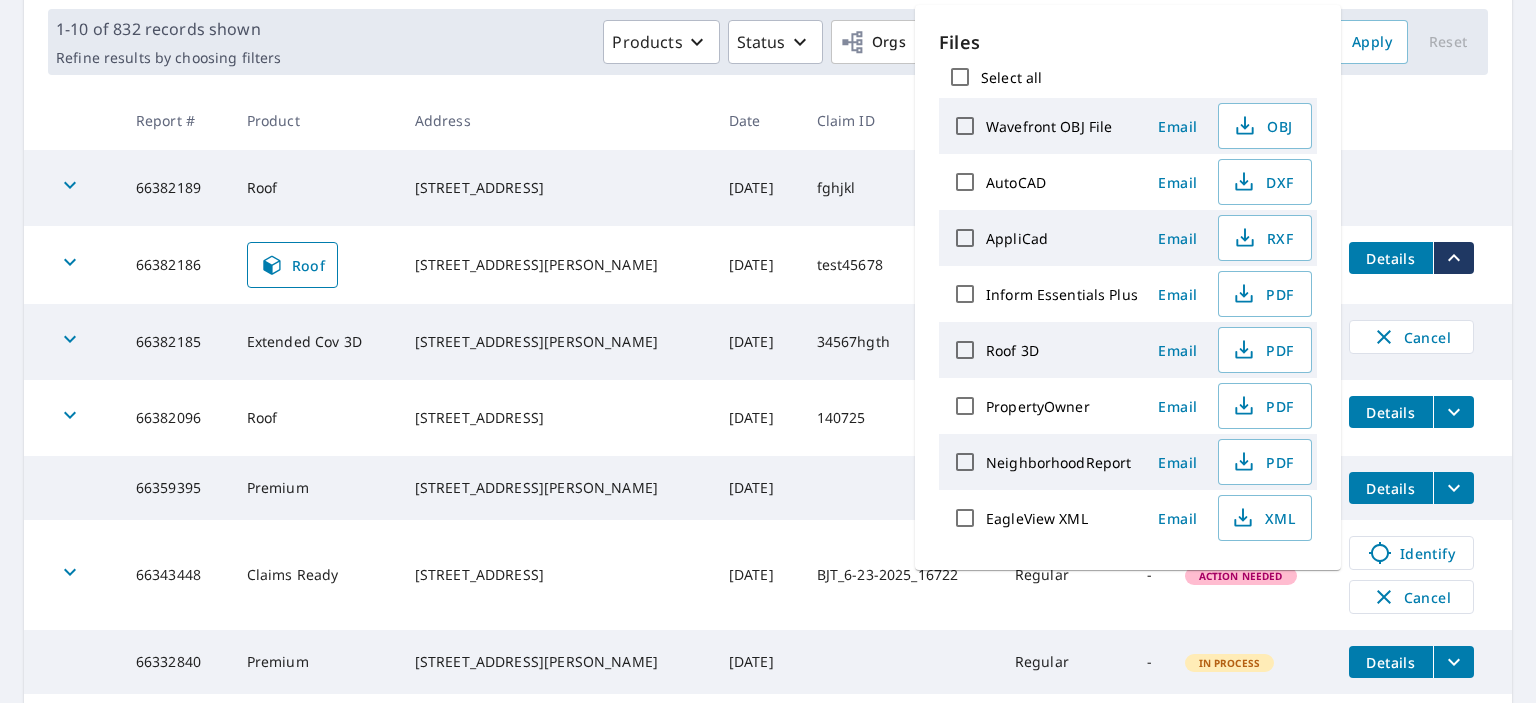 type 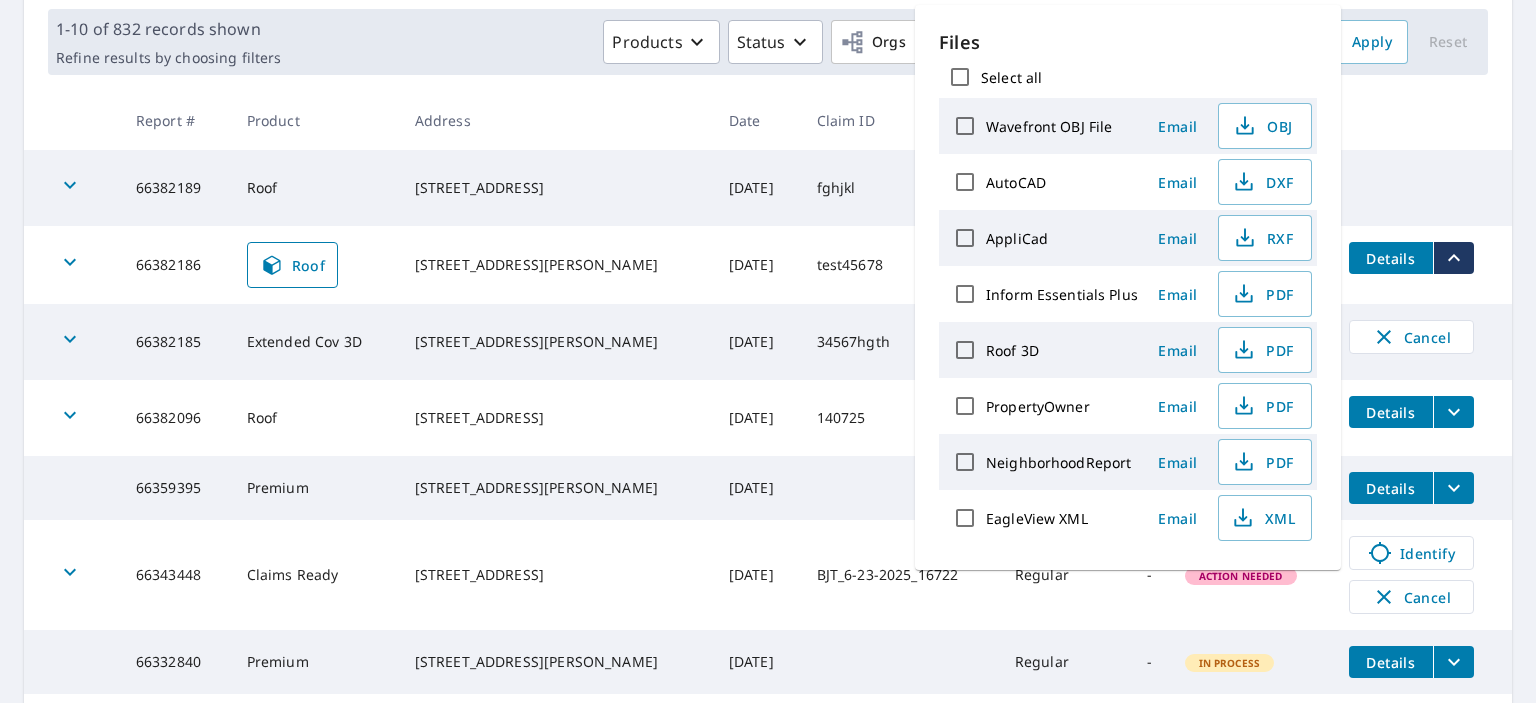 click on "66382186" at bounding box center (175, 265) 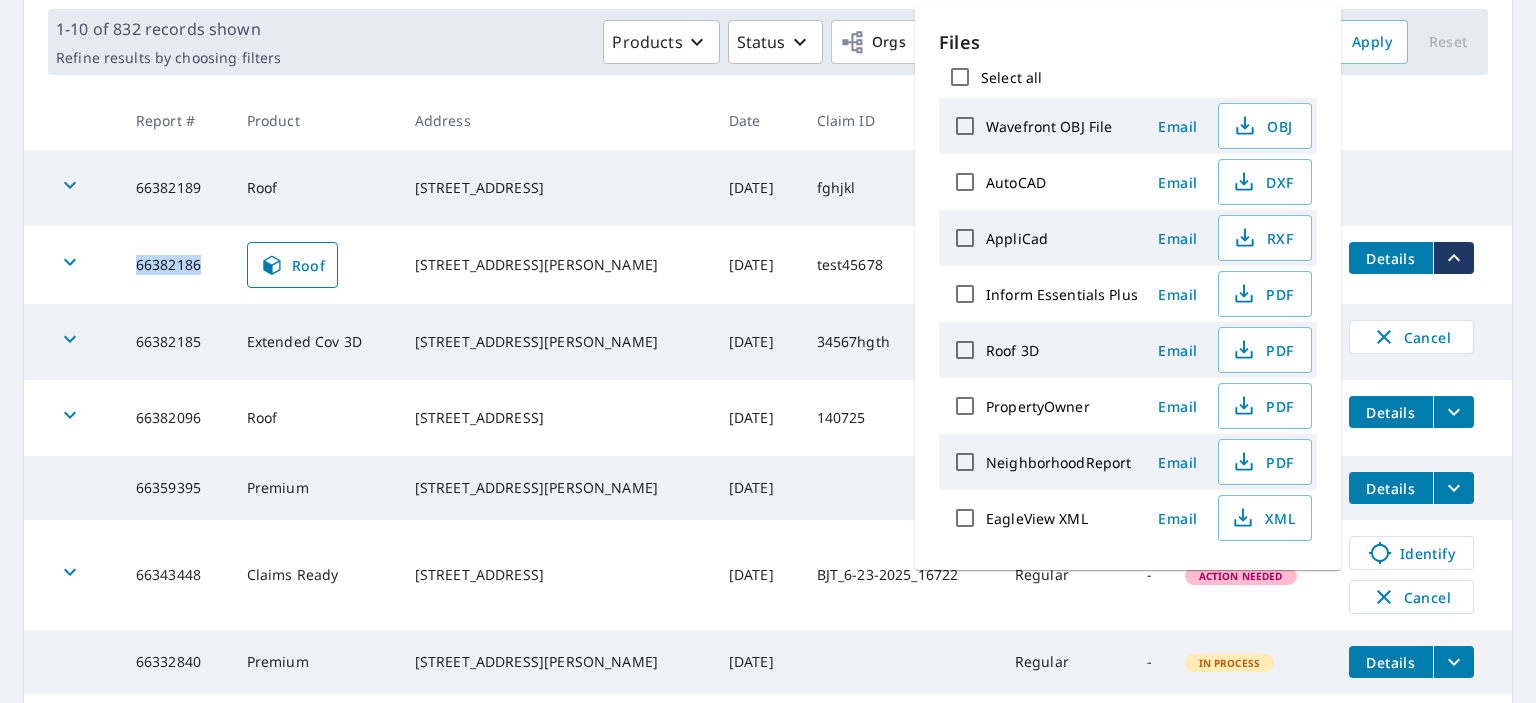 click on "66382186" at bounding box center (175, 265) 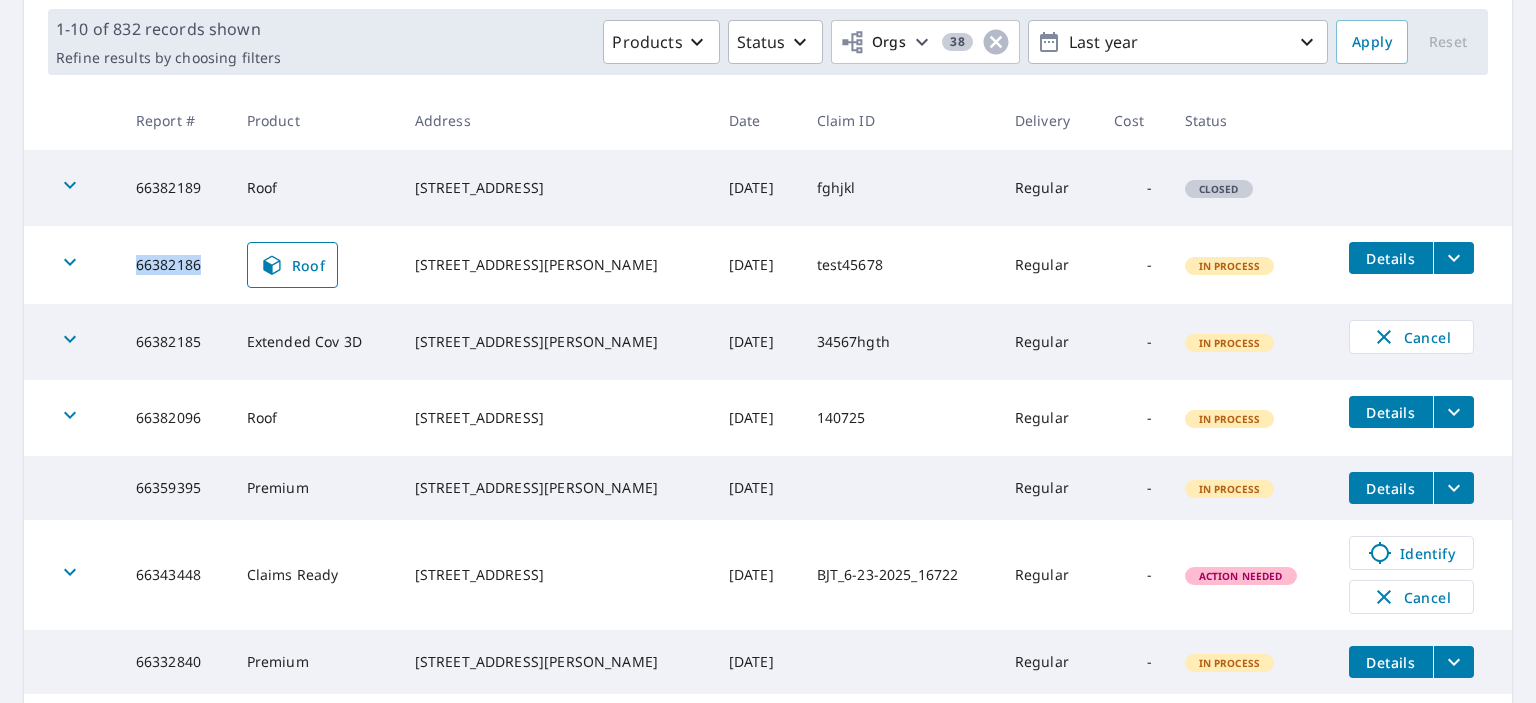 copy on "66382186" 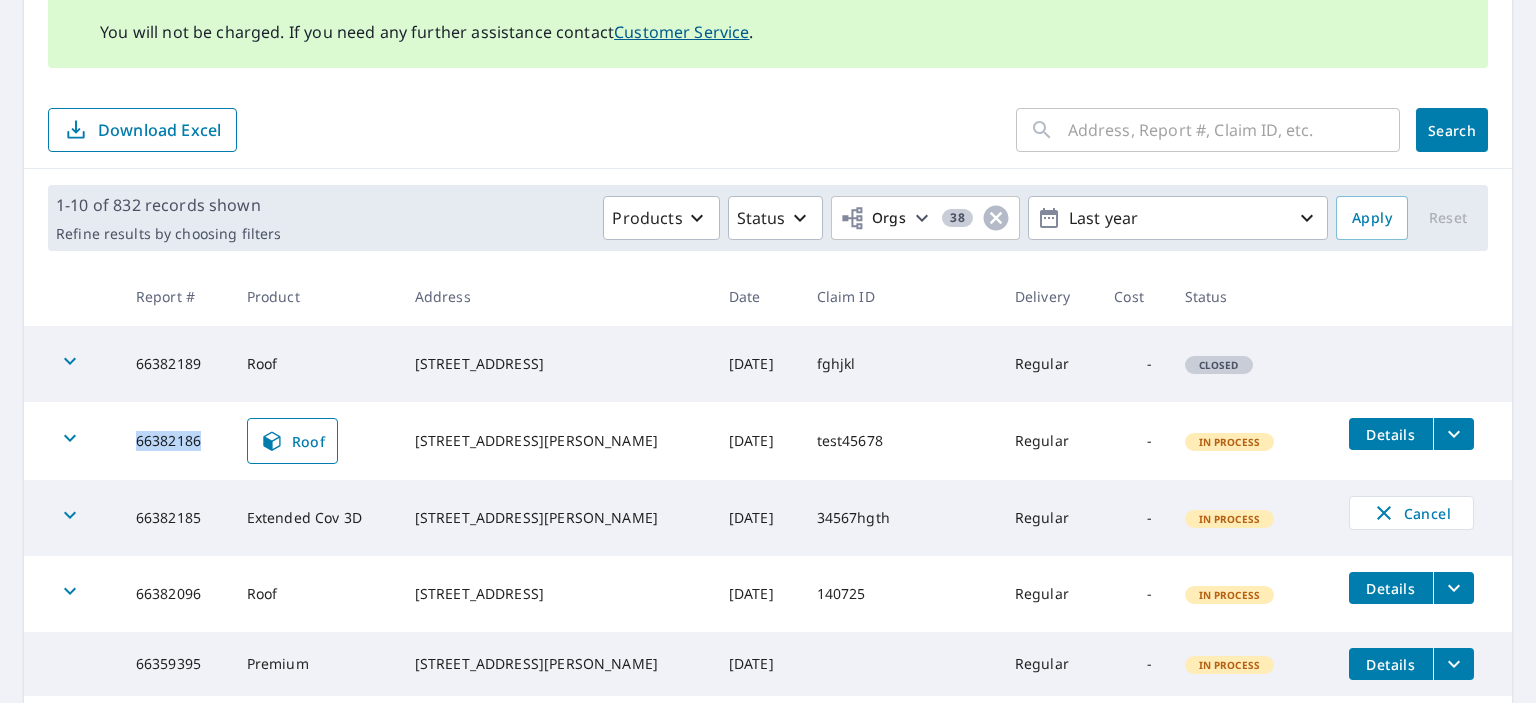 click on "Search" at bounding box center (1452, 130) 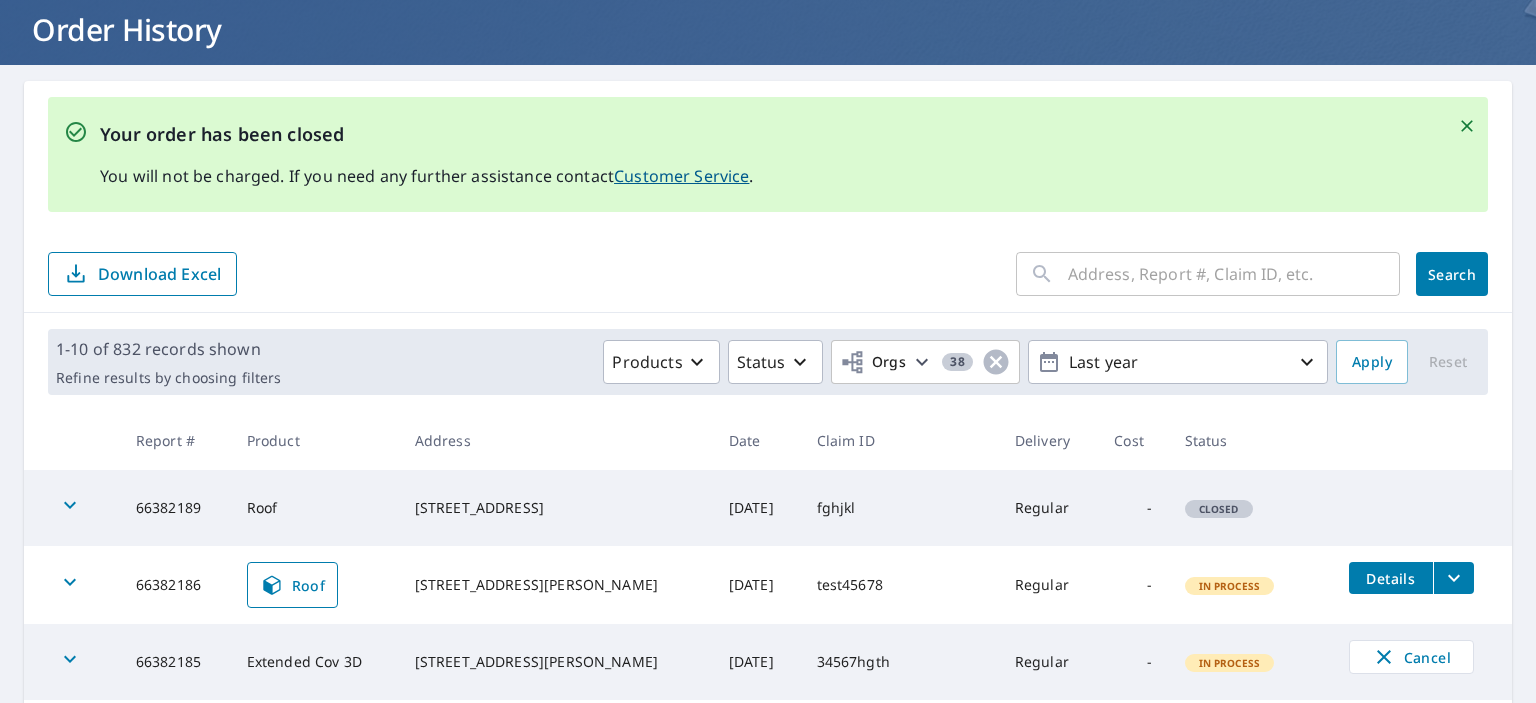 scroll, scrollTop: 0, scrollLeft: 0, axis: both 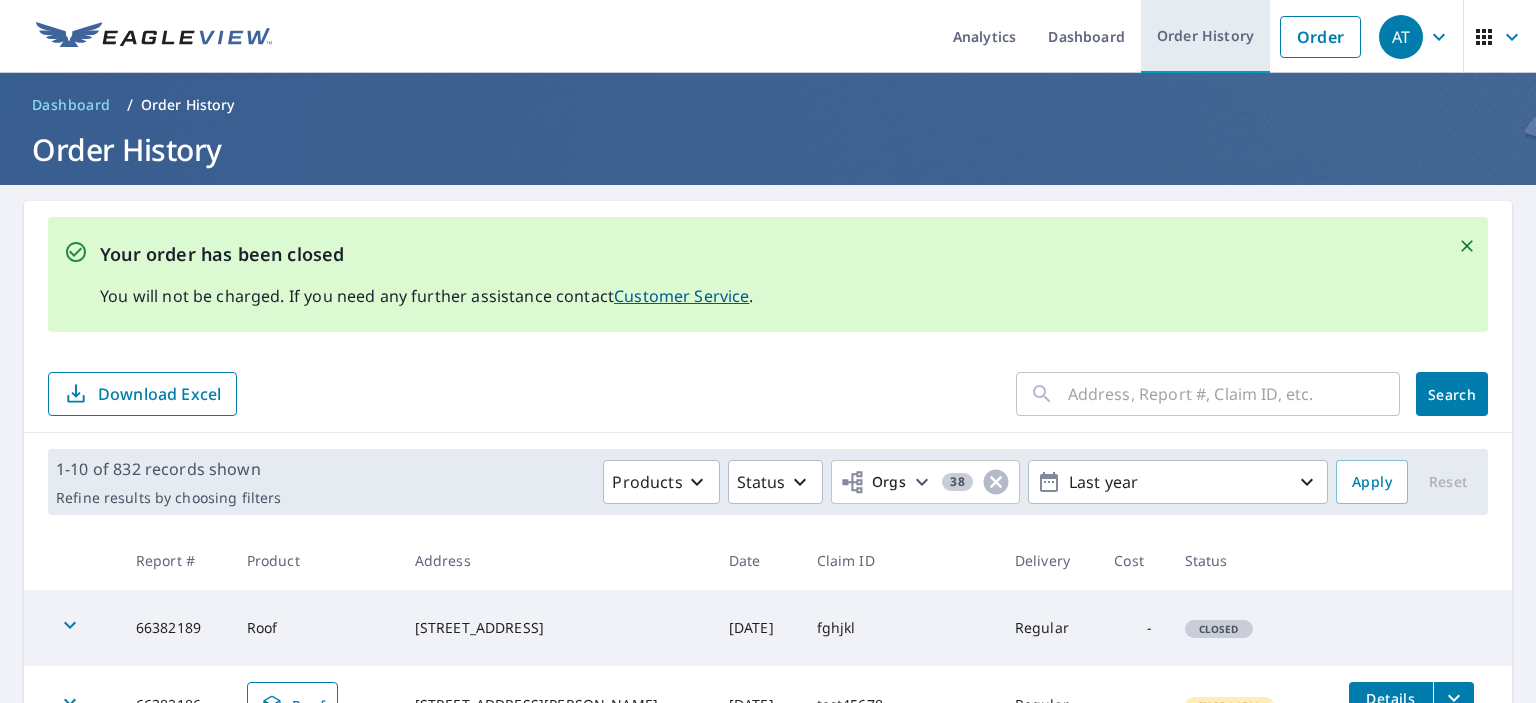 click on "Order History" at bounding box center (1205, 36) 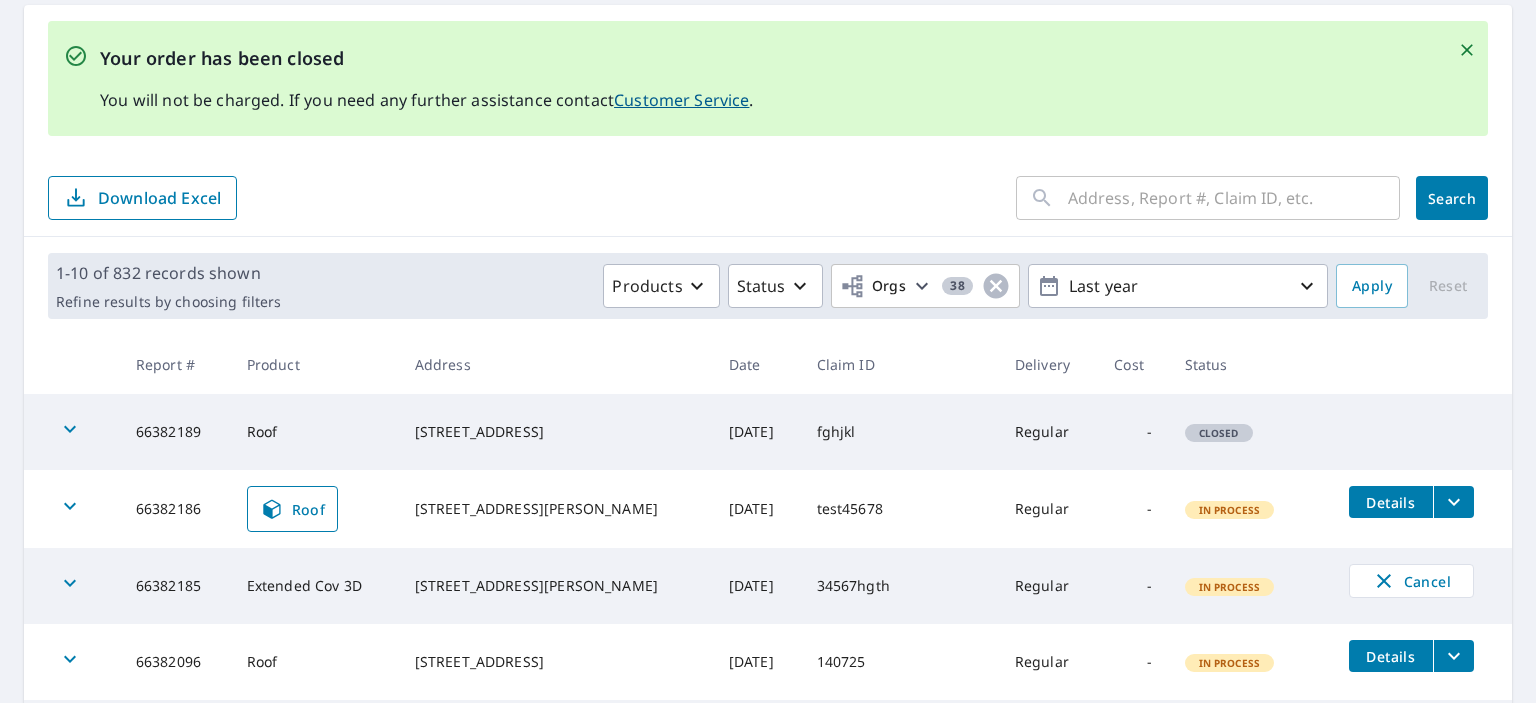 scroll, scrollTop: 0, scrollLeft: 0, axis: both 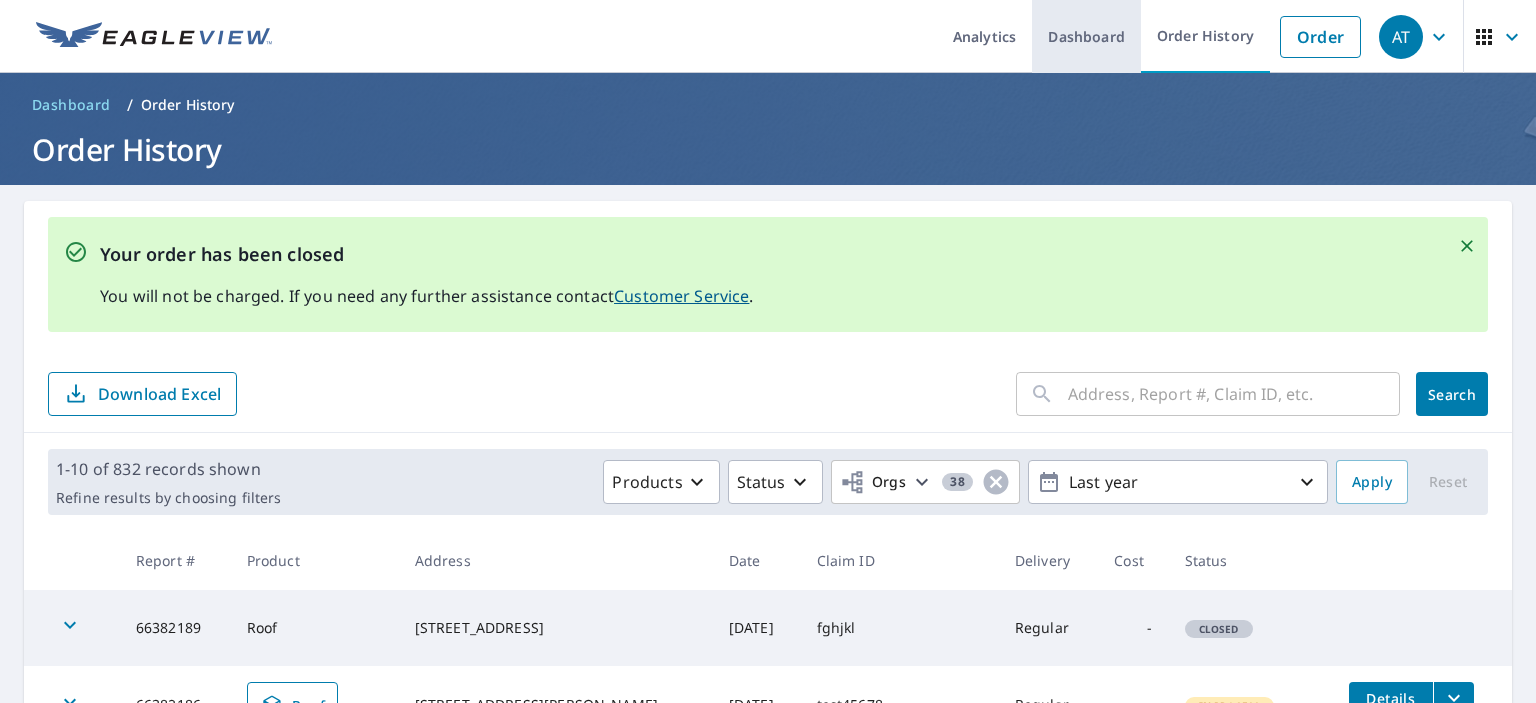click on "Dashboard" at bounding box center [1086, 36] 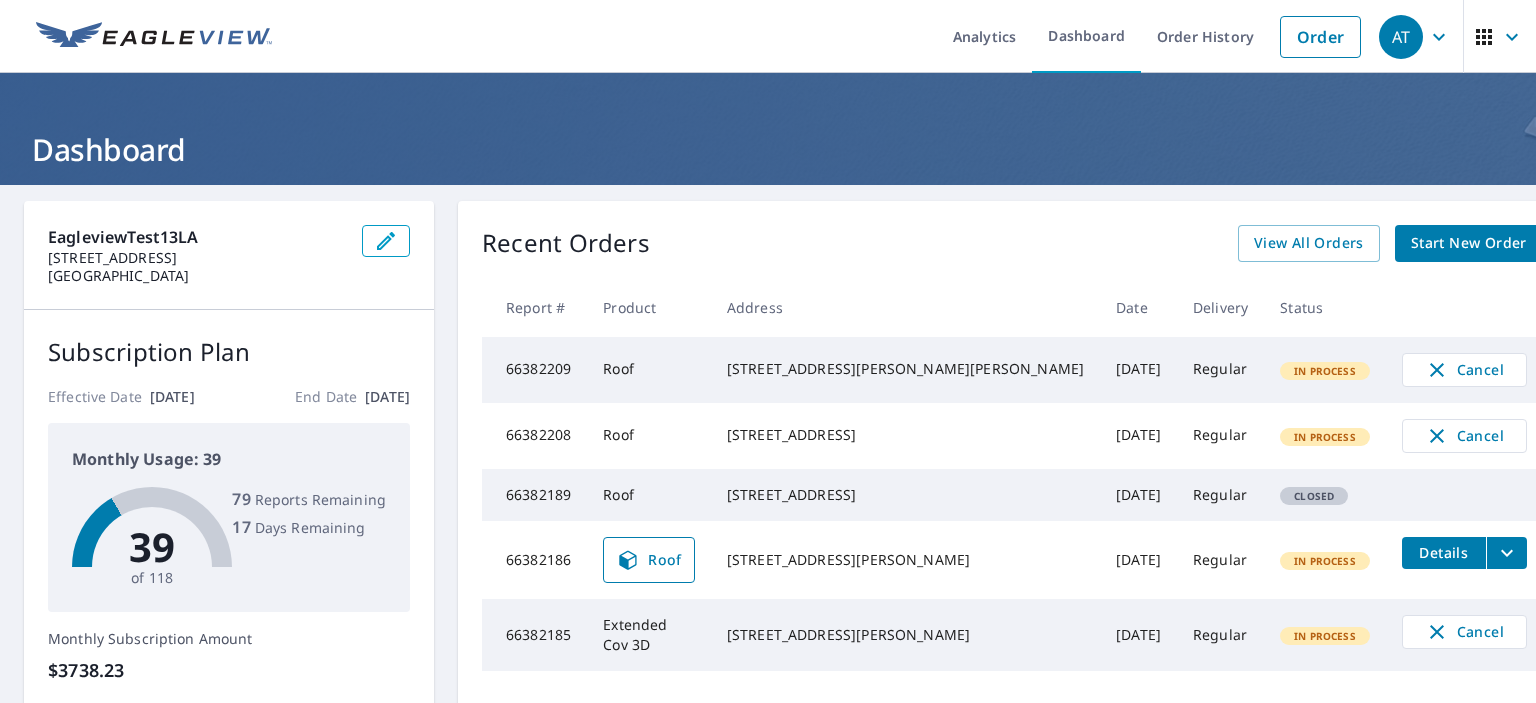 click on "66382209" at bounding box center [534, 370] 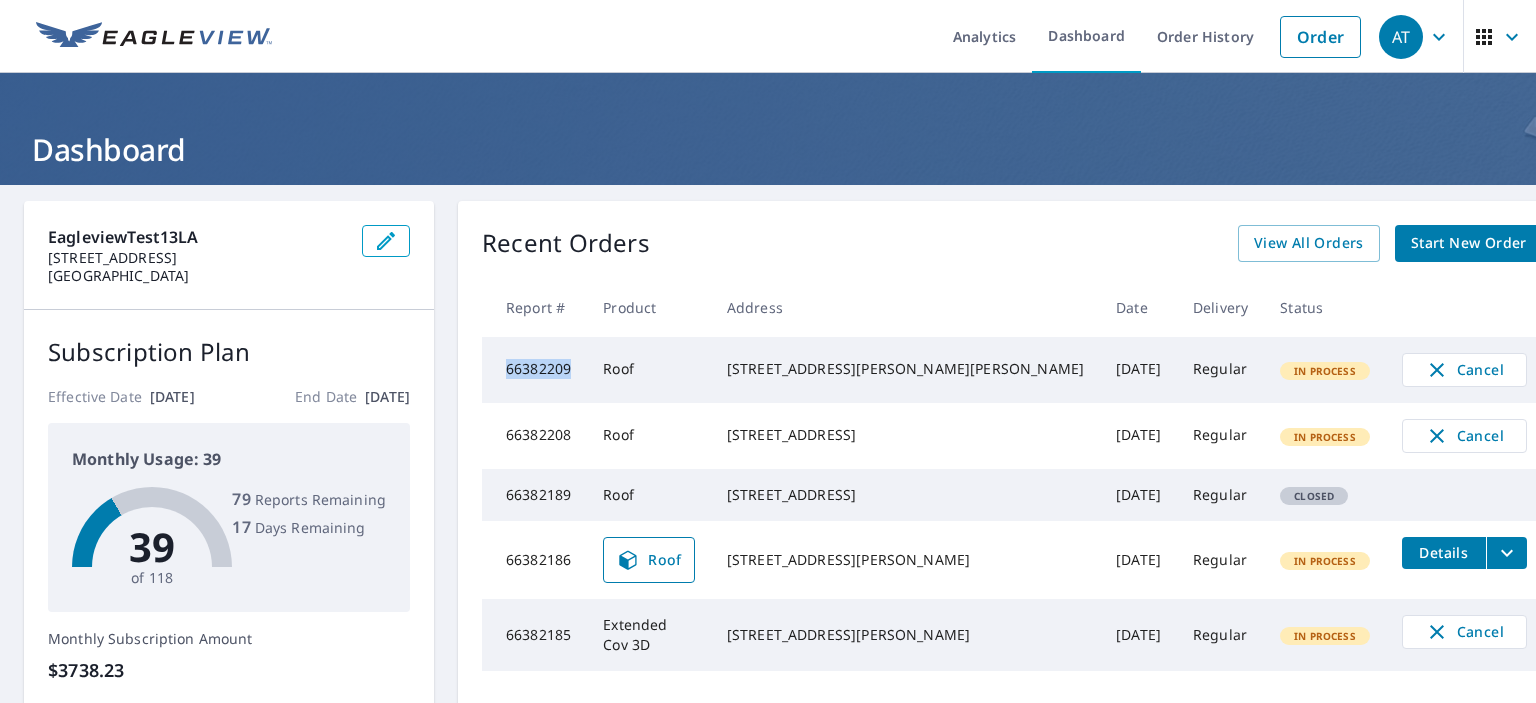 click on "66382209" at bounding box center (534, 370) 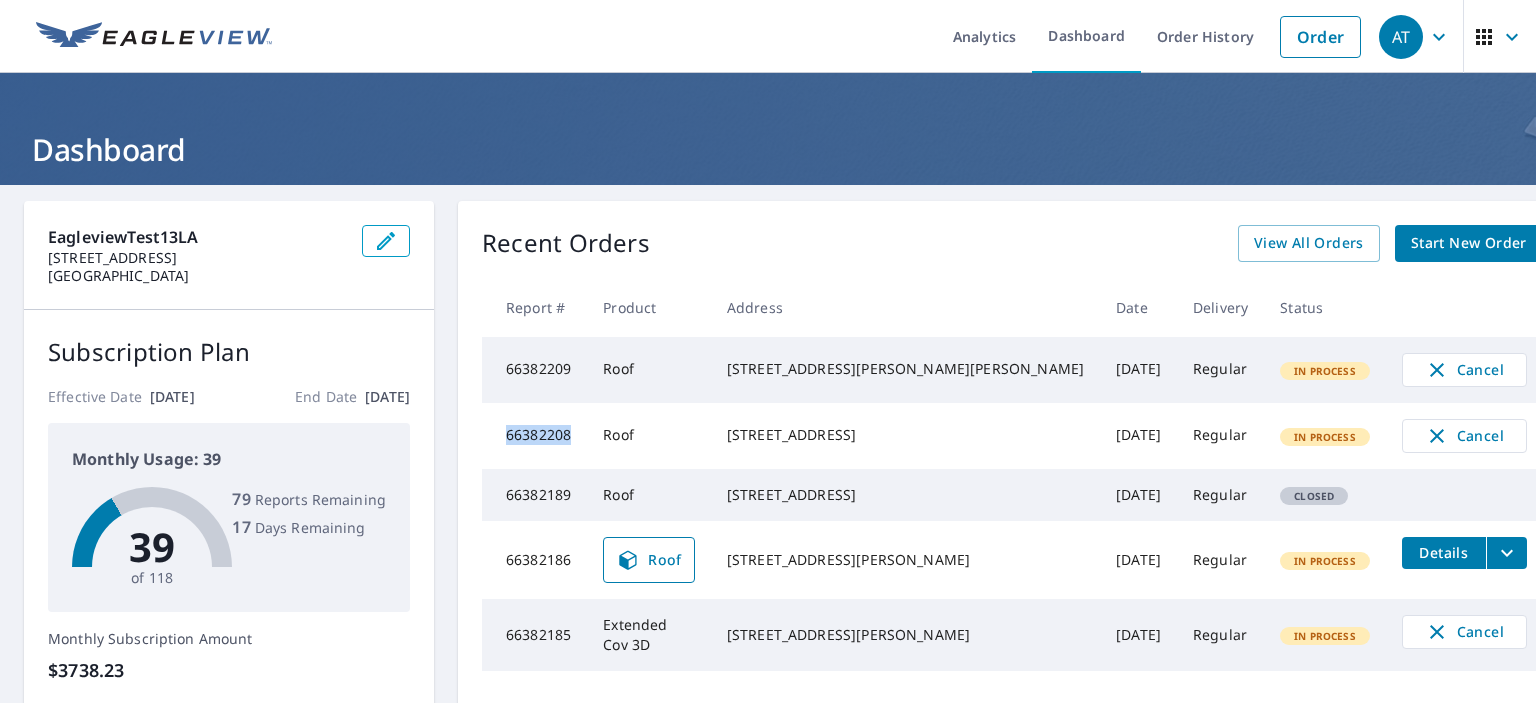 click on "66382208" at bounding box center (534, 436) 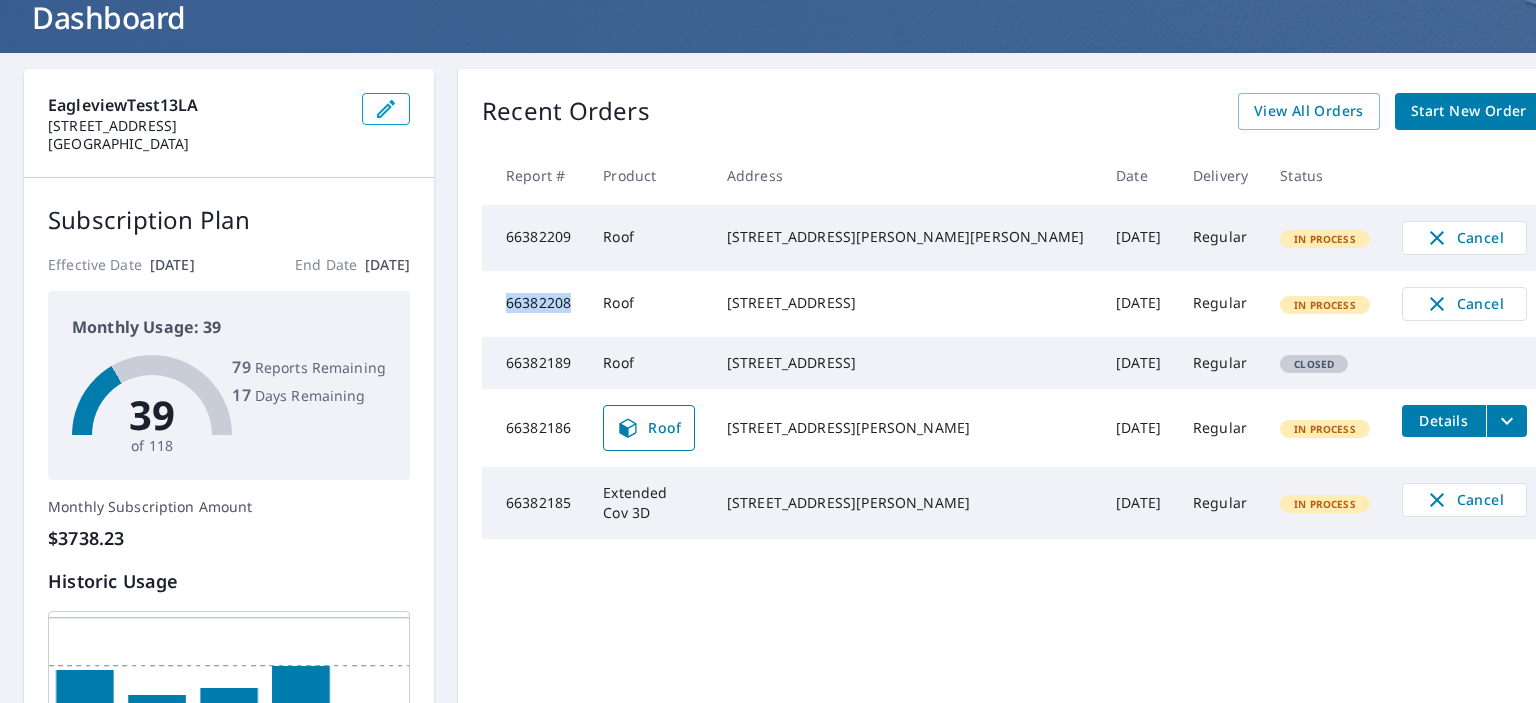 scroll, scrollTop: 136, scrollLeft: 0, axis: vertical 